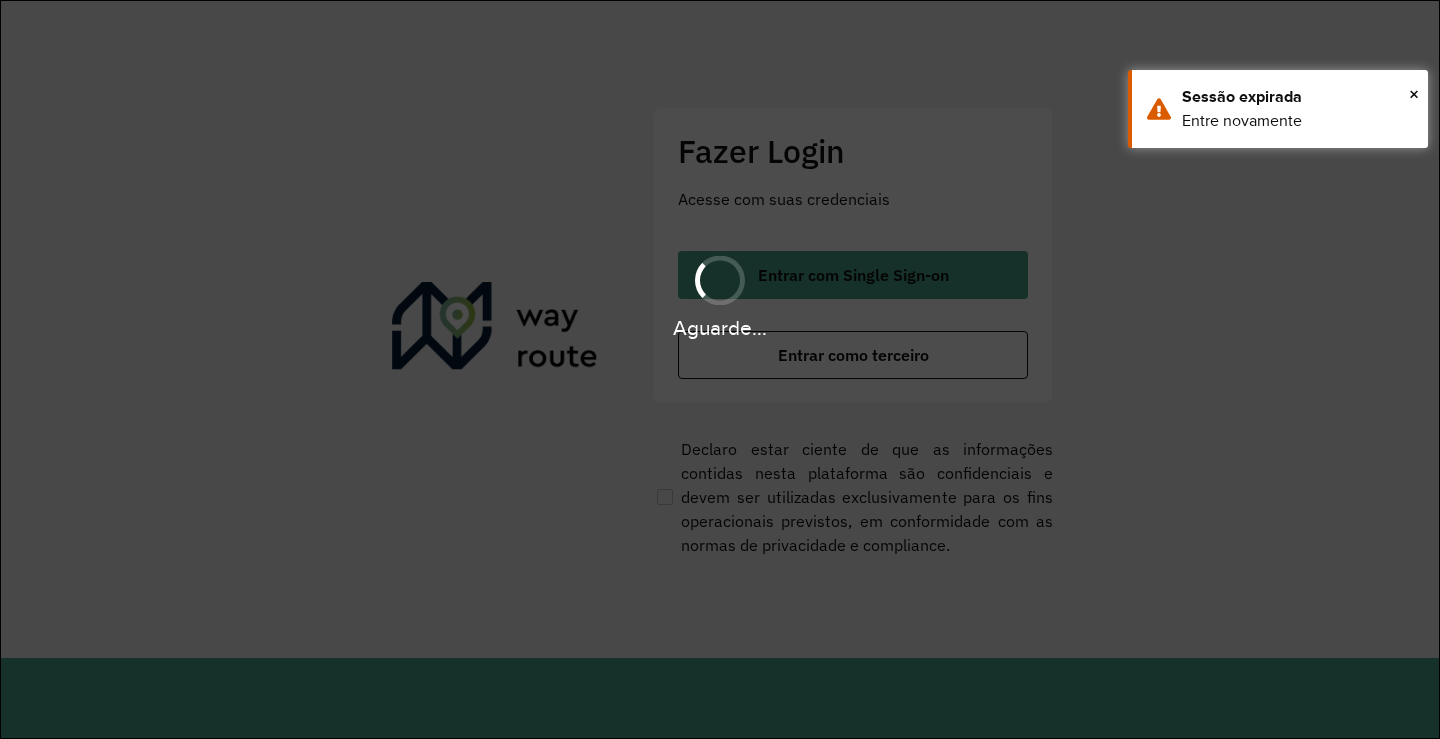 scroll, scrollTop: 0, scrollLeft: 0, axis: both 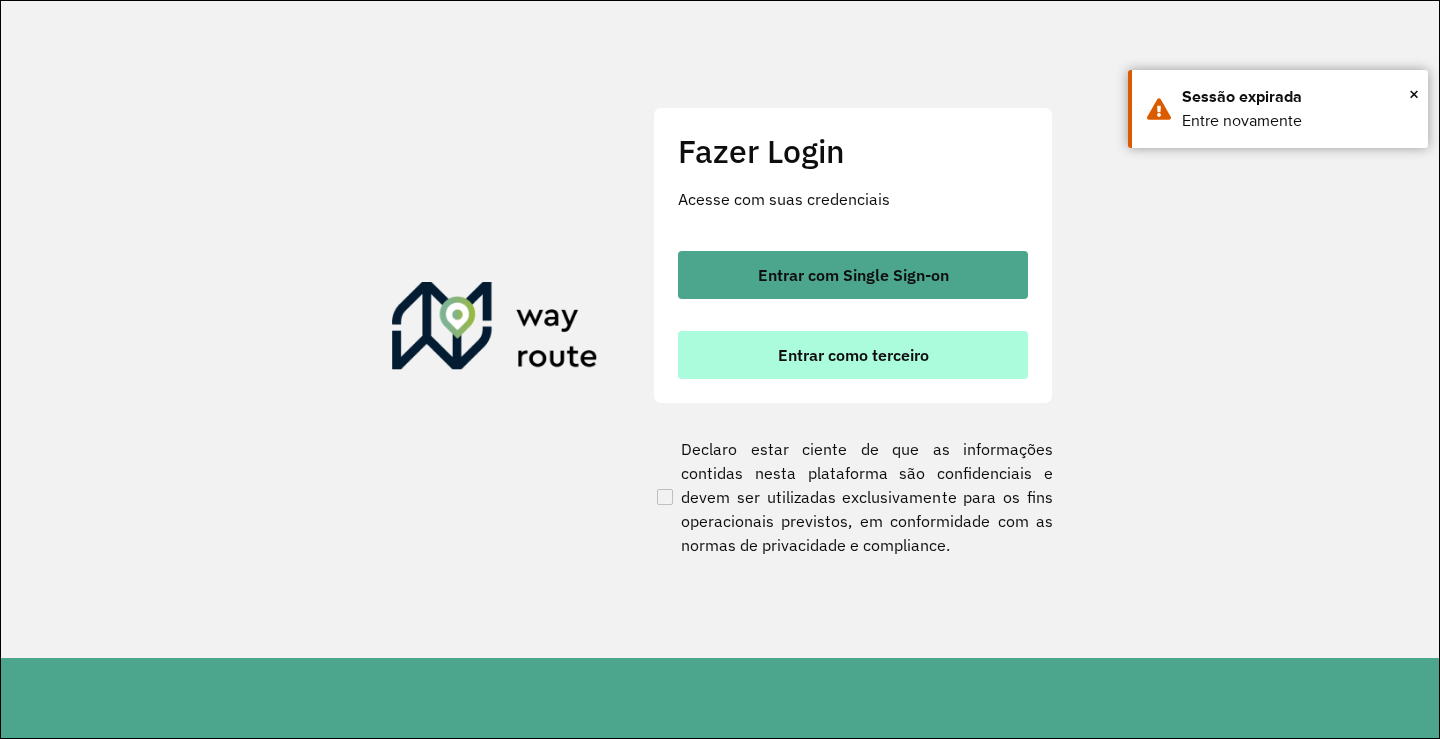 click on "Entrar como terceiro" at bounding box center (853, 355) 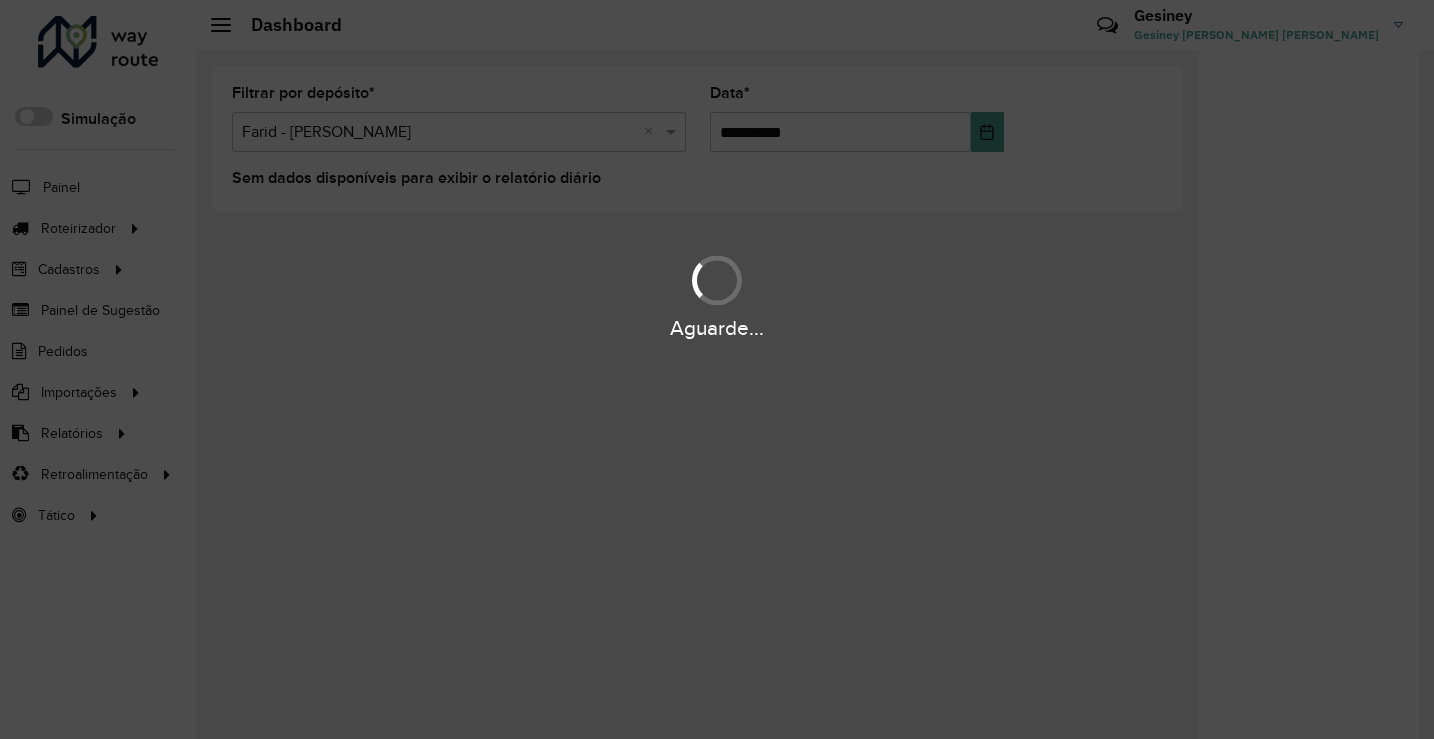 scroll, scrollTop: 0, scrollLeft: 0, axis: both 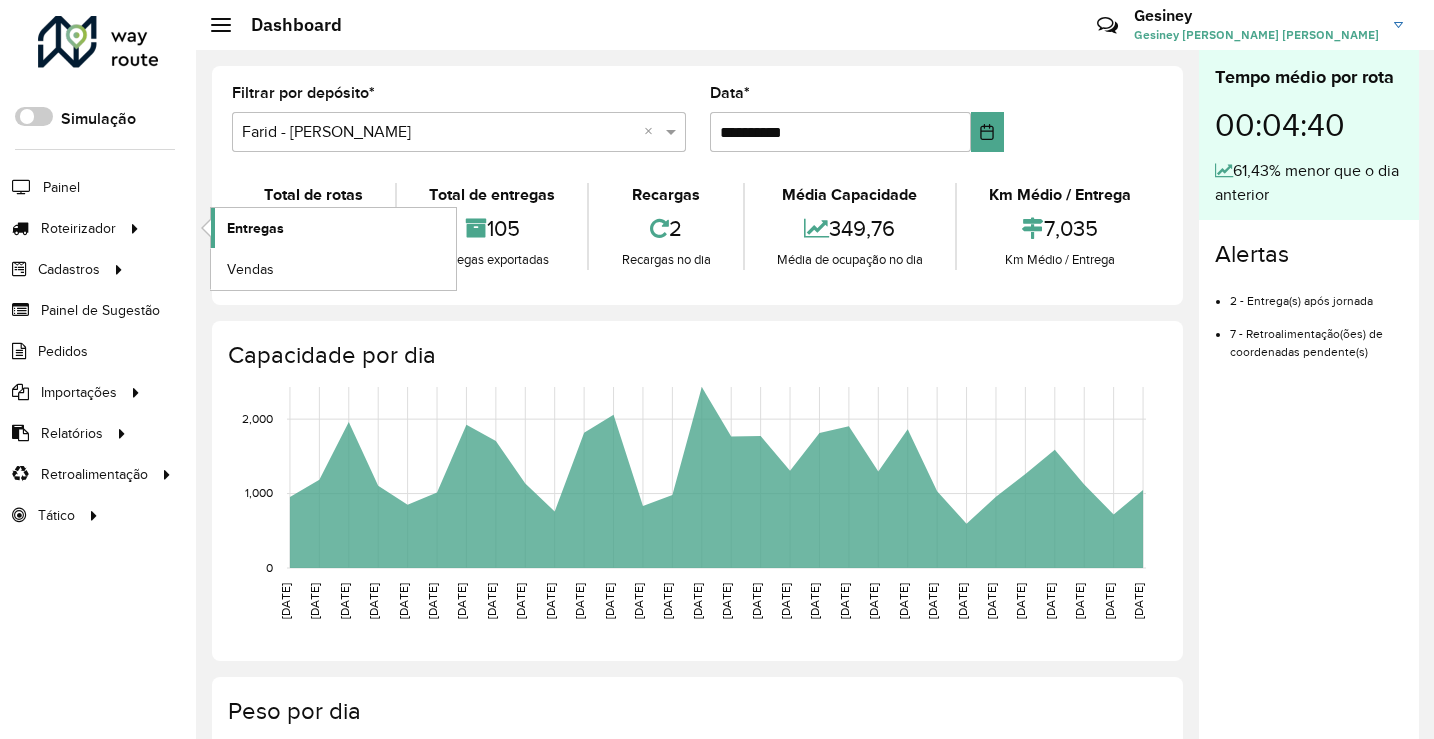 click on "Entregas" 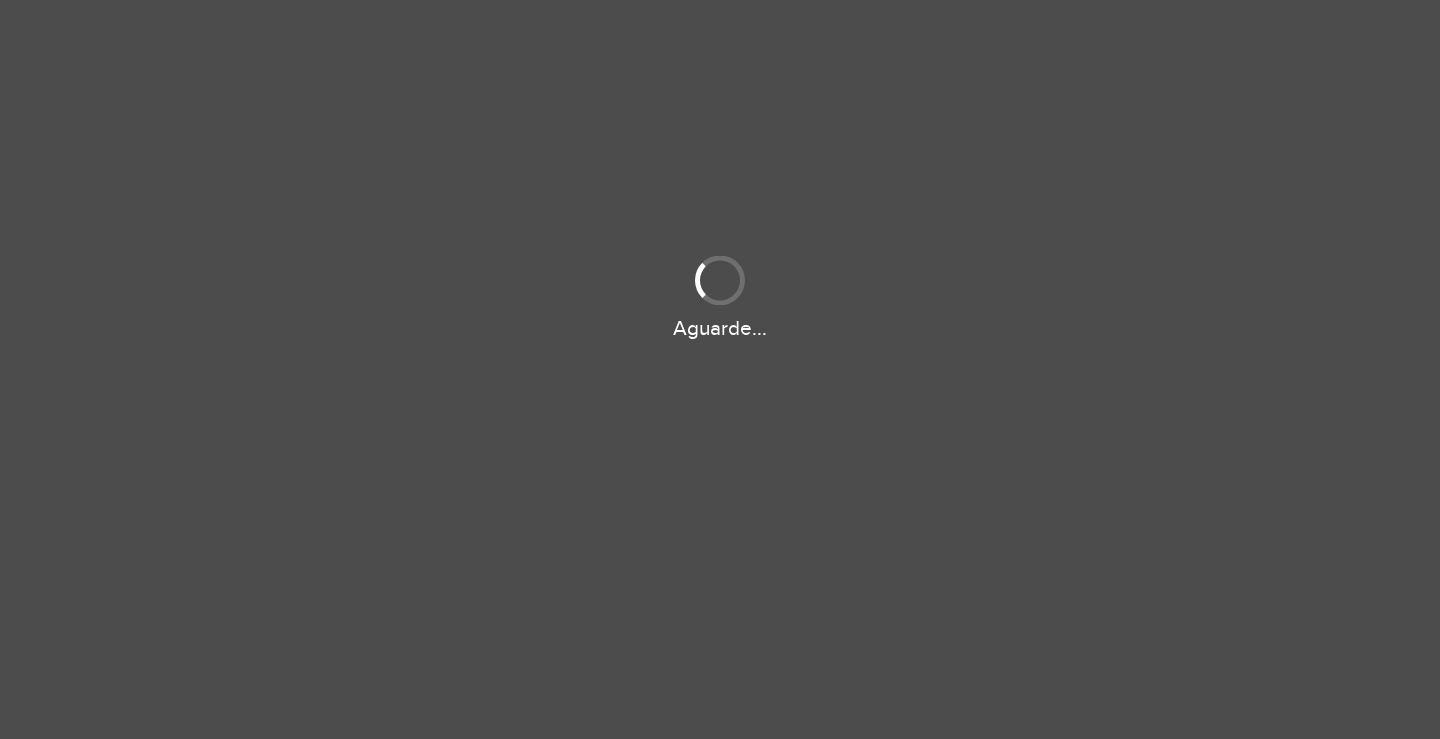 scroll, scrollTop: 0, scrollLeft: 0, axis: both 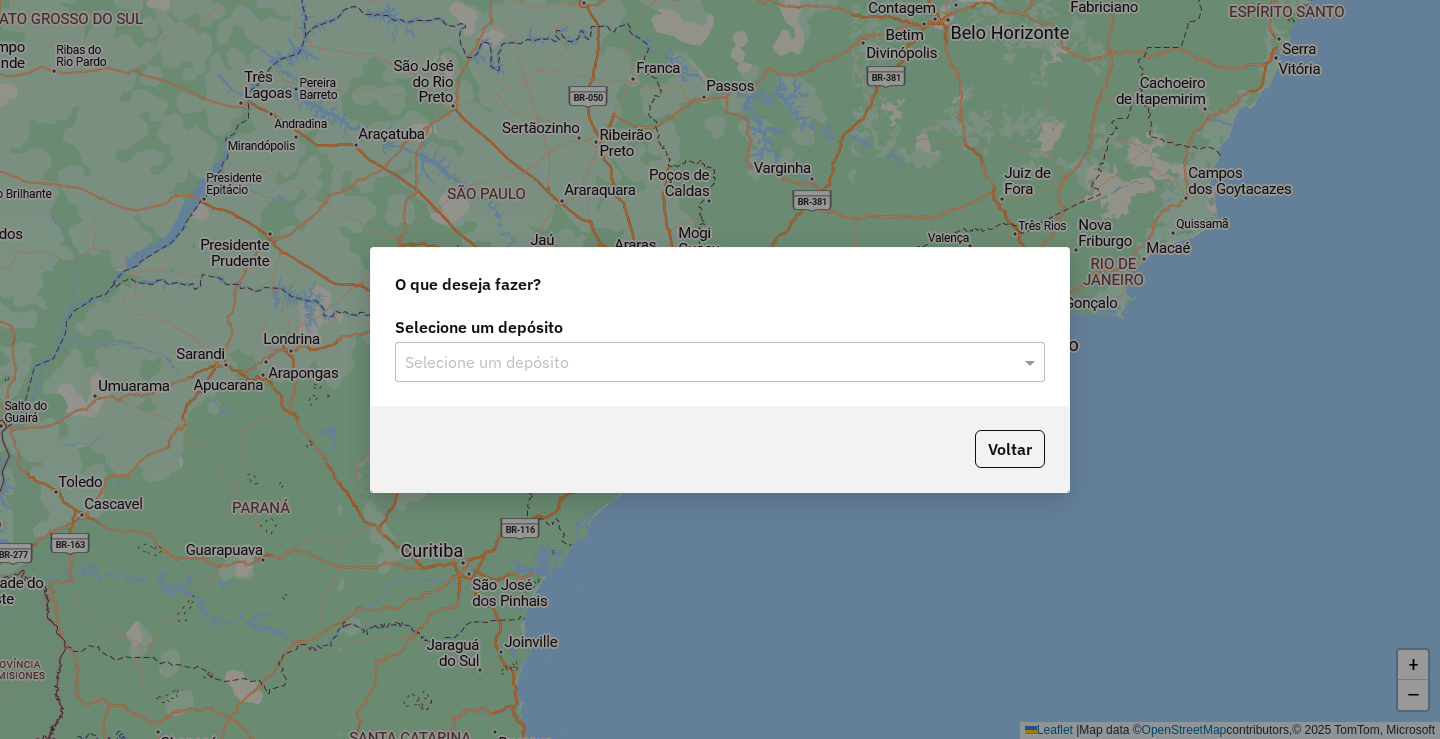 drag, startPoint x: 714, startPoint y: 350, endPoint x: 704, endPoint y: 371, distance: 23.259407 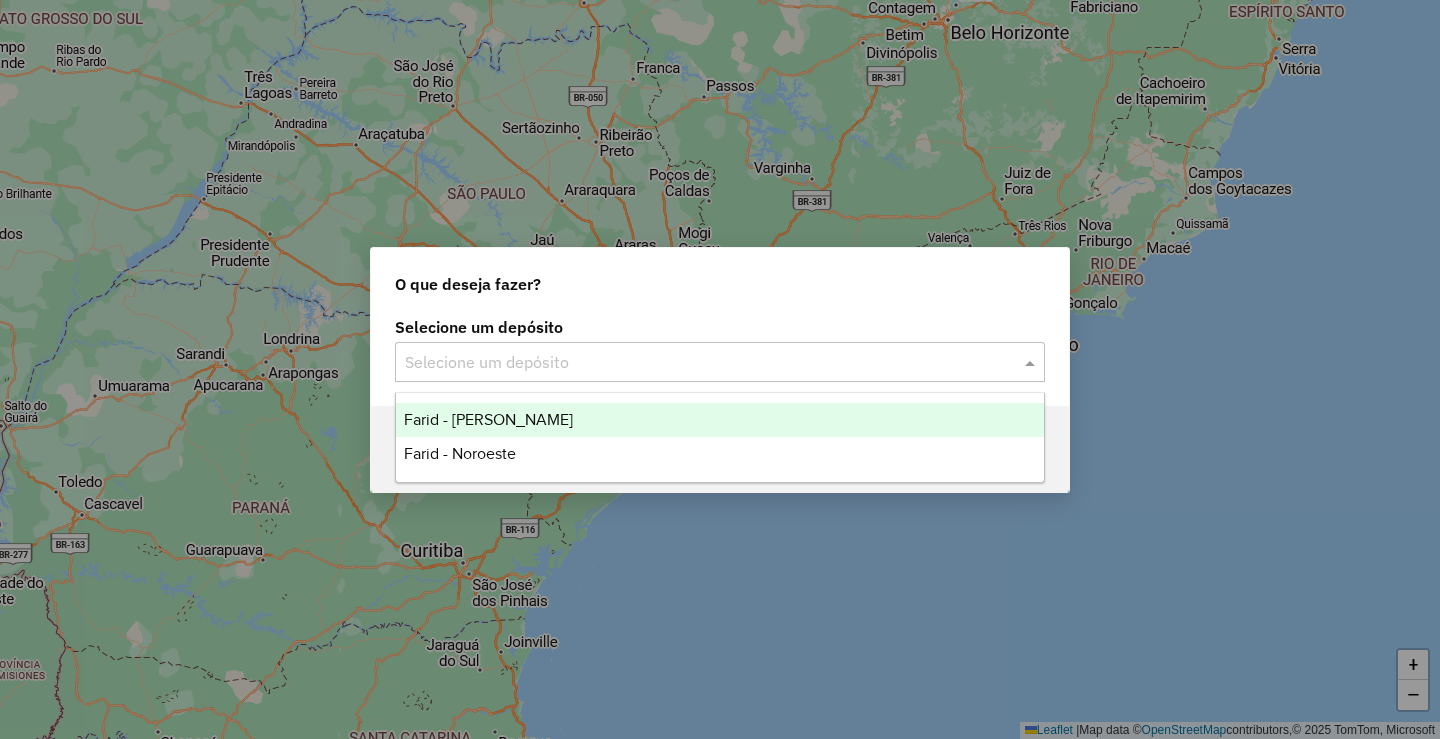 click on "Farid - [PERSON_NAME]" at bounding box center (720, 420) 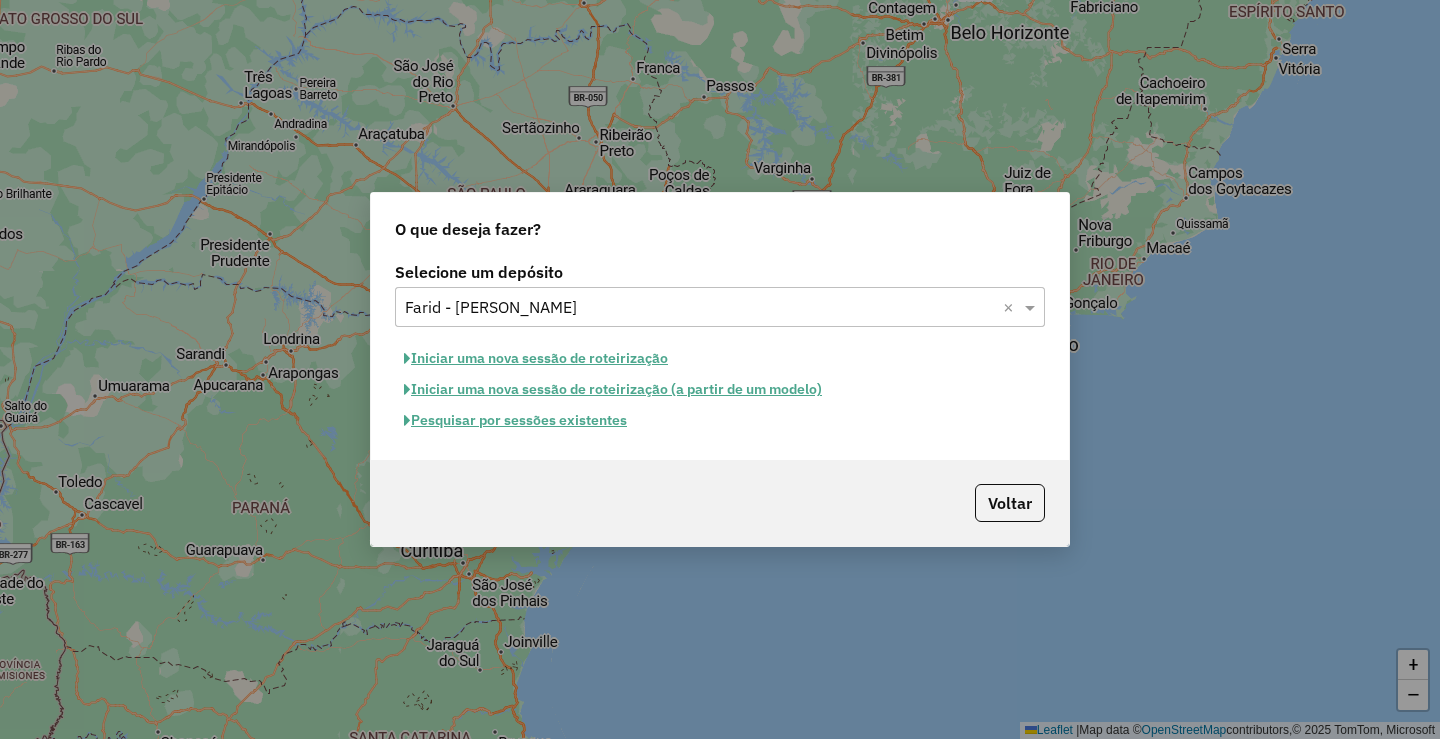 click on "Iniciar uma nova sessão de roteirização" 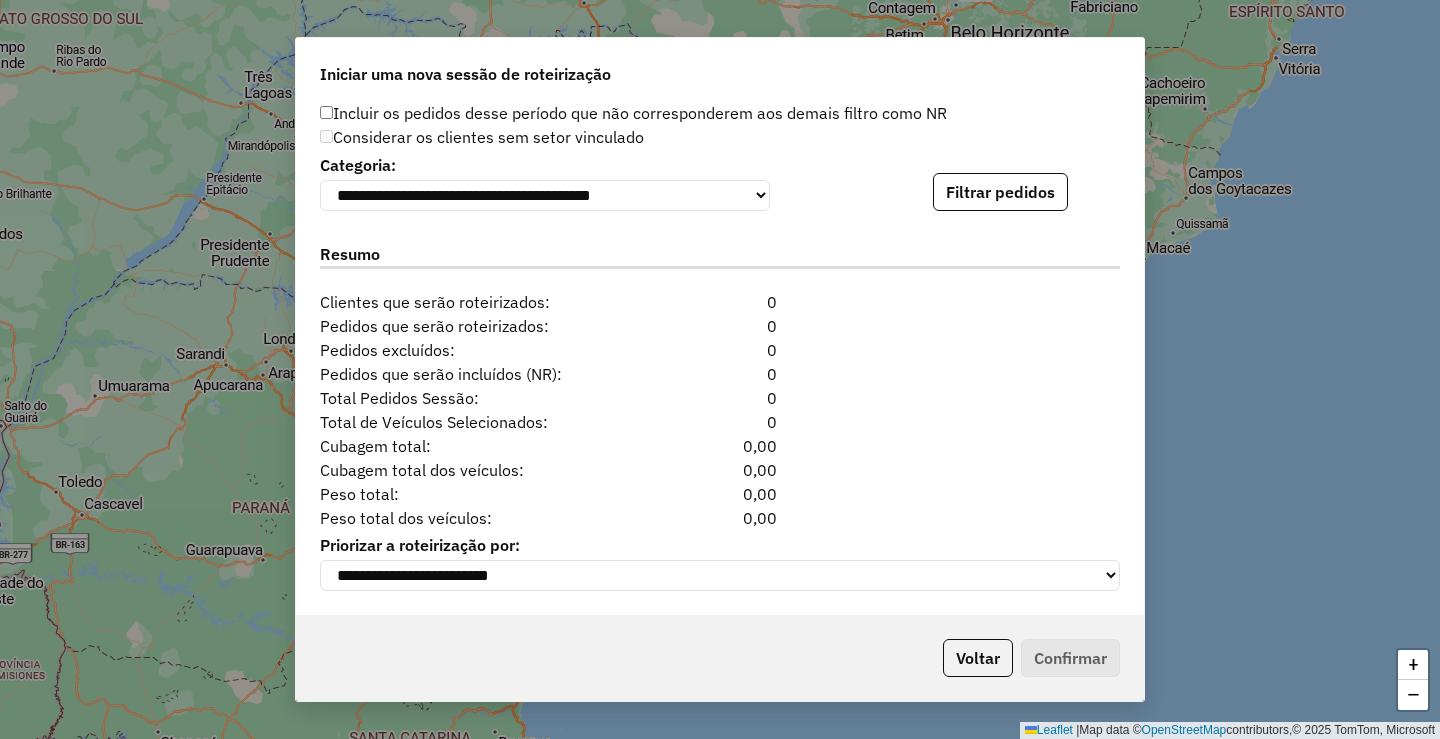 scroll, scrollTop: 2023, scrollLeft: 0, axis: vertical 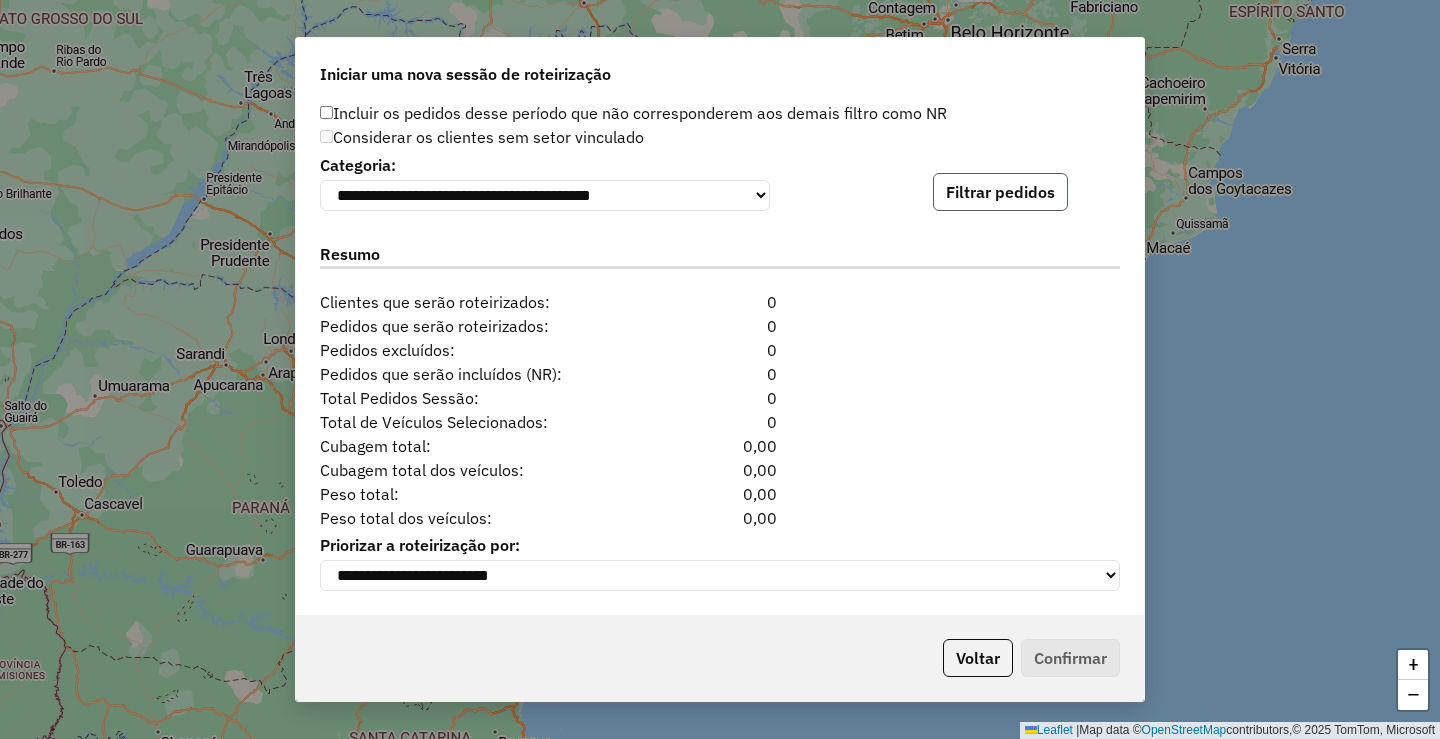 click on "Filtrar pedidos" 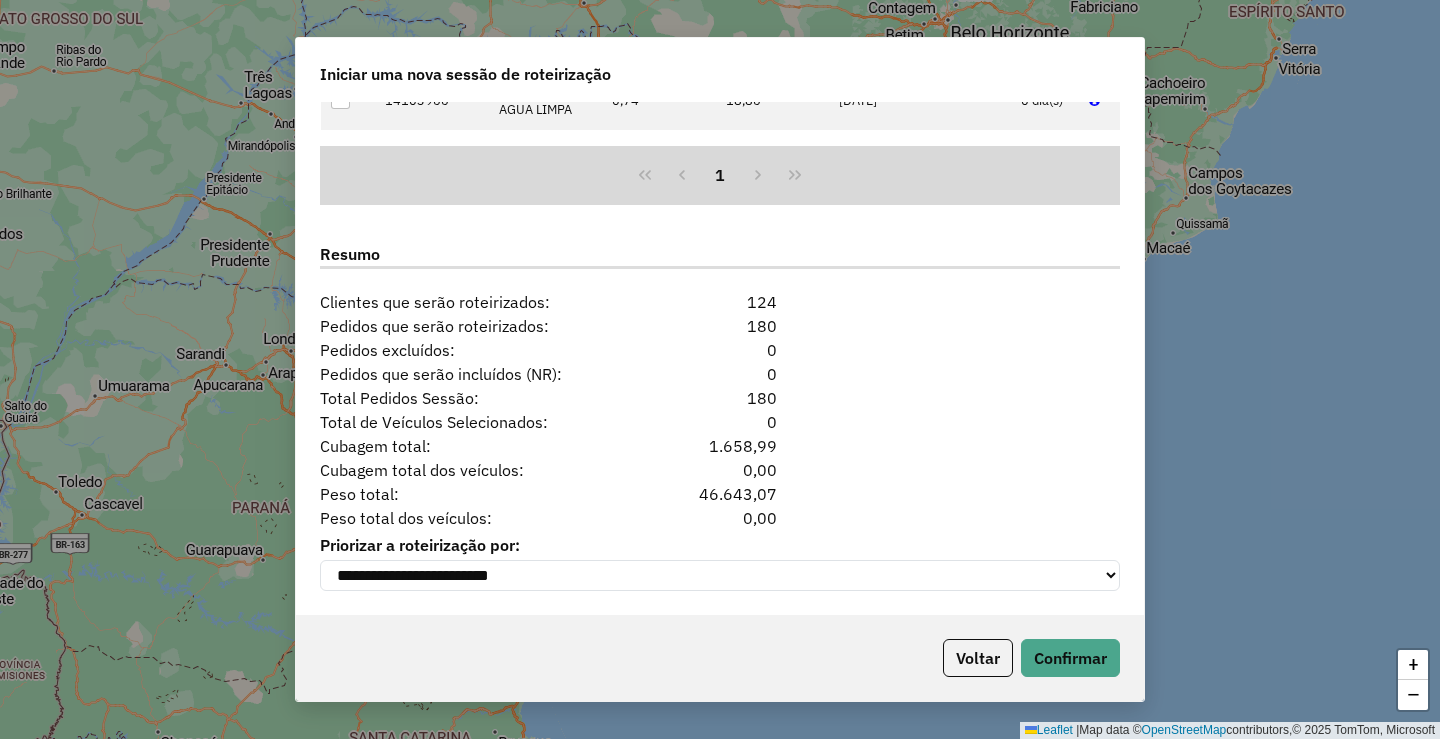 scroll, scrollTop: 2436, scrollLeft: 0, axis: vertical 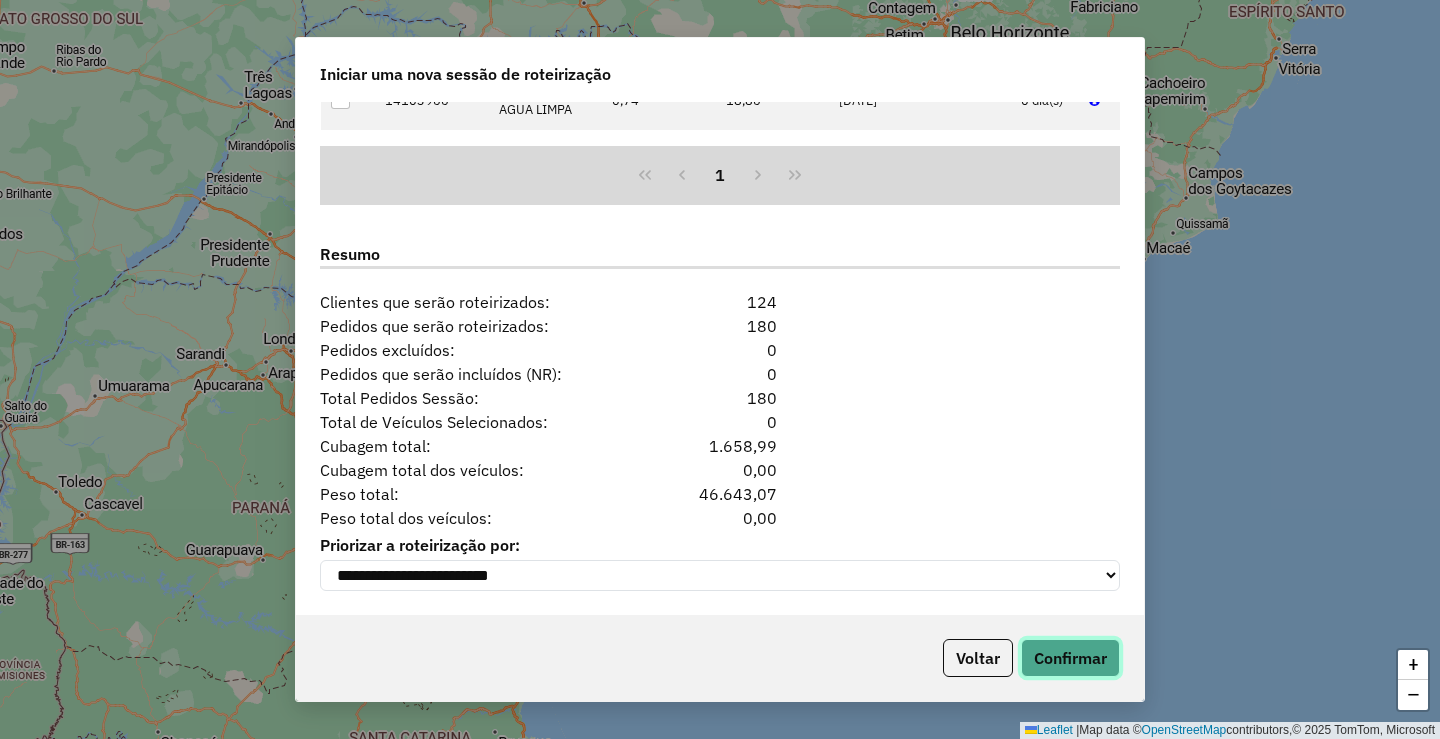click on "Confirmar" 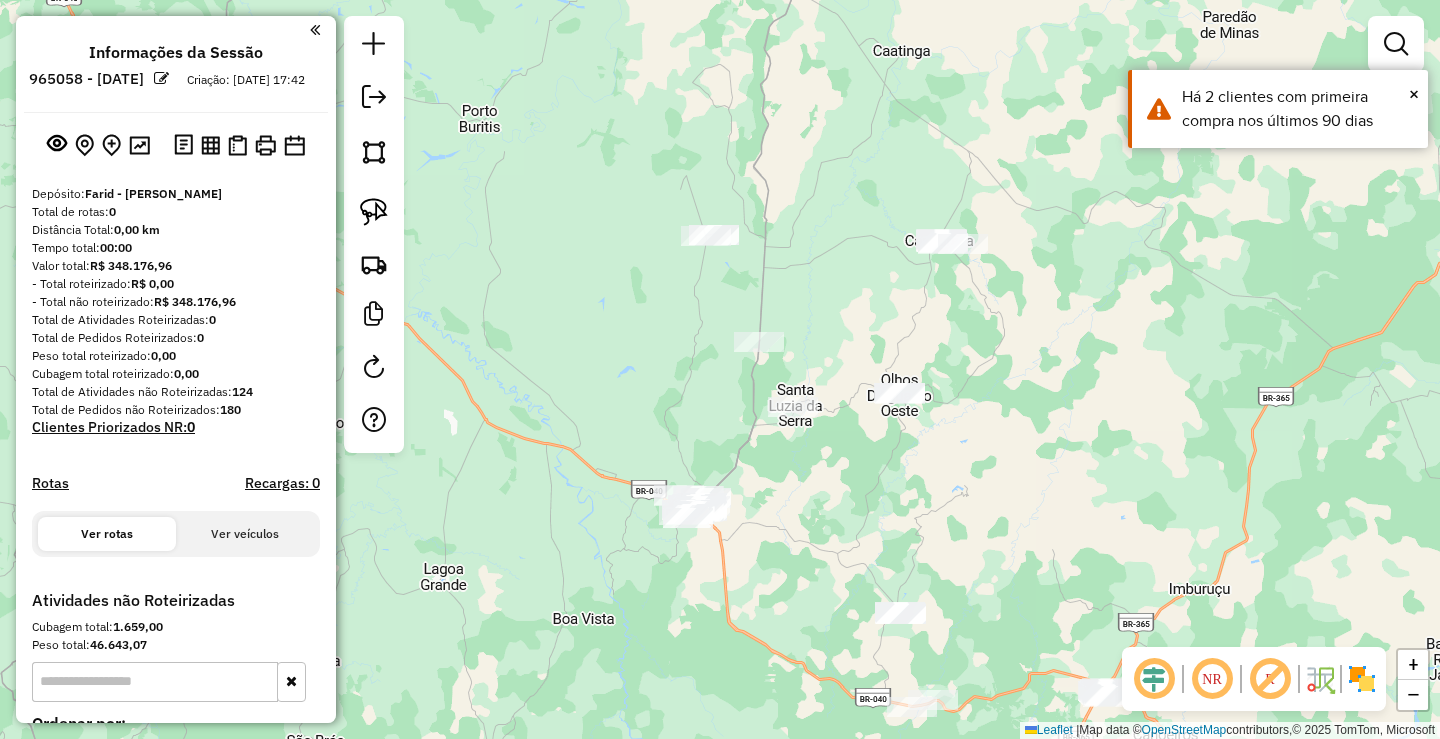 drag, startPoint x: 853, startPoint y: 414, endPoint x: 831, endPoint y: 571, distance: 158.5339 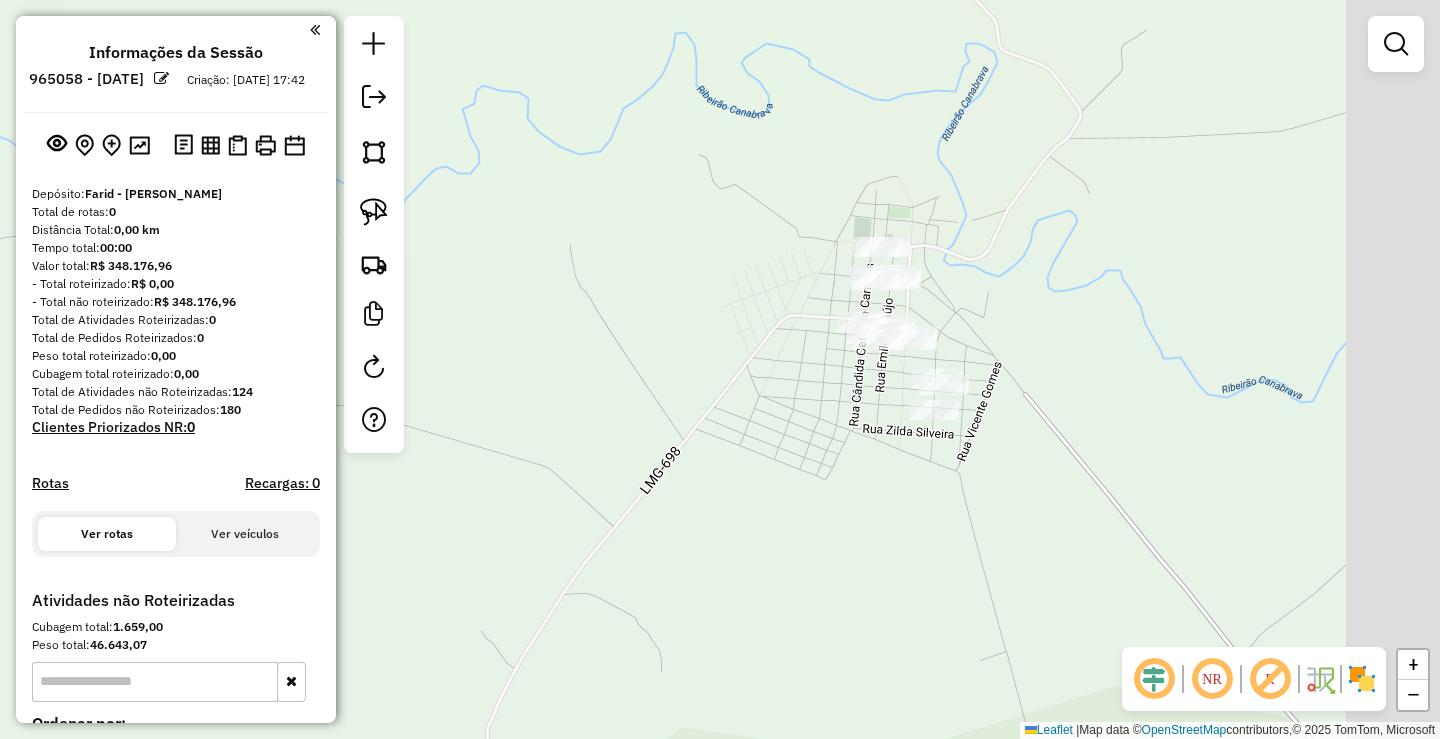 drag, startPoint x: 1011, startPoint y: 235, endPoint x: 700, endPoint y: 534, distance: 431.41858 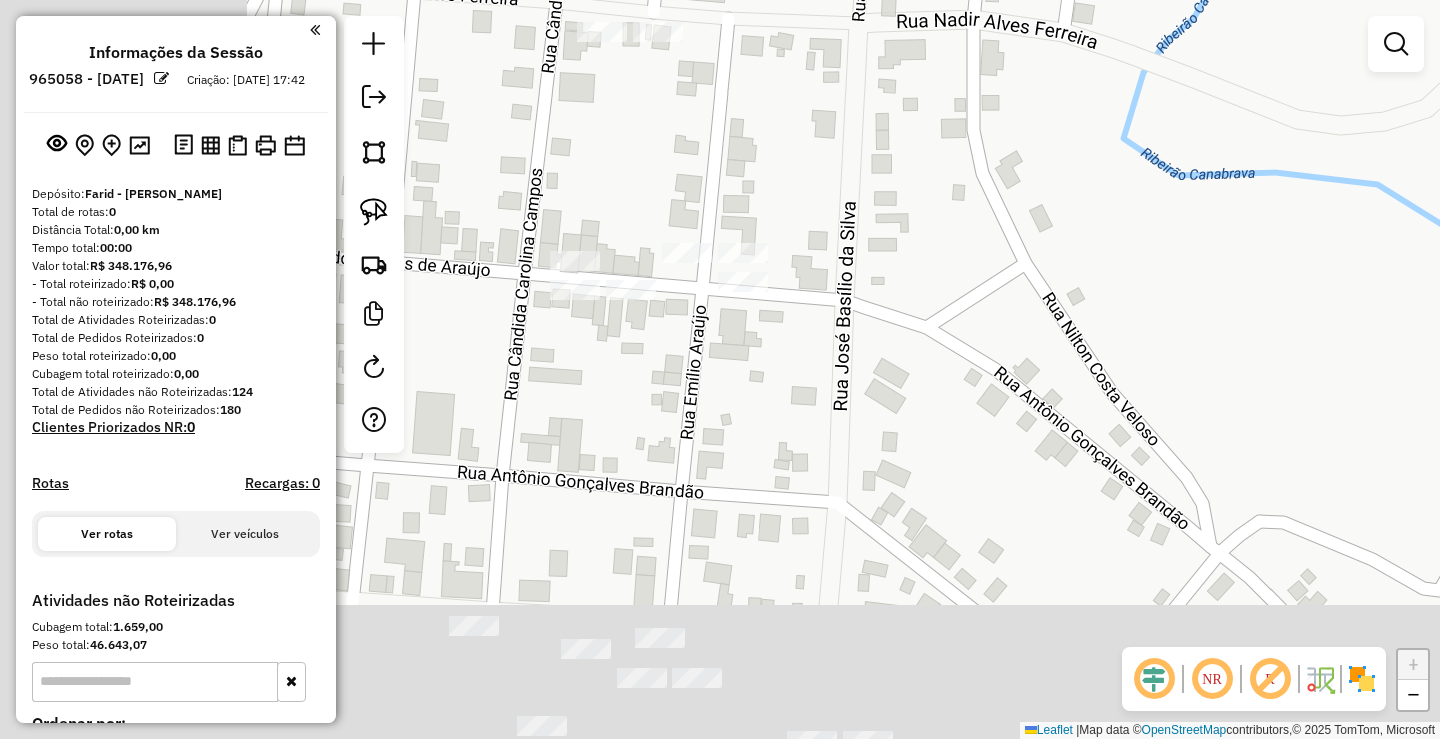drag, startPoint x: 991, startPoint y: 331, endPoint x: 1091, endPoint y: 82, distance: 268.33002 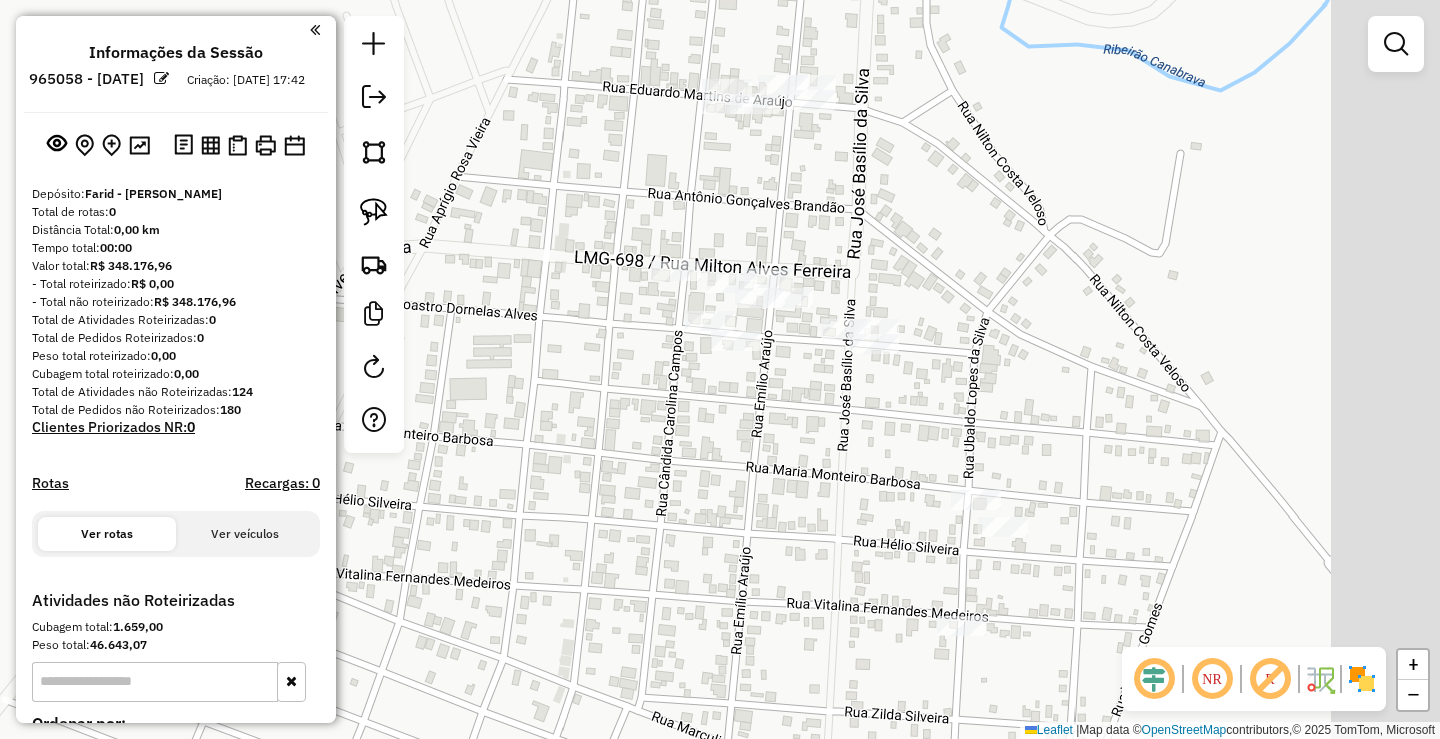 drag, startPoint x: 1058, startPoint y: 293, endPoint x: 1019, endPoint y: 271, distance: 44.777225 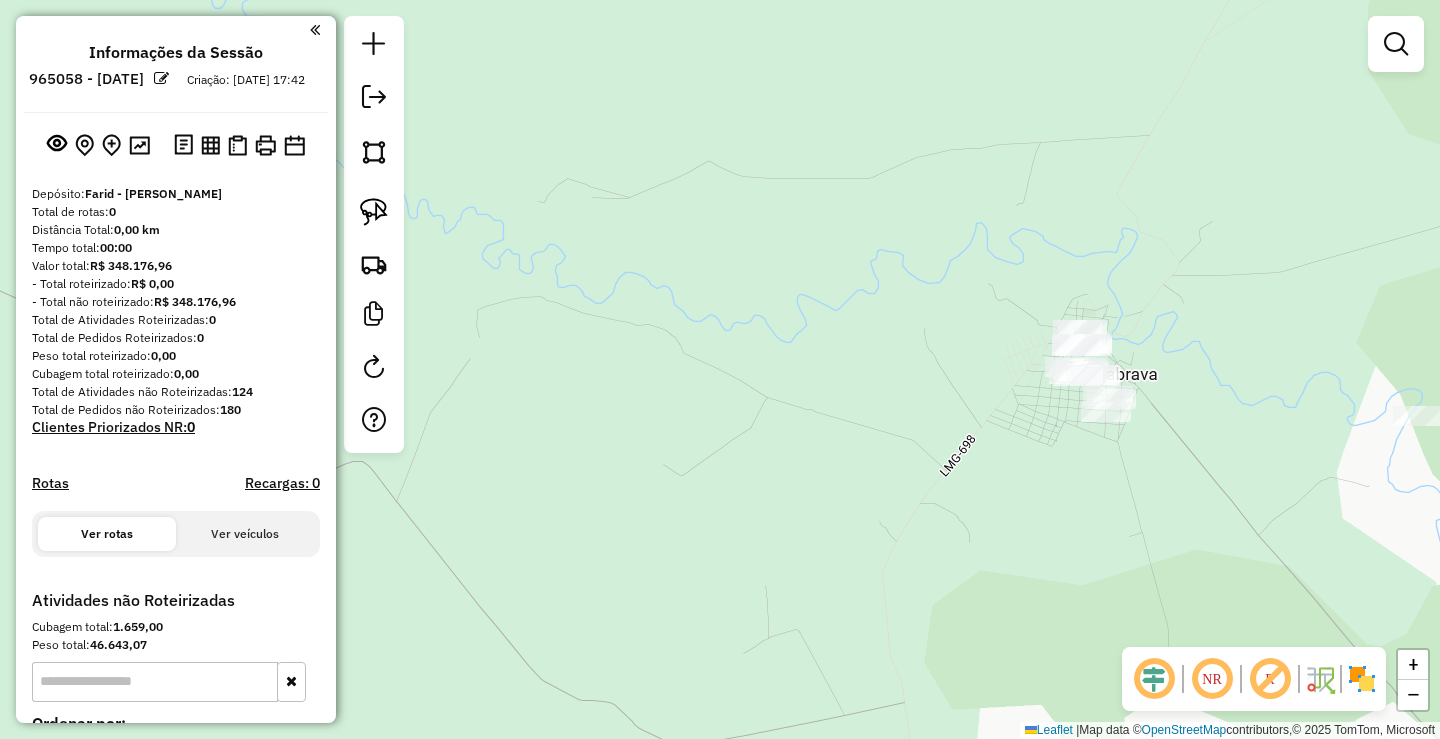 drag, startPoint x: 1227, startPoint y: 278, endPoint x: 1134, endPoint y: 366, distance: 128.03516 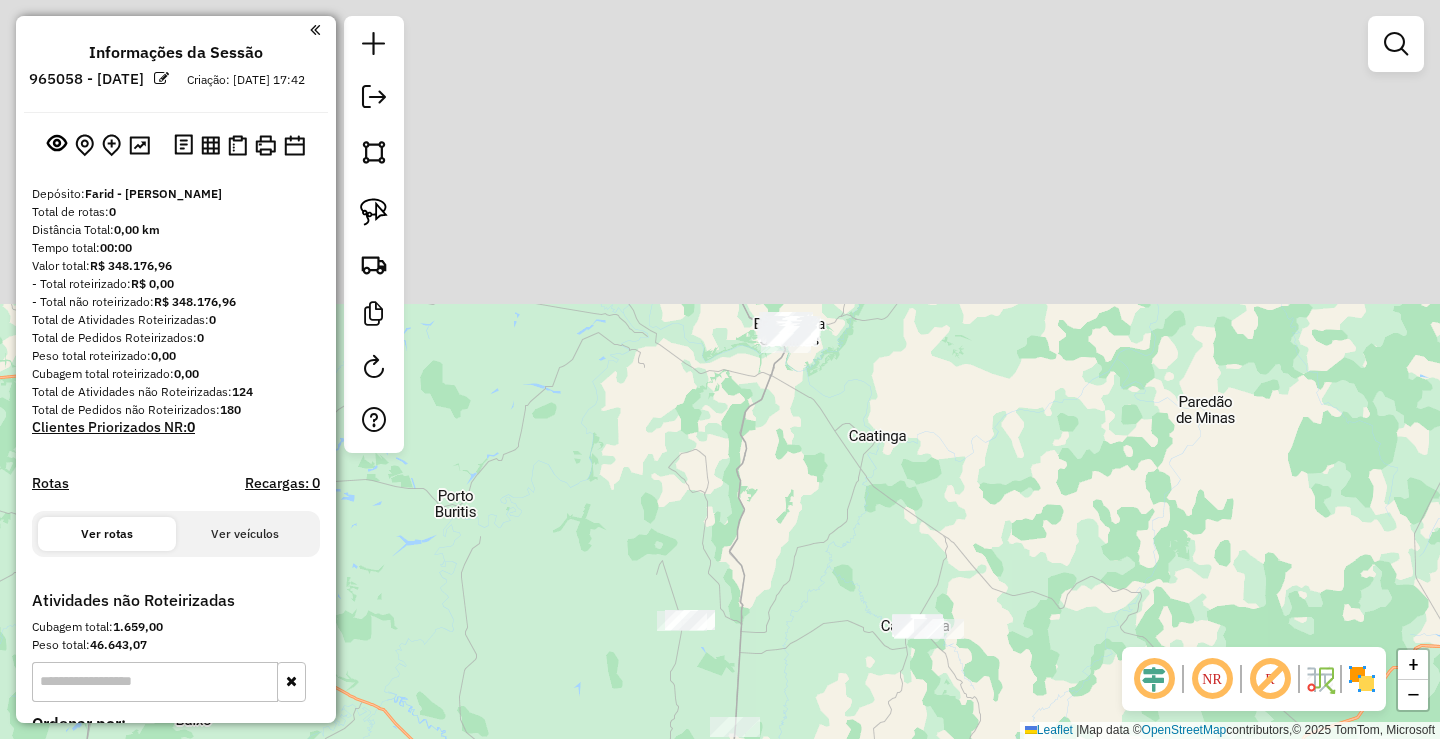 drag, startPoint x: 875, startPoint y: 225, endPoint x: 829, endPoint y: 558, distance: 336.16217 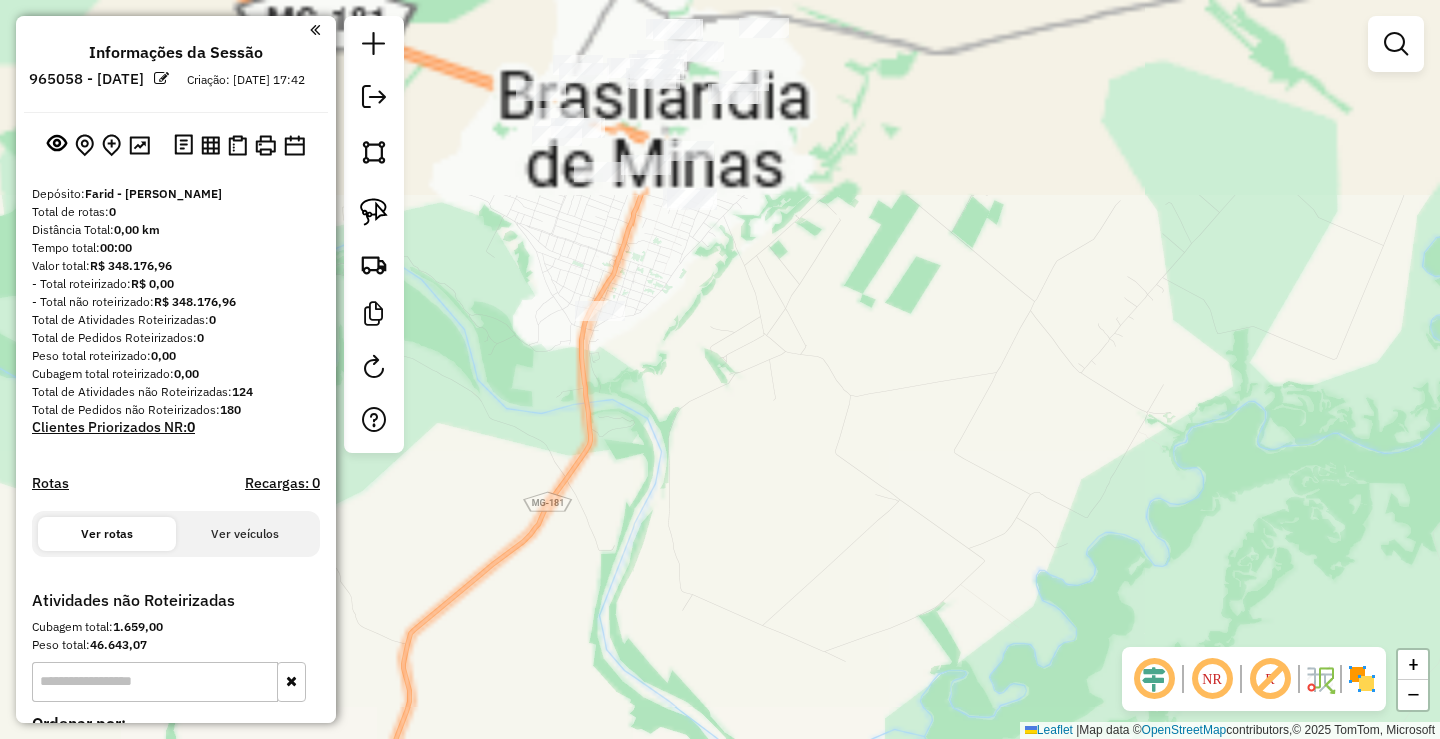 drag, startPoint x: 851, startPoint y: 214, endPoint x: 782, endPoint y: 778, distance: 568.2051 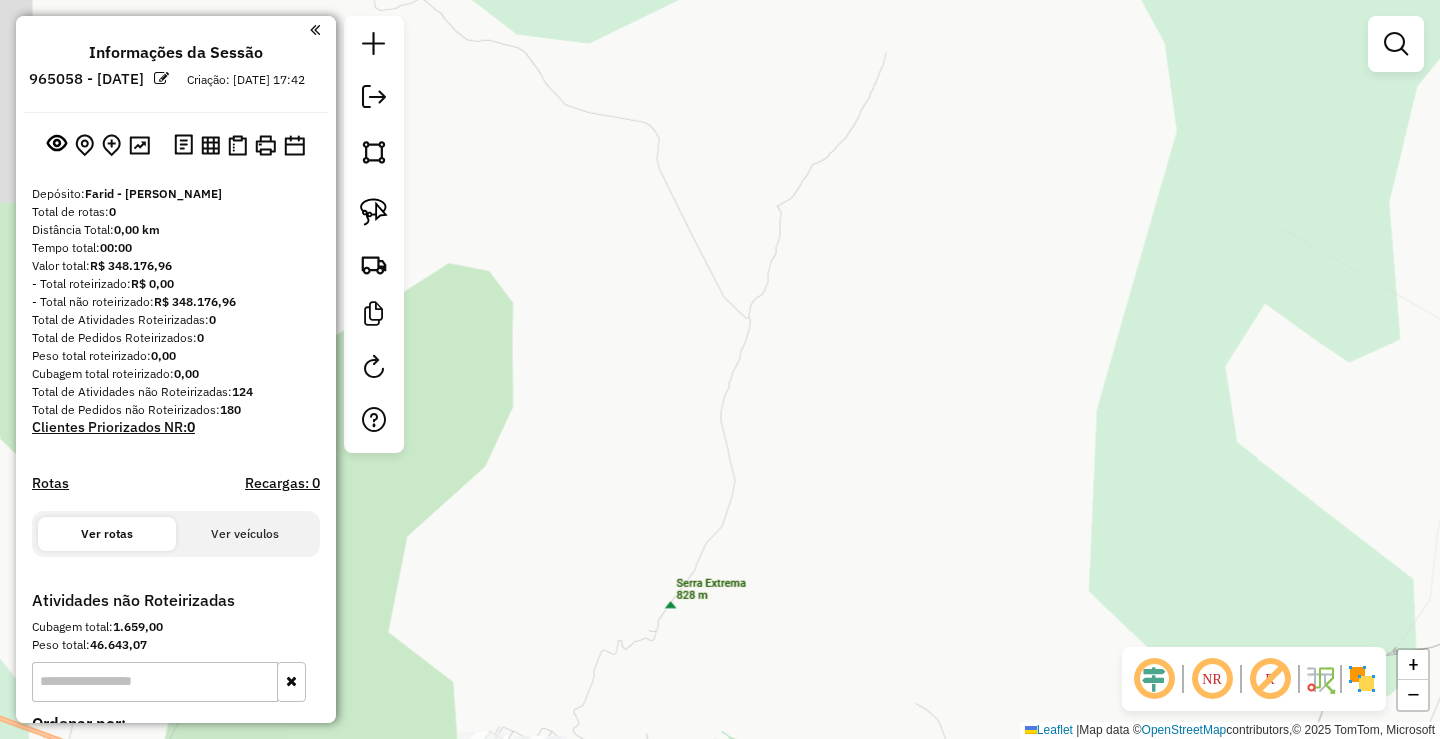 drag, startPoint x: 757, startPoint y: 454, endPoint x: 1011, endPoint y: 234, distance: 336.02975 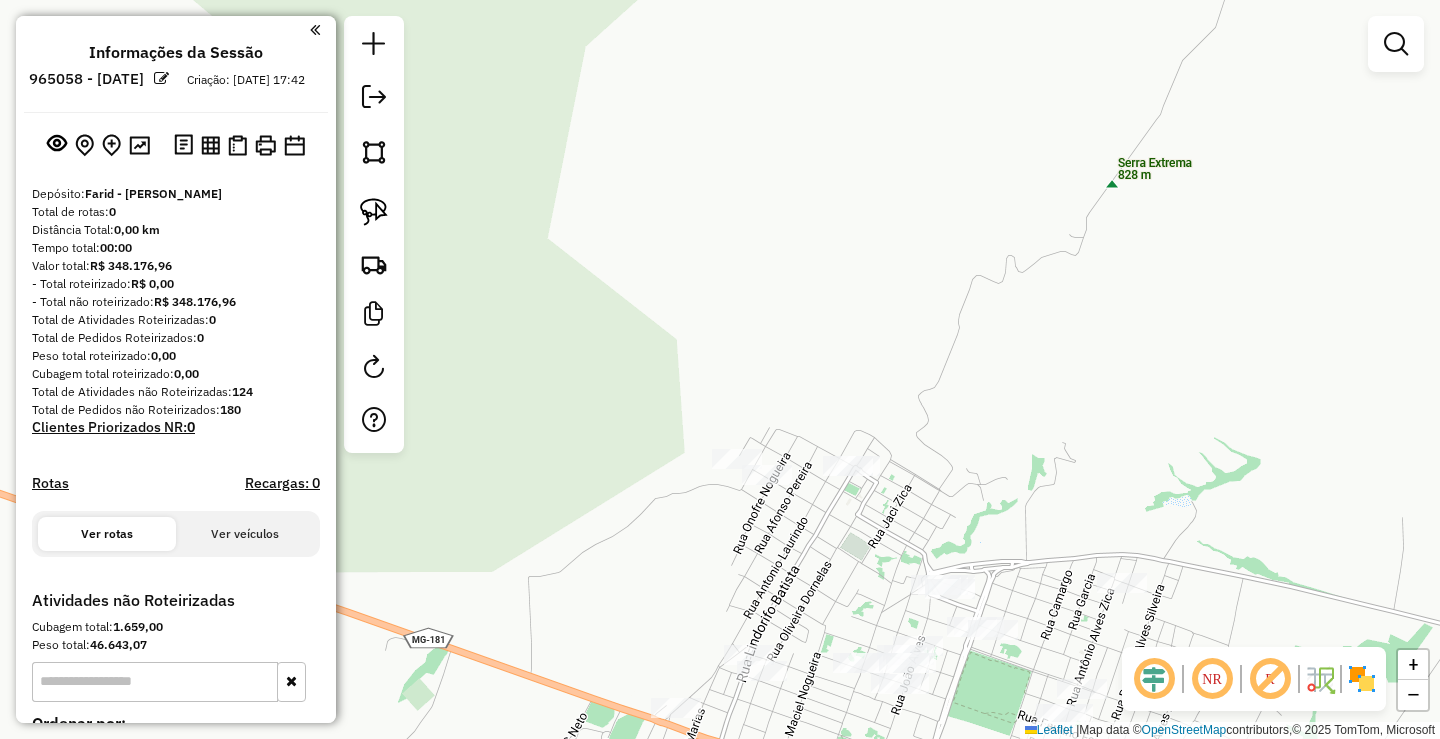 drag, startPoint x: 895, startPoint y: 511, endPoint x: 867, endPoint y: 289, distance: 223.7588 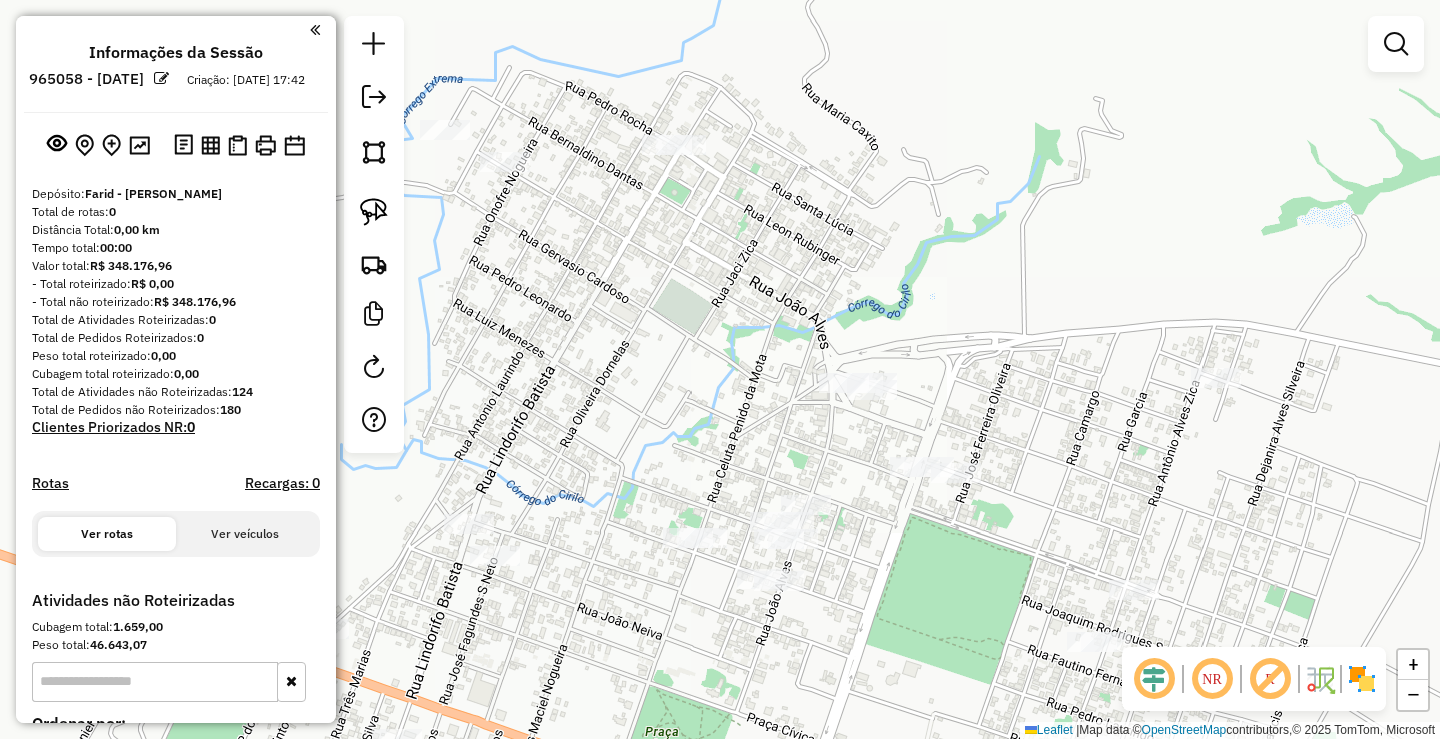 drag, startPoint x: 942, startPoint y: 431, endPoint x: 957, endPoint y: 340, distance: 92.22798 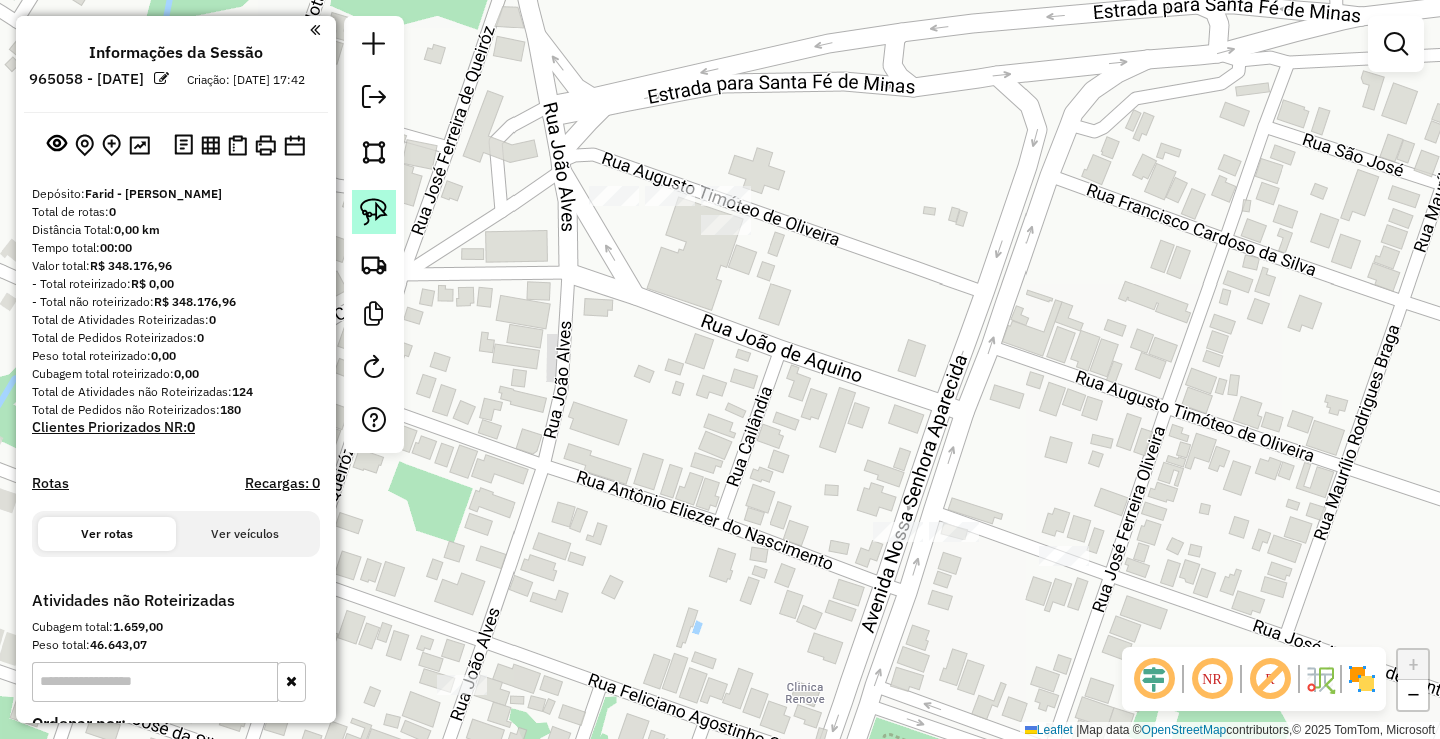 click 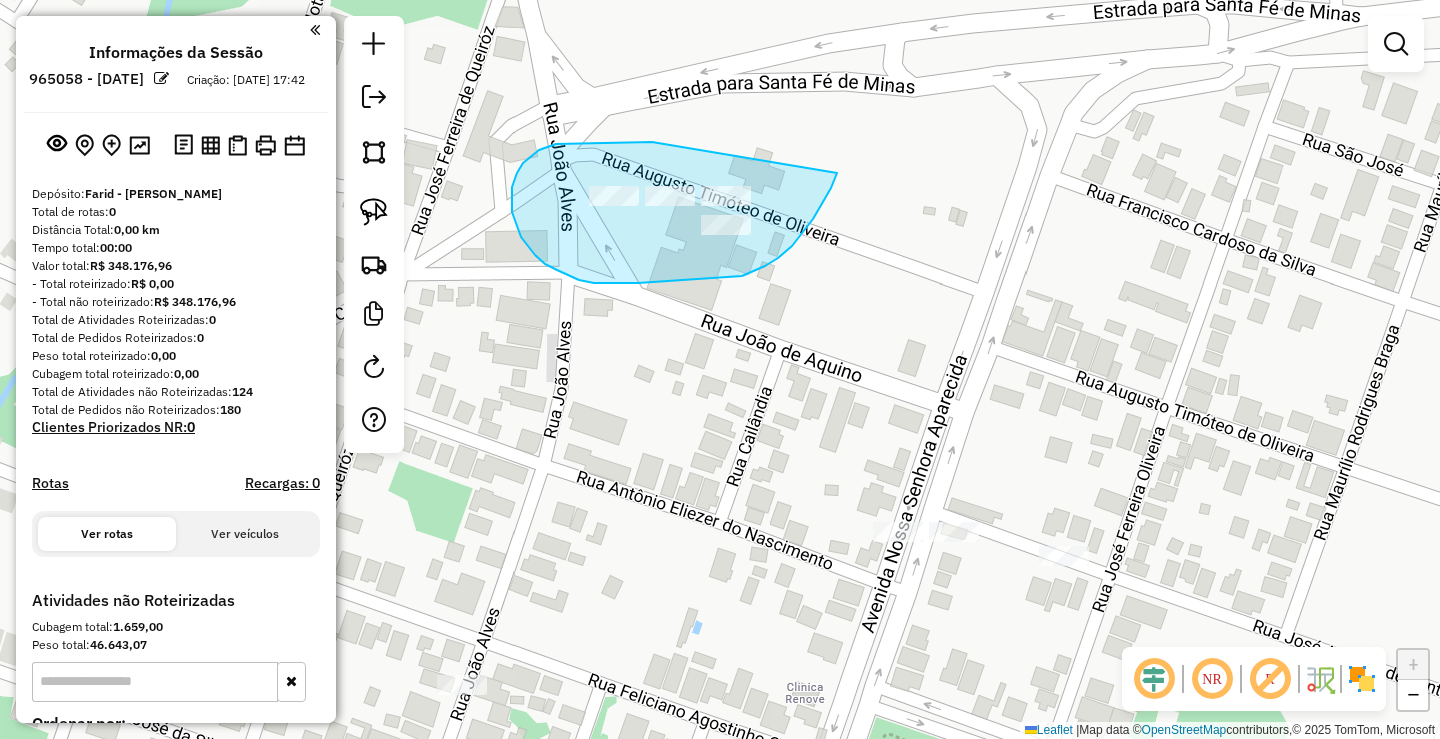 drag, startPoint x: 652, startPoint y: 142, endPoint x: 857, endPoint y: 93, distance: 210.77477 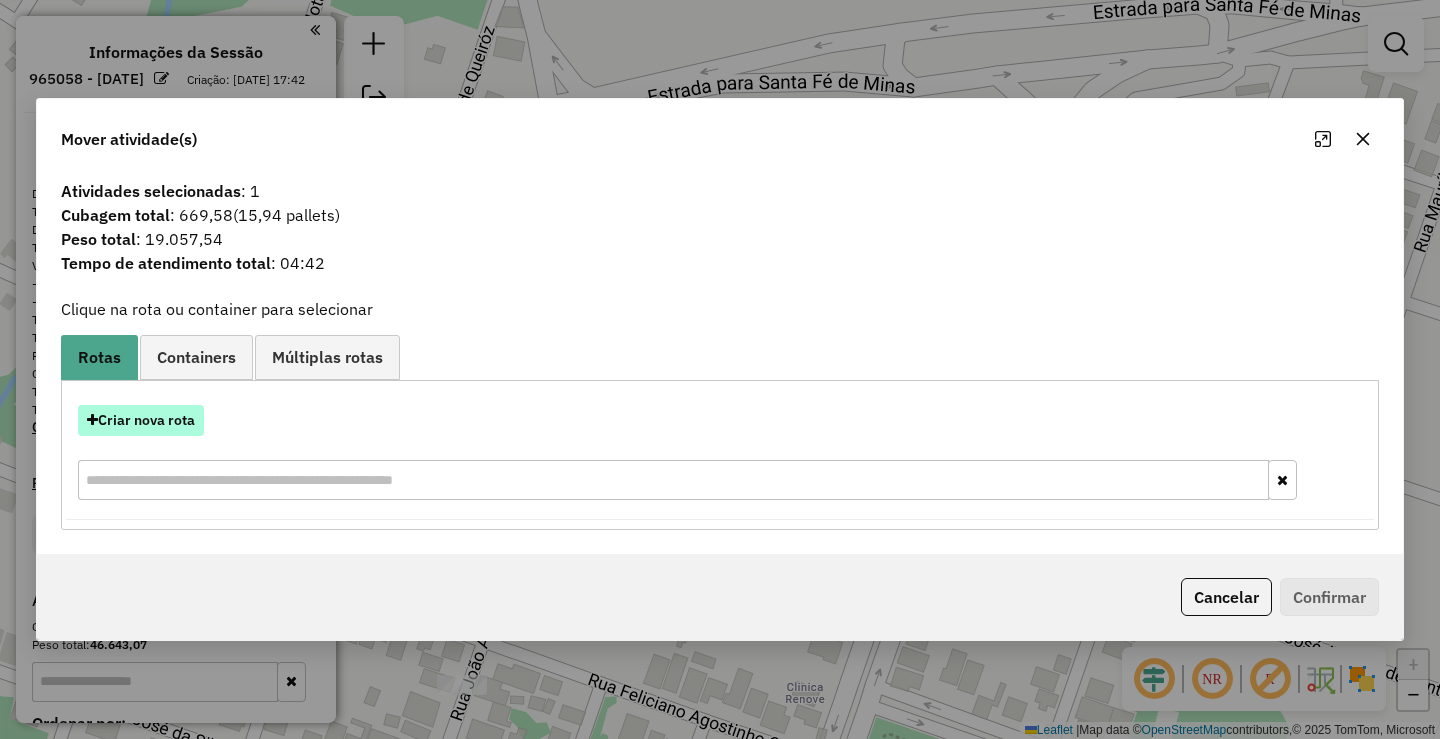 click on "Criar nova rota" at bounding box center (141, 420) 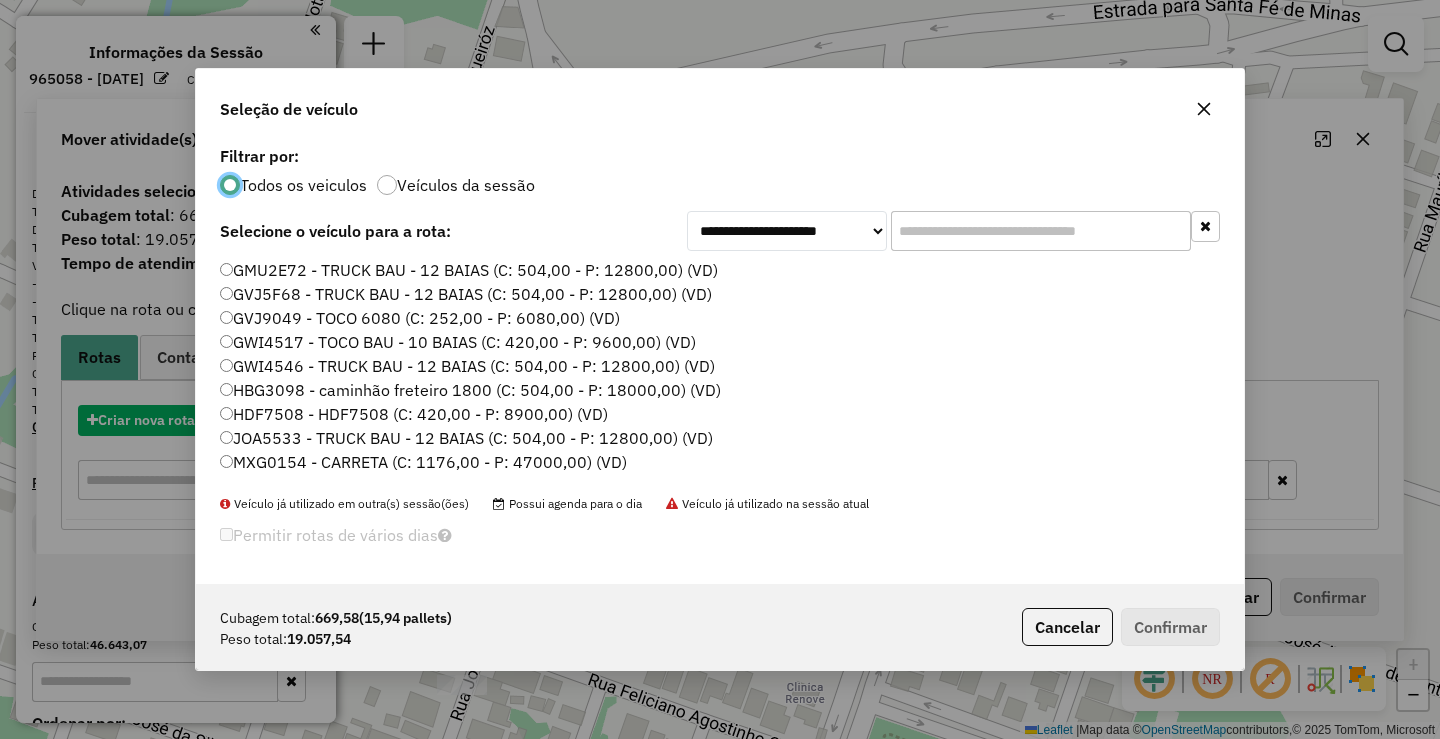 scroll, scrollTop: 11, scrollLeft: 6, axis: both 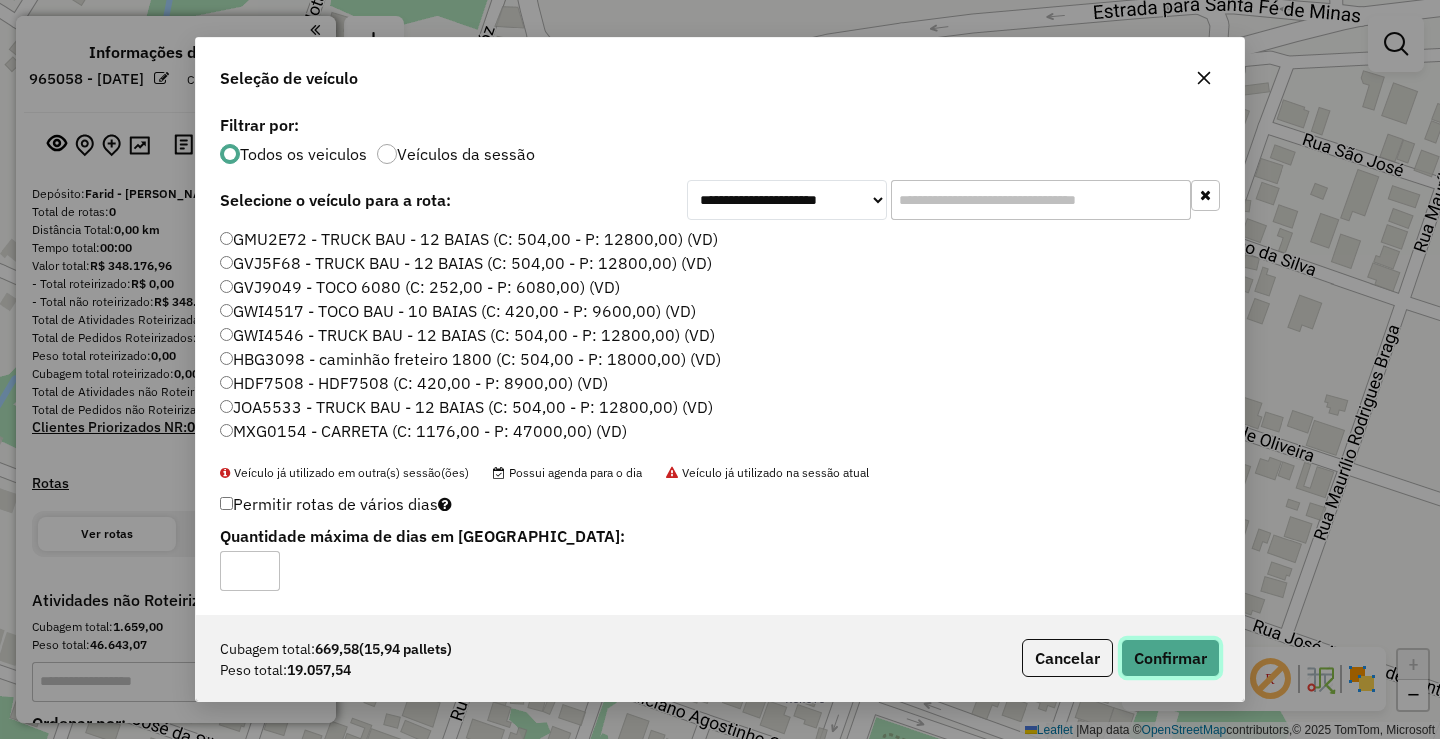 click on "Confirmar" 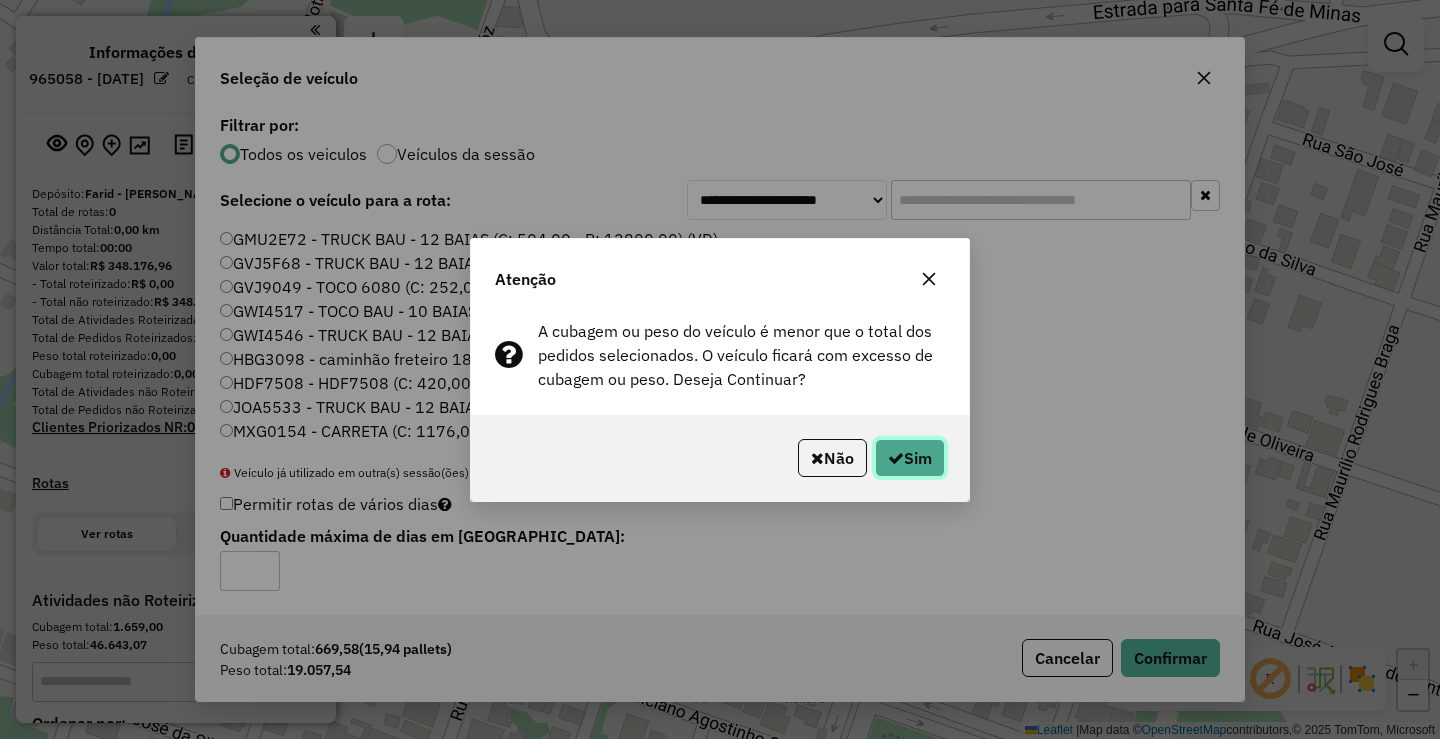 click on "Sim" 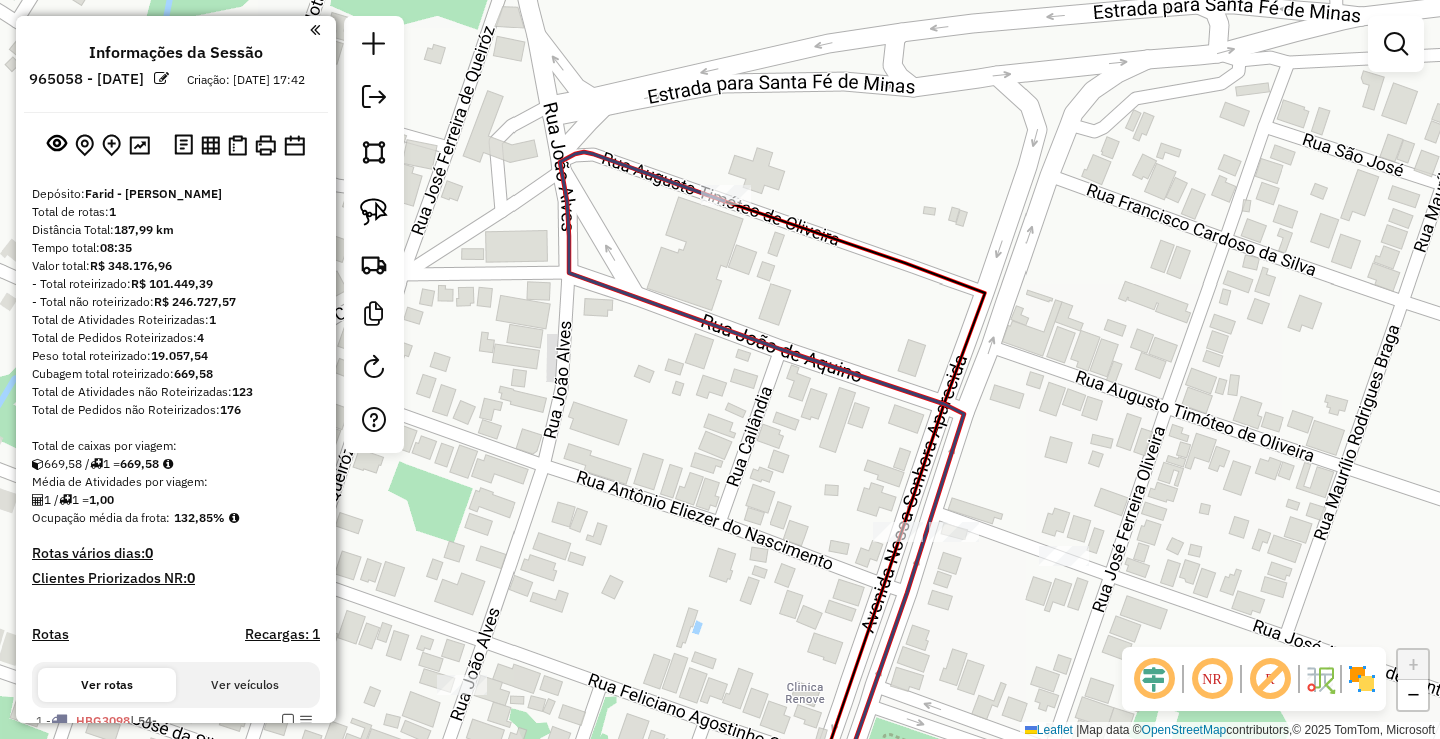 drag, startPoint x: 669, startPoint y: 553, endPoint x: 704, endPoint y: 483, distance: 78.26238 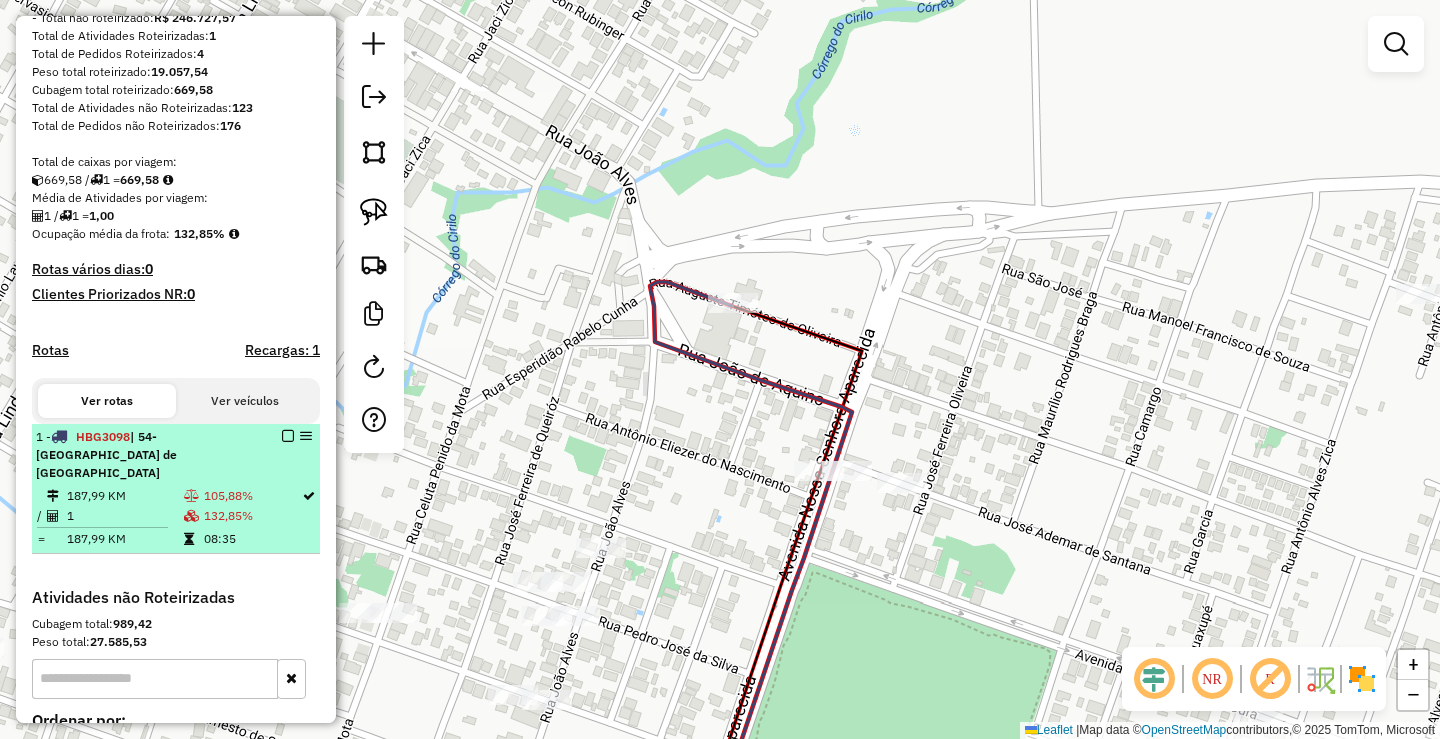 scroll, scrollTop: 300, scrollLeft: 0, axis: vertical 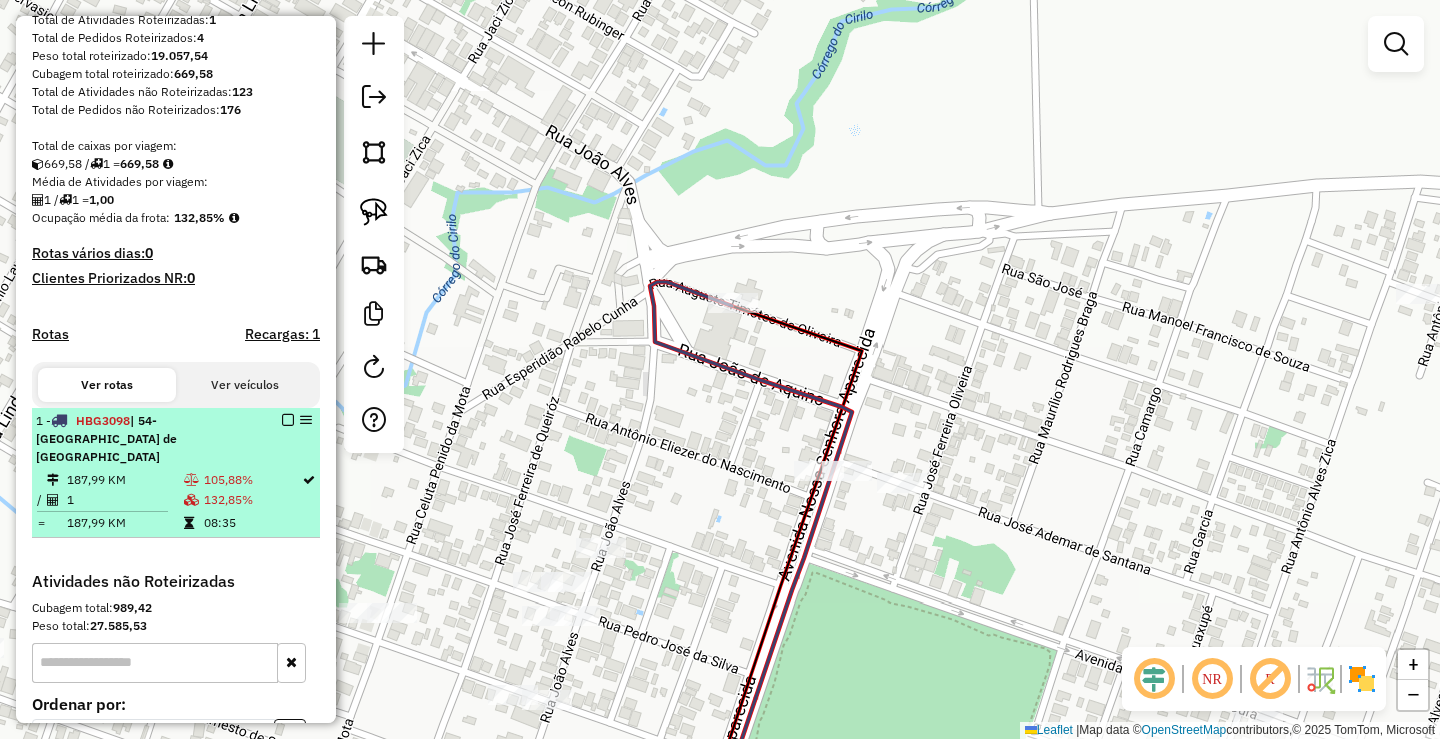 click at bounding box center (288, 420) 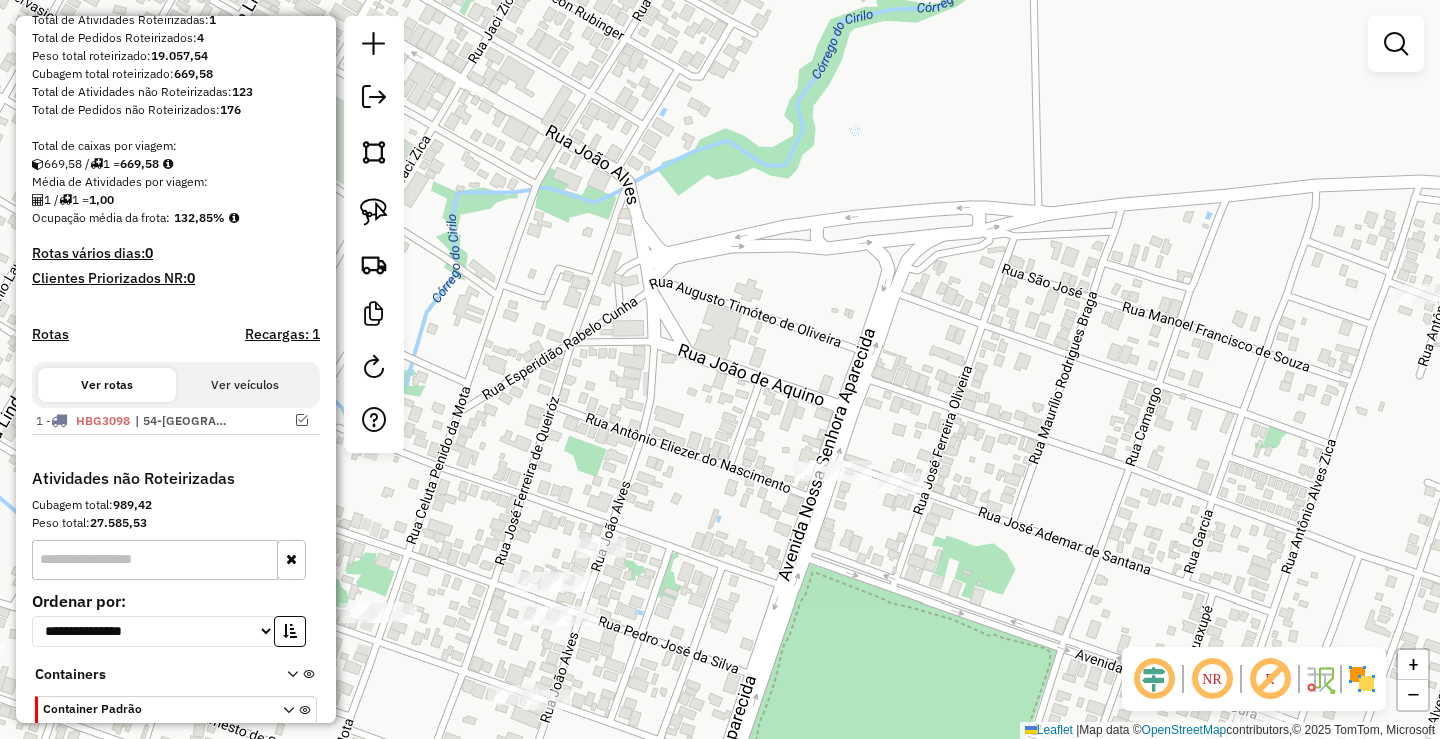 drag, startPoint x: 796, startPoint y: 585, endPoint x: 802, endPoint y: 490, distance: 95.189285 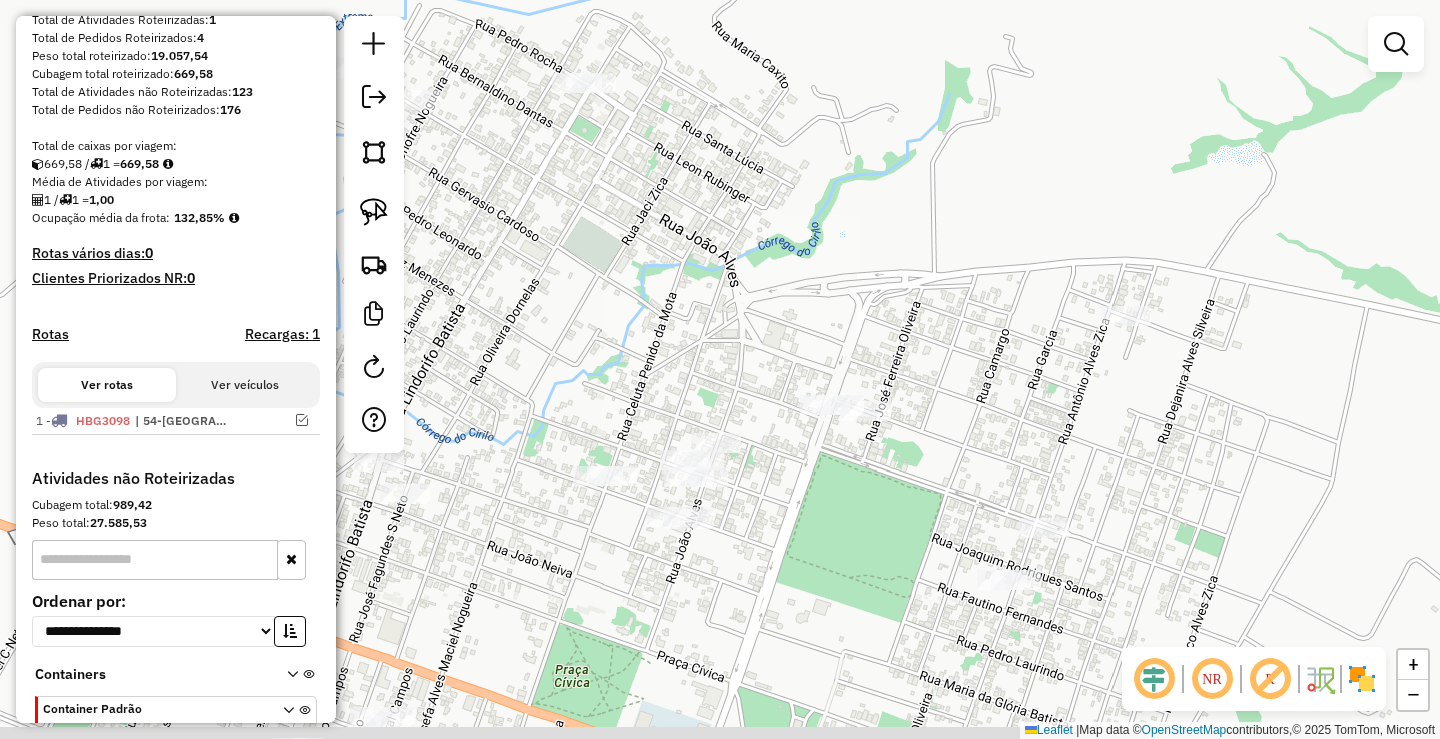 drag, startPoint x: 776, startPoint y: 550, endPoint x: 831, endPoint y: 357, distance: 200.68384 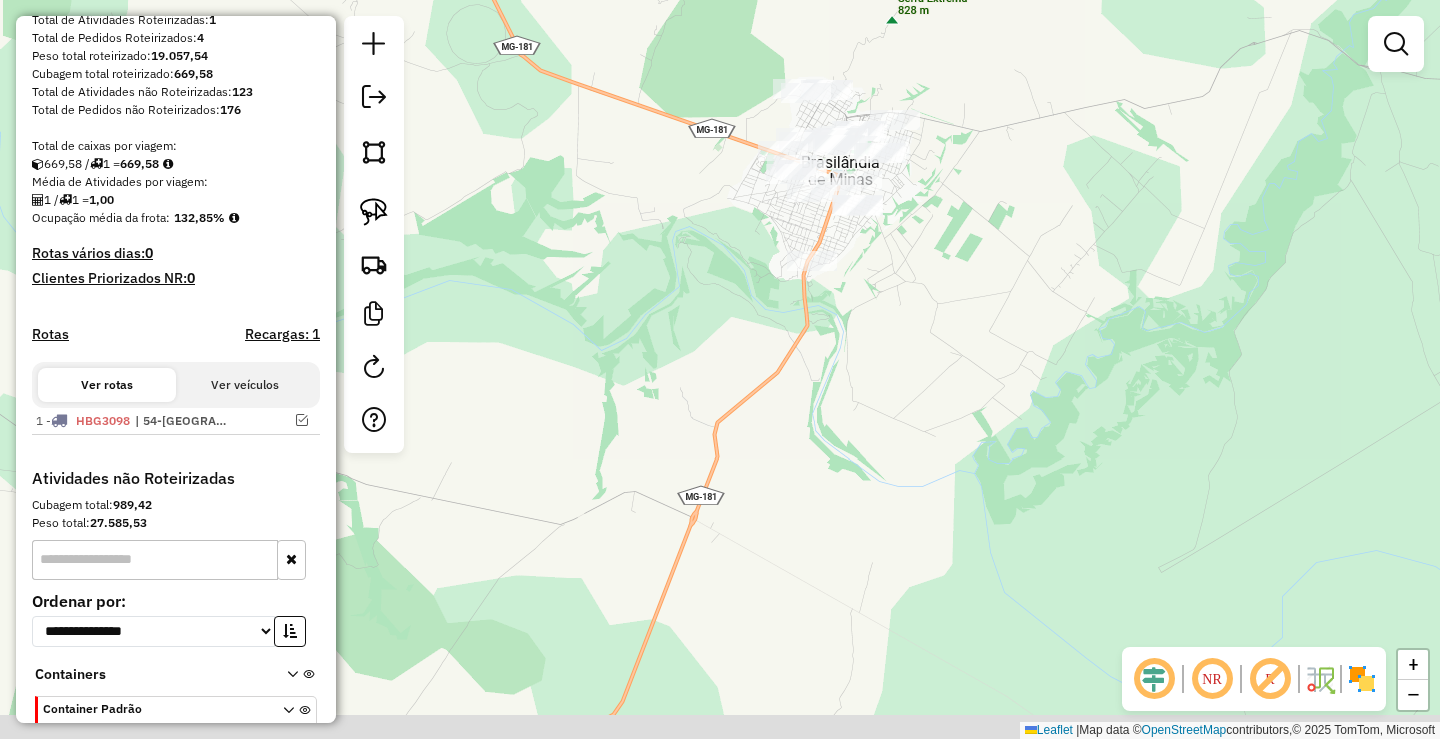 drag, startPoint x: 850, startPoint y: 555, endPoint x: 876, endPoint y: 284, distance: 272.2444 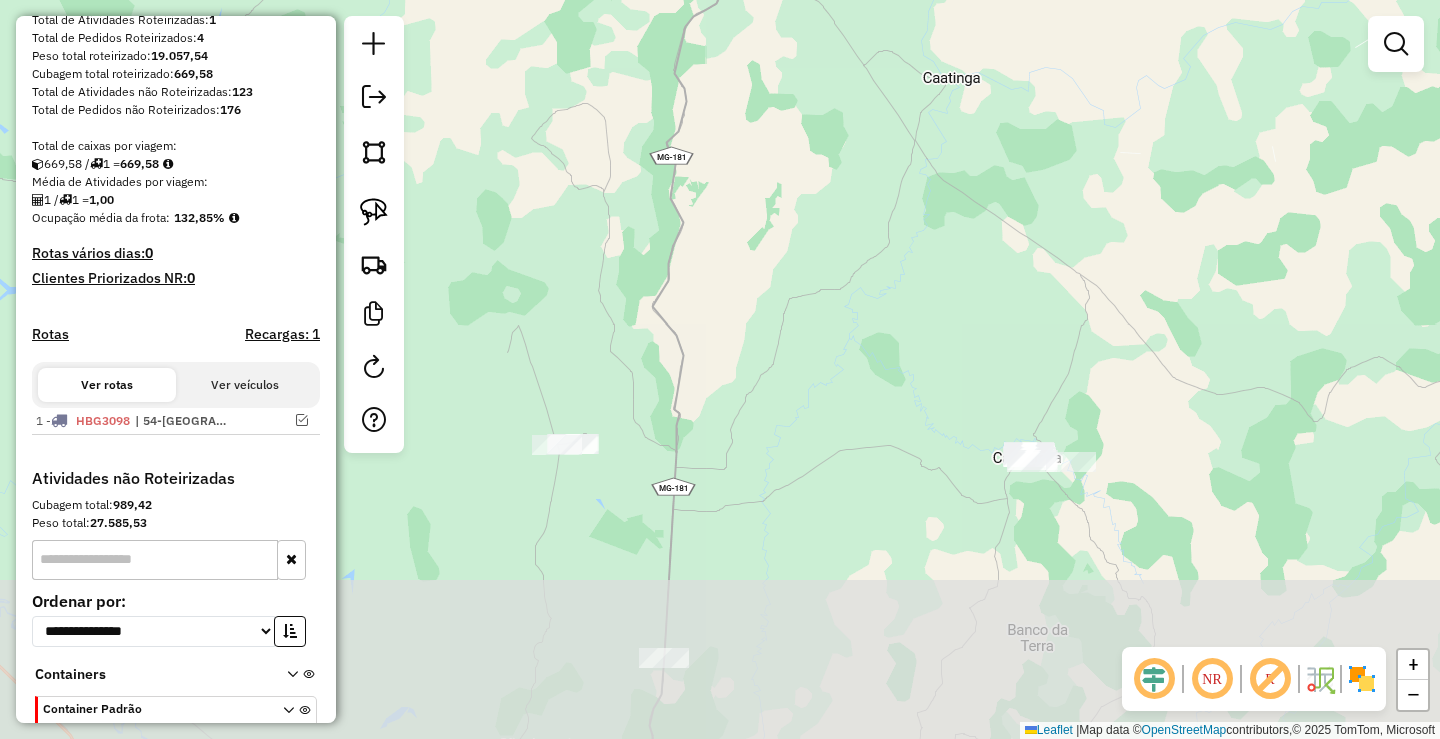 drag, startPoint x: 993, startPoint y: 514, endPoint x: 845, endPoint y: 87, distance: 451.92145 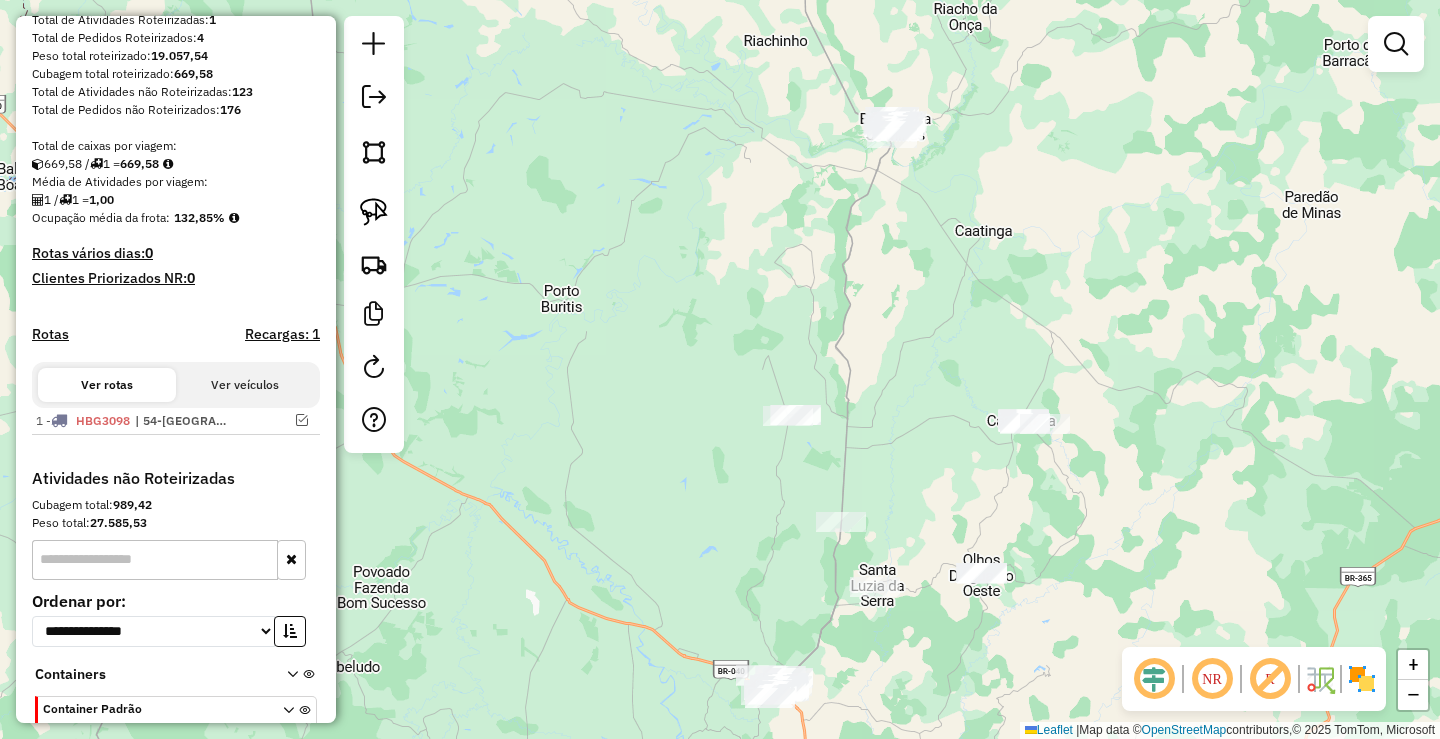 drag, startPoint x: 815, startPoint y: 286, endPoint x: 894, endPoint y: 407, distance: 144.50606 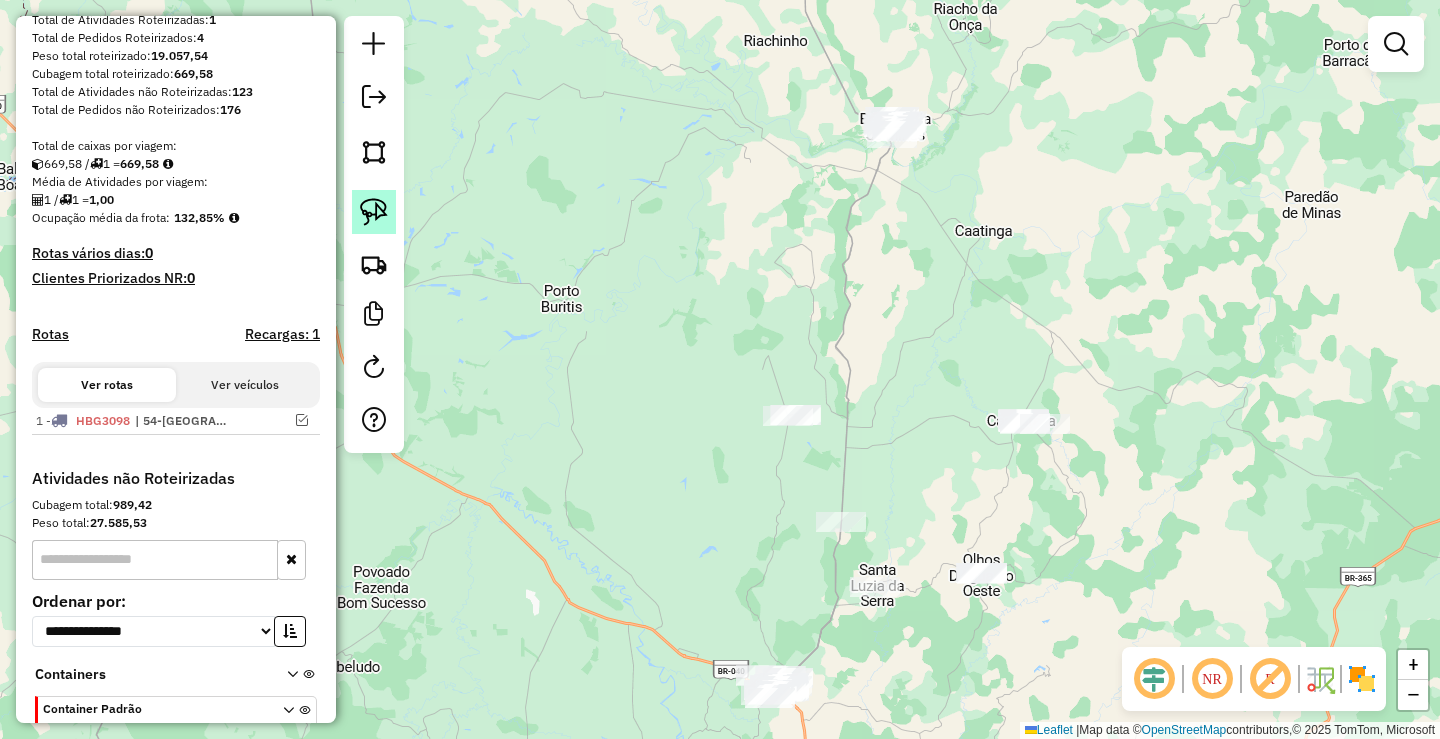 click 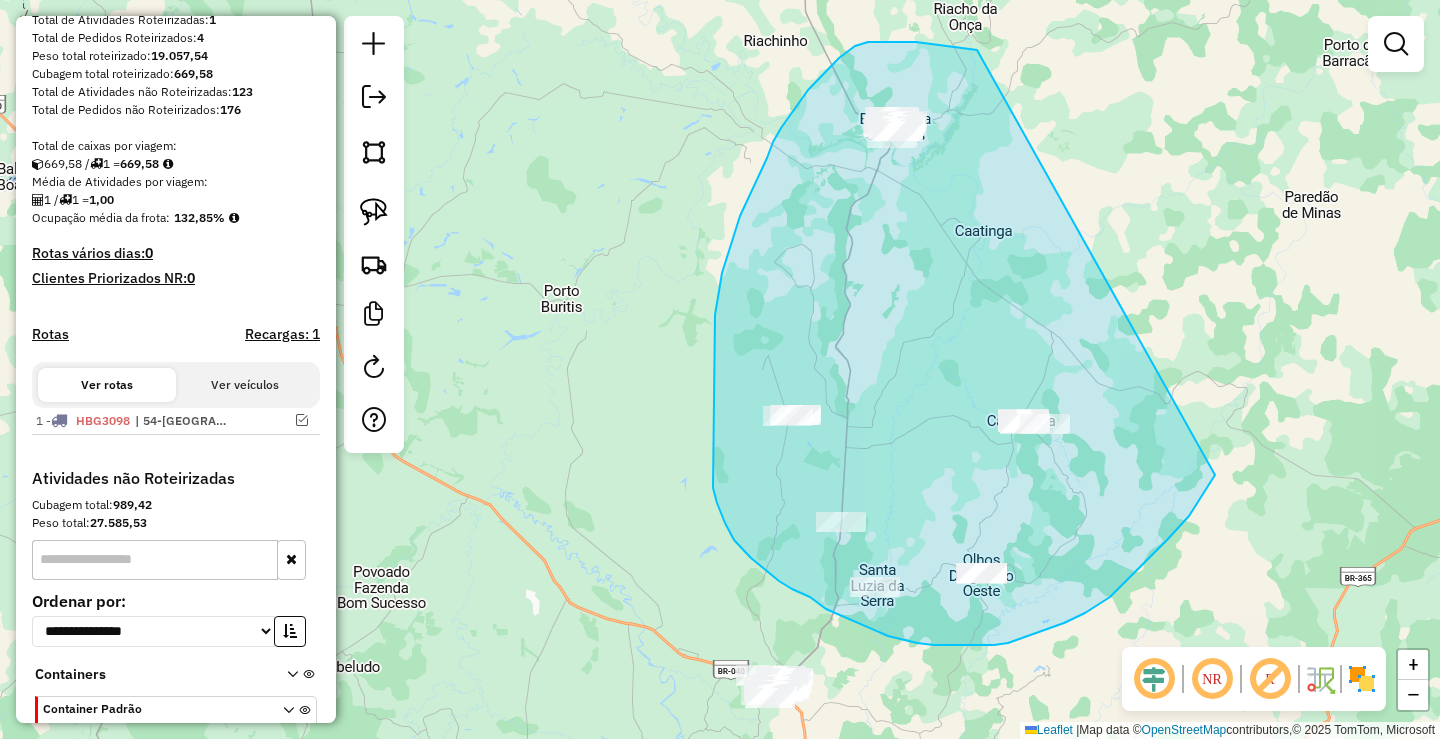 drag, startPoint x: 965, startPoint y: 48, endPoint x: 1290, endPoint y: 346, distance: 440.94104 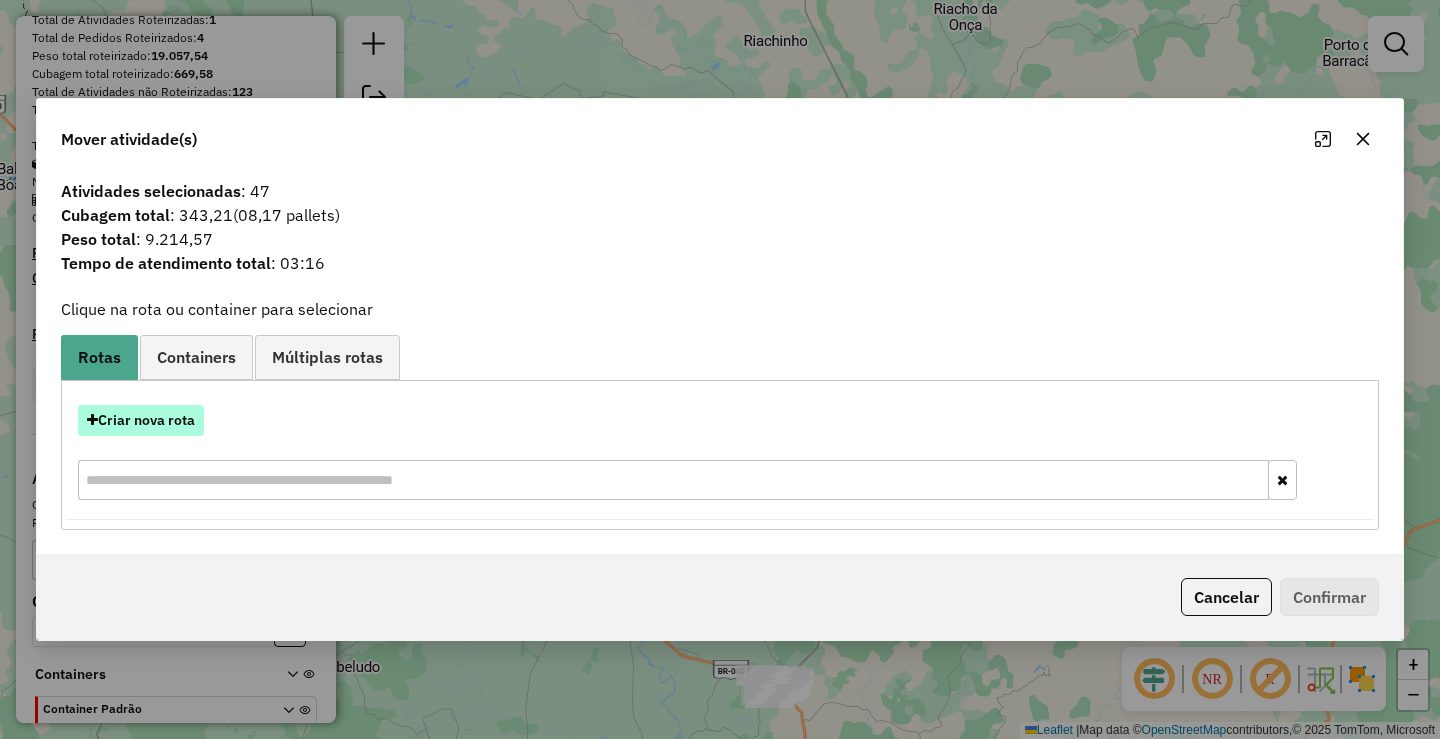 click on "Criar nova rota" at bounding box center (141, 420) 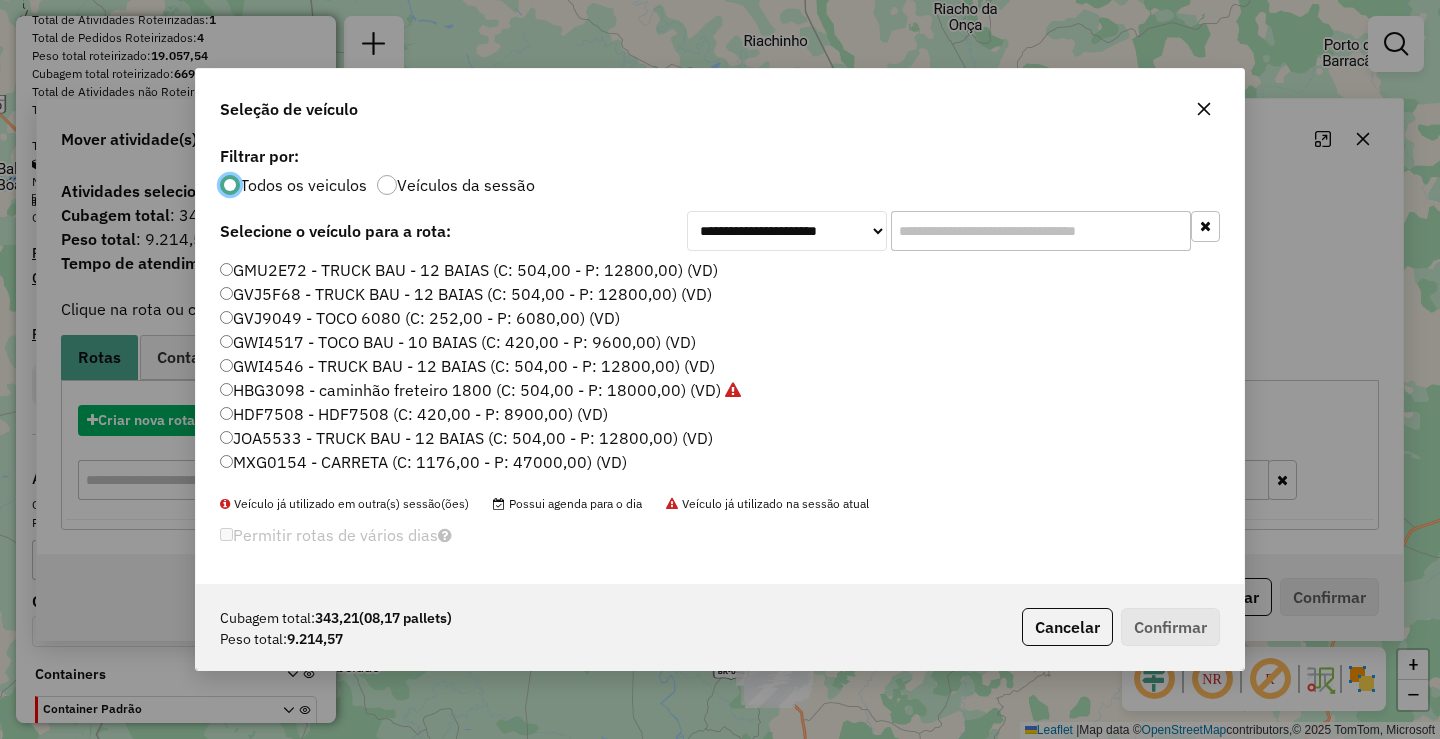 scroll, scrollTop: 11, scrollLeft: 6, axis: both 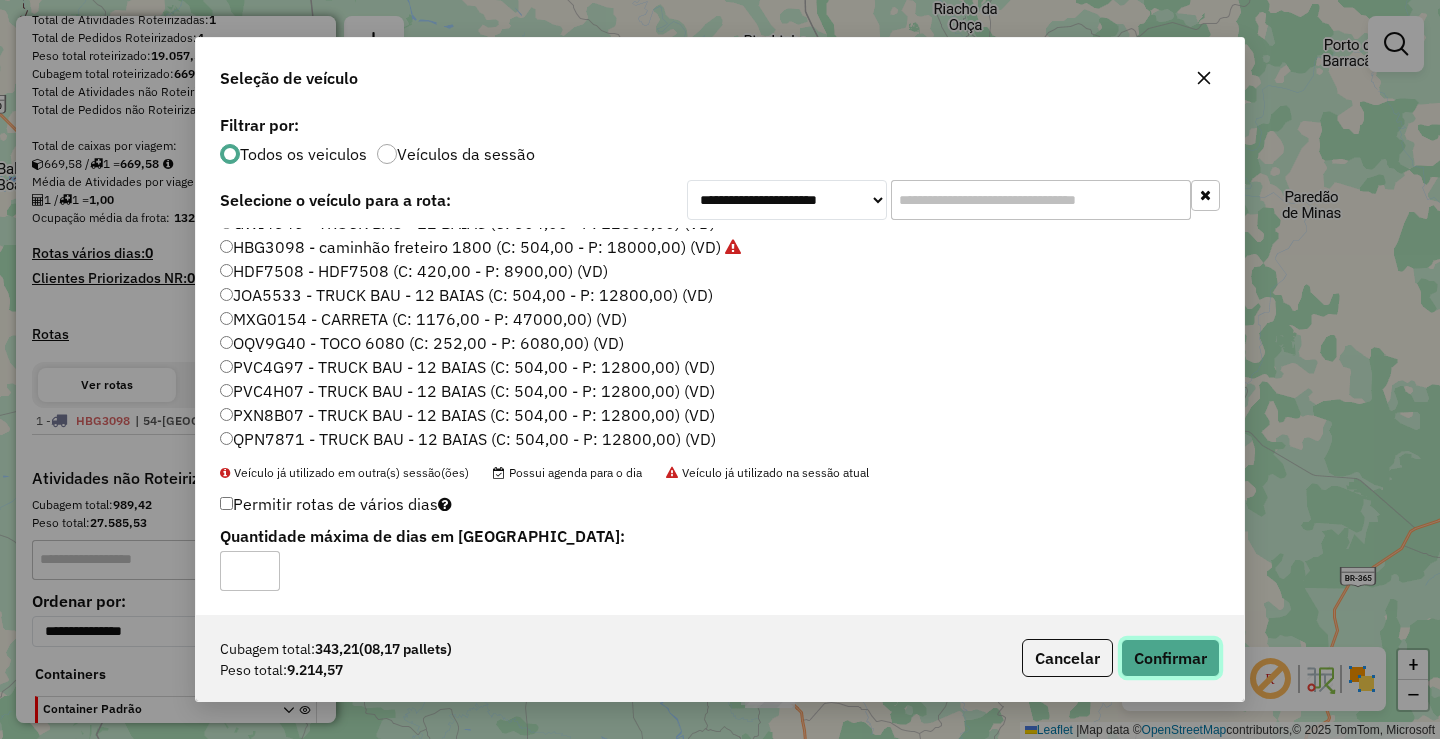 click on "Confirmar" 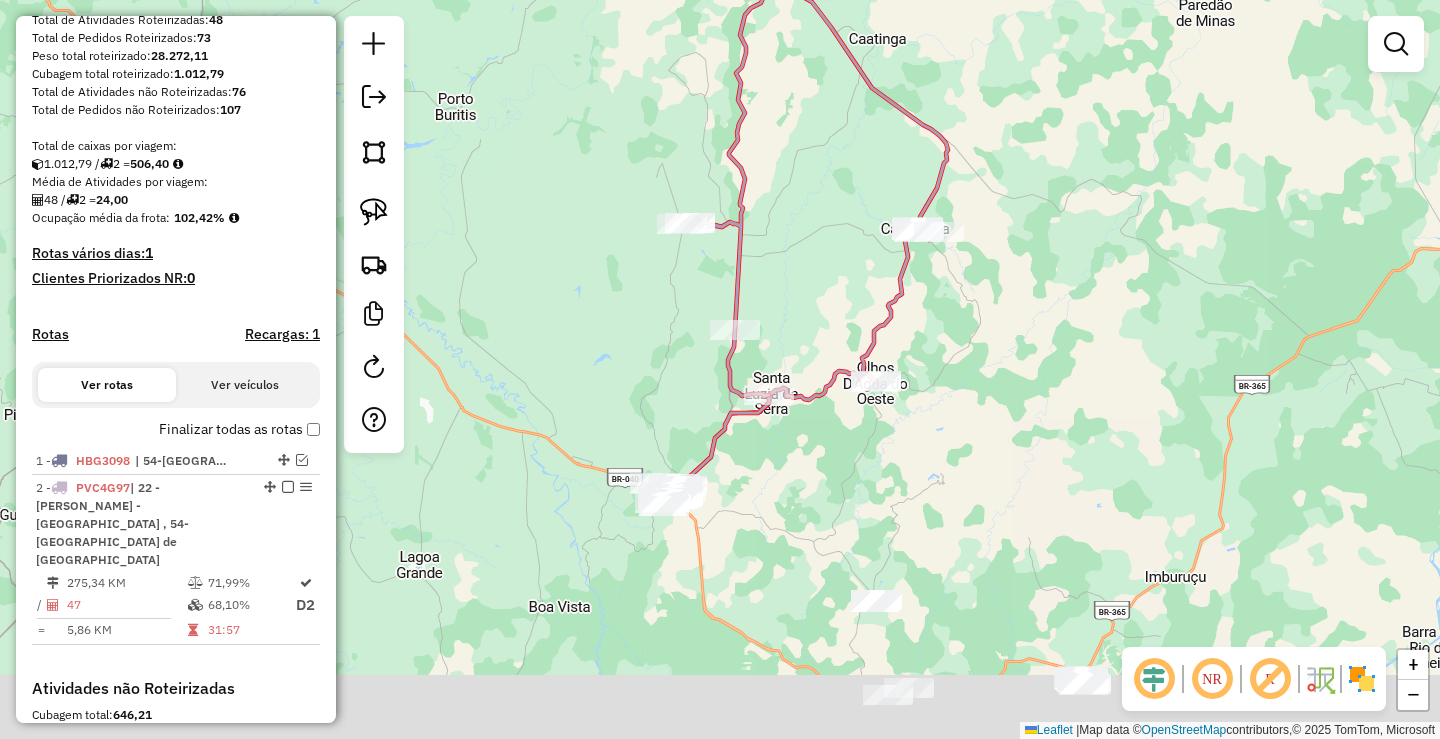 drag, startPoint x: 1050, startPoint y: 560, endPoint x: 796, endPoint y: 148, distance: 484.00412 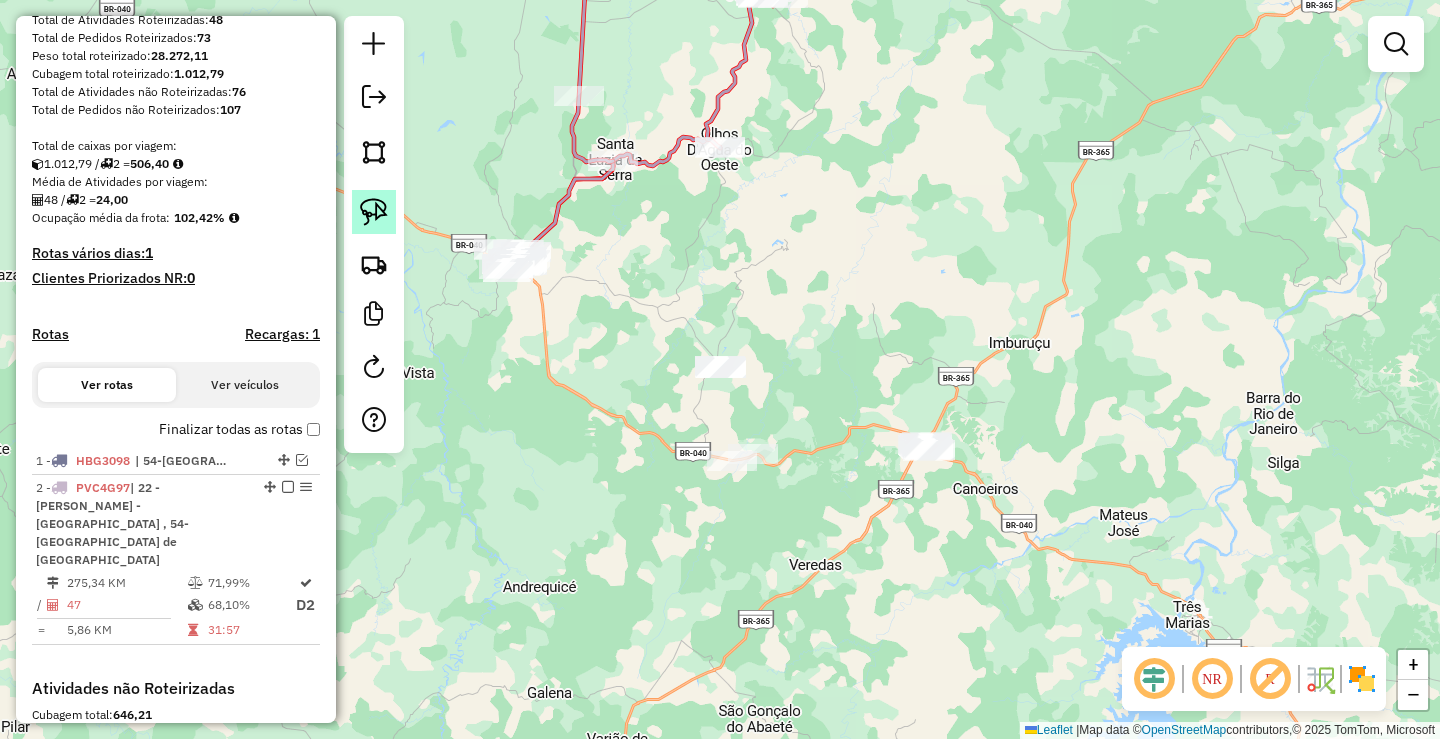click 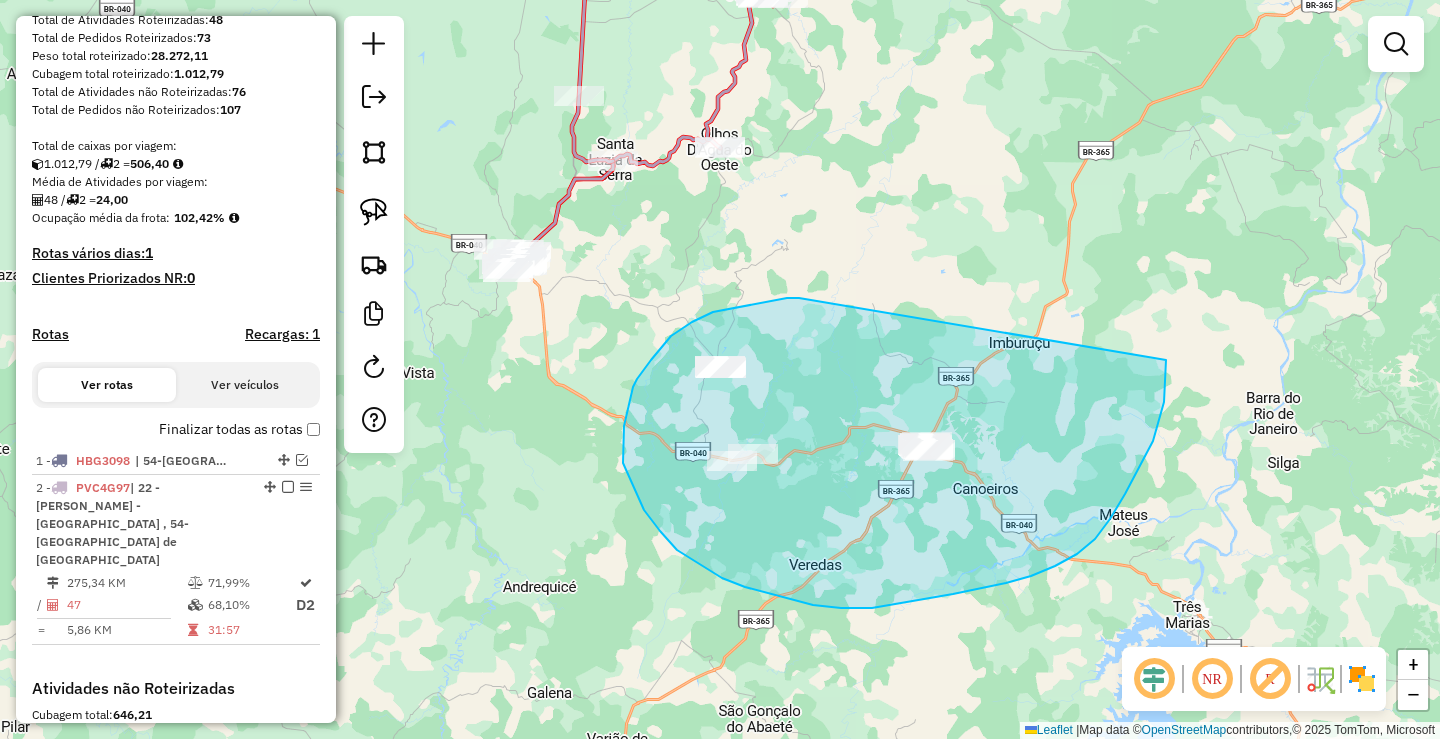 drag, startPoint x: 789, startPoint y: 298, endPoint x: 1146, endPoint y: 361, distance: 362.5162 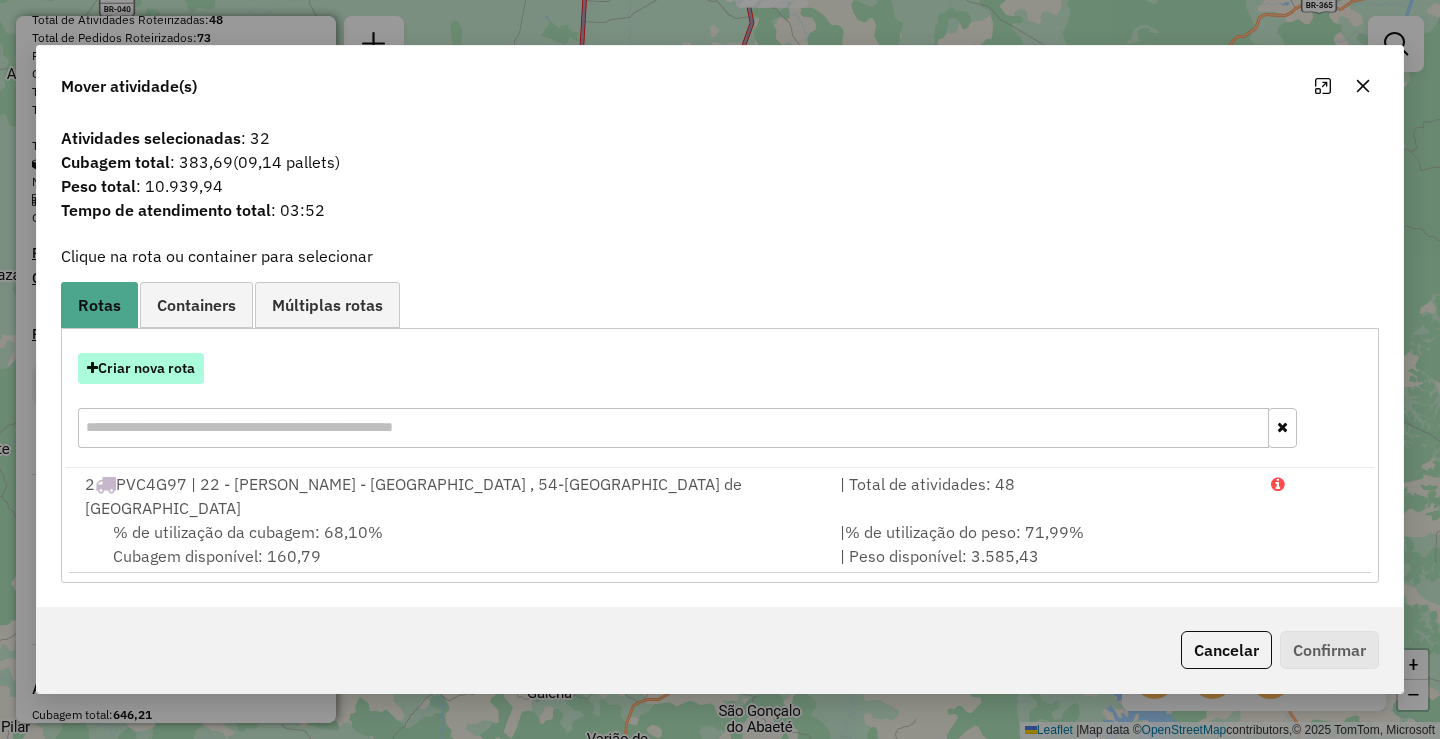click on "Criar nova rota" at bounding box center [141, 368] 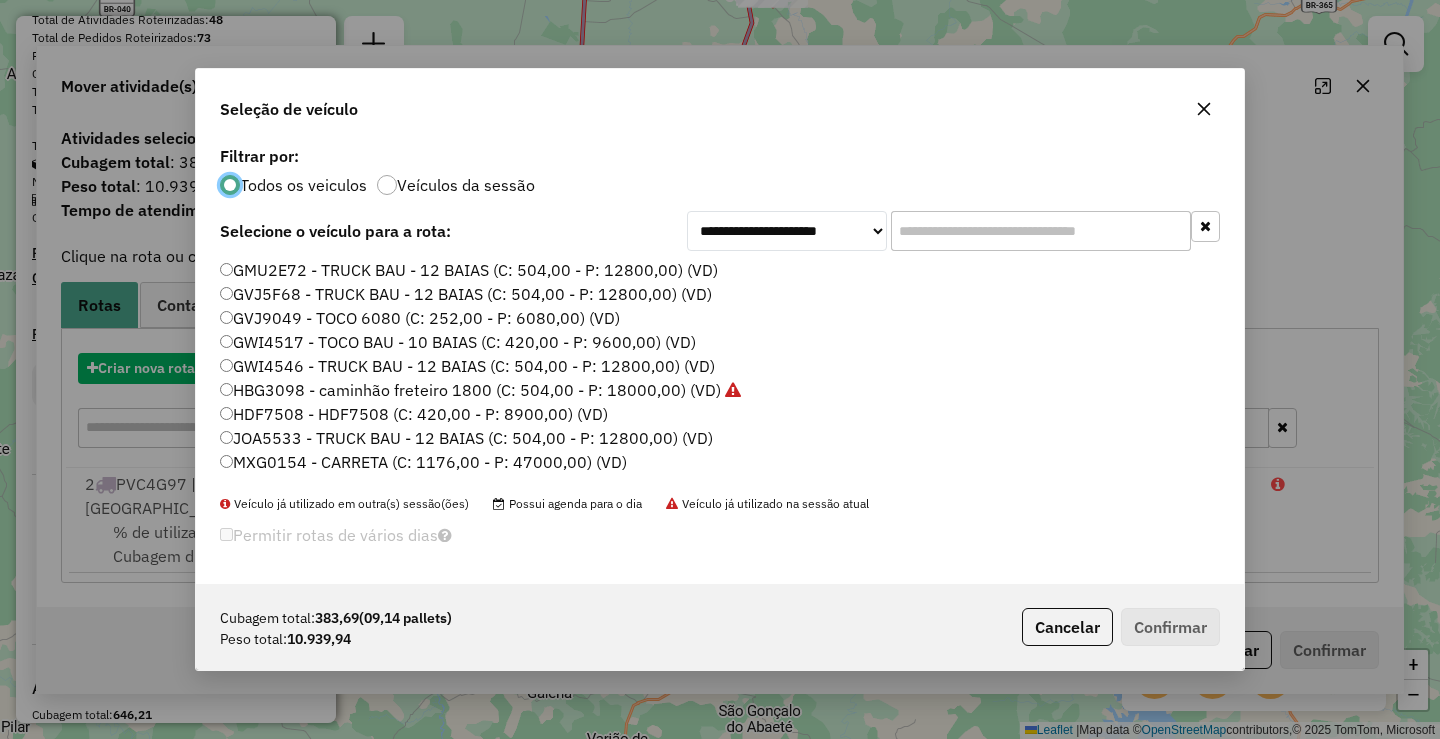 scroll, scrollTop: 11, scrollLeft: 6, axis: both 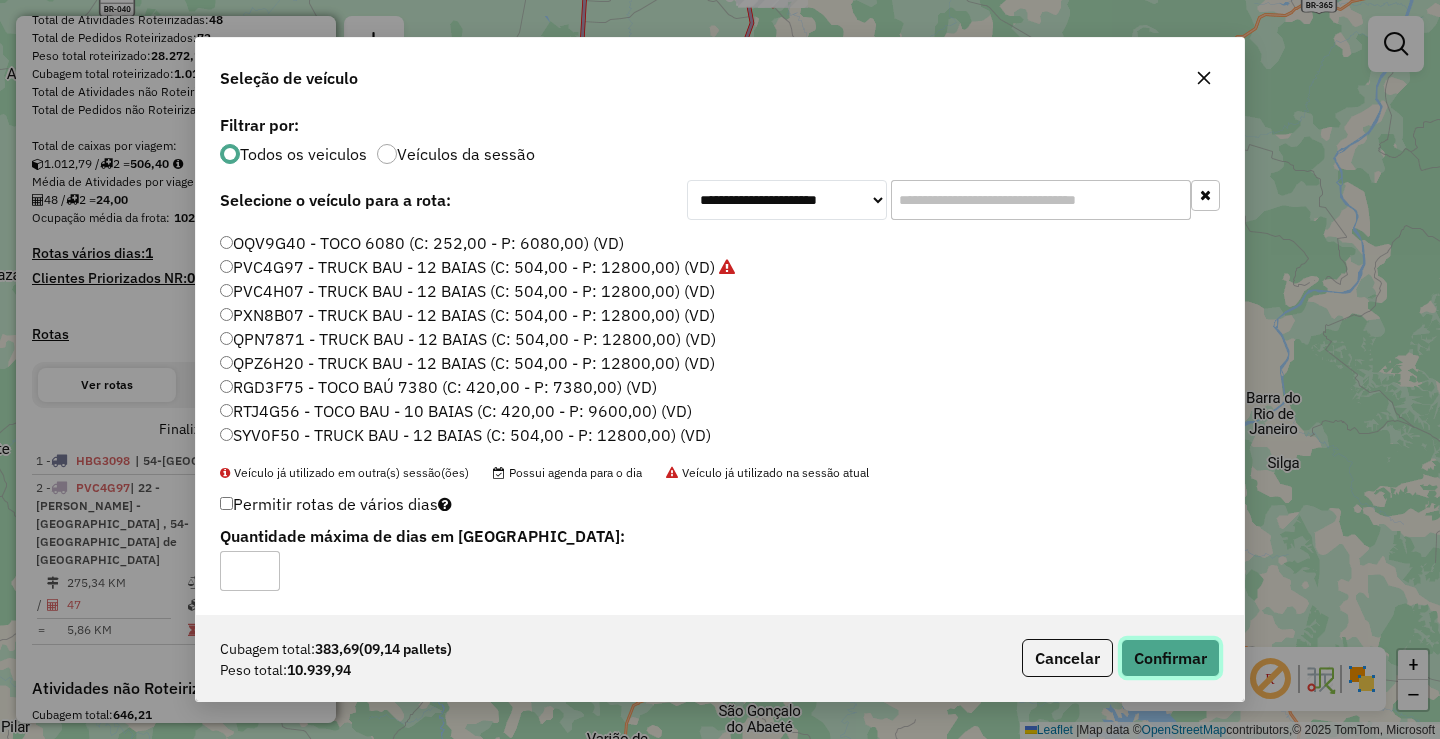 click on "Confirmar" 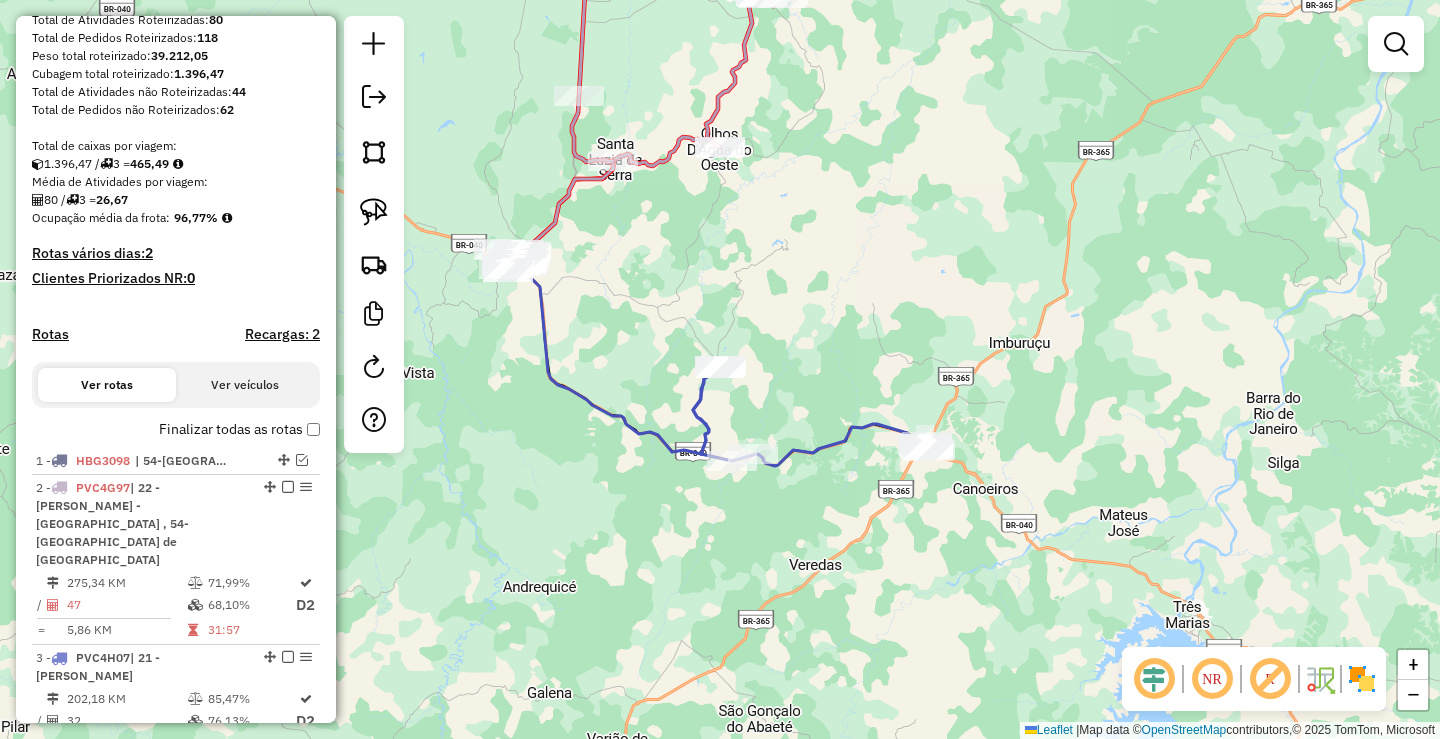 drag, startPoint x: 692, startPoint y: 608, endPoint x: 918, endPoint y: 581, distance: 227.60712 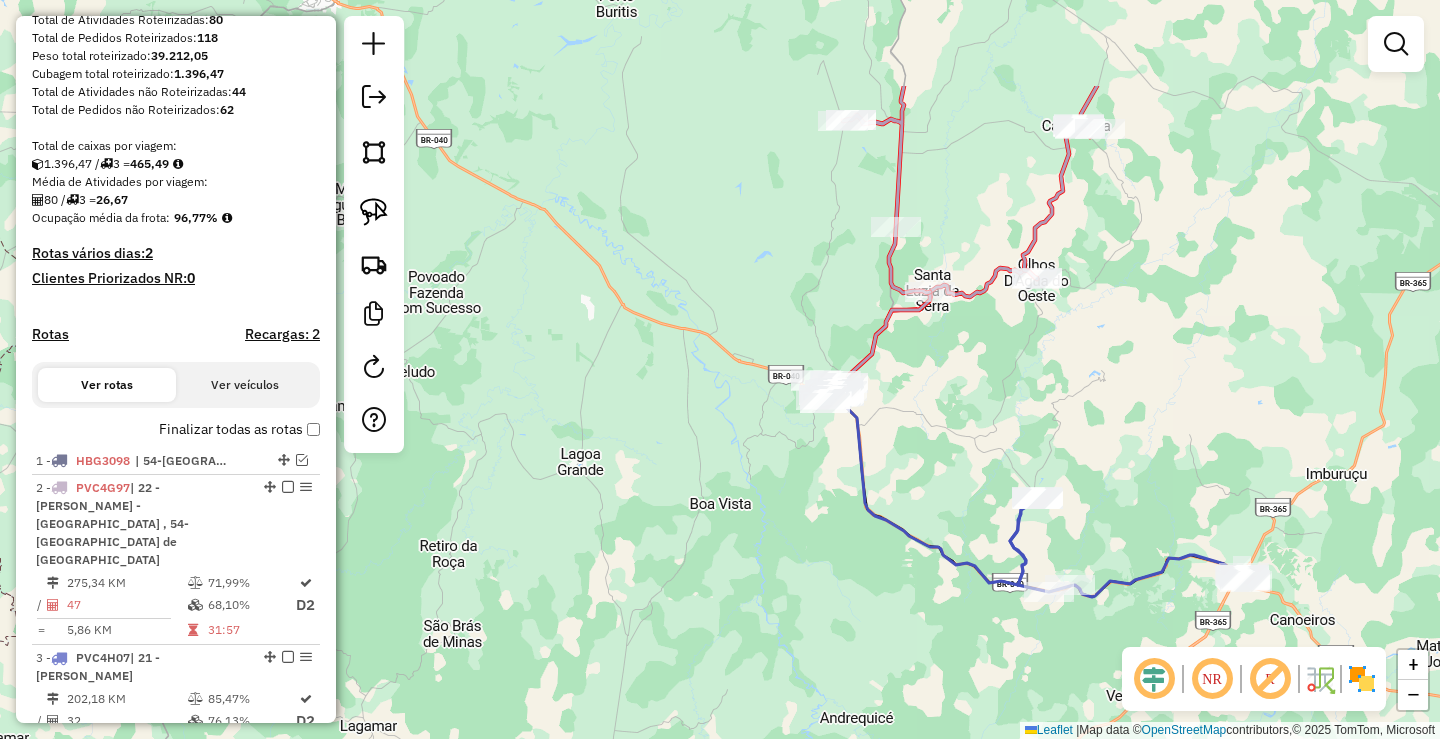 drag, startPoint x: 849, startPoint y: 507, endPoint x: 853, endPoint y: 647, distance: 140.05713 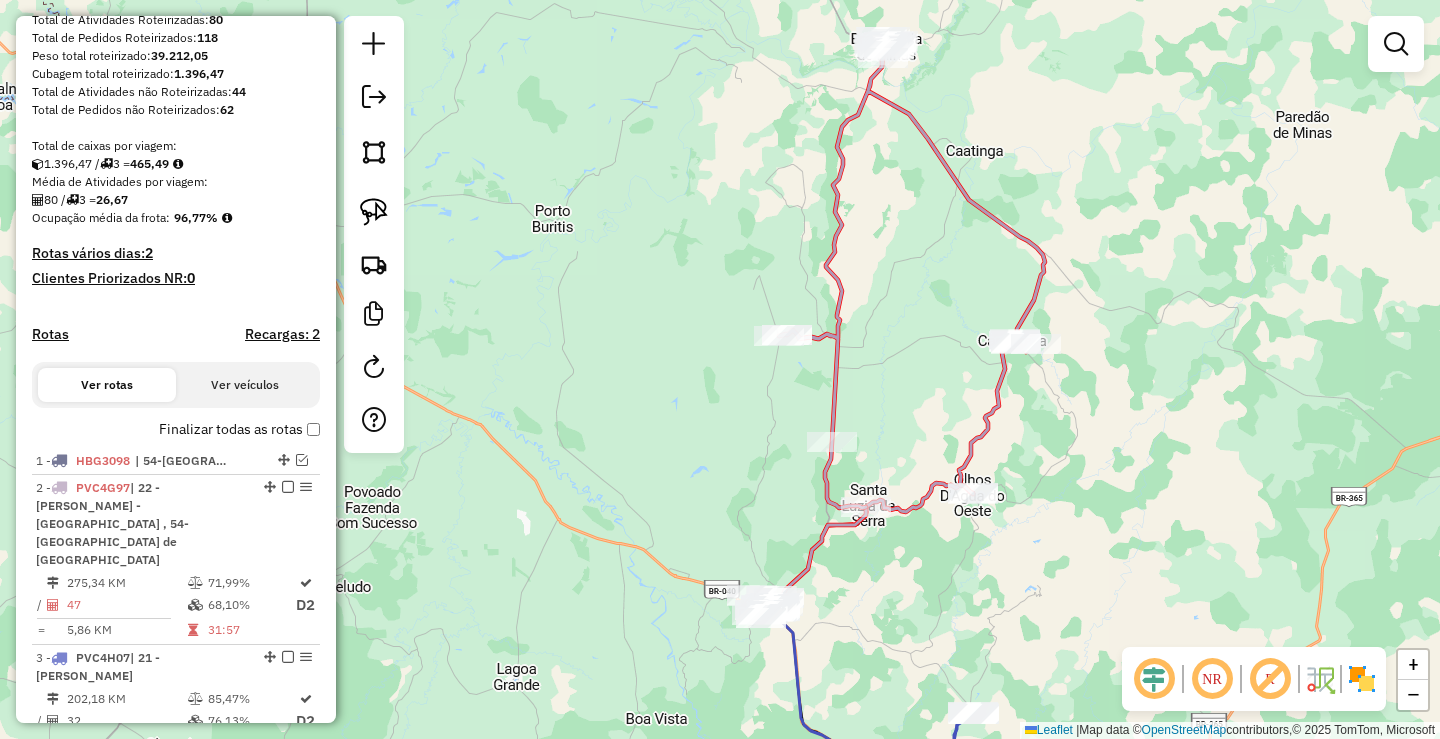 drag, startPoint x: 944, startPoint y: 558, endPoint x: 894, endPoint y: 648, distance: 102.9563 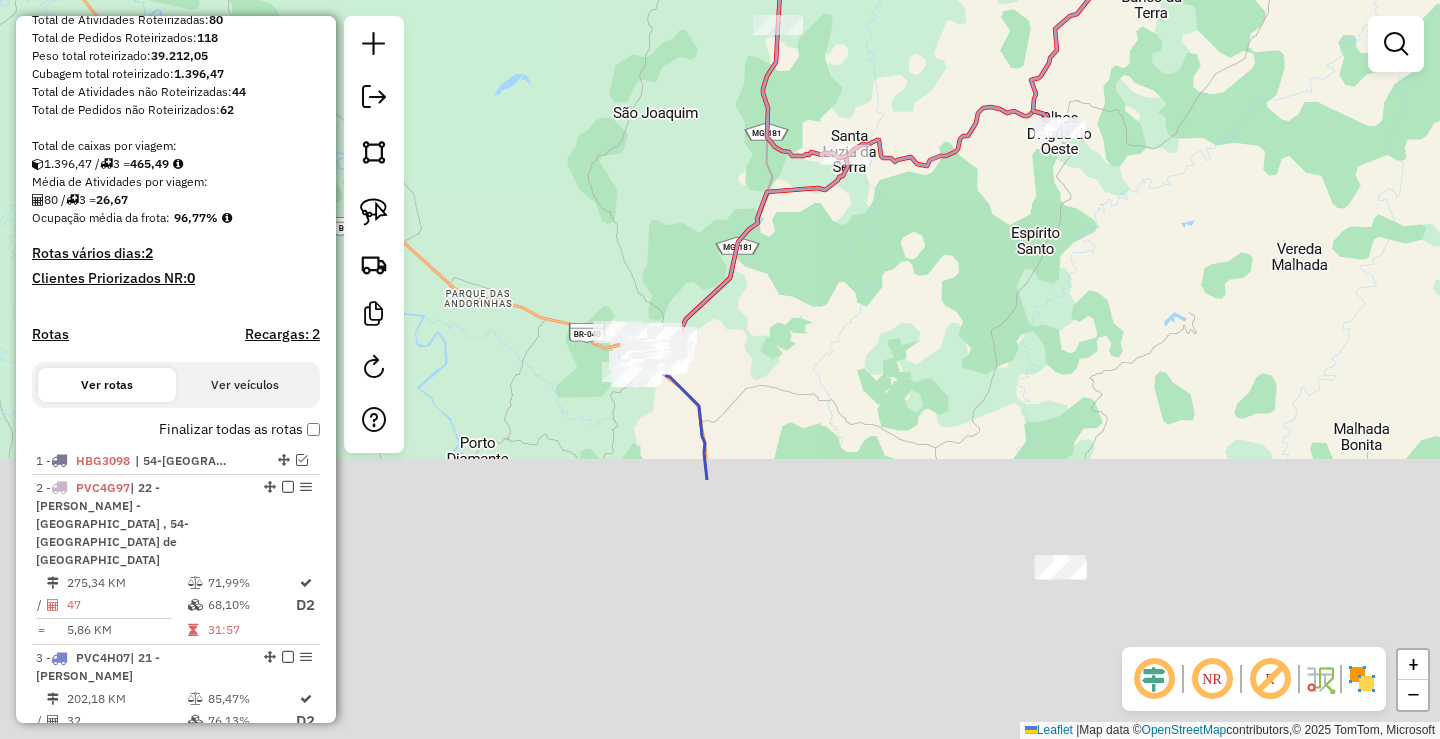 drag, startPoint x: 852, startPoint y: 688, endPoint x: 785, endPoint y: 260, distance: 433.21243 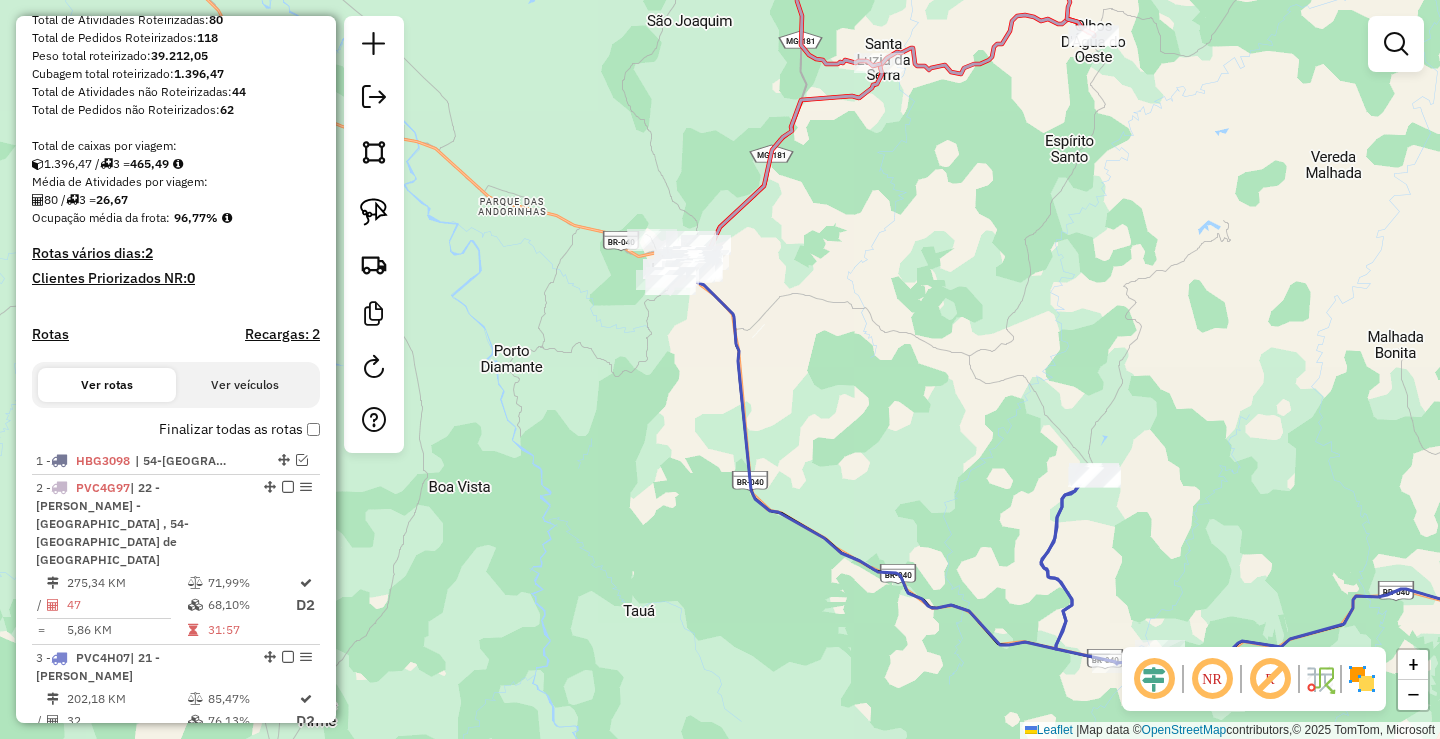 drag, startPoint x: 650, startPoint y: 416, endPoint x: 678, endPoint y: 444, distance: 39.59798 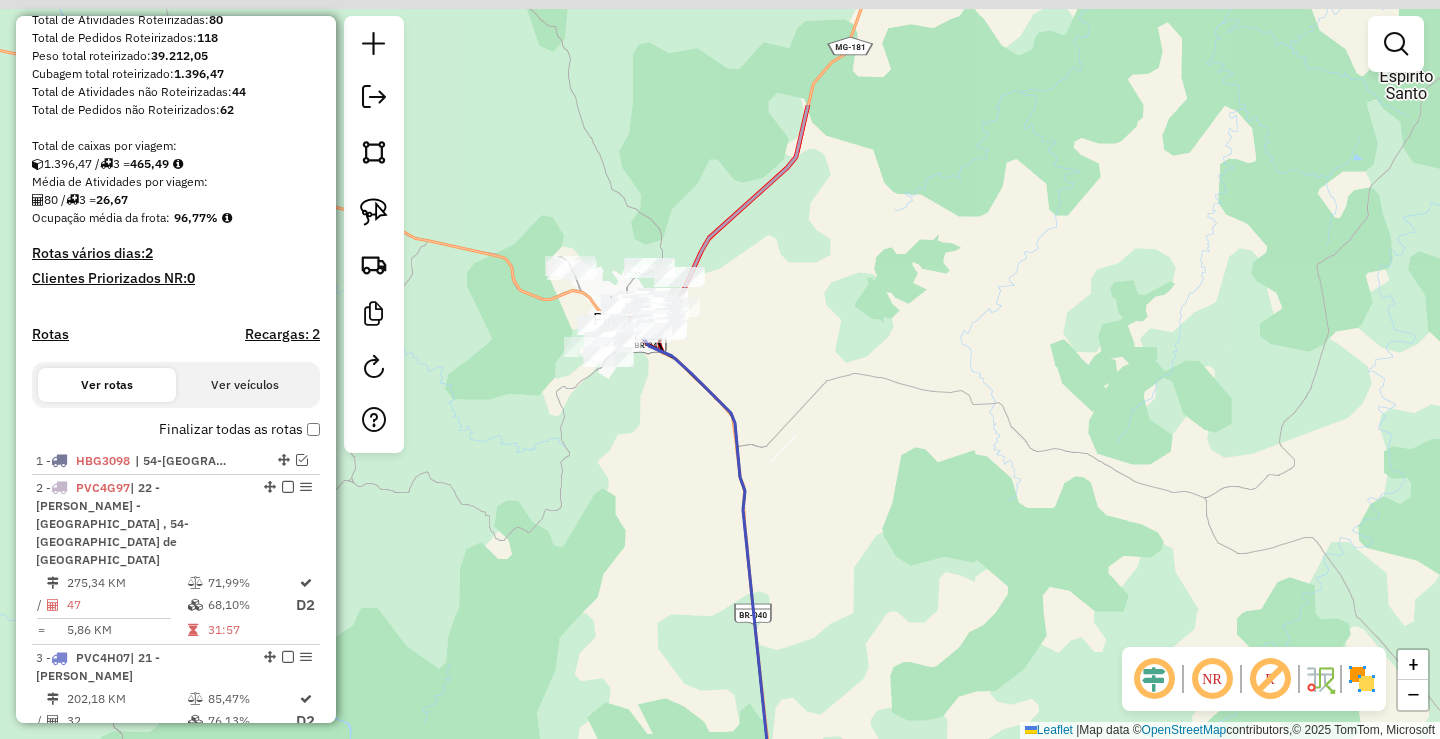 drag, startPoint x: 559, startPoint y: 386, endPoint x: 600, endPoint y: 499, distance: 120.20815 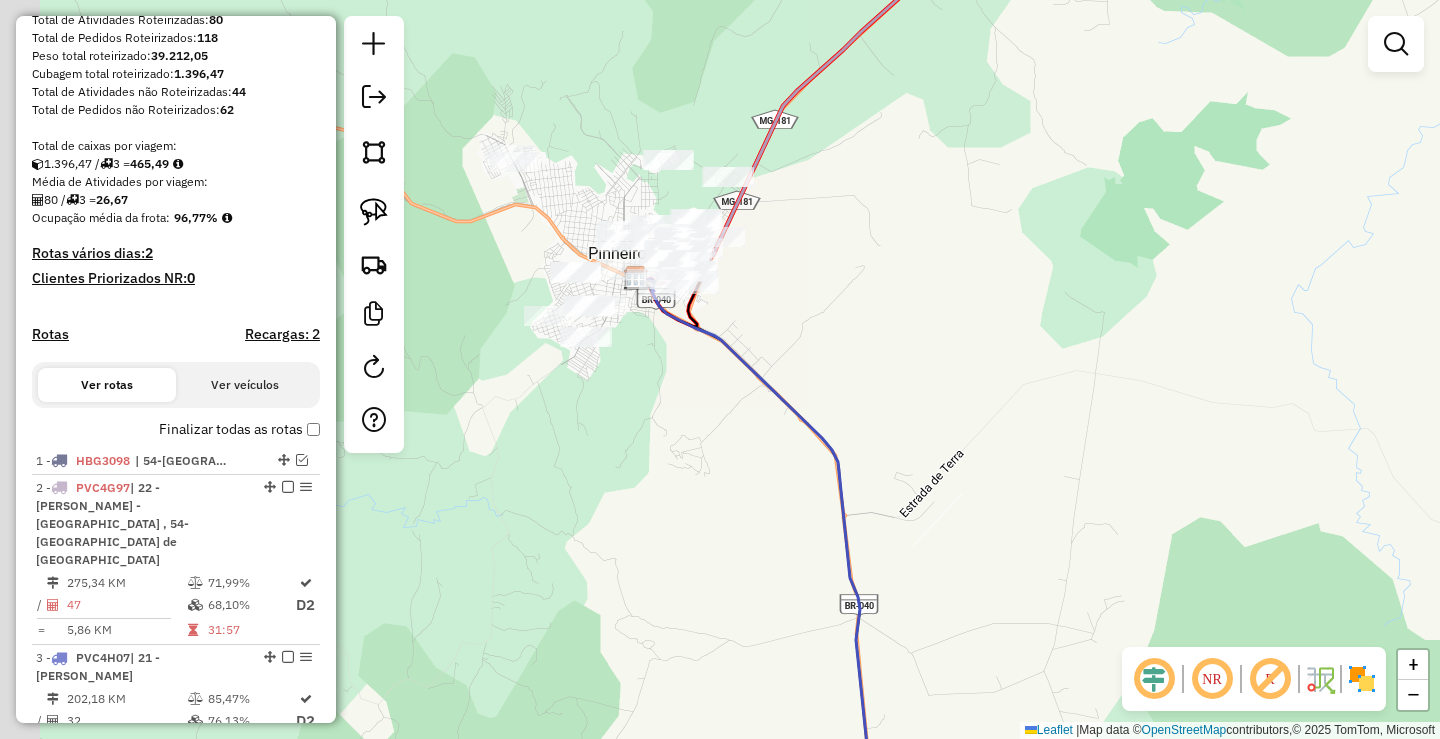 drag, startPoint x: 441, startPoint y: 488, endPoint x: 742, endPoint y: 487, distance: 301.00165 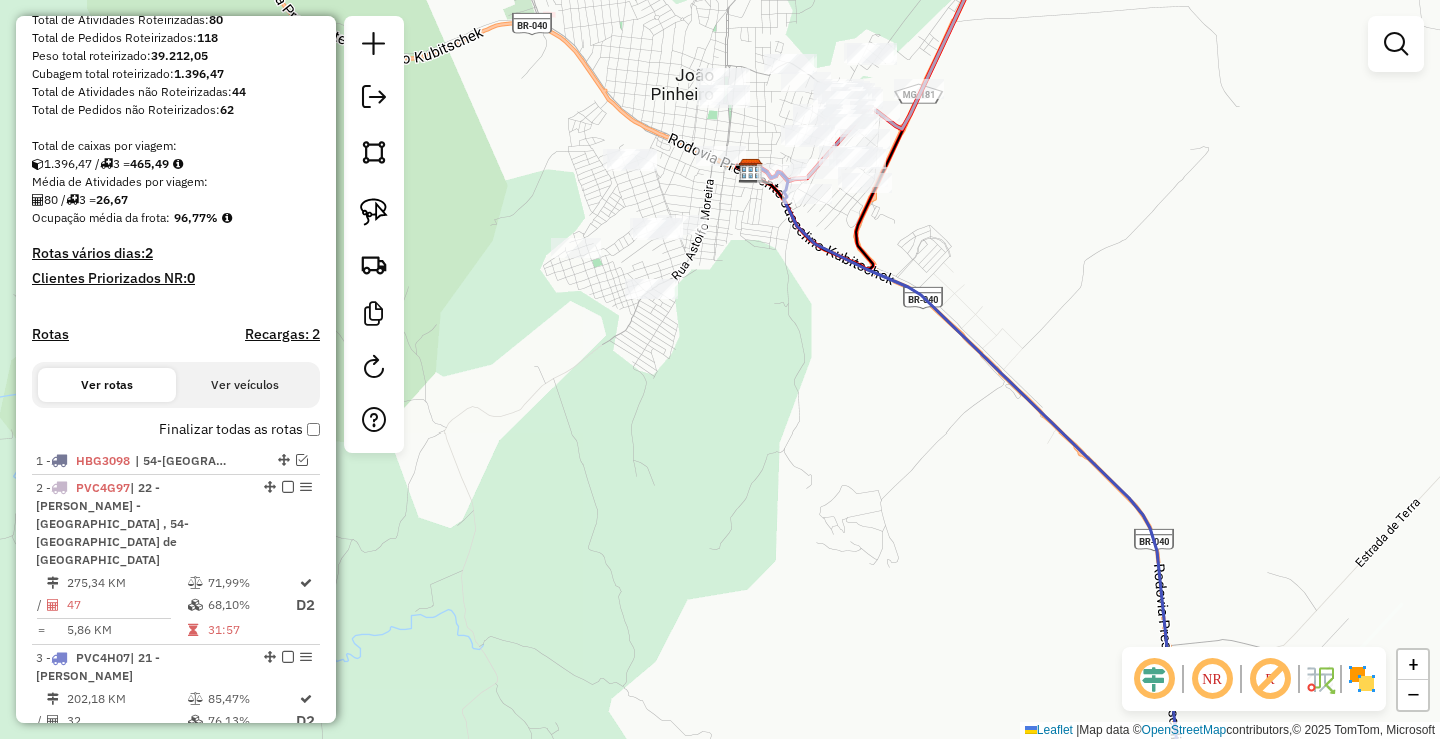 drag, startPoint x: 779, startPoint y: 408, endPoint x: 732, endPoint y: 553, distance: 152.42703 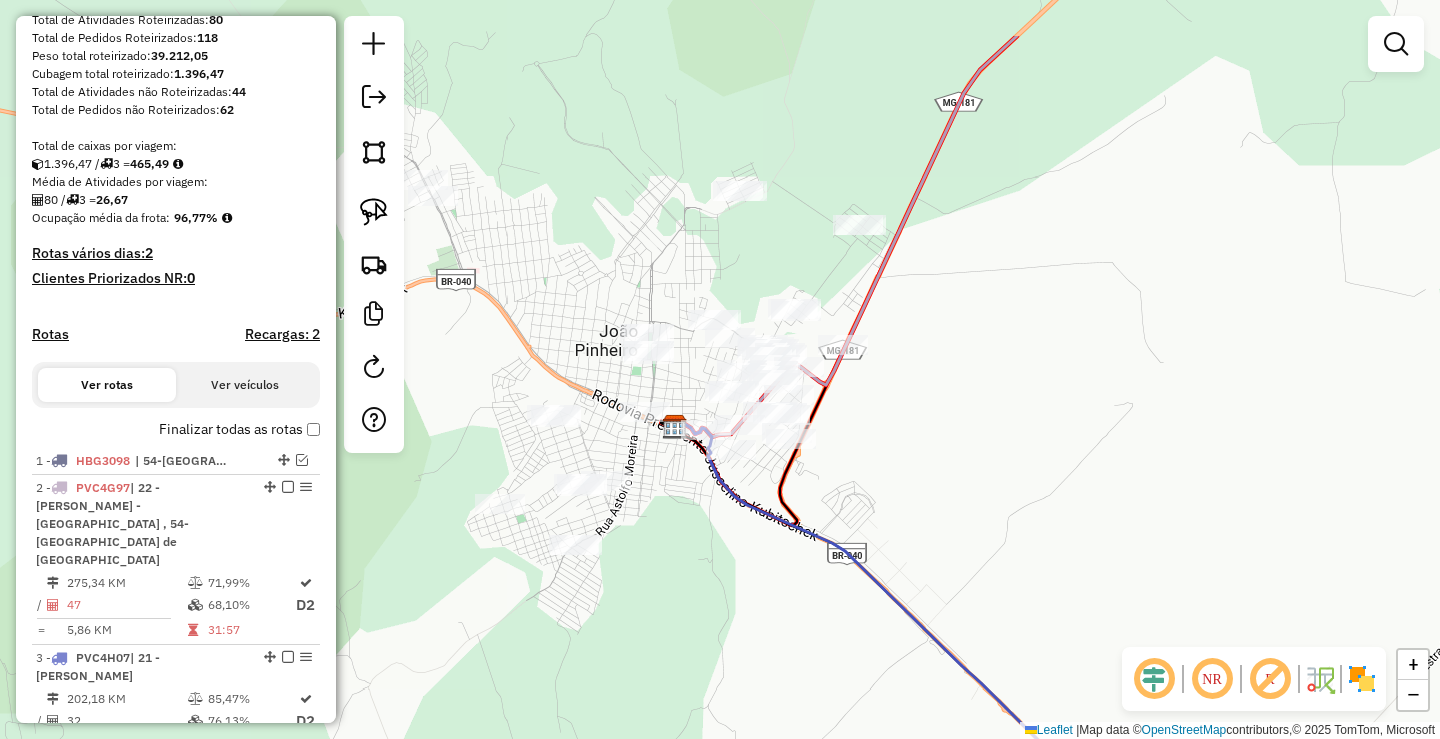 drag, startPoint x: 1041, startPoint y: 344, endPoint x: 992, endPoint y: 516, distance: 178.8435 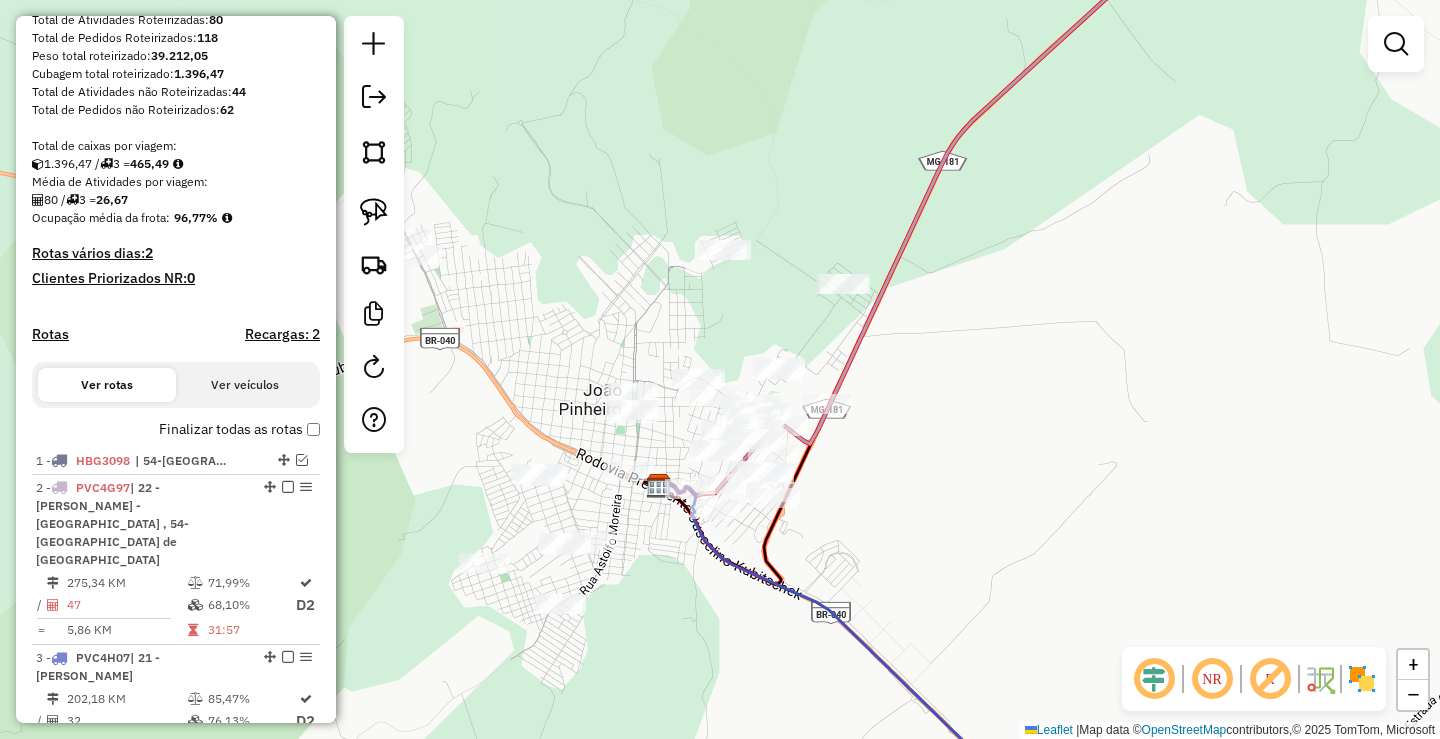 drag, startPoint x: 940, startPoint y: 532, endPoint x: 1057, endPoint y: 458, distance: 138.43771 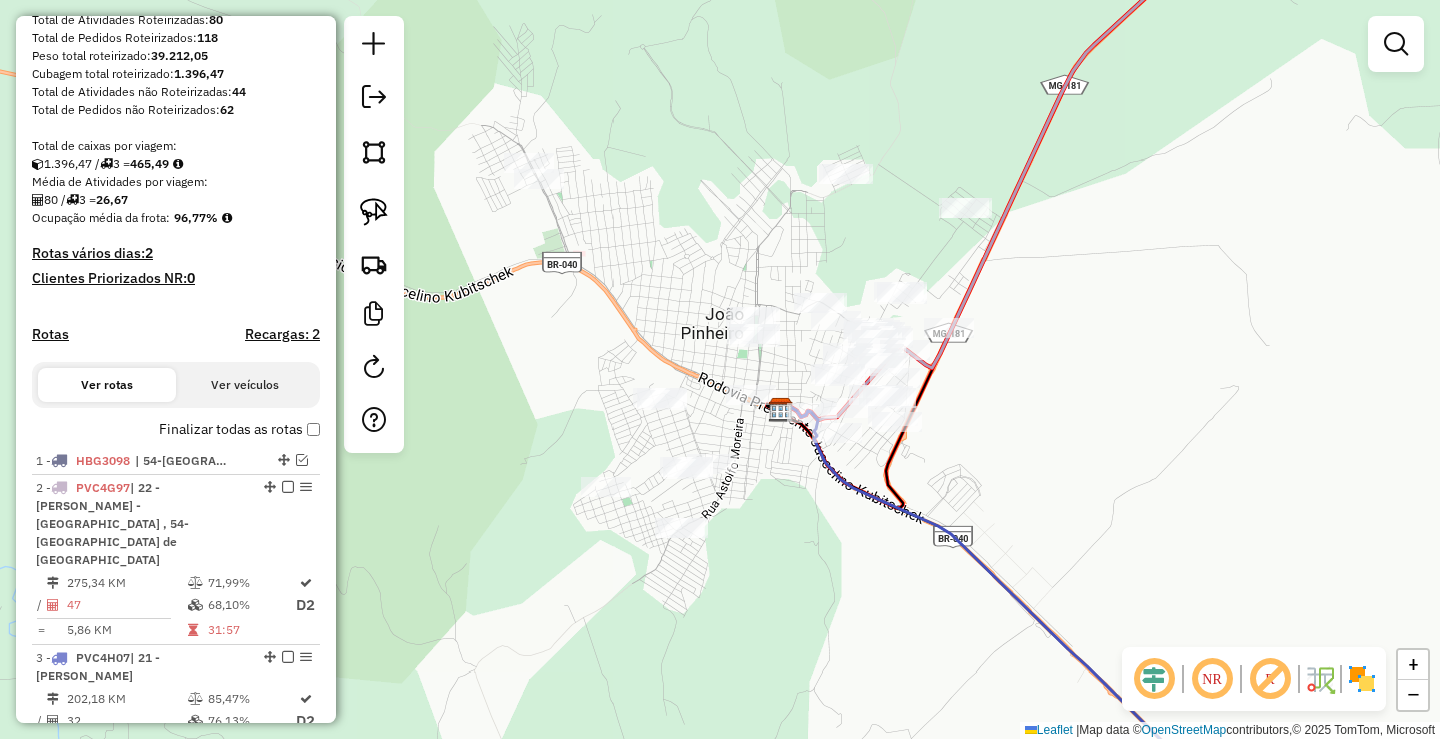 drag, startPoint x: 792, startPoint y: 622, endPoint x: 866, endPoint y: 591, distance: 80.23092 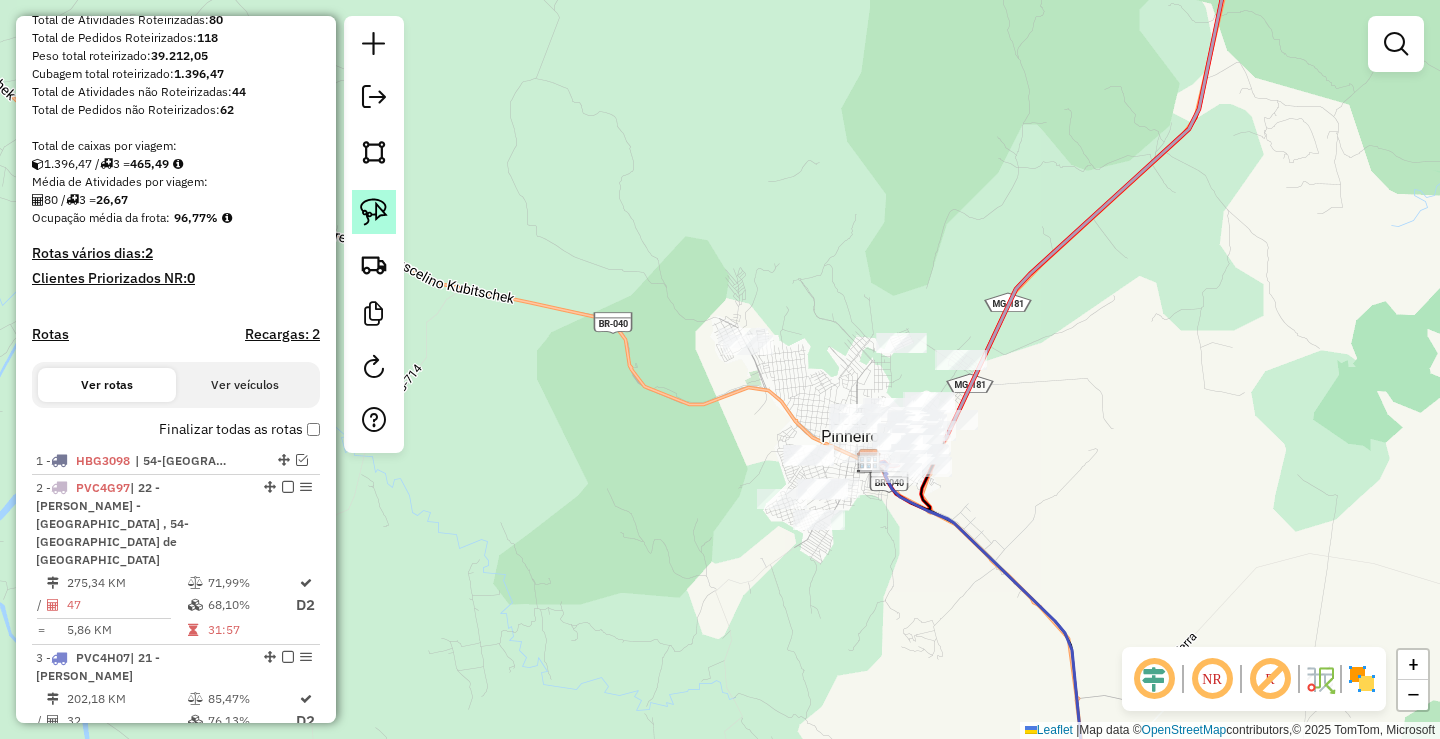 click 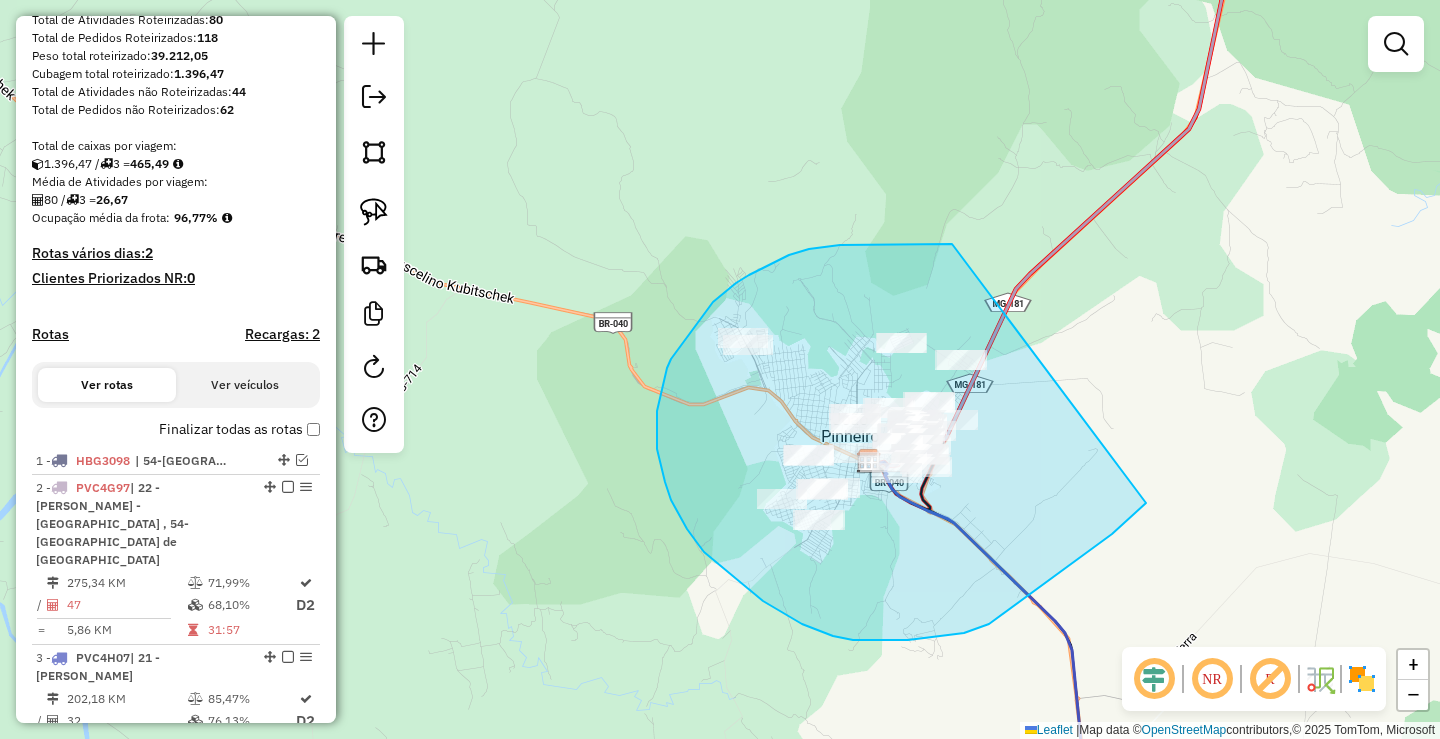 drag, startPoint x: 883, startPoint y: 245, endPoint x: 1211, endPoint y: 400, distance: 362.77954 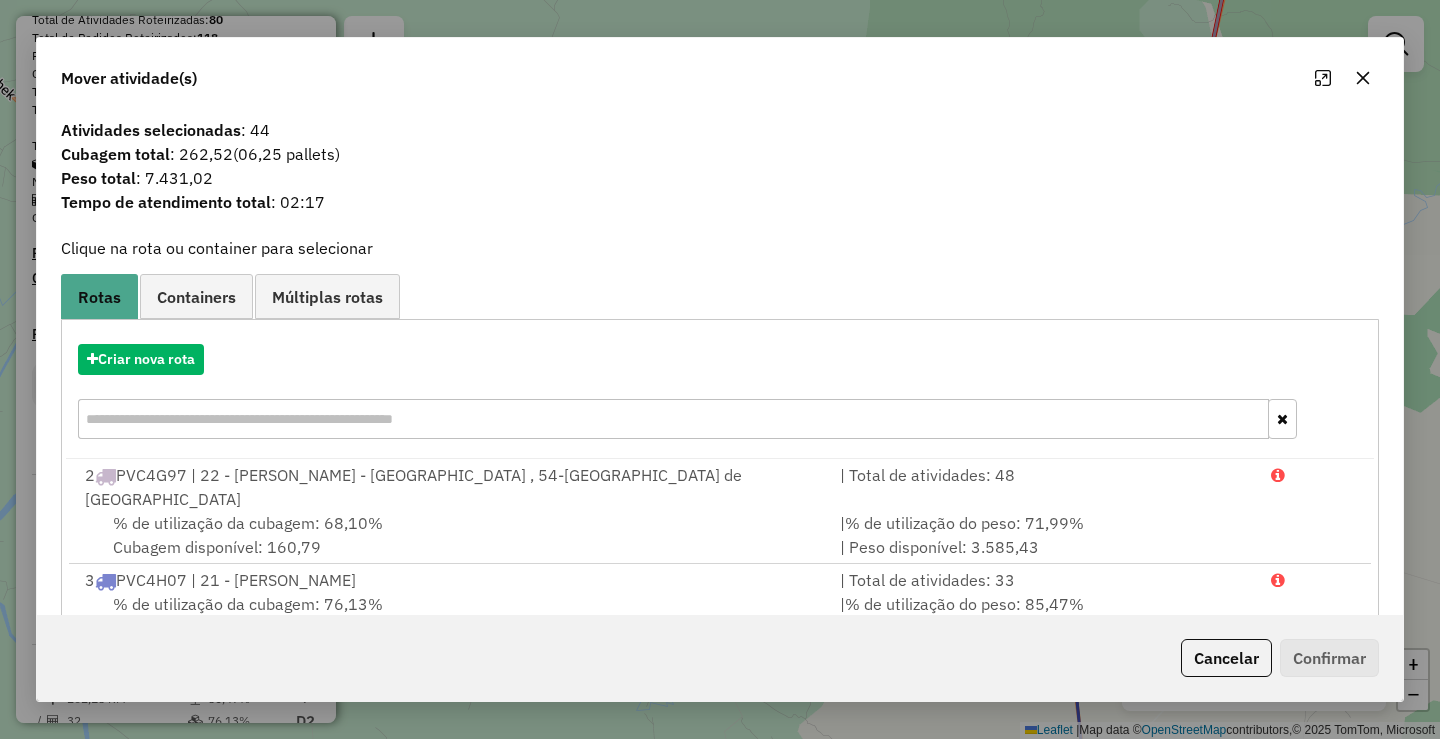 click 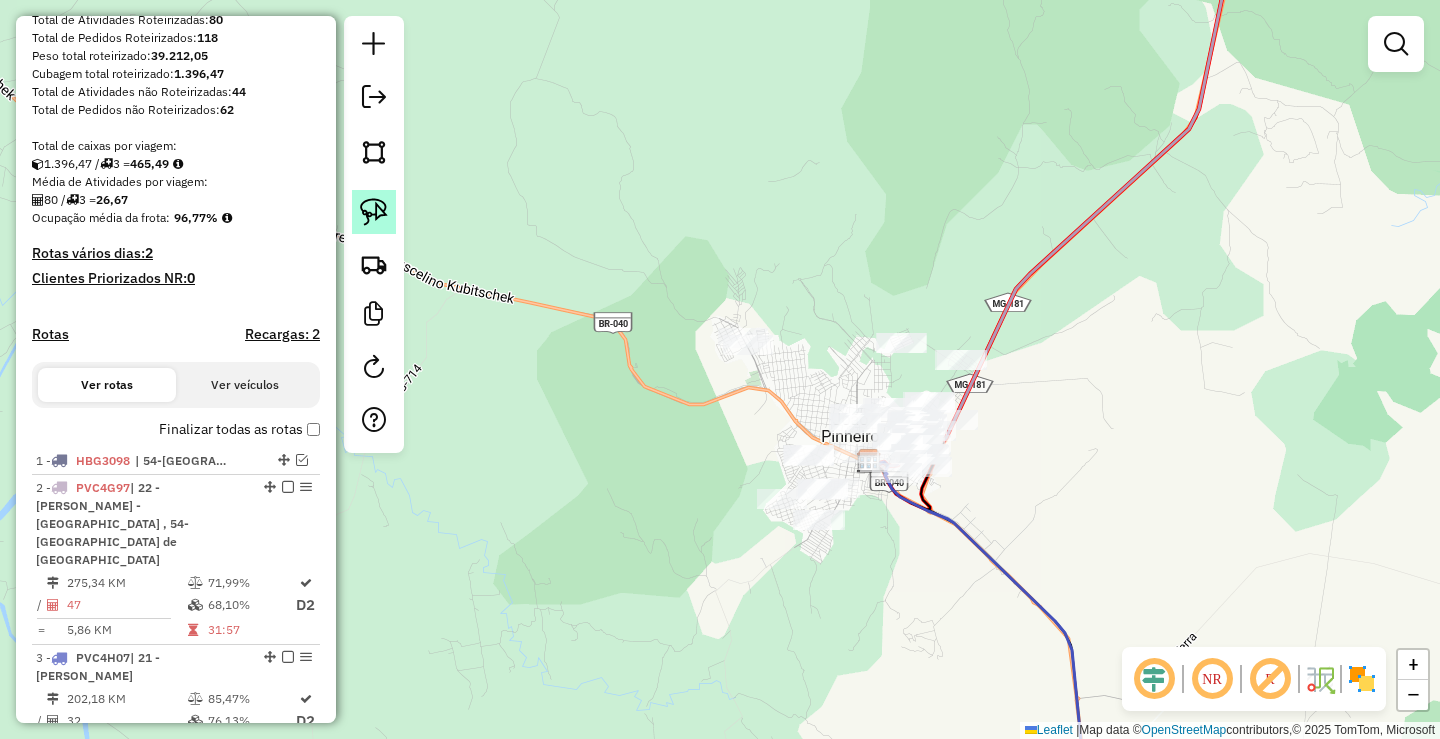 click 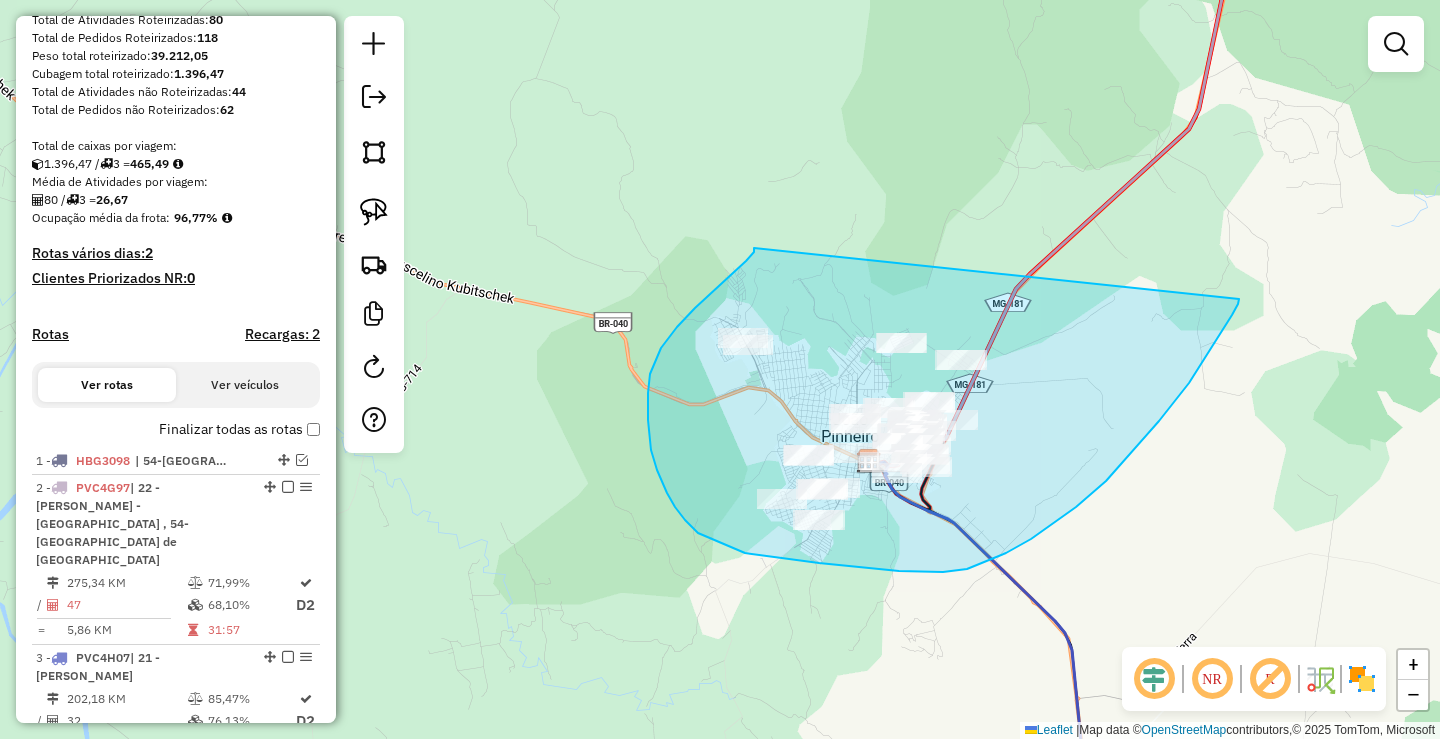drag, startPoint x: 754, startPoint y: 248, endPoint x: 1230, endPoint y: 304, distance: 479.2828 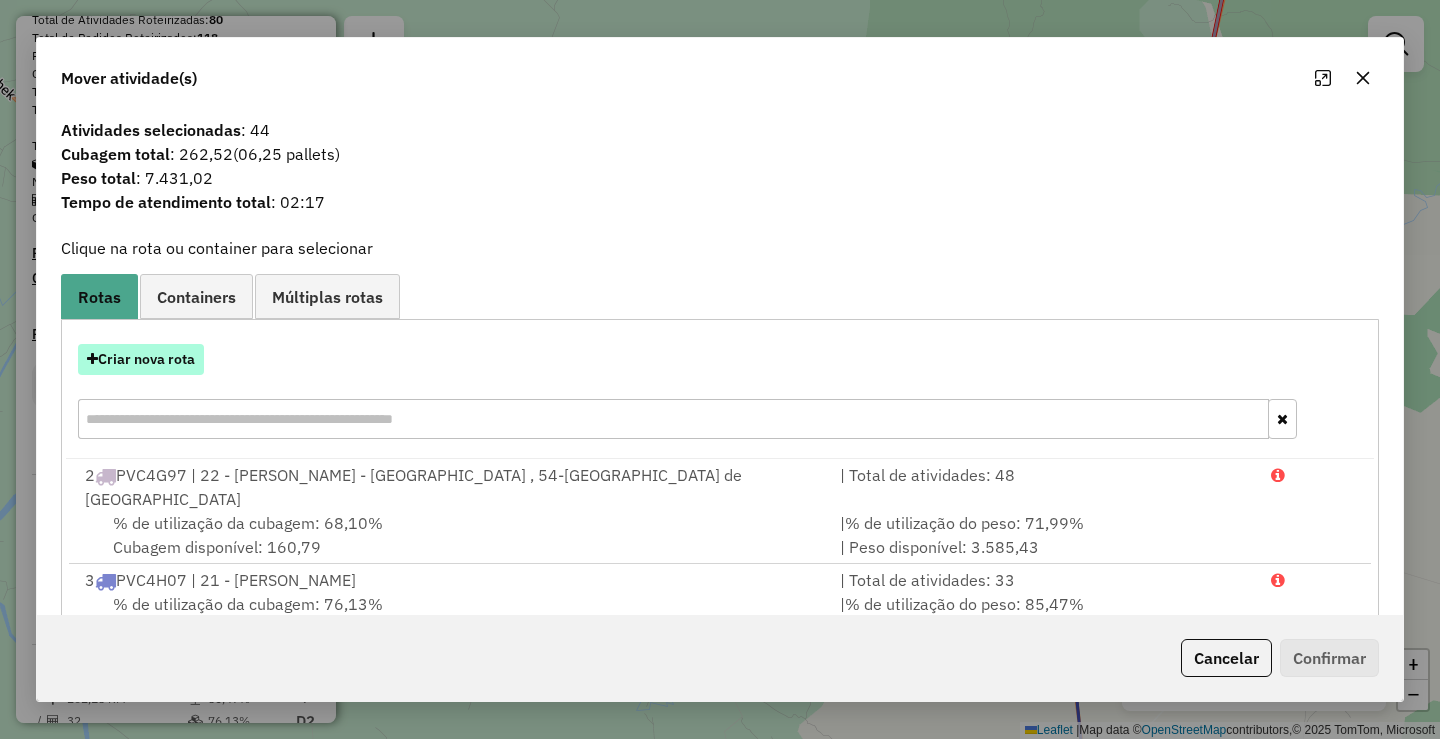 click on "Criar nova rota" at bounding box center (141, 359) 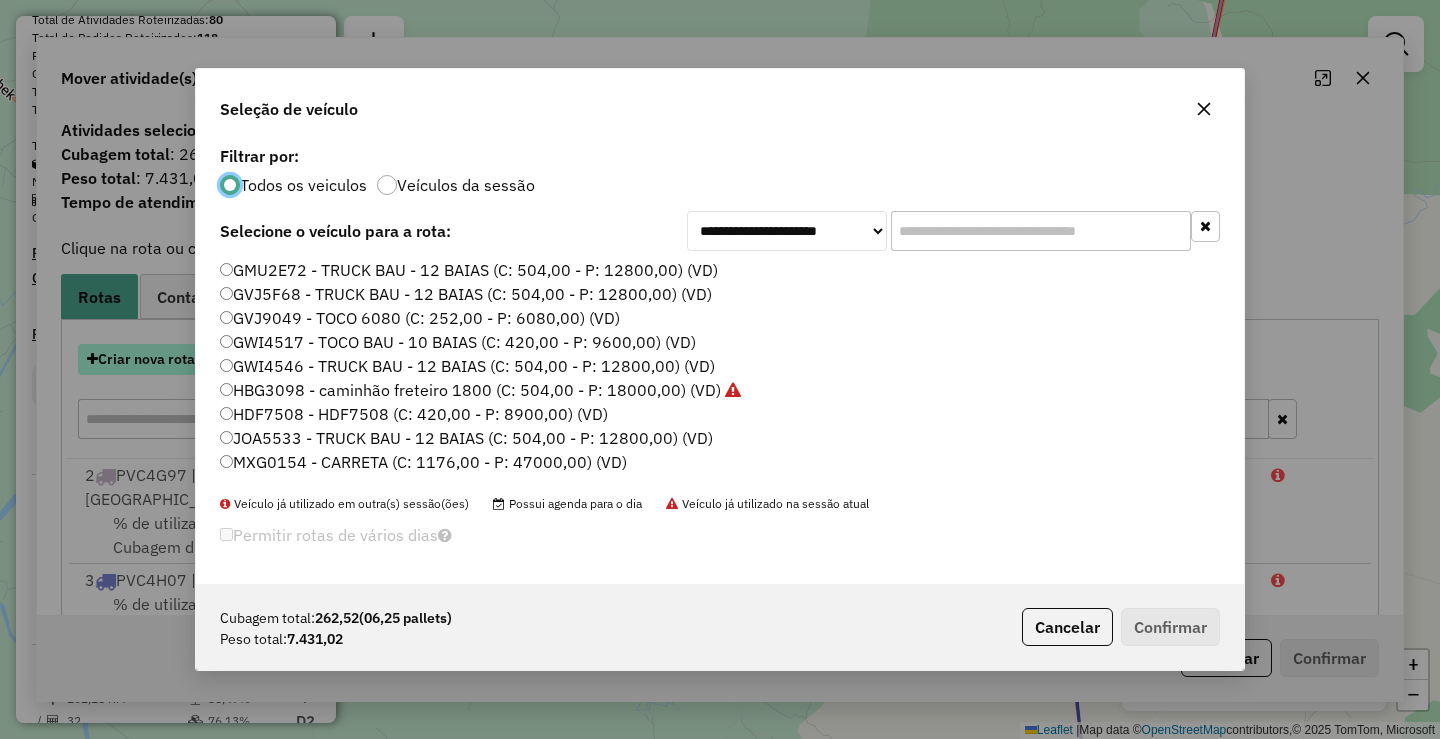 scroll, scrollTop: 11, scrollLeft: 6, axis: both 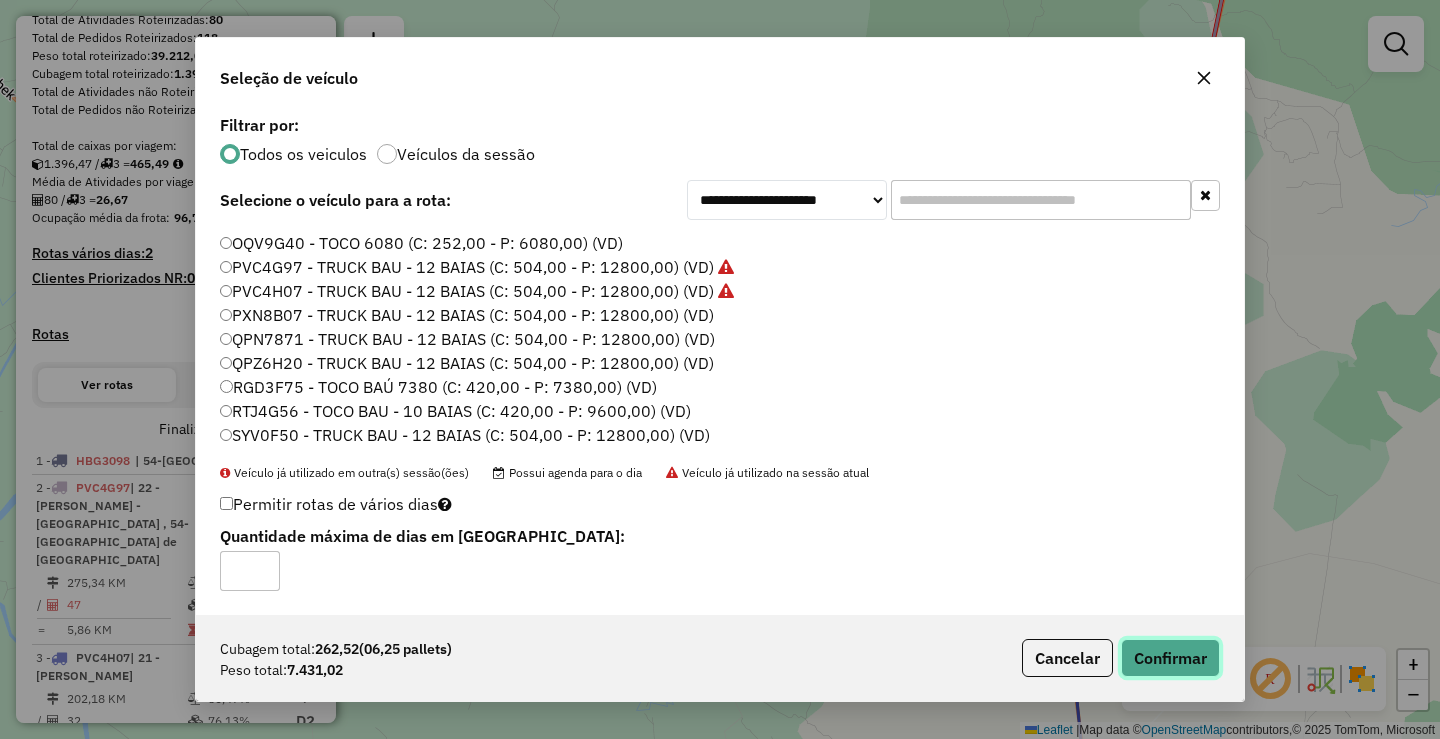 click on "Confirmar" 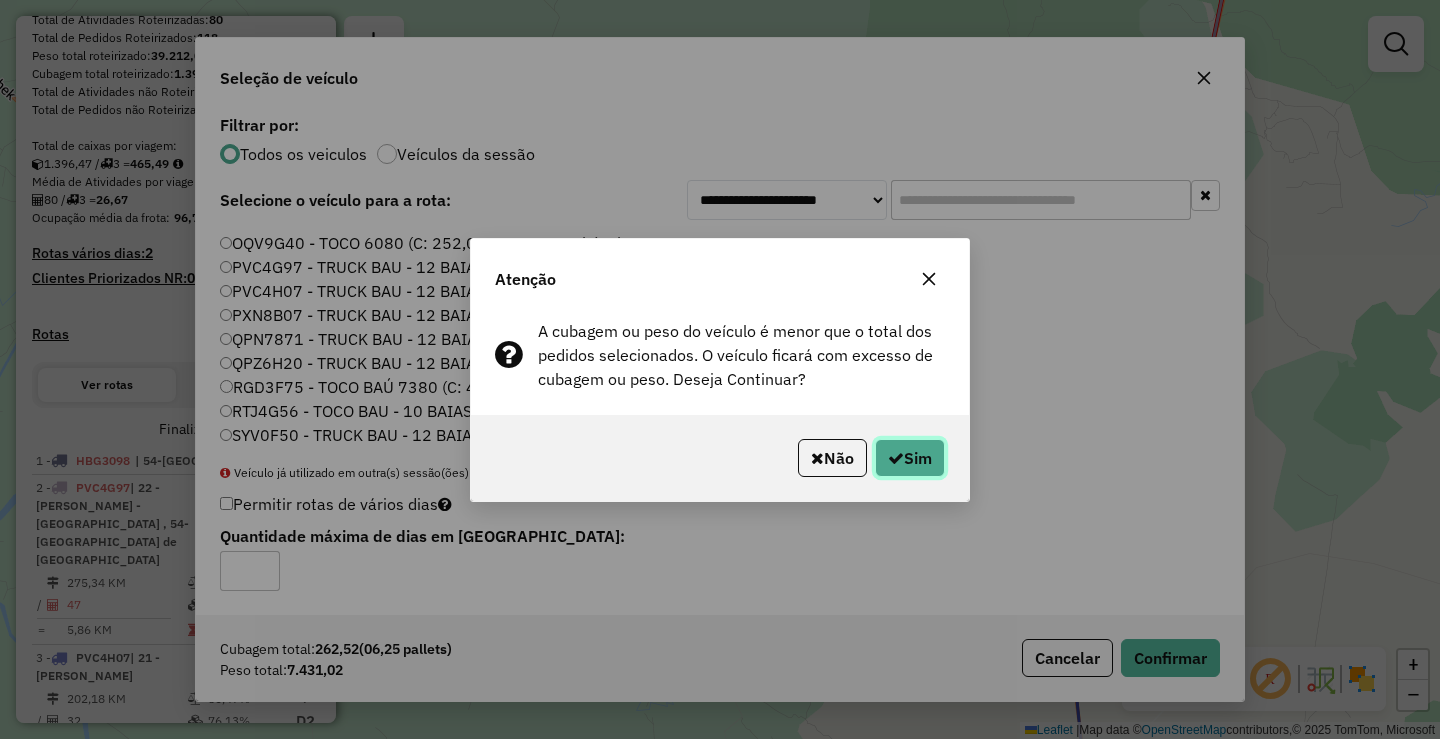 click on "Sim" 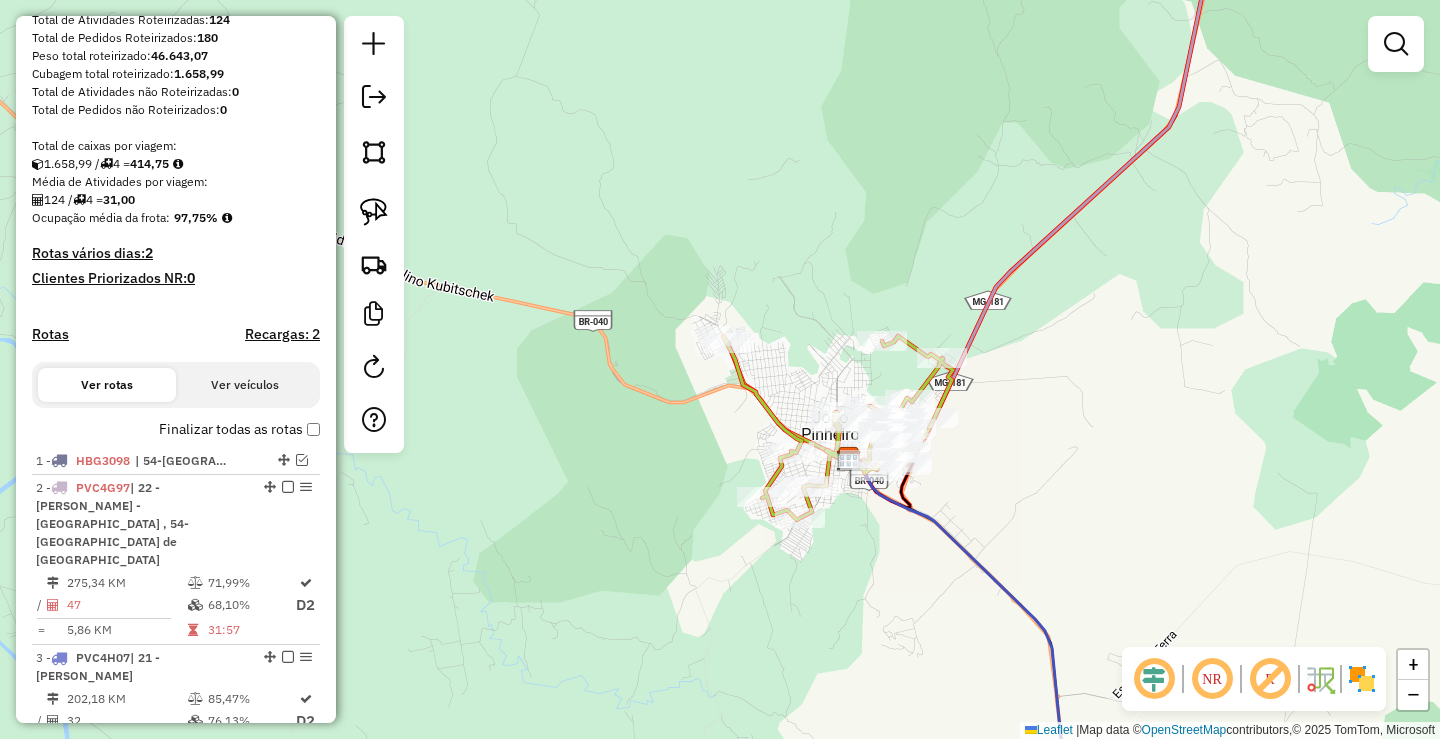 drag, startPoint x: 1135, startPoint y: 466, endPoint x: 1024, endPoint y: 452, distance: 111.8794 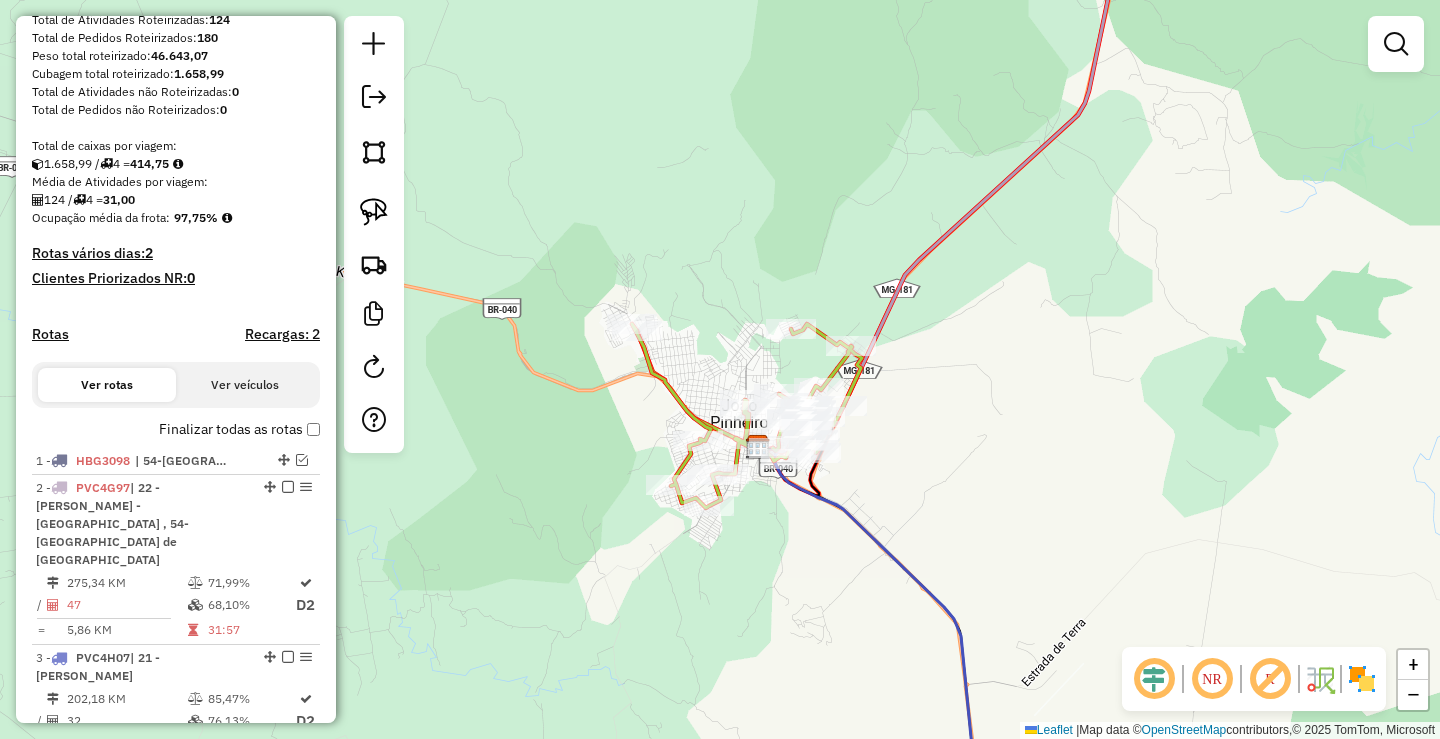 click on "Janela de atendimento Grade de atendimento Capacidade Transportadoras Veículos Cliente Pedidos  Rotas Selecione os dias de semana para filtrar as janelas de atendimento  Seg   Ter   Qua   Qui   Sex   Sáb   Dom  Informe o período da janela de atendimento: De: Até:  Filtrar exatamente a janela do cliente  Considerar janela de atendimento padrão  Selecione os dias de semana para filtrar as grades de atendimento  Seg   Ter   Qua   Qui   Sex   Sáb   Dom   Considerar clientes sem dia de atendimento cadastrado  Clientes fora do dia de atendimento selecionado Filtrar as atividades entre os valores definidos abaixo:  Peso mínimo:   Peso máximo:   Cubagem mínima:   Cubagem máxima:   De:   Até:  Filtrar as atividades entre o tempo de atendimento definido abaixo:  De:   Até:   Considerar capacidade total dos clientes não roteirizados Transportadora: Selecione um ou mais itens Tipo de veículo: Selecione um ou mais itens Veículo: Selecione um ou mais itens Motorista: Selecione um ou mais itens Nome: Rótulo:" 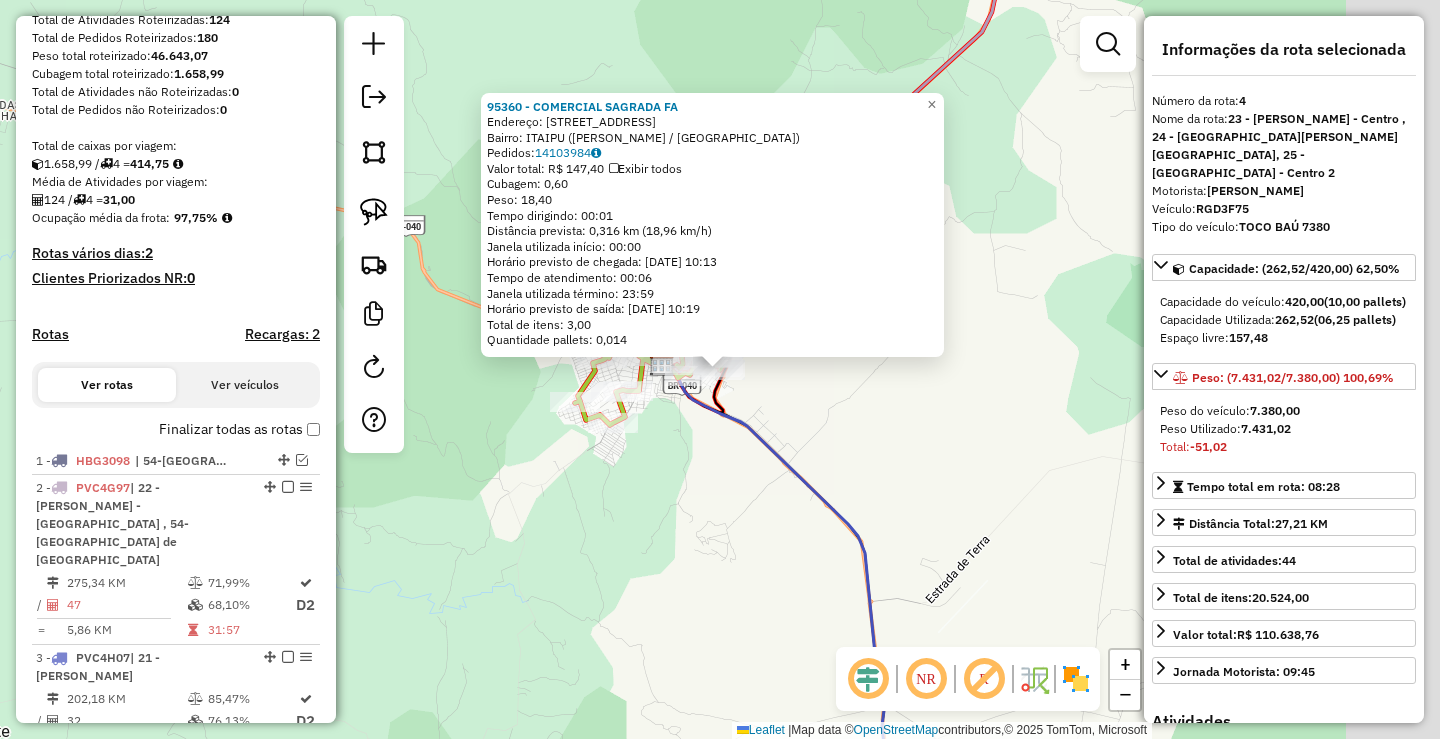 scroll, scrollTop: 548, scrollLeft: 0, axis: vertical 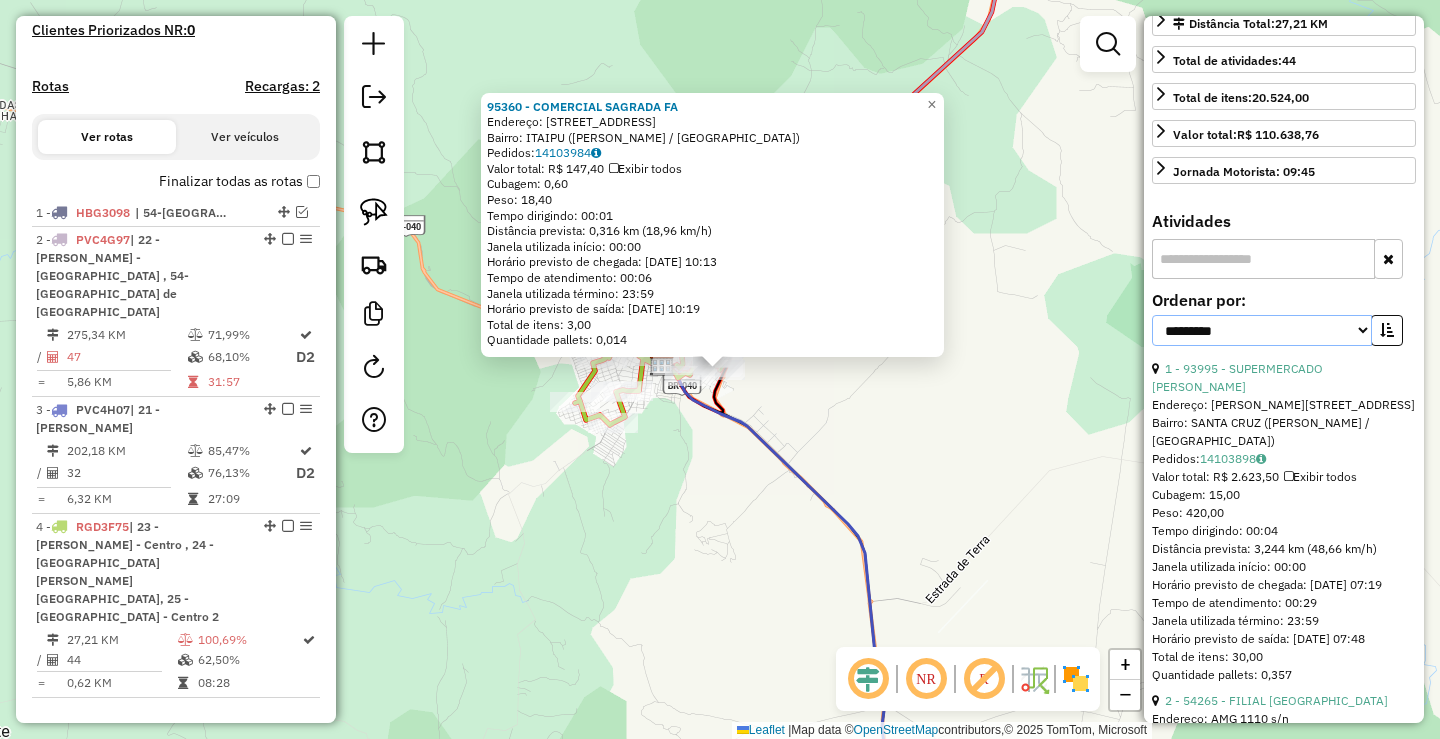 click on "**********" at bounding box center (1262, 330) 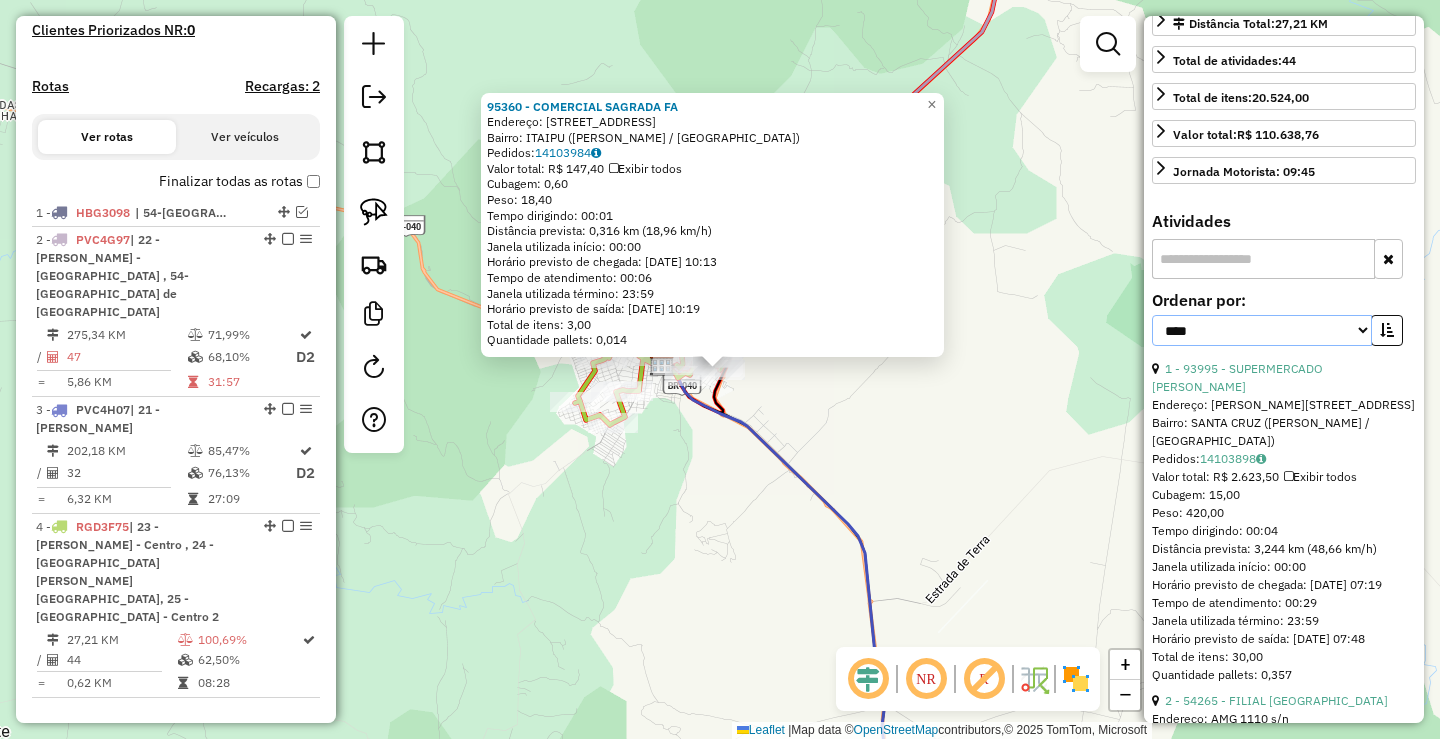 click on "**********" at bounding box center [1262, 330] 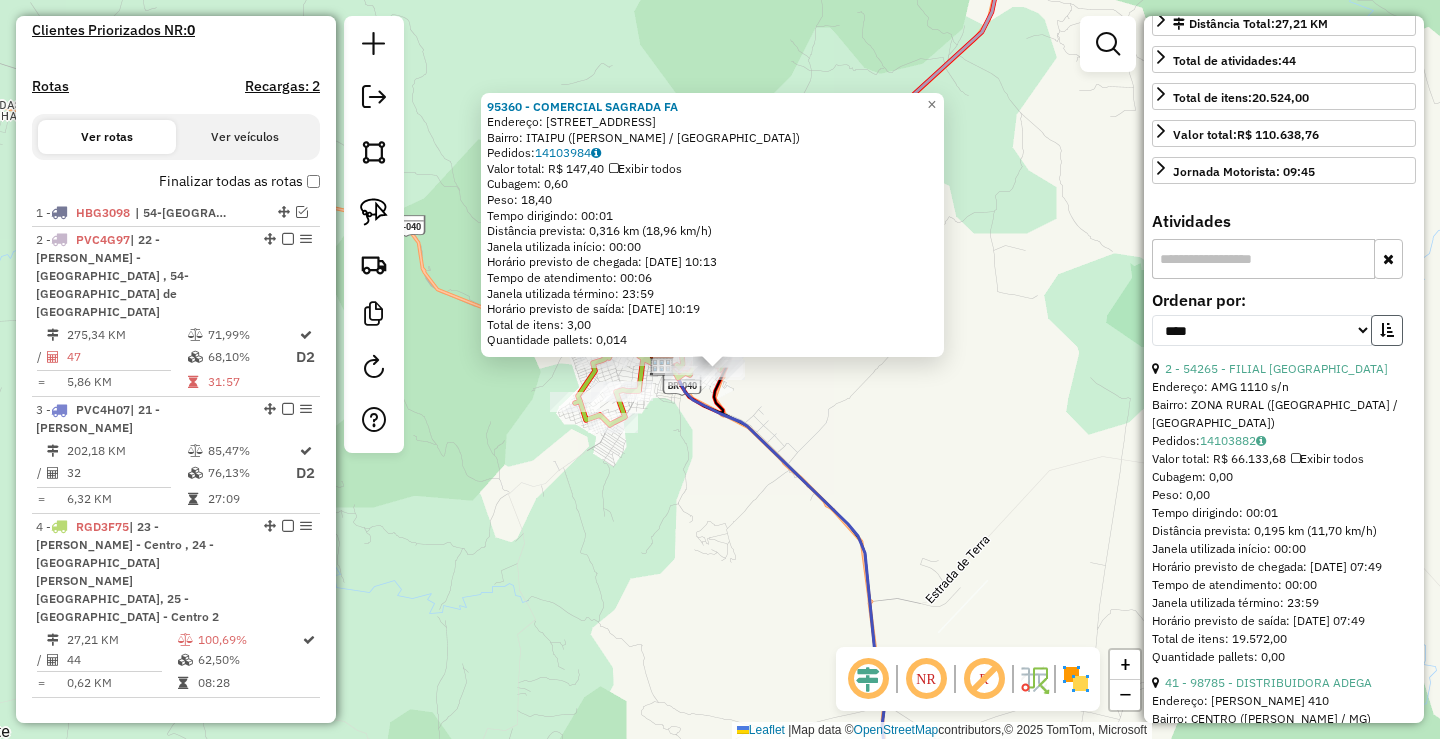 click at bounding box center [1387, 330] 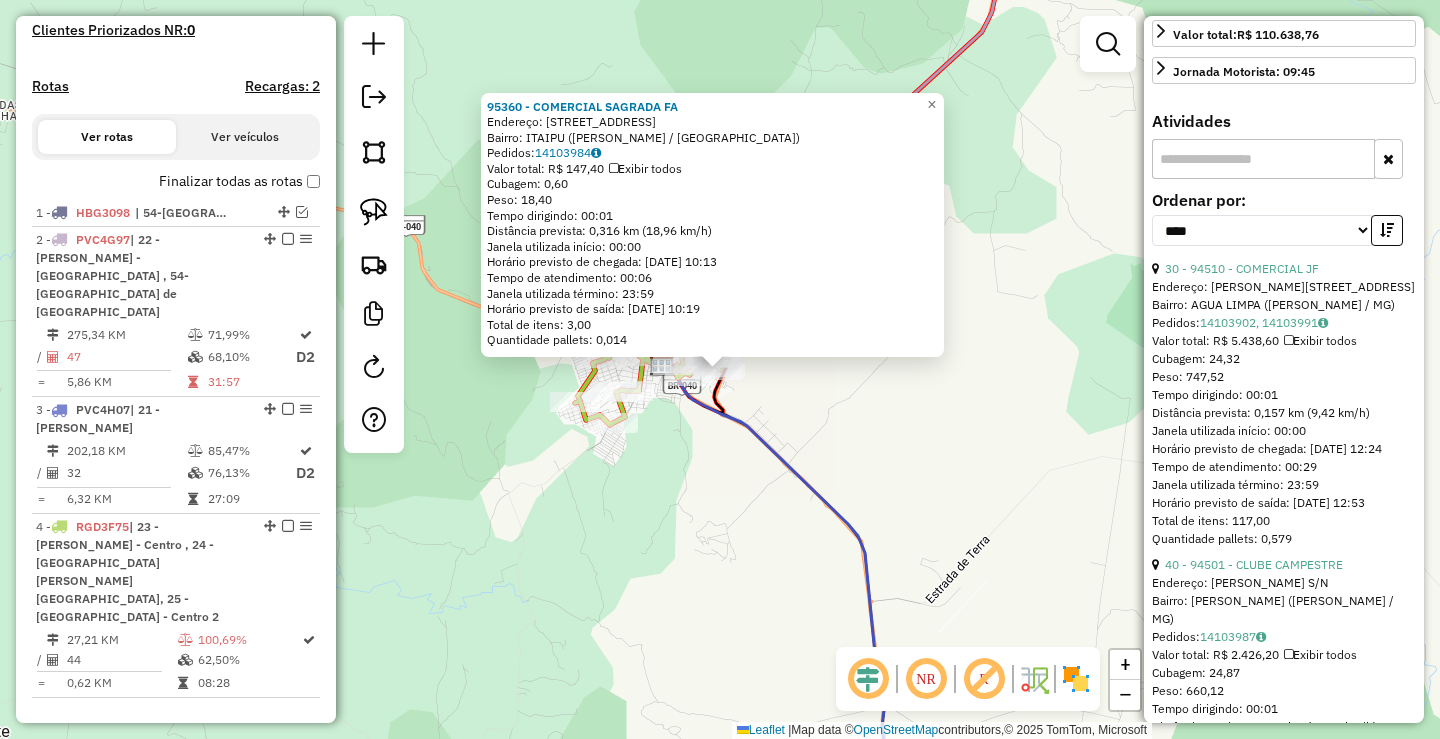 scroll, scrollTop: 700, scrollLeft: 0, axis: vertical 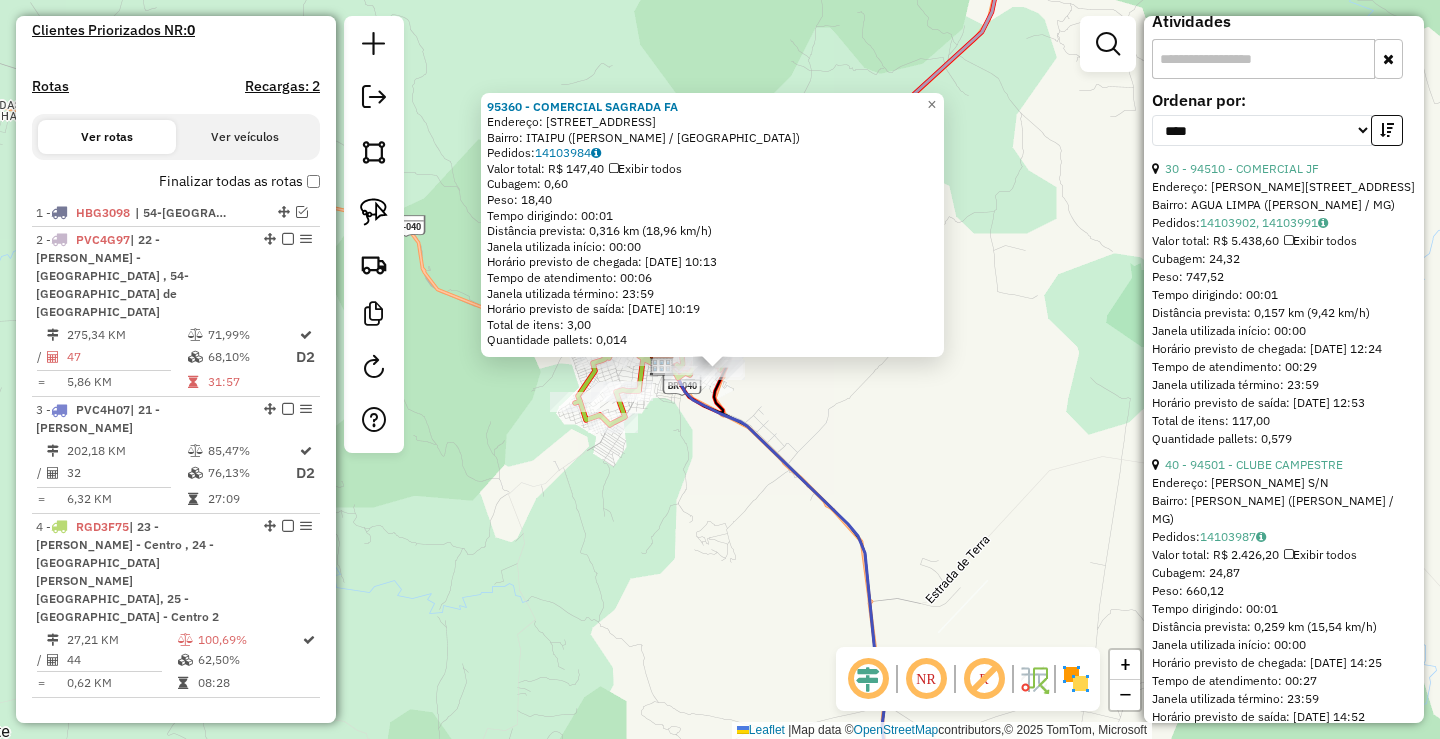 click on "95360 - COMERCIAL SAGRADA FA  Endereço: [STREET_ADDRESS]   Bairro: ITAIPU ([PERSON_NAME] / MG)   Pedidos:  14103984   Valor total: R$ 147,40   Exibir todos   Cubagem: 0,60  Peso: 18,40  Tempo dirigindo: 00:01   Distância prevista: 0,316 km (18,96 km/h)   [GEOGRAPHIC_DATA] utilizada início: 00:00   Horário previsto de chegada: [DATE] 10:13   Tempo de atendimento: 00:06   Janela utilizada término: 23:59   Horário previsto de saída: [DATE] 10:19   Total de itens: 3,00   Quantidade pallets: 0,014  × Janela de atendimento Grade de atendimento Capacidade Transportadoras Veículos Cliente Pedidos  Rotas Selecione os dias de semana para filtrar as janelas de atendimento  Seg   Ter   Qua   Qui   Sex   Sáb   Dom  Informe o período da janela de atendimento: De: Até:  Filtrar exatamente a janela do cliente  Considerar janela de atendimento padrão  Selecione os dias de semana para filtrar as grades de atendimento  Seg   Ter   Qua   Qui   Sex   Sáb   Dom   Considerar clientes sem dia de atendimento cadastrado" 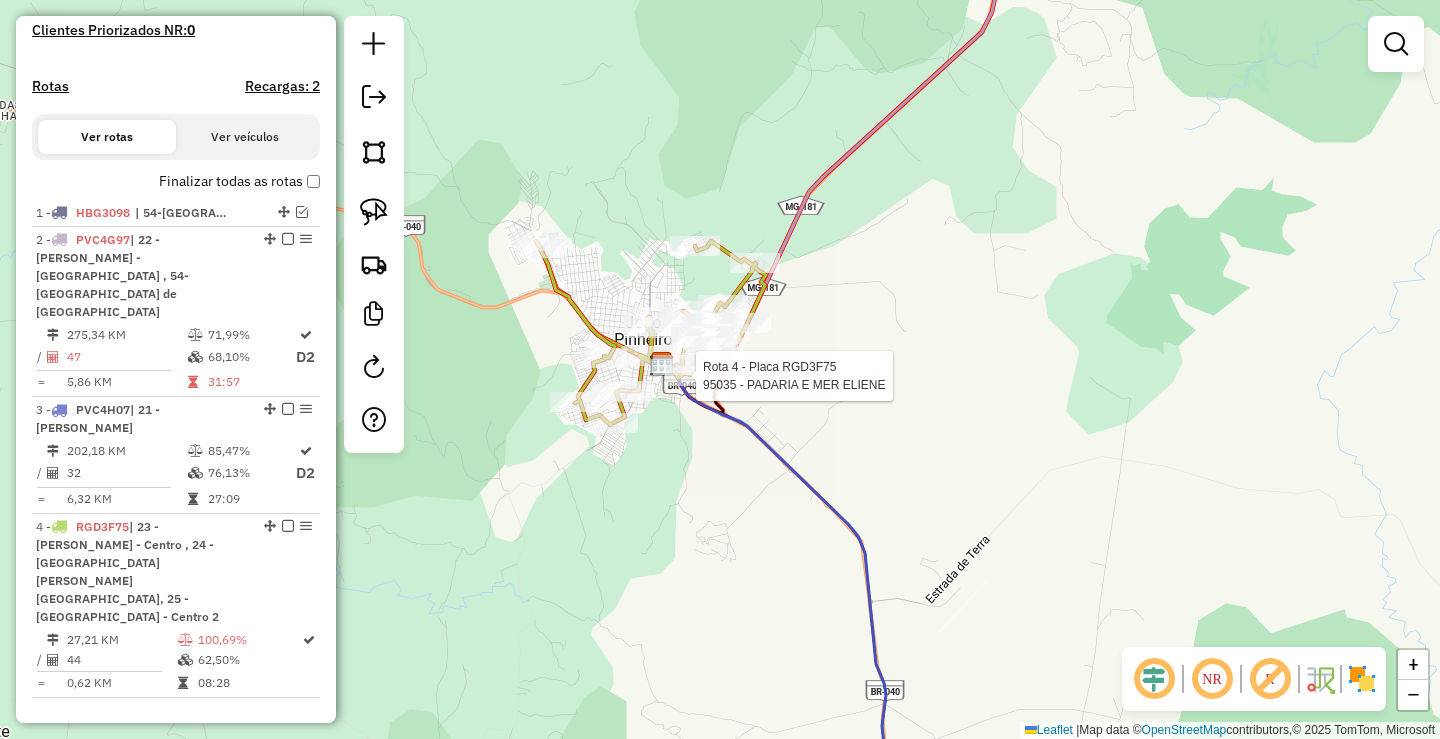 select on "*********" 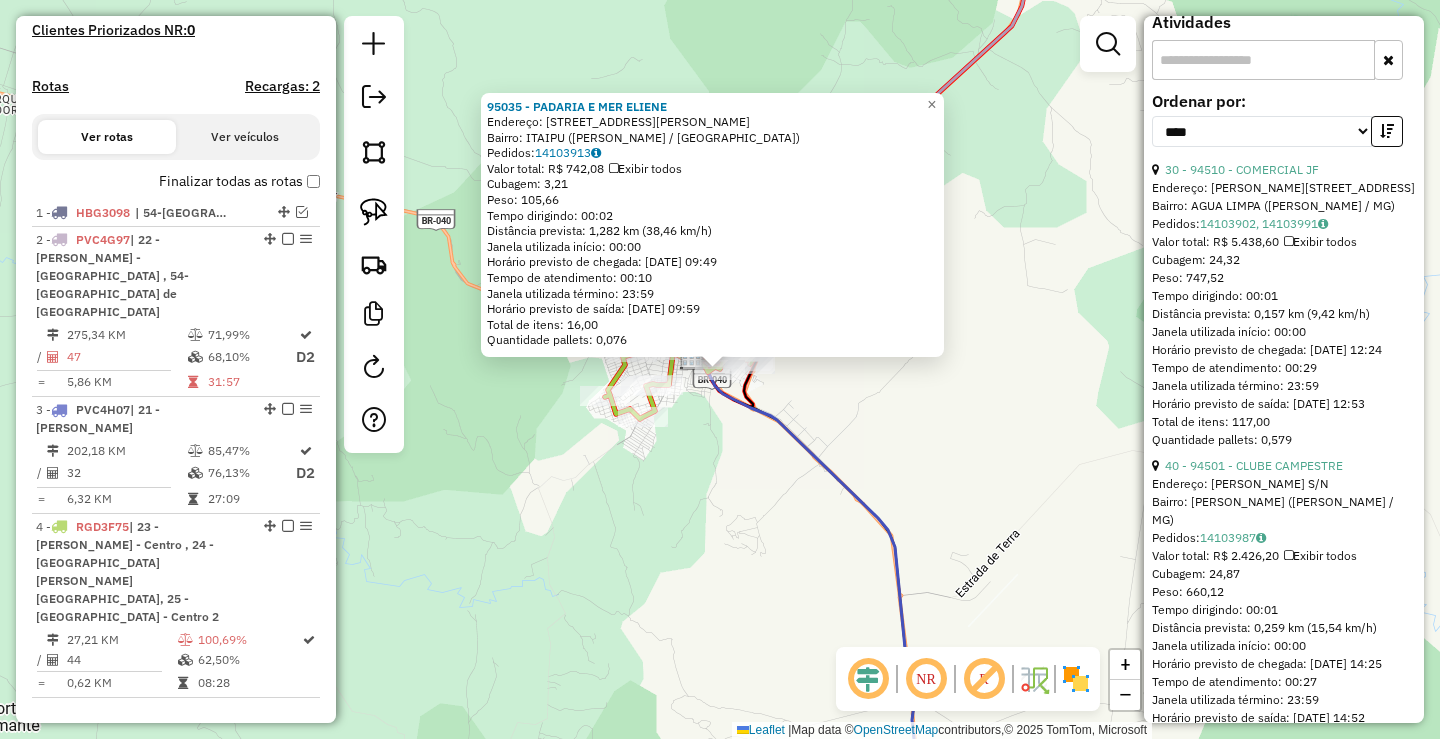 scroll, scrollTop: 700, scrollLeft: 0, axis: vertical 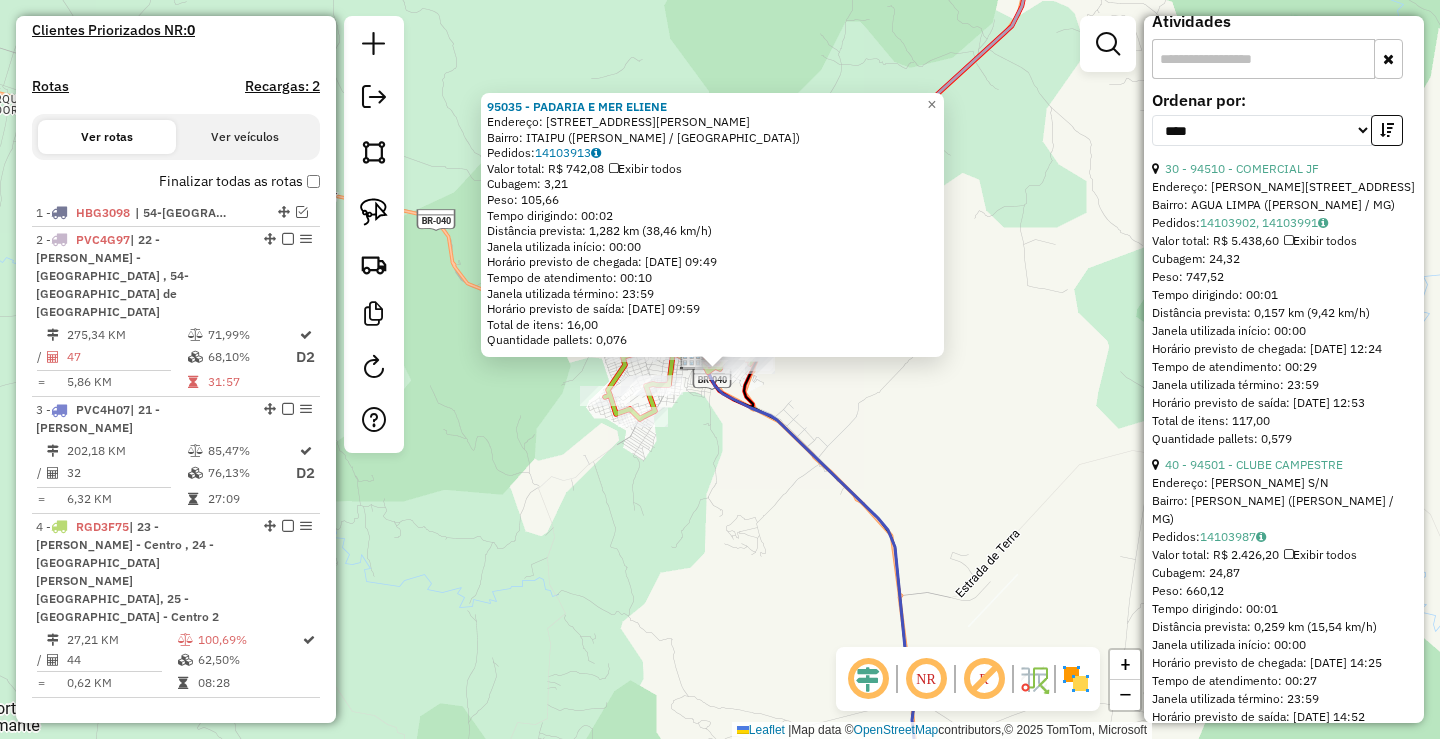 click on "95035 - PADARIA E MER [PERSON_NAME]: R [PERSON_NAME], 1602   Bairro: ITAIPU ([PERSON_NAME] / [GEOGRAPHIC_DATA])   Pedidos:  14103913   Valor total: R$ 742,08   Exibir todos   Cubagem: 3,21  Peso: 105,66  Tempo dirigindo: 00:02   Distância prevista: 1,282 km (38,46 km/h)   [GEOGRAPHIC_DATA] utilizada início: 00:00   Horário previsto de chegada: [DATE] 09:49   Tempo de atendimento: 00:10   Janela utilizada término: 23:59   Horário previsto de saída: [DATE] 09:59   Total de itens: 16,00   Quantidade pallets: 0,076  × Janela de atendimento Grade de atendimento Capacidade Transportadoras Veículos Cliente Pedidos  Rotas Selecione os dias de semana para filtrar as janelas de atendimento  Seg   Ter   Qua   Qui   Sex   Sáb   Dom  Informe o período da janela de atendimento: De: Até:  Filtrar exatamente a janela do cliente  Considerar janela de atendimento padrão  Selecione os dias de semana para filtrar as grades de atendimento  Seg   Ter   Qua   Qui   Sex   Sáb   Dom   Peso mínimo:   Peso máximo:   De:   De:" 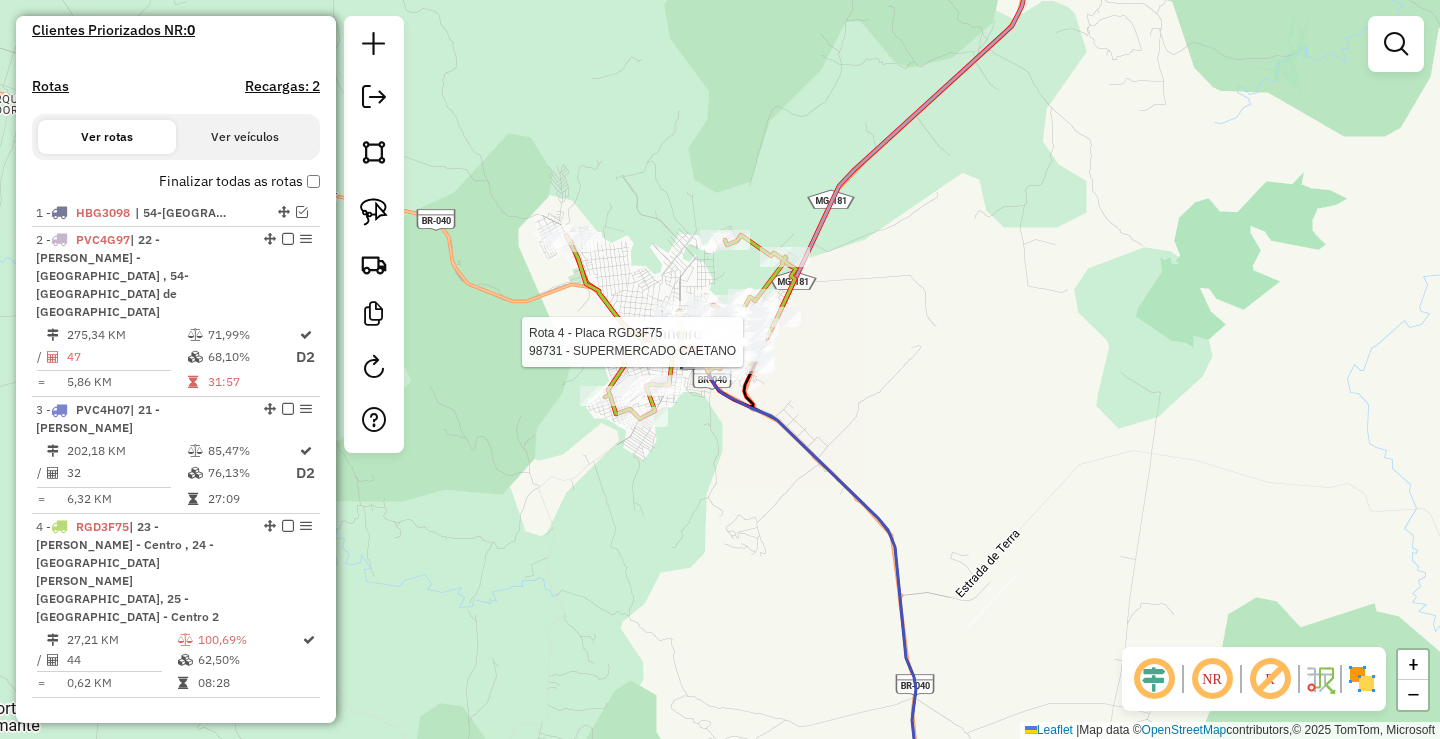select on "*********" 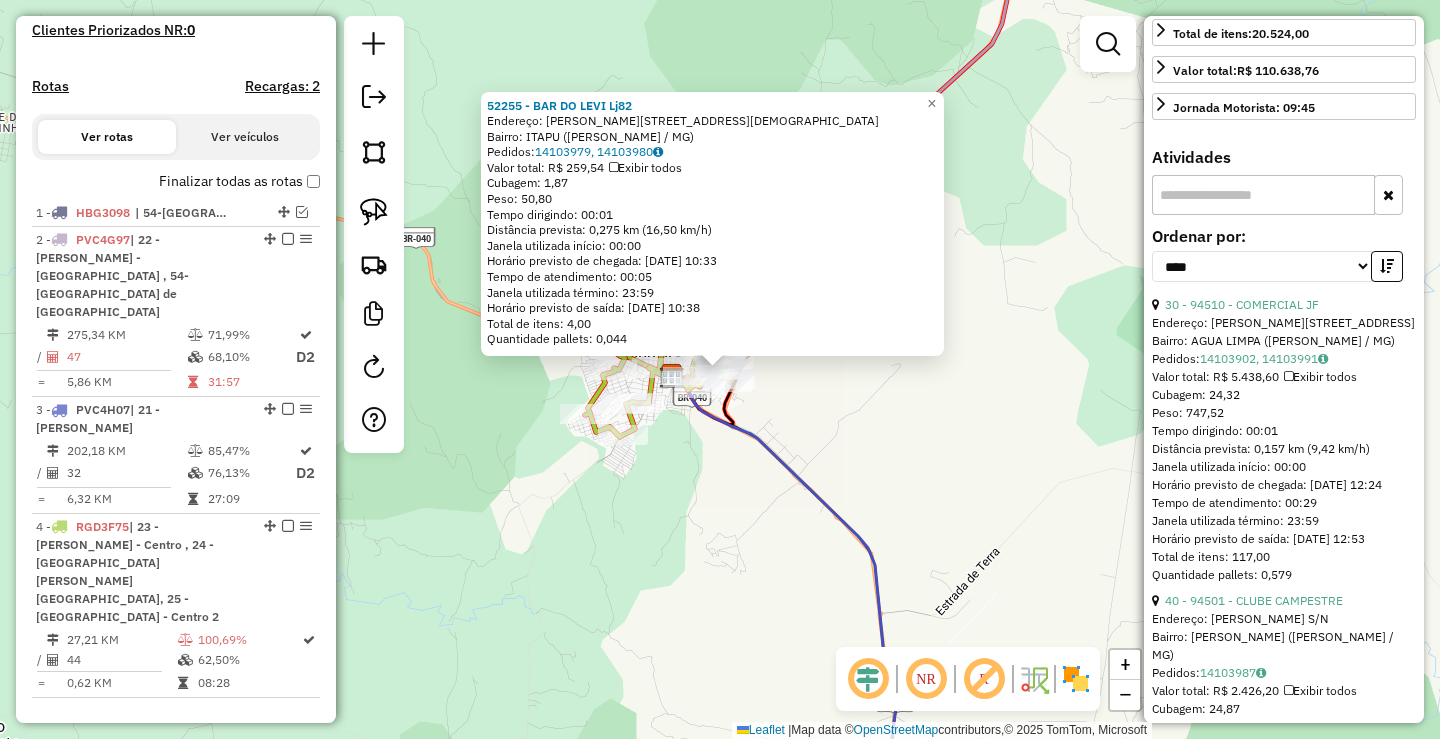 scroll, scrollTop: 500, scrollLeft: 0, axis: vertical 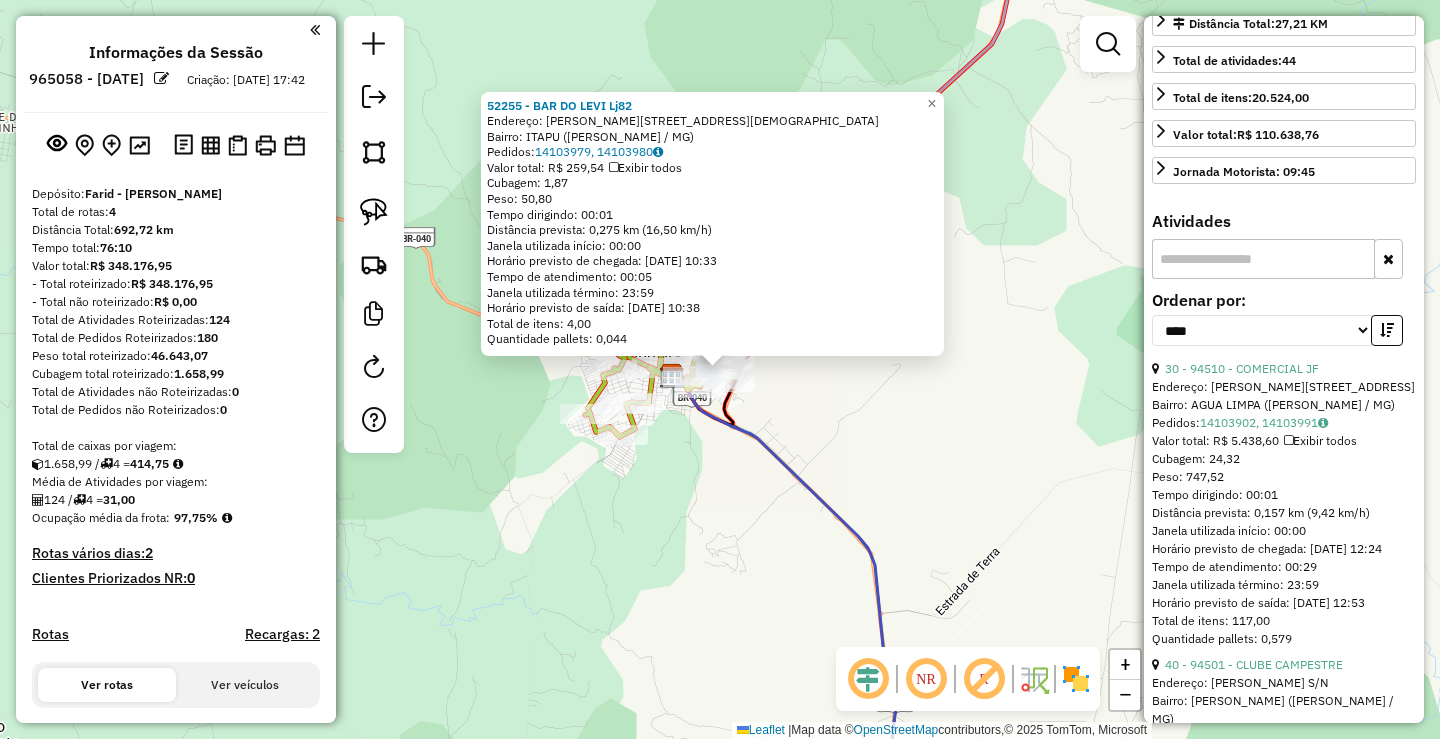 click on "Rota 4 - Placa RGD3F75  52255 - BAR DO LEVI Lj82 52255 - BAR DO LEVI Lj82  Endereço: R [PERSON_NAME], 380   Bairro: ITAPU ([PERSON_NAME] / MG)   Pedidos:  14103979, 14103980   Valor total: R$ 259,54   Exibir todos   Cubagem: 1,87  Peso: 50,80  Tempo dirigindo: 00:01   Distância prevista: 0,275 km (16,50 km/h)   Janela utilizada início: 00:00   Horário previsto de chegada: [DATE] 10:33   Tempo de atendimento: 00:05   Janela utilizada término: 23:59   Horário previsto de saída: [DATE] 10:38   Total de itens: 4,00   Quantidade pallets: 0,044  × Janela de atendimento Grade de atendimento Capacidade Transportadoras Veículos Cliente Pedidos  Rotas Selecione os dias de semana para filtrar as janelas de atendimento  Seg   Ter   Qua   Qui   Sex   Sáb   Dom  Informe o período da janela de atendimento: De: Até:  Filtrar exatamente a janela do cliente  Considerar janela de atendimento padrão  Selecione os dias de semana para filtrar as grades de atendimento  Seg   Ter   Qua   Qui   Sex   Dom" 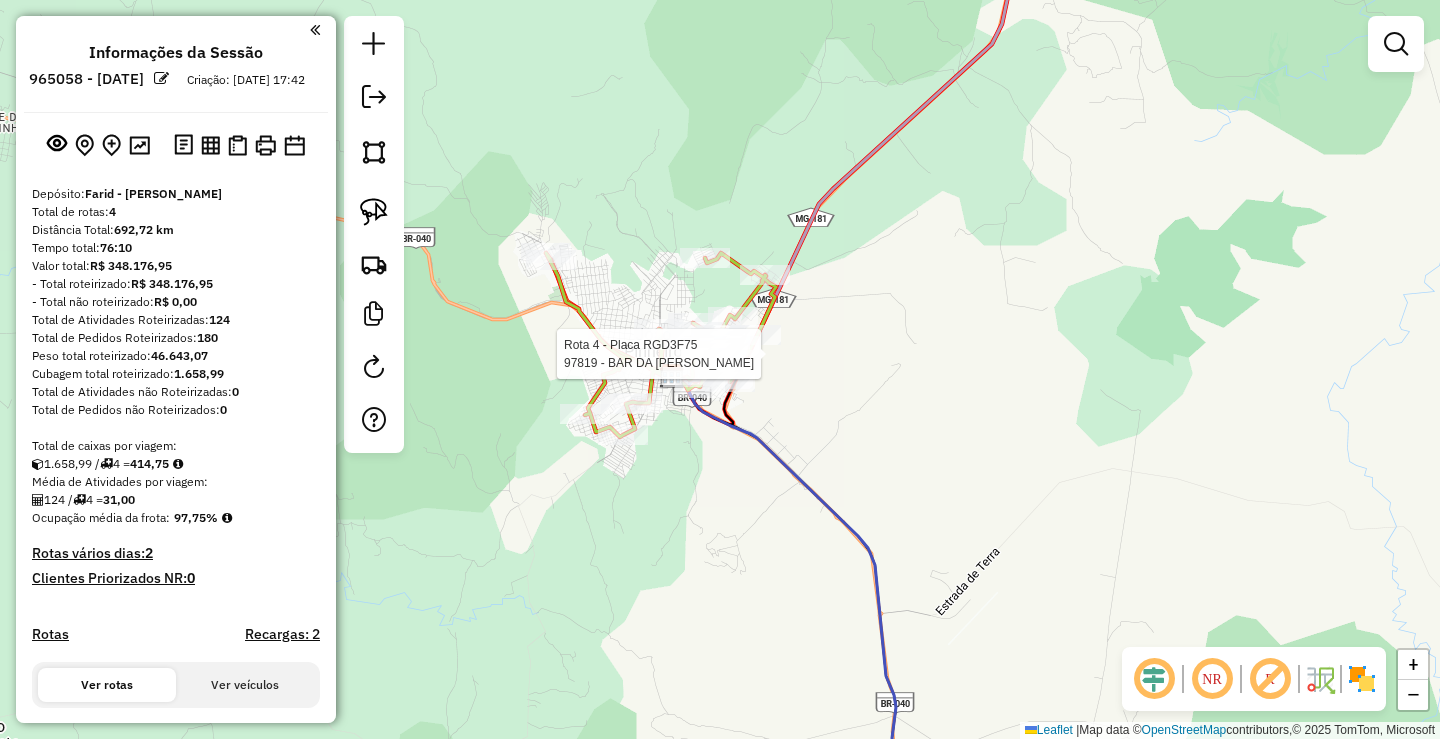 select on "*********" 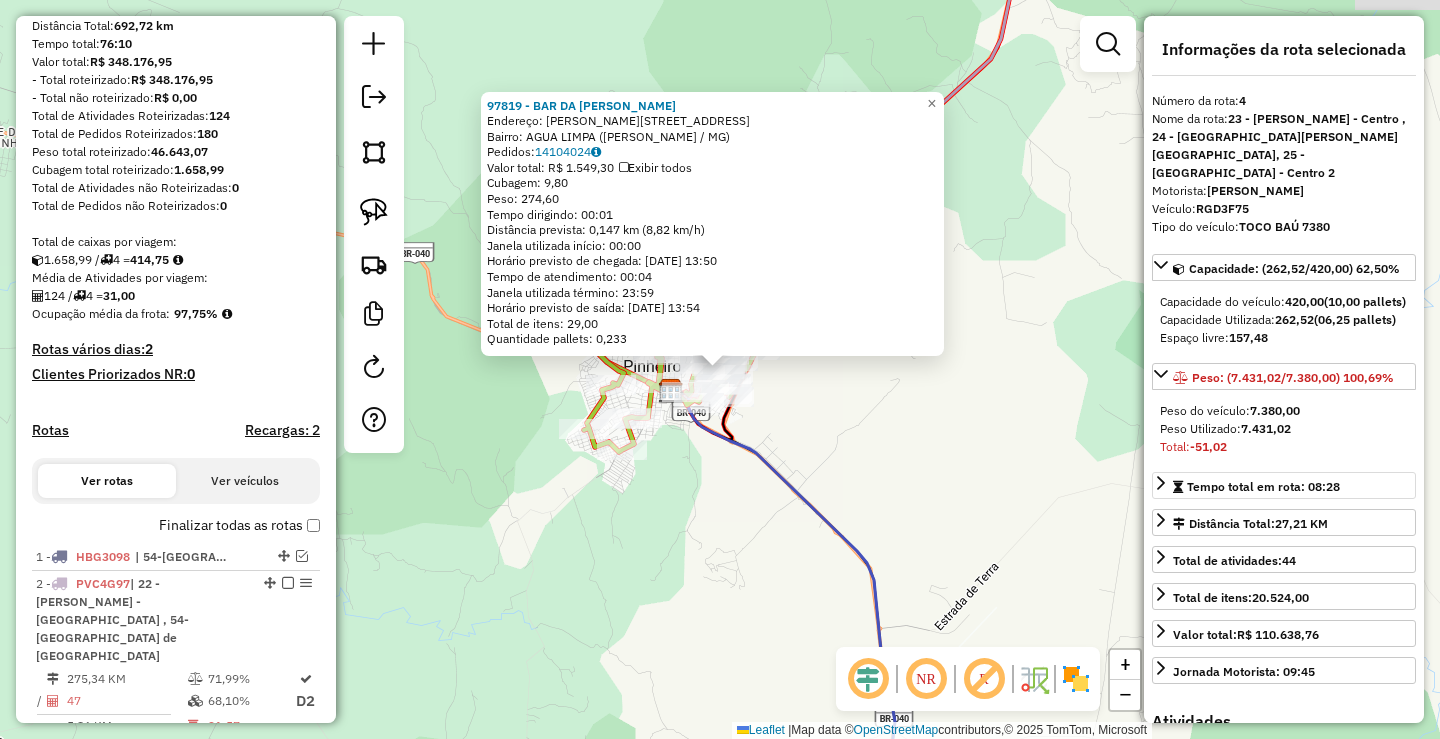 scroll, scrollTop: 548, scrollLeft: 0, axis: vertical 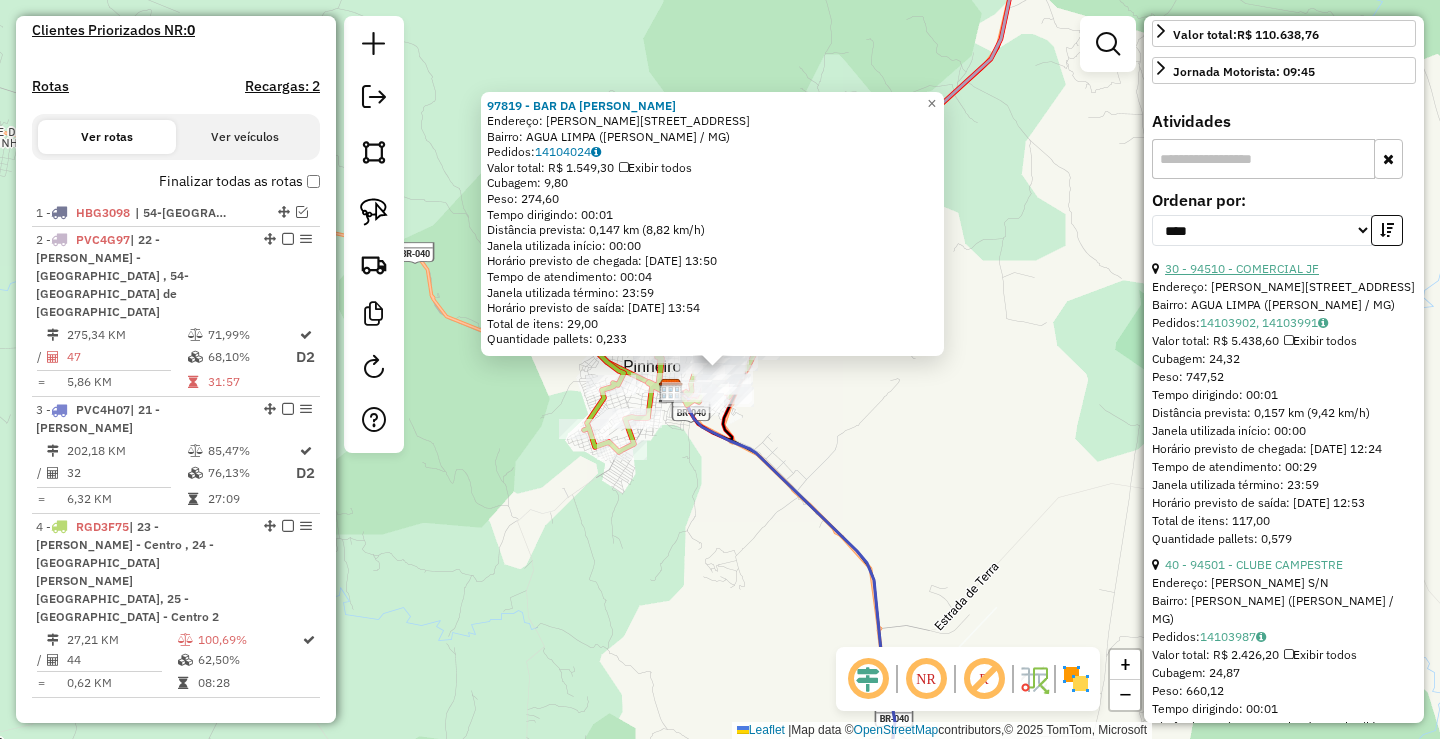 click on "30 - 94510 - COMERCIAL JF" at bounding box center (1242, 268) 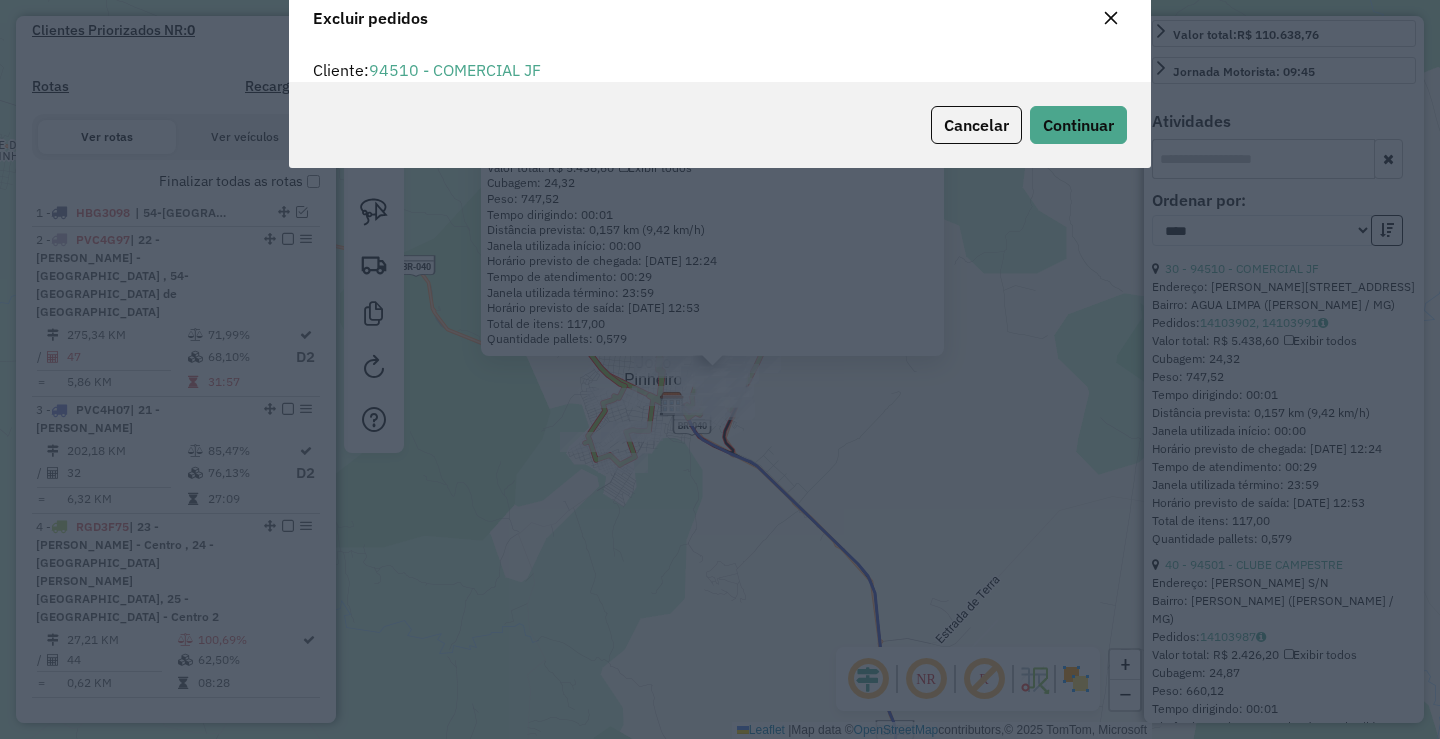 scroll, scrollTop: 12, scrollLeft: 6, axis: both 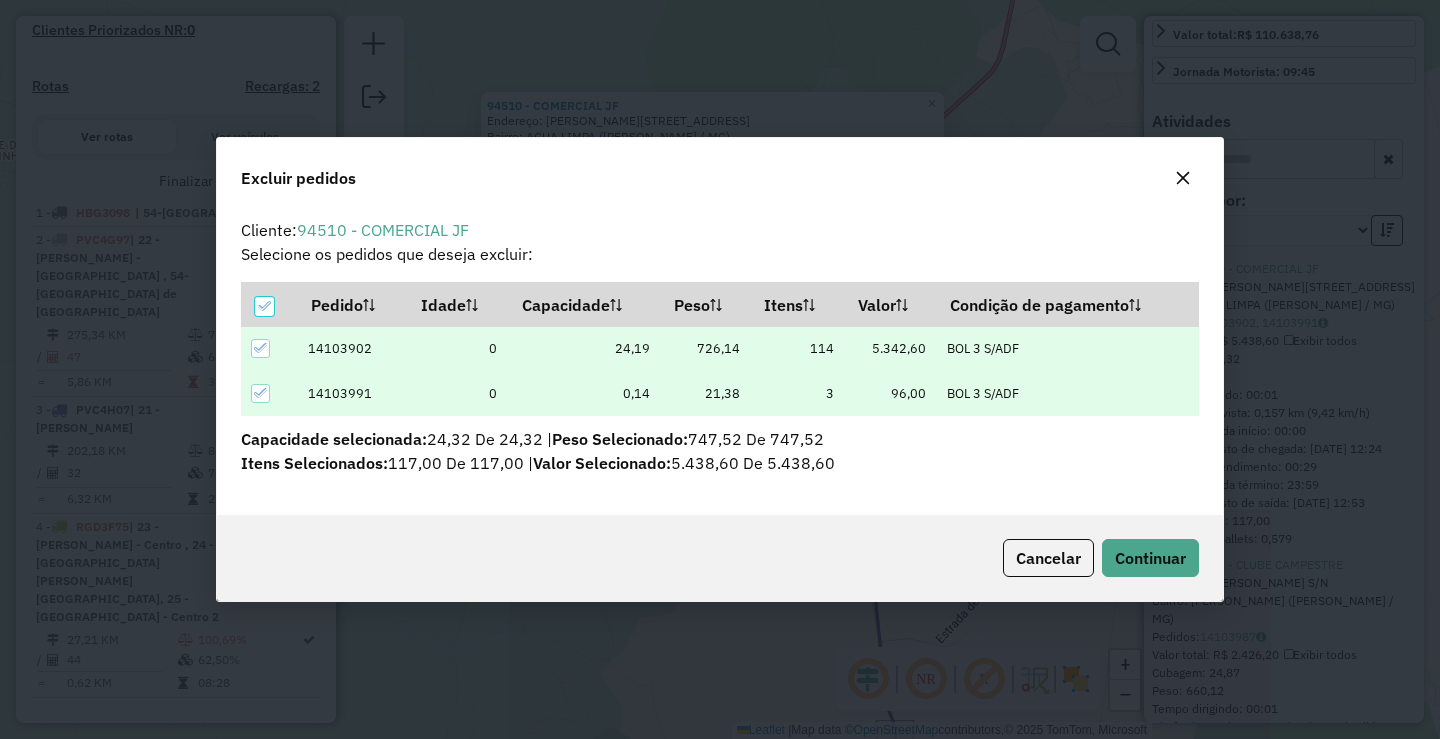click on "Cancelar  Continuar" 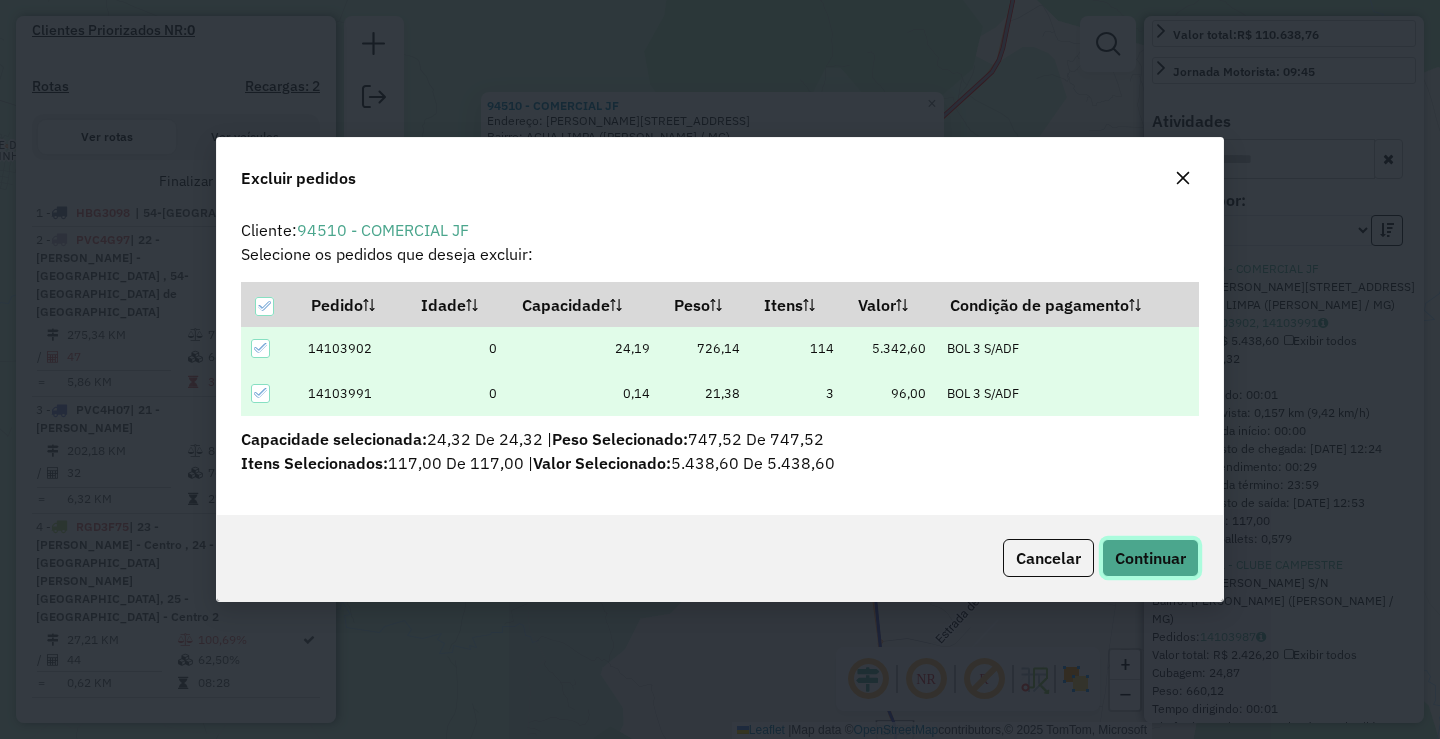 click on "Continuar" 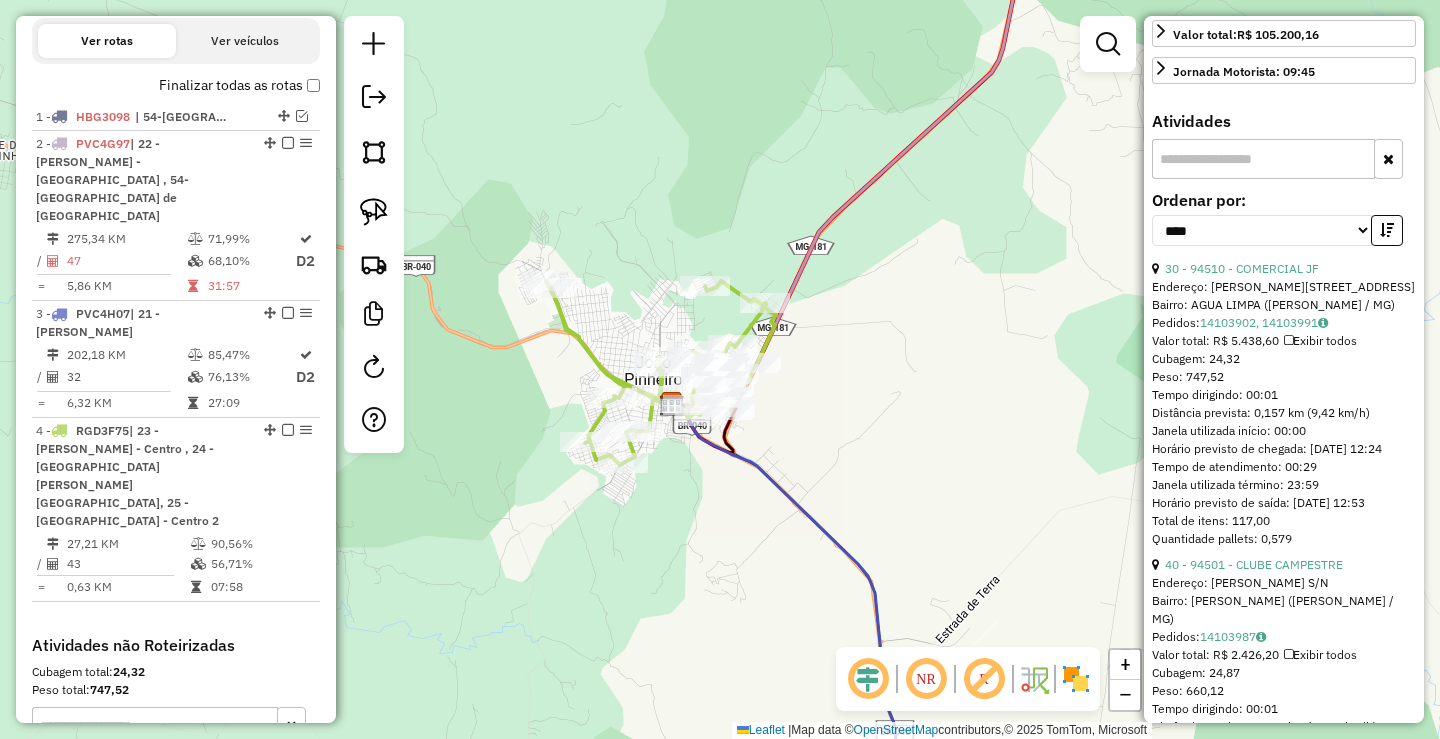 scroll, scrollTop: 862, scrollLeft: 0, axis: vertical 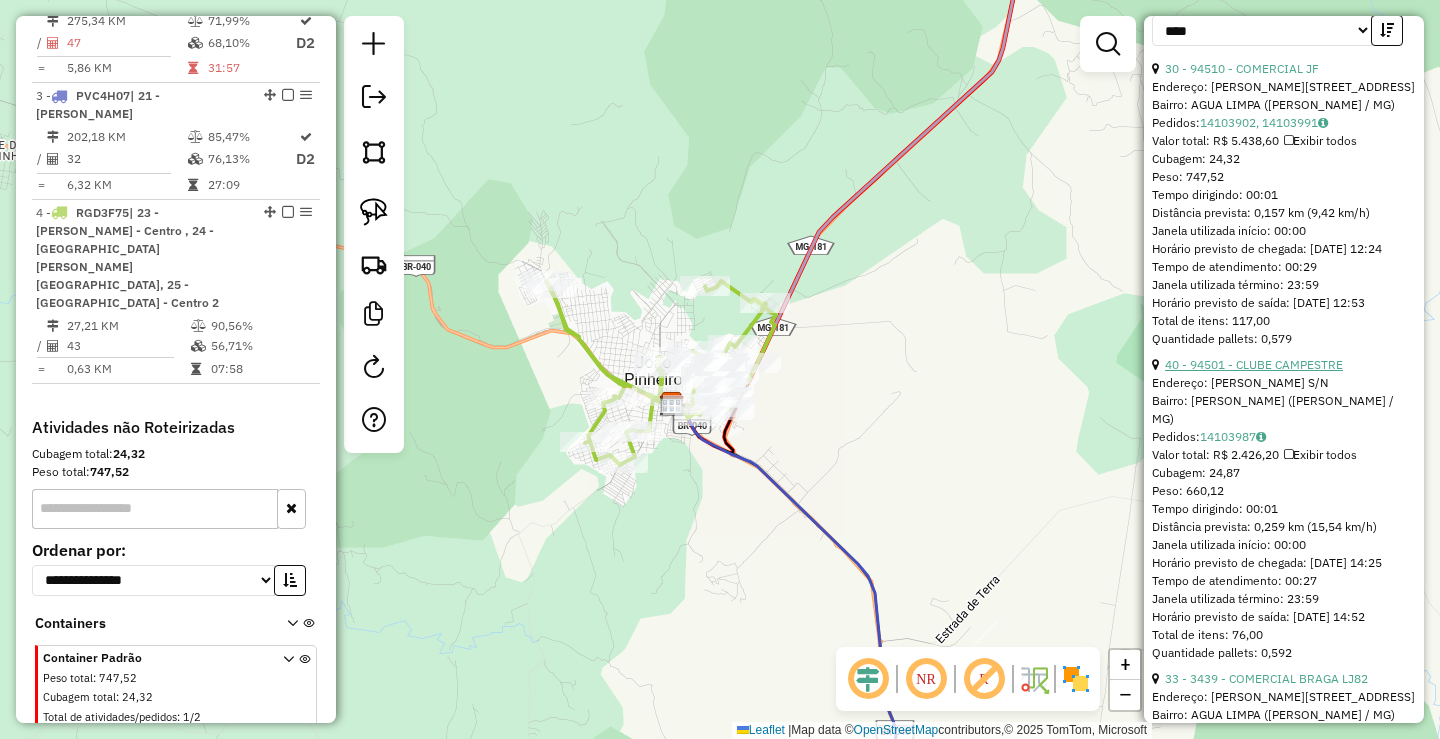 click on "40 - 94501 - CLUBE CAMPESTRE" at bounding box center [1254, 364] 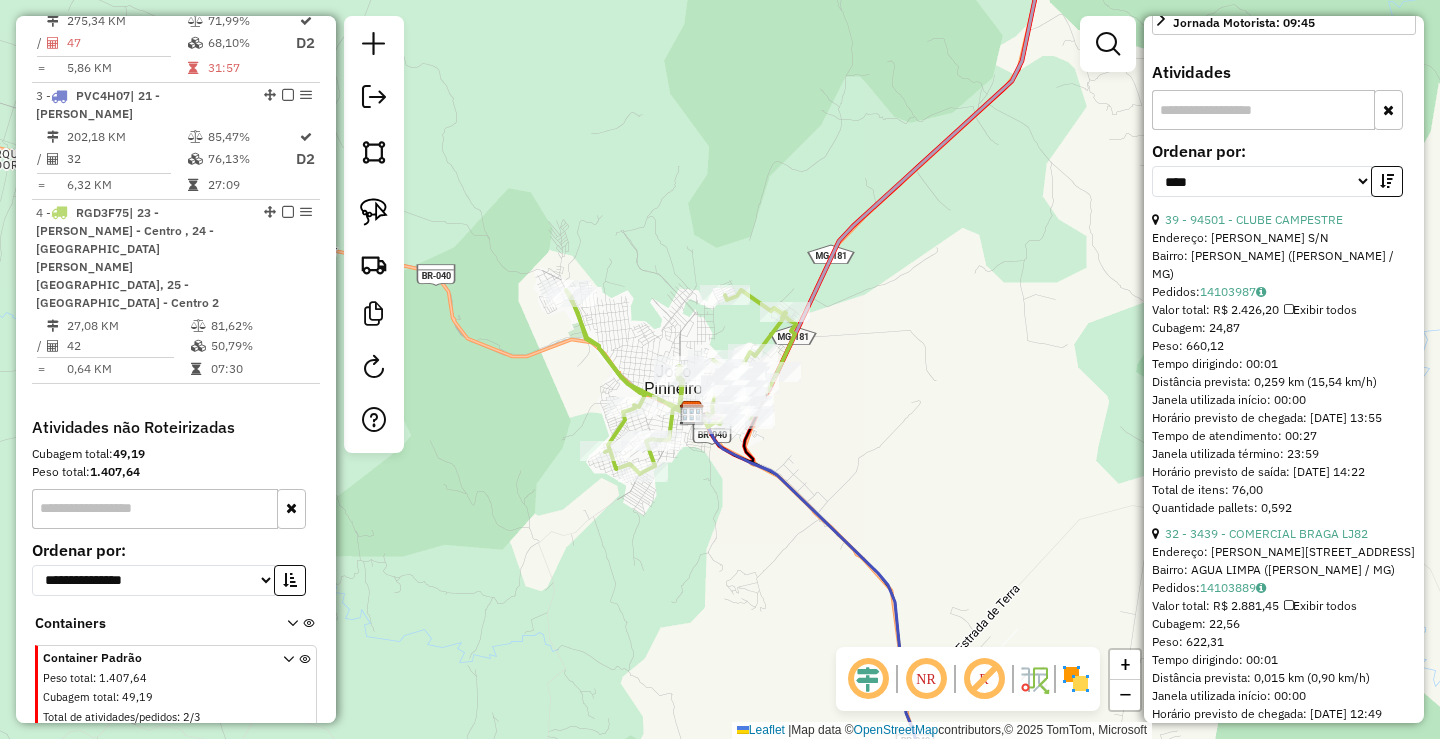 scroll, scrollTop: 500, scrollLeft: 0, axis: vertical 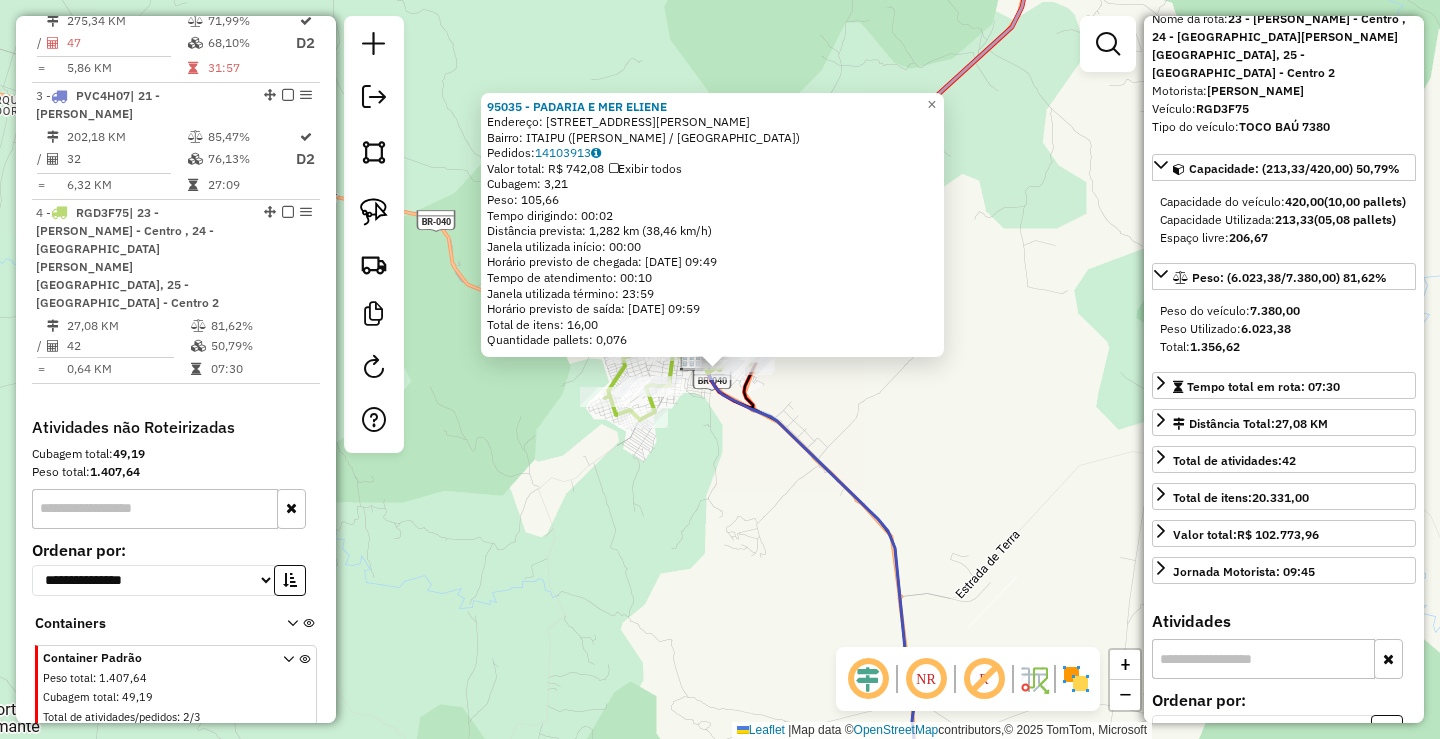 click on "95035 - PADARIA E MER [PERSON_NAME]: R [PERSON_NAME], 1602   Bairro: ITAIPU ([PERSON_NAME] / [GEOGRAPHIC_DATA])   Pedidos:  14103913   Valor total: R$ 742,08   Exibir todos   Cubagem: 3,21  Peso: 105,66  Tempo dirigindo: 00:02   Distância prevista: 1,282 km (38,46 km/h)   [GEOGRAPHIC_DATA] utilizada início: 00:00   Horário previsto de chegada: [DATE] 09:49   Tempo de atendimento: 00:10   Janela utilizada término: 23:59   Horário previsto de saída: [DATE] 09:59   Total de itens: 16,00   Quantidade pallets: 0,076  × Janela de atendimento Grade de atendimento Capacidade Transportadoras Veículos Cliente Pedidos  Rotas Selecione os dias de semana para filtrar as janelas de atendimento  Seg   Ter   Qua   Qui   Sex   Sáb   Dom  Informe o período da janela de atendimento: De: Até:  Filtrar exatamente a janela do cliente  Considerar janela de atendimento padrão  Selecione os dias de semana para filtrar as grades de atendimento  Seg   Ter   Qua   Qui   Sex   Sáb   Dom   Peso mínimo:   Peso máximo:   De:   De:" 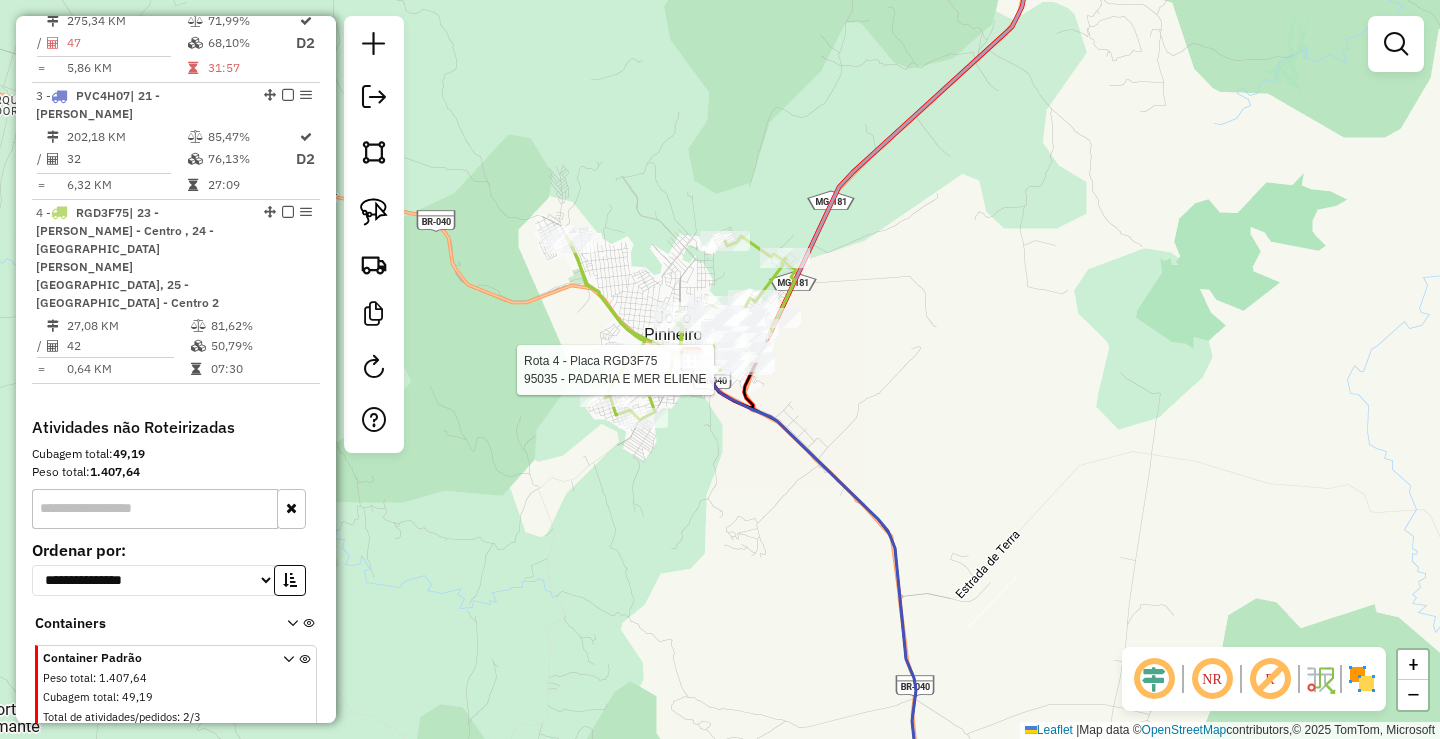 select on "*********" 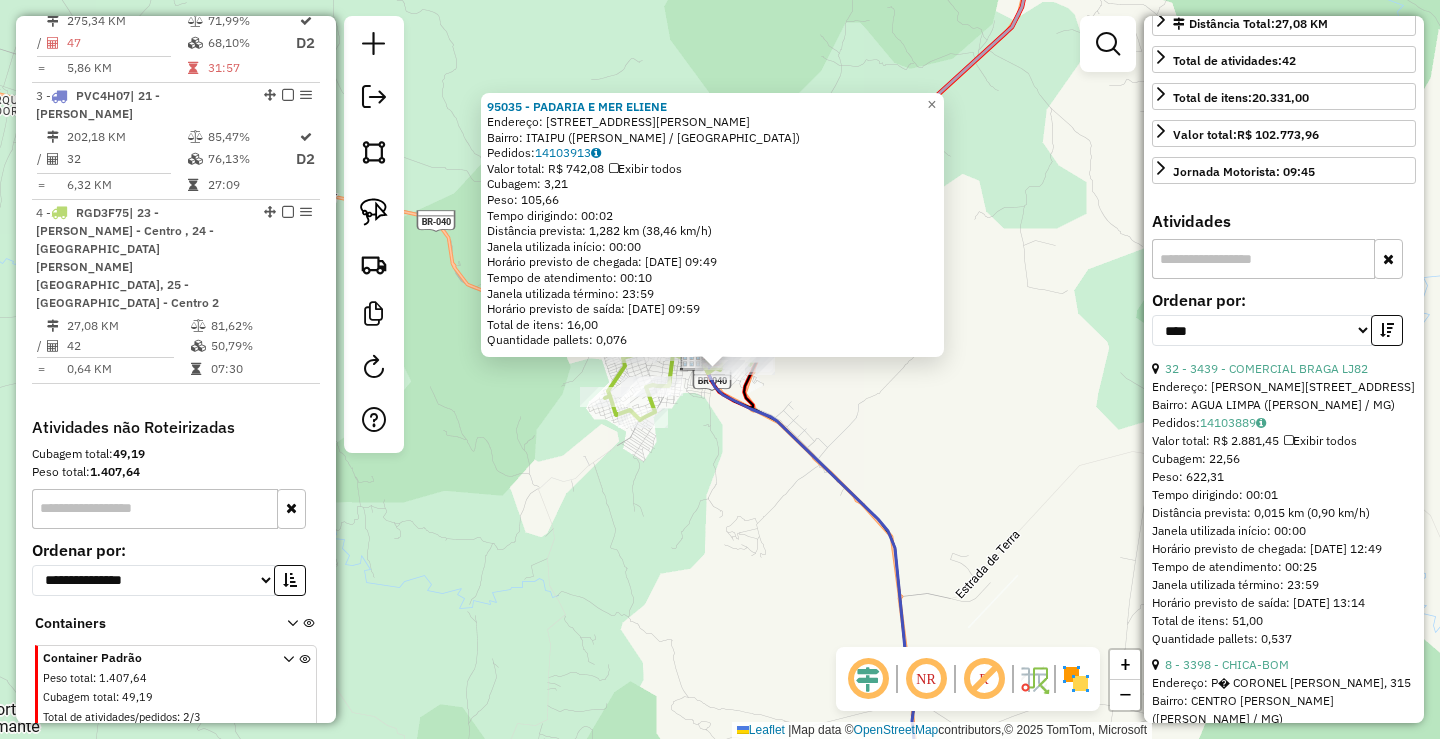 scroll, scrollTop: 600, scrollLeft: 0, axis: vertical 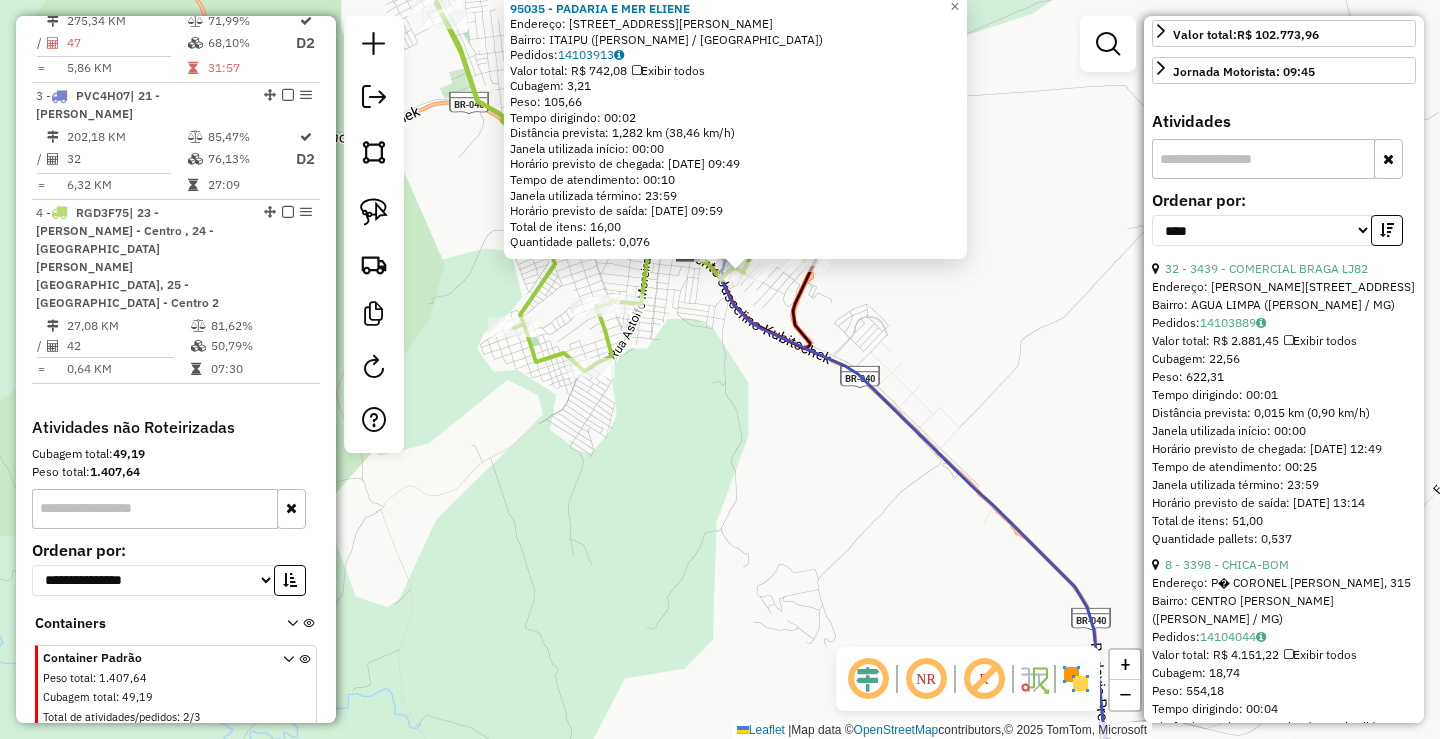 click on "95035 - PADARIA E MER [PERSON_NAME]: R [PERSON_NAME], 1602   Bairro: ITAIPU ([PERSON_NAME] / [GEOGRAPHIC_DATA])   Pedidos:  14103913   Valor total: R$ 742,08   Exibir todos   Cubagem: 3,21  Peso: 105,66  Tempo dirigindo: 00:02   Distância prevista: 1,282 km (38,46 km/h)   [GEOGRAPHIC_DATA] utilizada início: 00:00   Horário previsto de chegada: [DATE] 09:49   Tempo de atendimento: 00:10   Janela utilizada término: 23:59   Horário previsto de saída: [DATE] 09:59   Total de itens: 16,00   Quantidade pallets: 0,076  × Janela de atendimento Grade de atendimento Capacidade Transportadoras Veículos Cliente Pedidos  Rotas Selecione os dias de semana para filtrar as janelas de atendimento  Seg   Ter   Qua   Qui   Sex   Sáb   Dom  Informe o período da janela de atendimento: De: Até:  Filtrar exatamente a janela do cliente  Considerar janela de atendimento padrão  Selecione os dias de semana para filtrar as grades de atendimento  Seg   Ter   Qua   Qui   Sex   Sáb   Dom   Peso mínimo:   Peso máximo:   De:   De:" 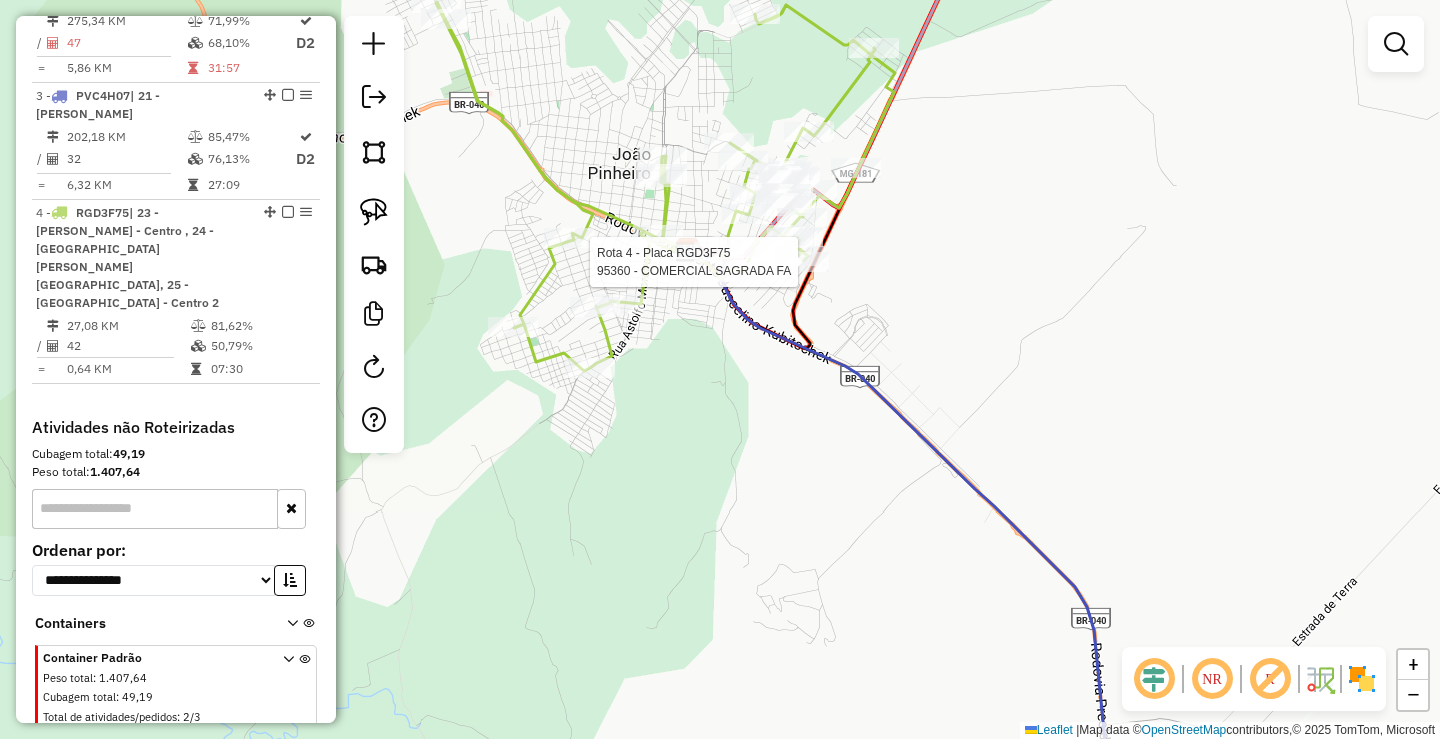 select on "*********" 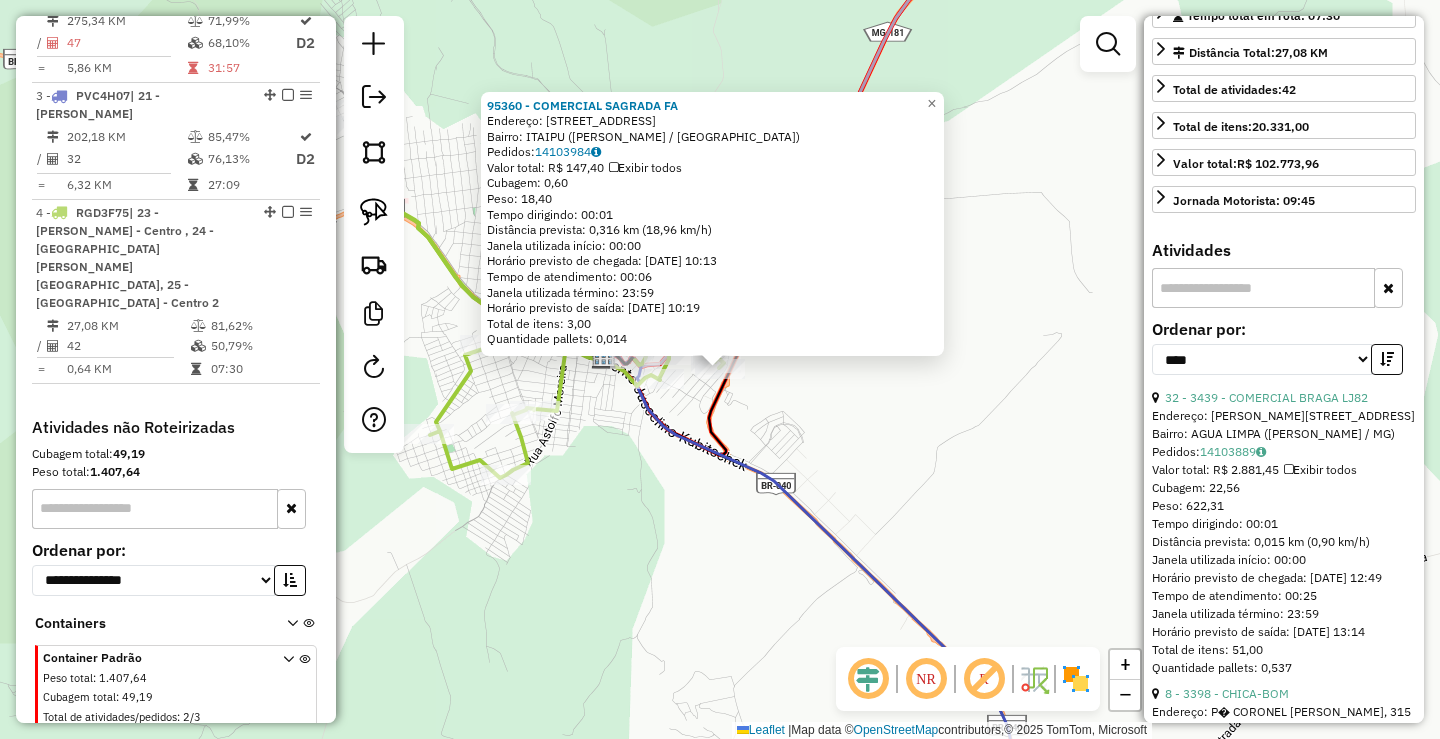 scroll, scrollTop: 500, scrollLeft: 0, axis: vertical 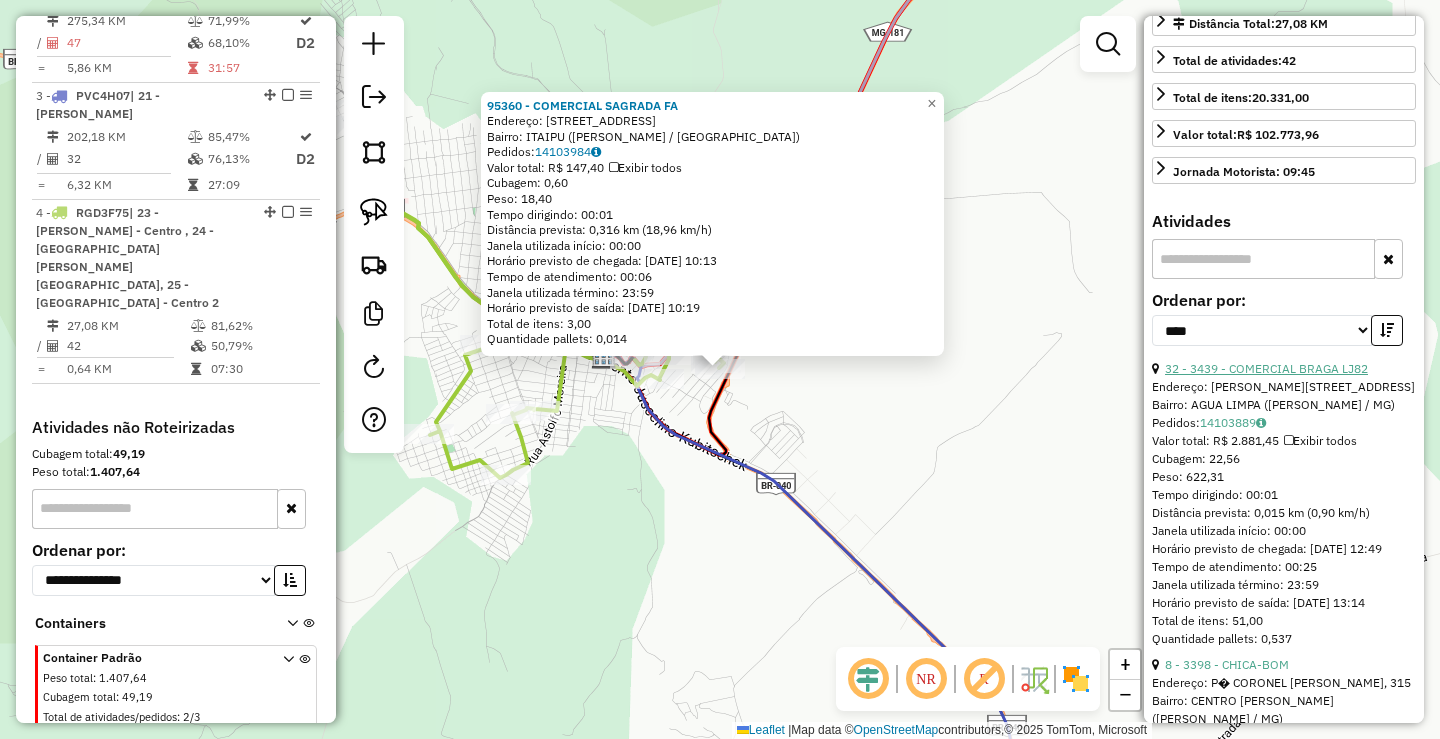 click on "32 - 3439 - COMERCIAL BRAGA LJ82" at bounding box center [1266, 368] 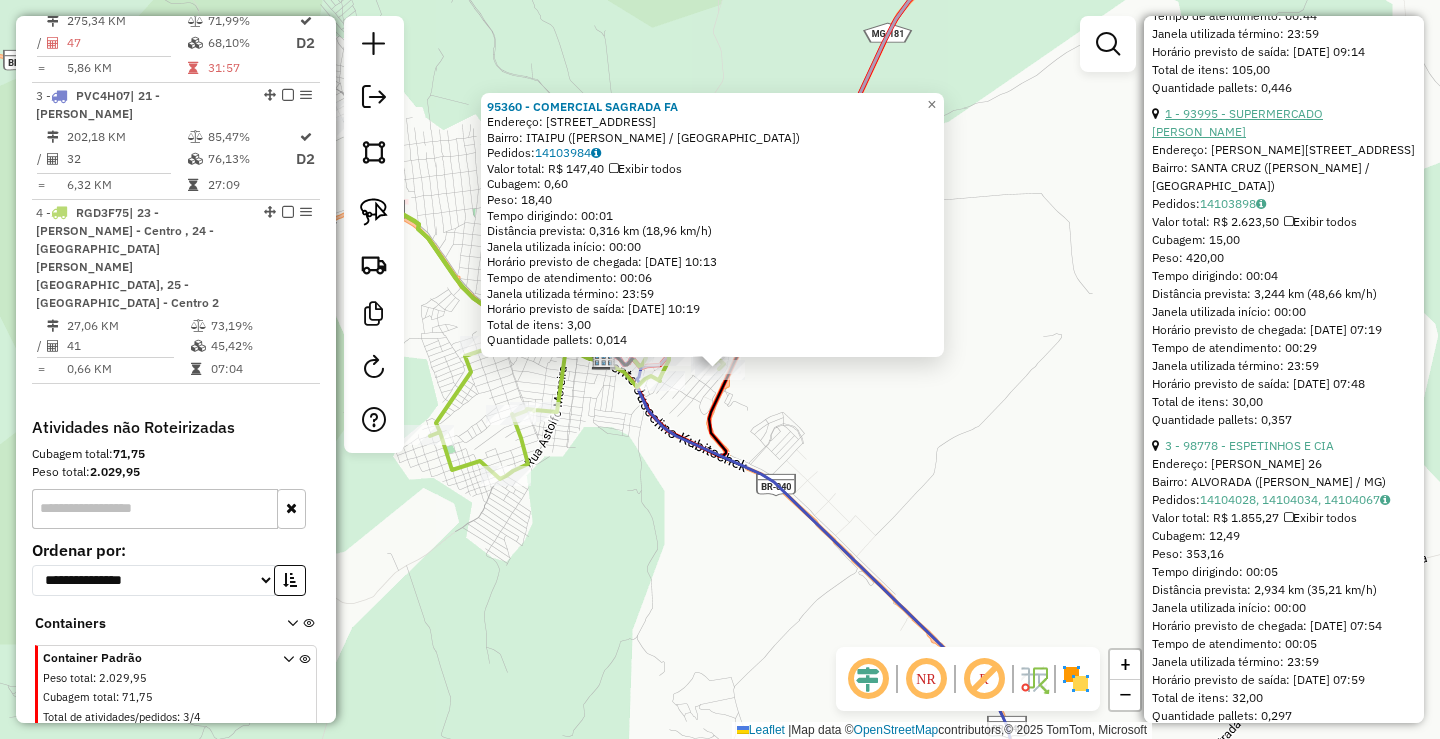 scroll, scrollTop: 1100, scrollLeft: 0, axis: vertical 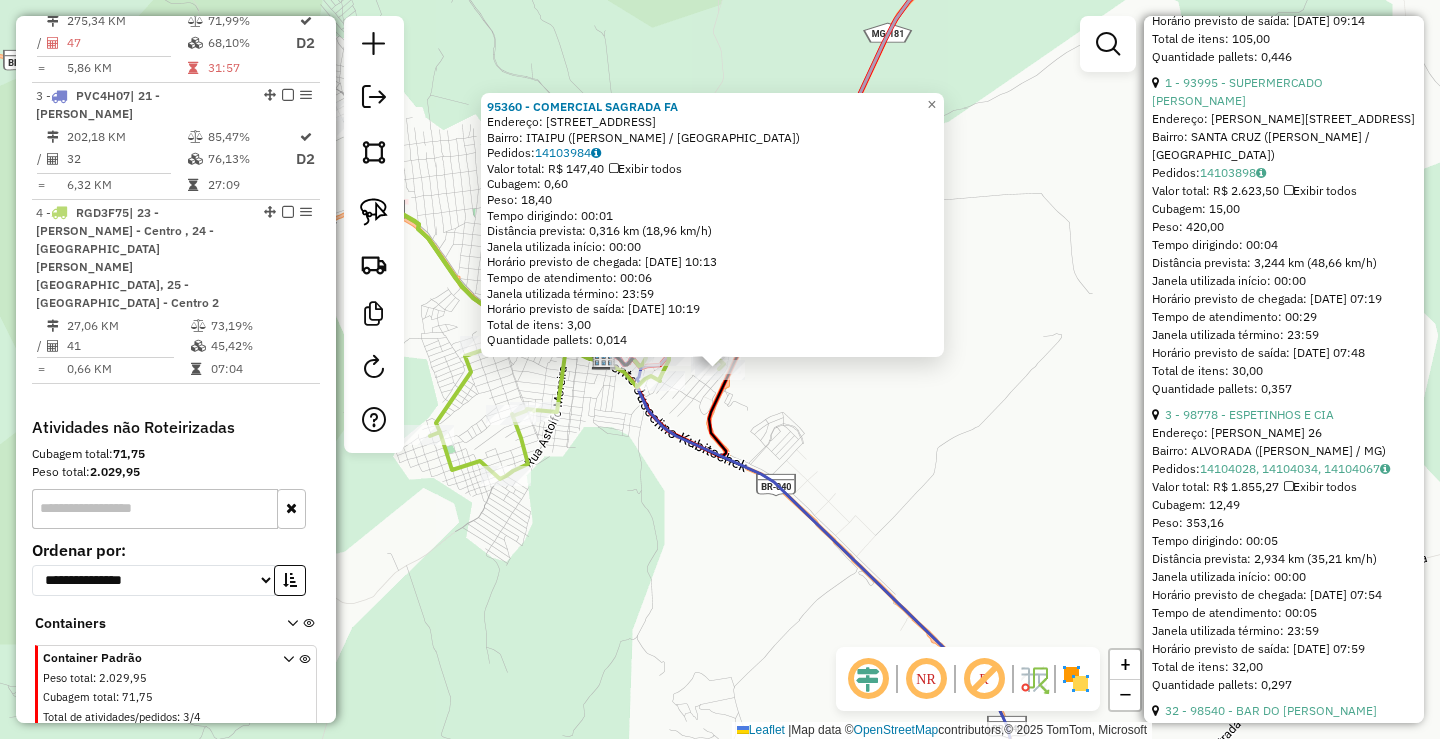 click on "95360 - COMERCIAL SAGRADA FA  Endereço: [STREET_ADDRESS]   Bairro: ITAIPU ([PERSON_NAME] / MG)   Pedidos:  14103984   Valor total: R$ 147,40   Exibir todos   Cubagem: 0,60  Peso: 18,40  Tempo dirigindo: 00:01   Distância prevista: 0,316 km (18,96 km/h)   [GEOGRAPHIC_DATA] utilizada início: 00:00   Horário previsto de chegada: [DATE] 10:13   Tempo de atendimento: 00:06   Janela utilizada término: 23:59   Horário previsto de saída: [DATE] 10:19   Total de itens: 3,00   Quantidade pallets: 0,014  × Janela de atendimento Grade de atendimento Capacidade Transportadoras Veículos Cliente Pedidos  Rotas Selecione os dias de semana para filtrar as janelas de atendimento  Seg   Ter   Qua   Qui   Sex   Sáb   Dom  Informe o período da janela de atendimento: De: Até:  Filtrar exatamente a janela do cliente  Considerar janela de atendimento padrão  Selecione os dias de semana para filtrar as grades de atendimento  Seg   Ter   Qua   Qui   Sex   Sáb   Dom   Considerar clientes sem dia de atendimento cadastrado" 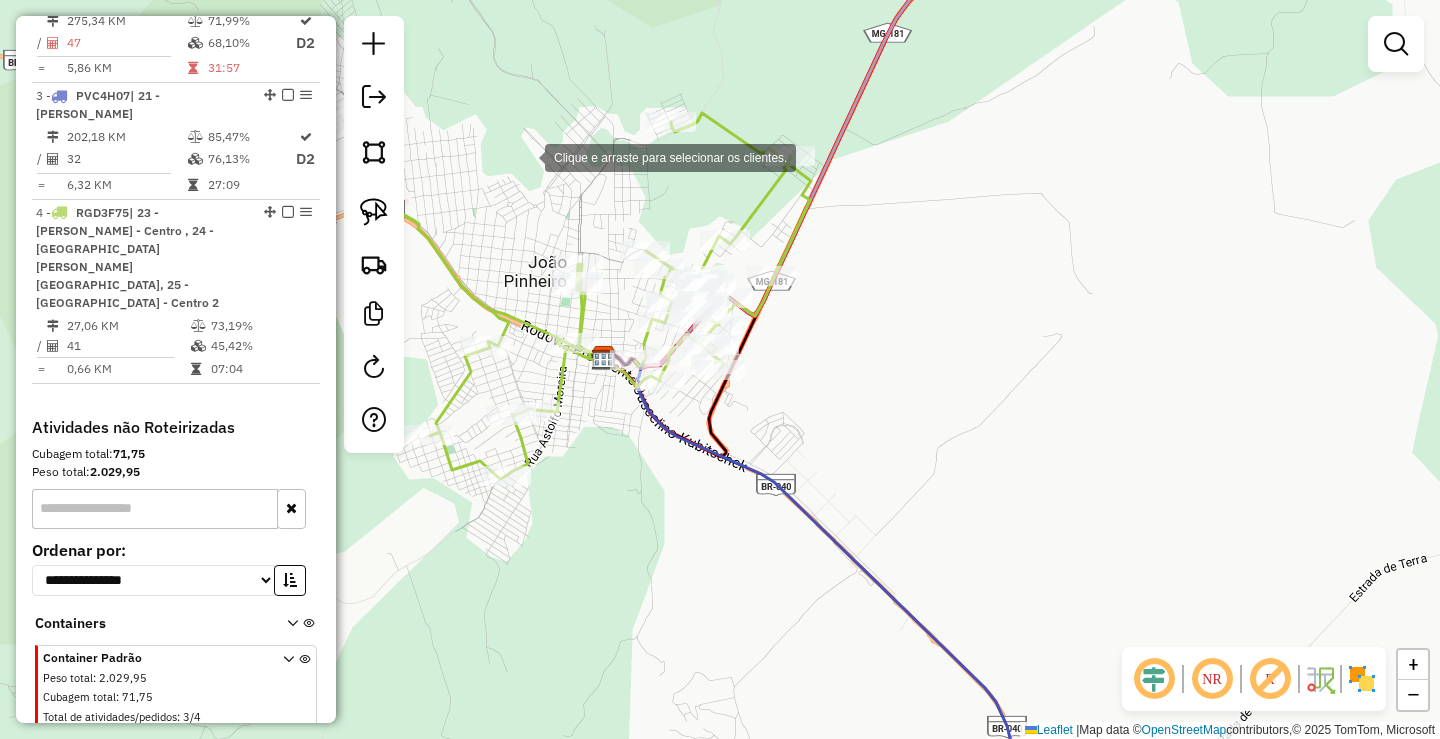 click on "Clique e arraste para selecionar os clientes. Janela de atendimento Grade de atendimento Capacidade Transportadoras Veículos Cliente Pedidos  Rotas Selecione os dias de semana para filtrar as janelas de atendimento  Seg   Ter   Qua   Qui   Sex   Sáb   Dom  Informe o período da janela de atendimento: De: Até:  Filtrar exatamente a janela do cliente  Considerar janela de atendimento padrão  Selecione os dias de semana para filtrar as grades de atendimento  Seg   Ter   Qua   Qui   Sex   Sáb   Dom   Considerar clientes sem dia de atendimento cadastrado  Clientes fora do dia de atendimento selecionado Filtrar as atividades entre os valores definidos abaixo:  Peso mínimo:   Peso máximo:   Cubagem mínima:   Cubagem máxima:   De:   Até:  Filtrar as atividades entre o tempo de atendimento definido abaixo:  De:   Até:   Considerar capacidade total dos clientes não roteirizados Transportadora: Selecione um ou mais itens Tipo de veículo: Selecione um ou mais itens Veículo: Selecione um ou mais itens Nome:" 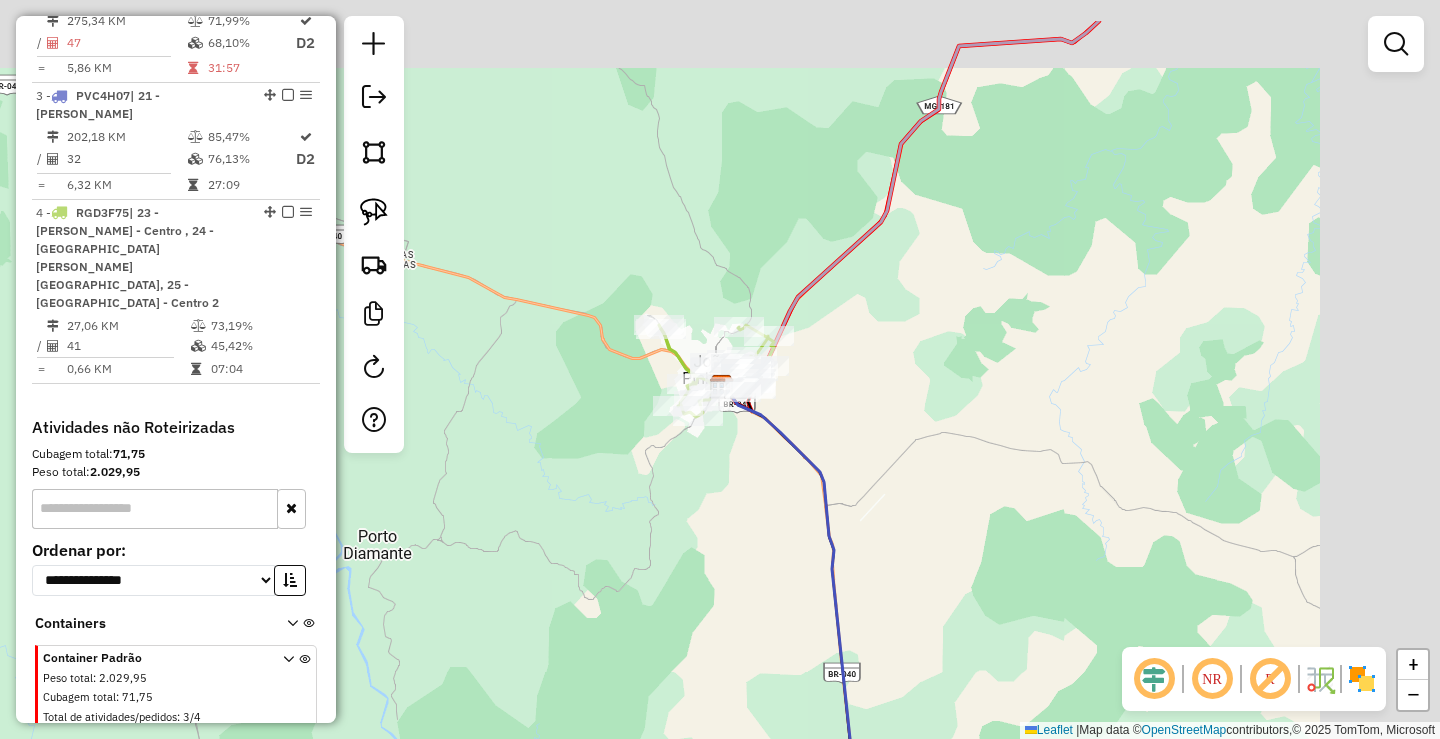 drag, startPoint x: 1127, startPoint y: 316, endPoint x: 874, endPoint y: 415, distance: 271.67996 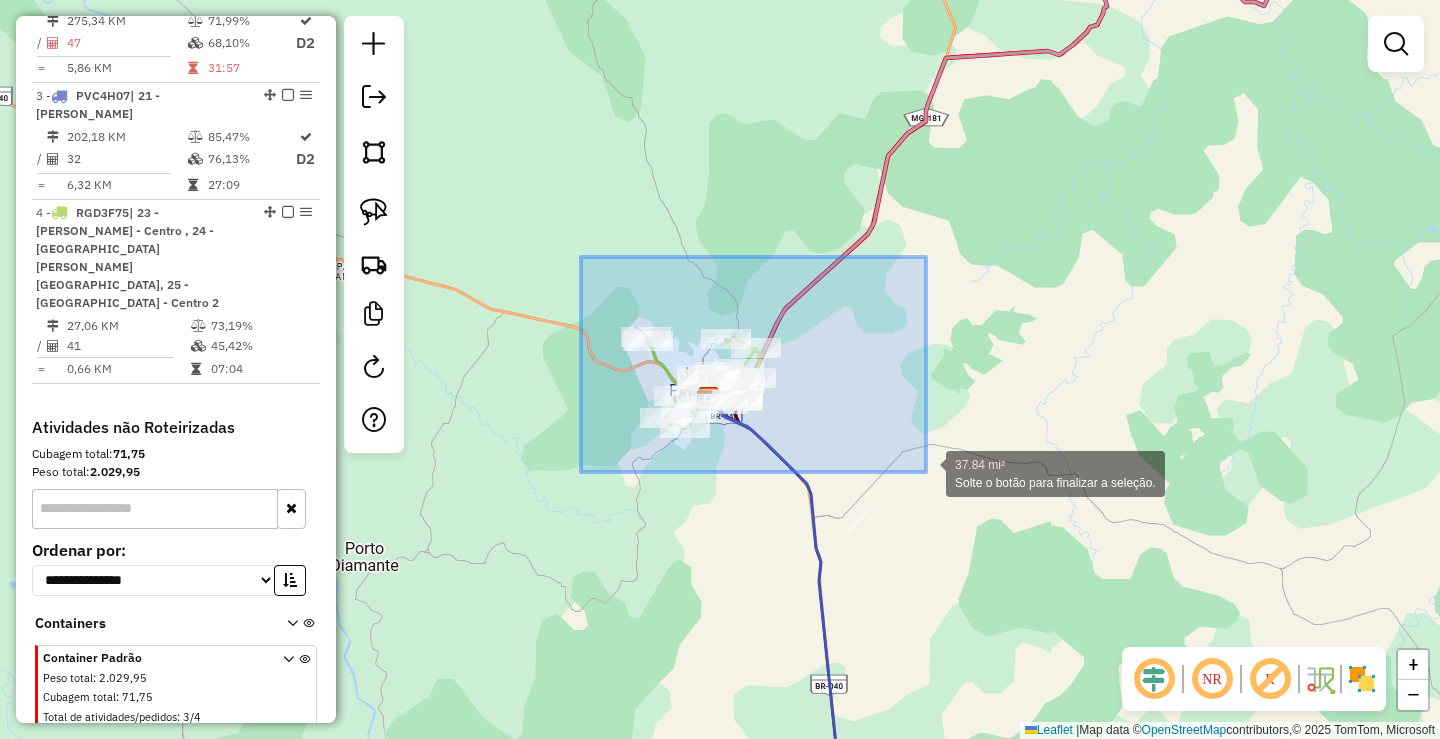 drag, startPoint x: 581, startPoint y: 262, endPoint x: 926, endPoint y: 472, distance: 403.88736 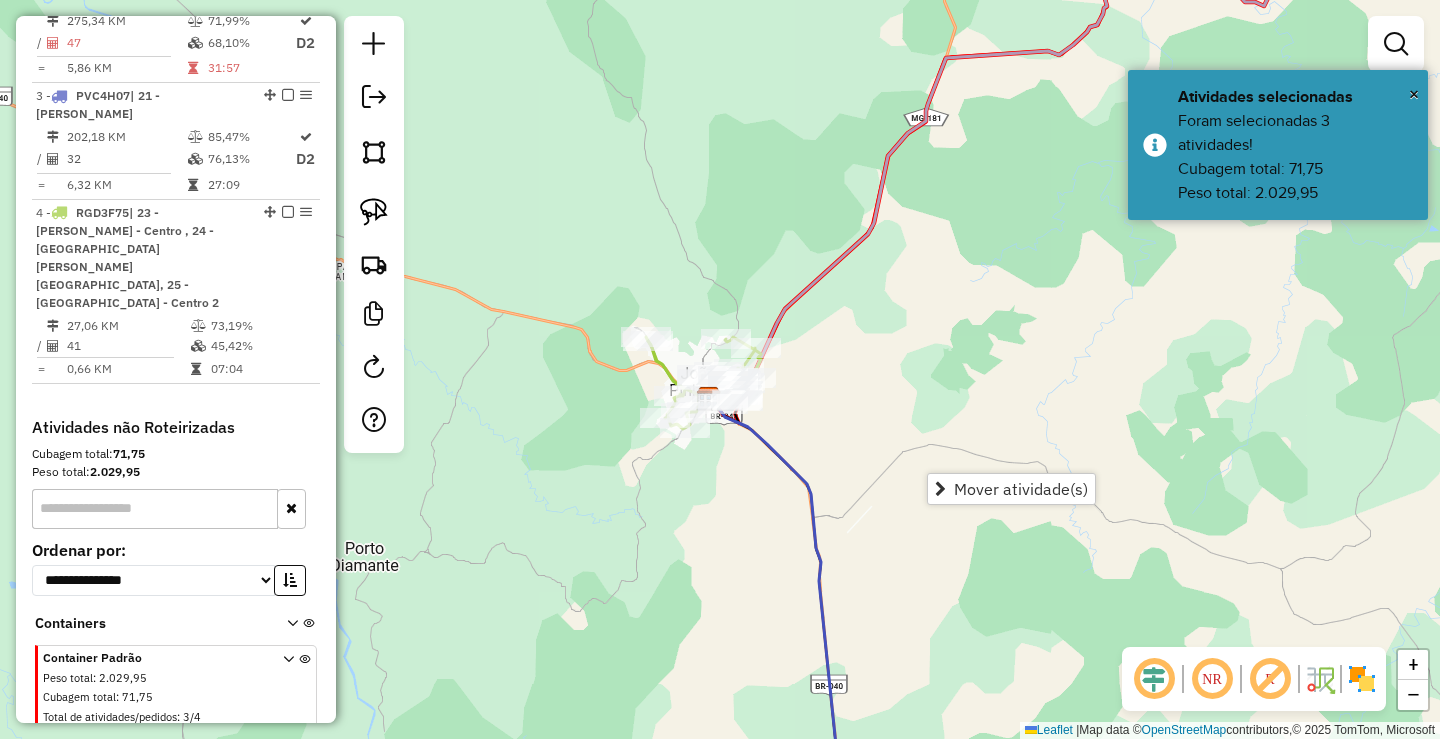click on "Janela de atendimento Grade de atendimento Capacidade Transportadoras Veículos Cliente Pedidos  Rotas Selecione os dias de semana para filtrar as janelas de atendimento  Seg   Ter   Qua   Qui   Sex   Sáb   Dom  Informe o período da janela de atendimento: De: Até:  Filtrar exatamente a janela do cliente  Considerar janela de atendimento padrão  Selecione os dias de semana para filtrar as grades de atendimento  Seg   Ter   Qua   Qui   Sex   Sáb   Dom   Considerar clientes sem dia de atendimento cadastrado  Clientes fora do dia de atendimento selecionado Filtrar as atividades entre os valores definidos abaixo:  Peso mínimo:   Peso máximo:   Cubagem mínima:   Cubagem máxima:   De:   Até:  Filtrar as atividades entre o tempo de atendimento definido abaixo:  De:   Até:   Considerar capacidade total dos clientes não roteirizados Transportadora: Selecione um ou mais itens Tipo de veículo: Selecione um ou mais itens Veículo: Selecione um ou mais itens Motorista: Selecione um ou mais itens Nome: Rótulo:" 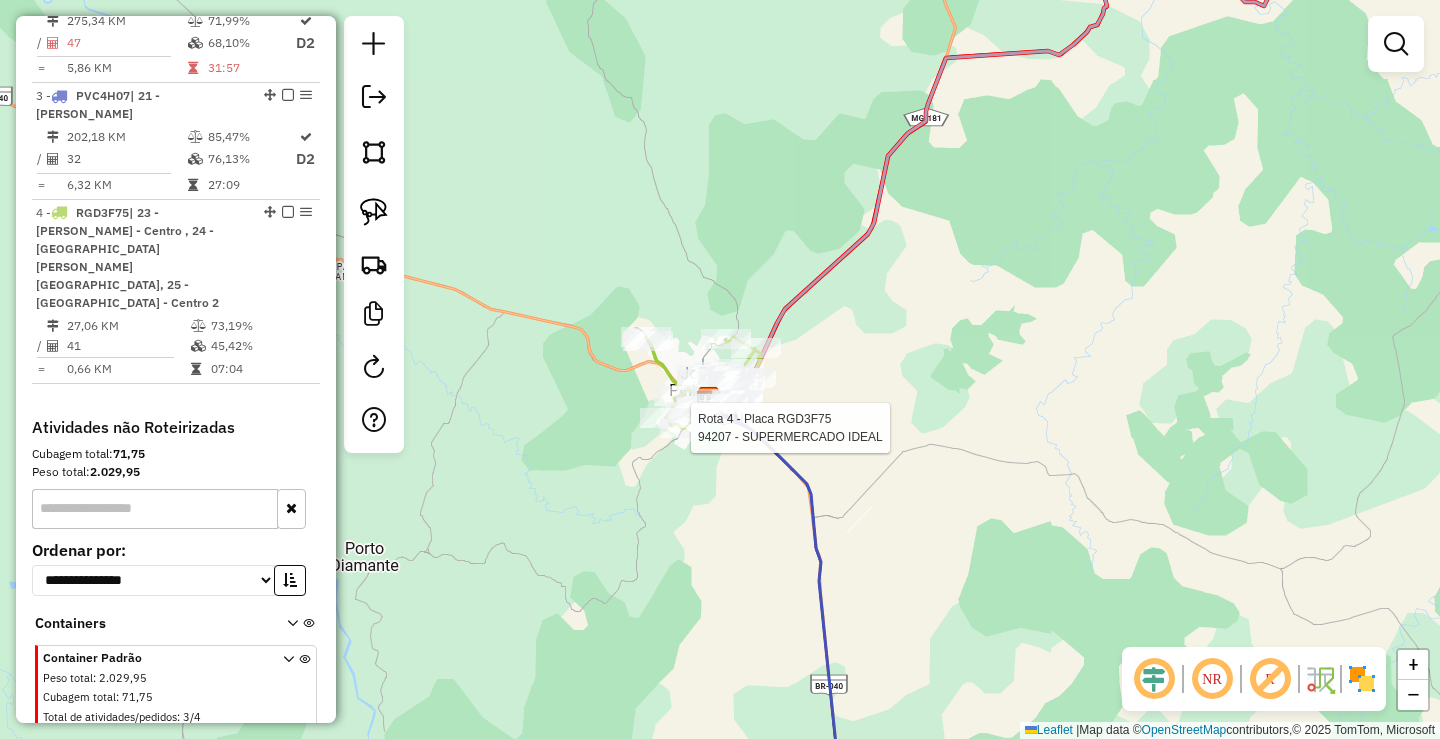 select on "*********" 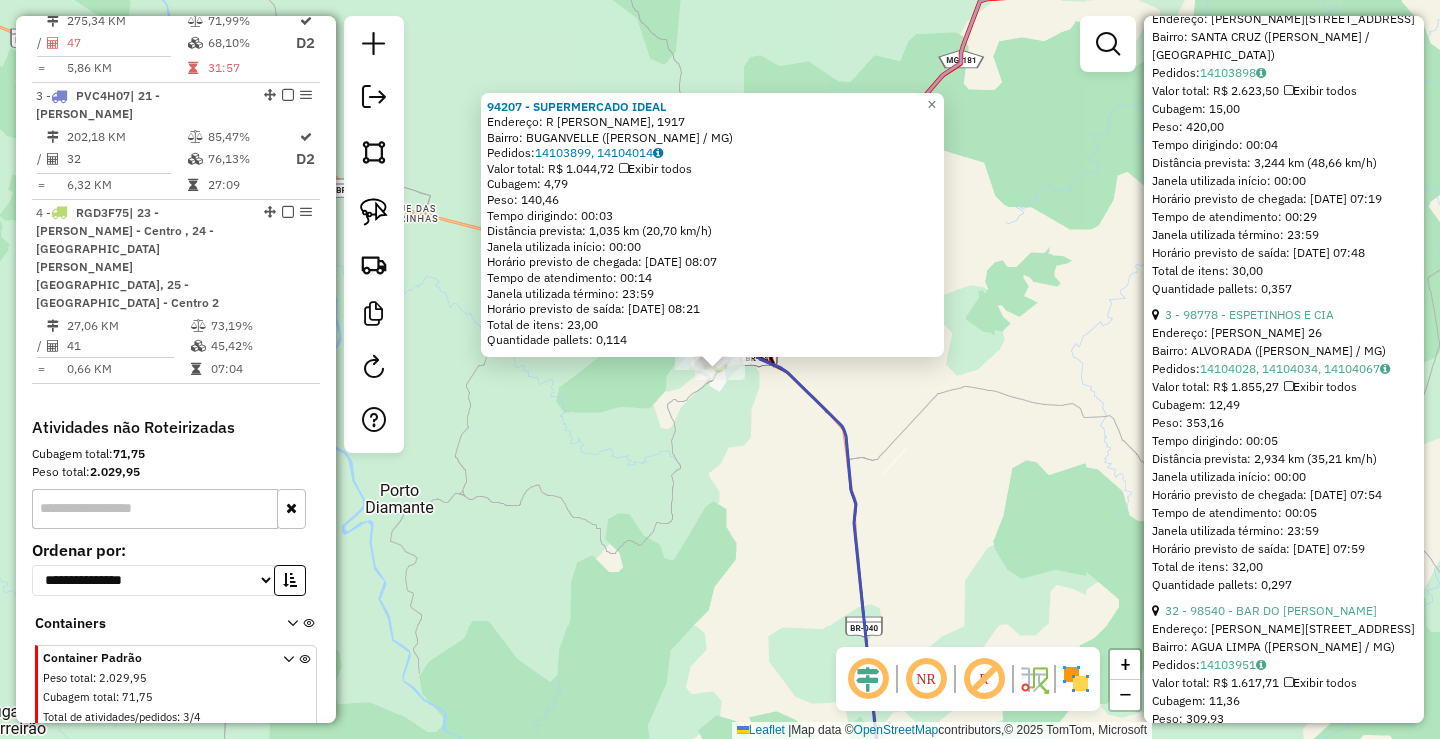 scroll, scrollTop: 1300, scrollLeft: 0, axis: vertical 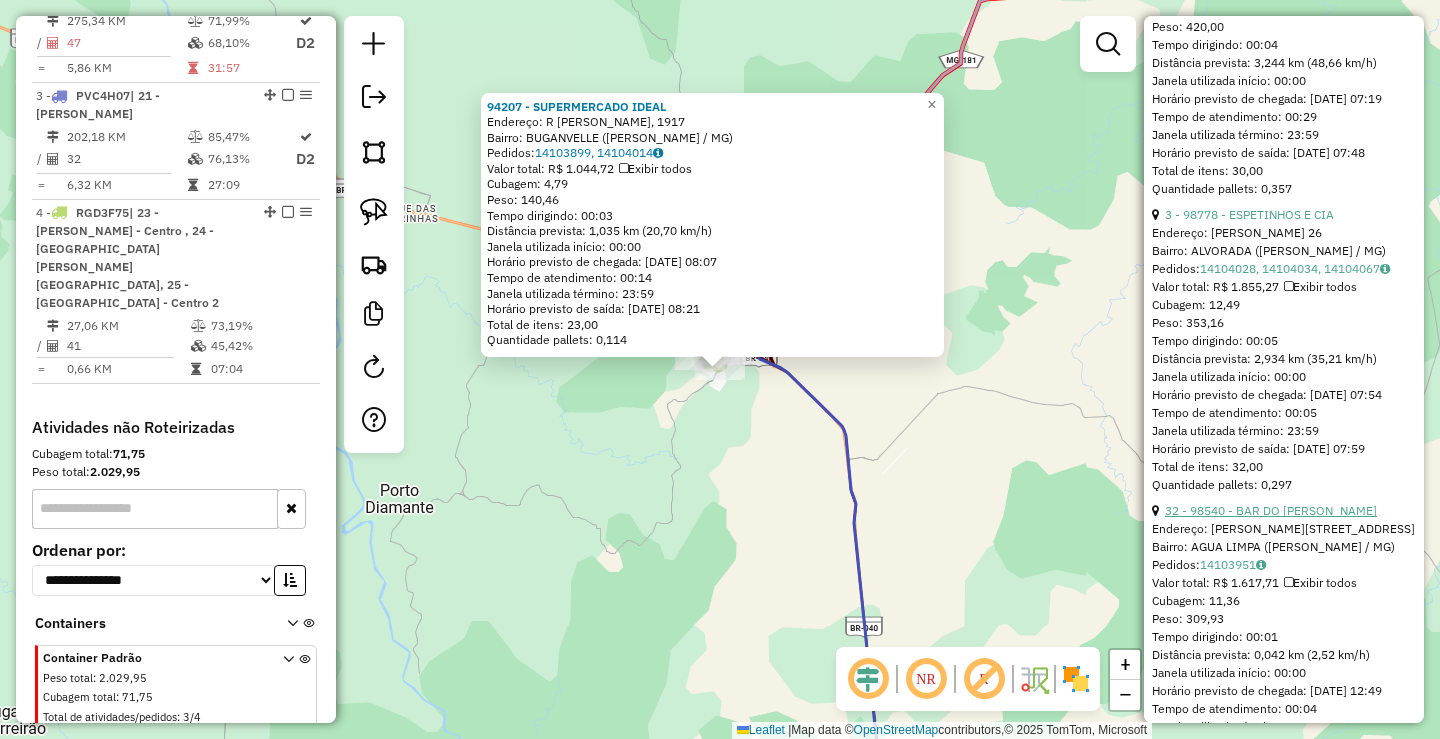 click on "32 - 98540 - BAR DO [PERSON_NAME]" at bounding box center [1271, 510] 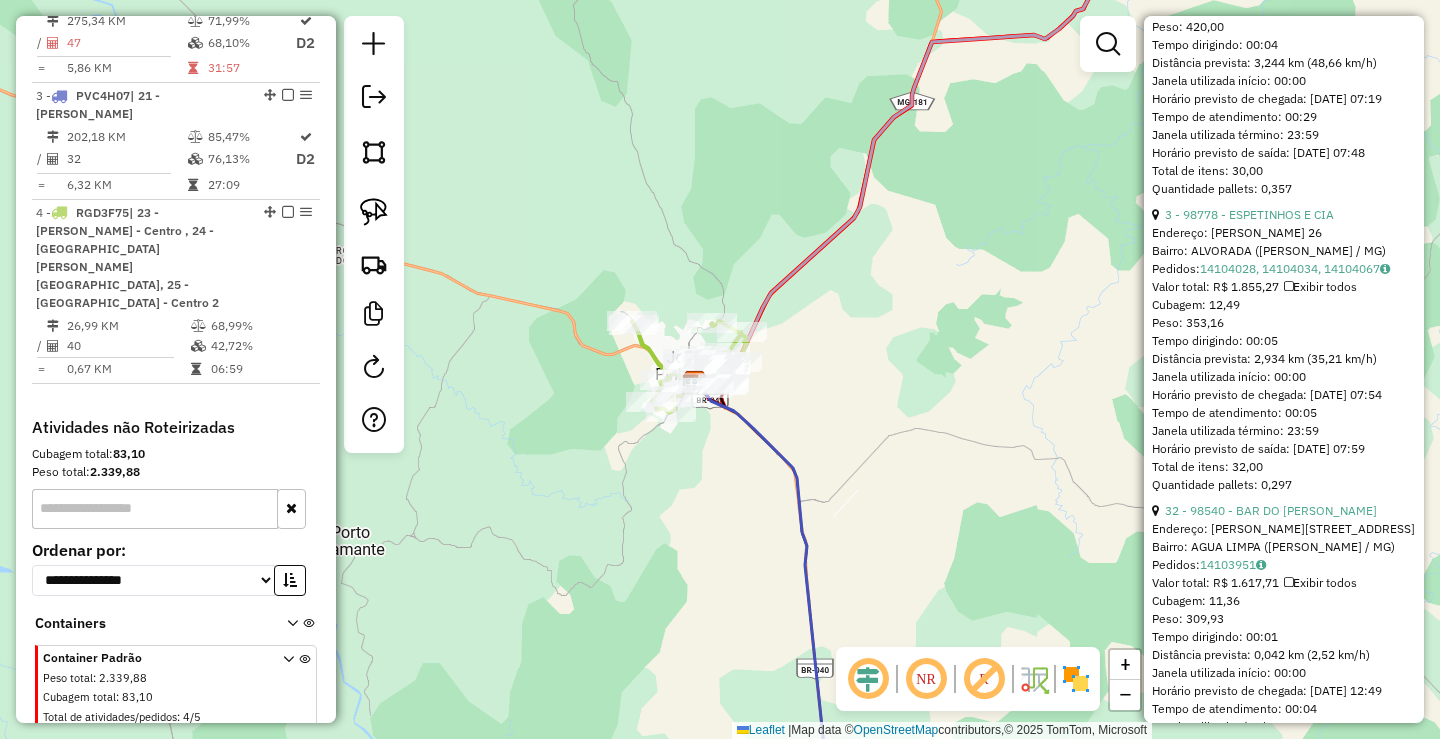scroll, scrollTop: 340, scrollLeft: 0, axis: vertical 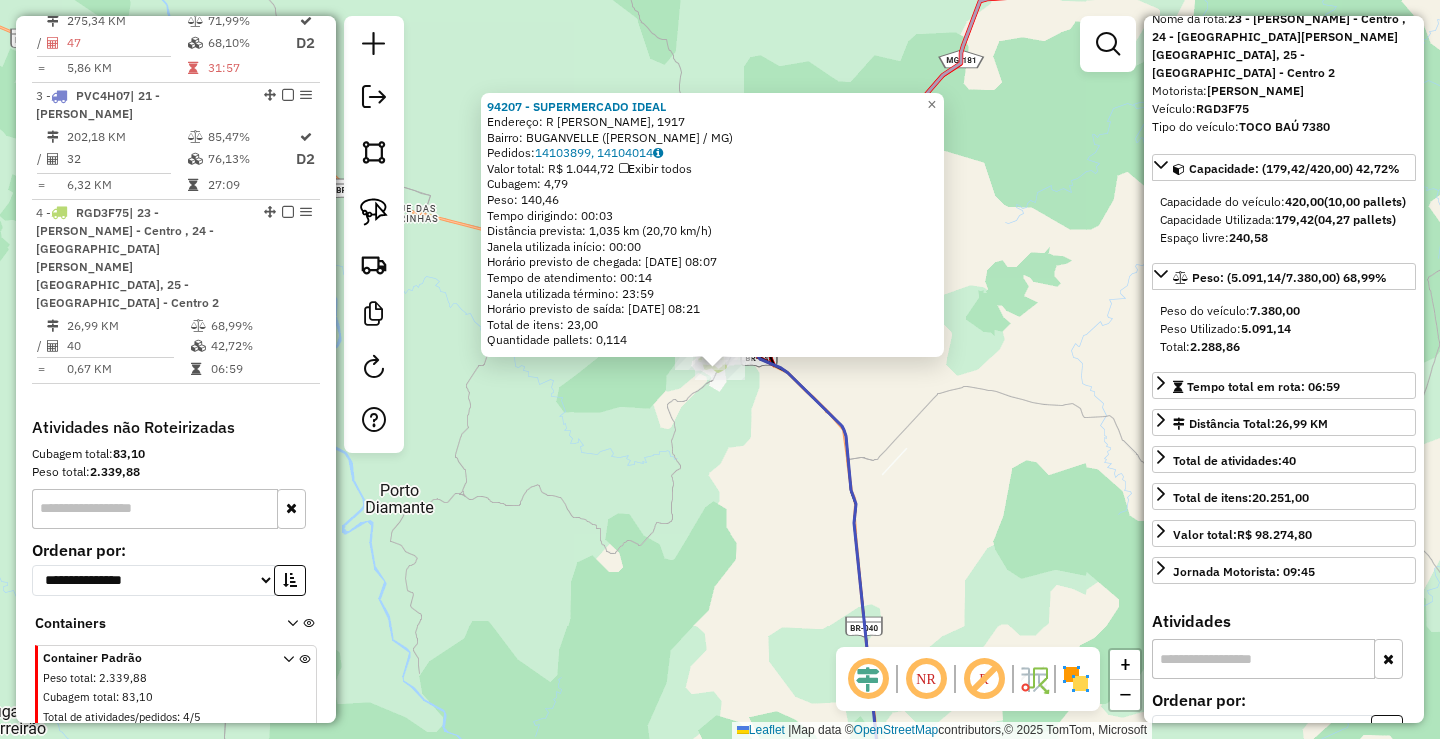 click on "94207 - SUPERMERCADO IDEAL  Endereço: R [PERSON_NAME], 1917   Bairro: BUGANVELLE ([PERSON_NAME] / MG)   Pedidos:  14103899, 14104014   Valor total: R$ 1.044,72   Exibir todos   Cubagem: 4,79  Peso: 140,46  Tempo dirigindo: 00:03   Distância prevista: 1,035 km (20,70 km/h)   [GEOGRAPHIC_DATA] utilizada início: 00:00   Horário previsto de chegada: [DATE] 08:07   Tempo de atendimento: 00:14   Janela utilizada término: 23:59   Horário previsto de saída: [DATE] 08:21   Total de itens: 23,00   Quantidade pallets: 0,114  × Janela de atendimento Grade de atendimento Capacidade Transportadoras Veículos Cliente Pedidos  Rotas Selecione os dias de semana para filtrar as janelas de atendimento  Seg   Ter   Qua   Qui   Sex   Sáb   Dom  Informe o período da janela de atendimento: De: Até:  Filtrar exatamente a janela do cliente  Considerar janela de atendimento padrão  Selecione os dias de semana para filtrar as grades de atendimento  Seg   Ter   Qua   Qui   Sex   Sáb   Dom   Peso mínimo:   Peso máximo:  De:" 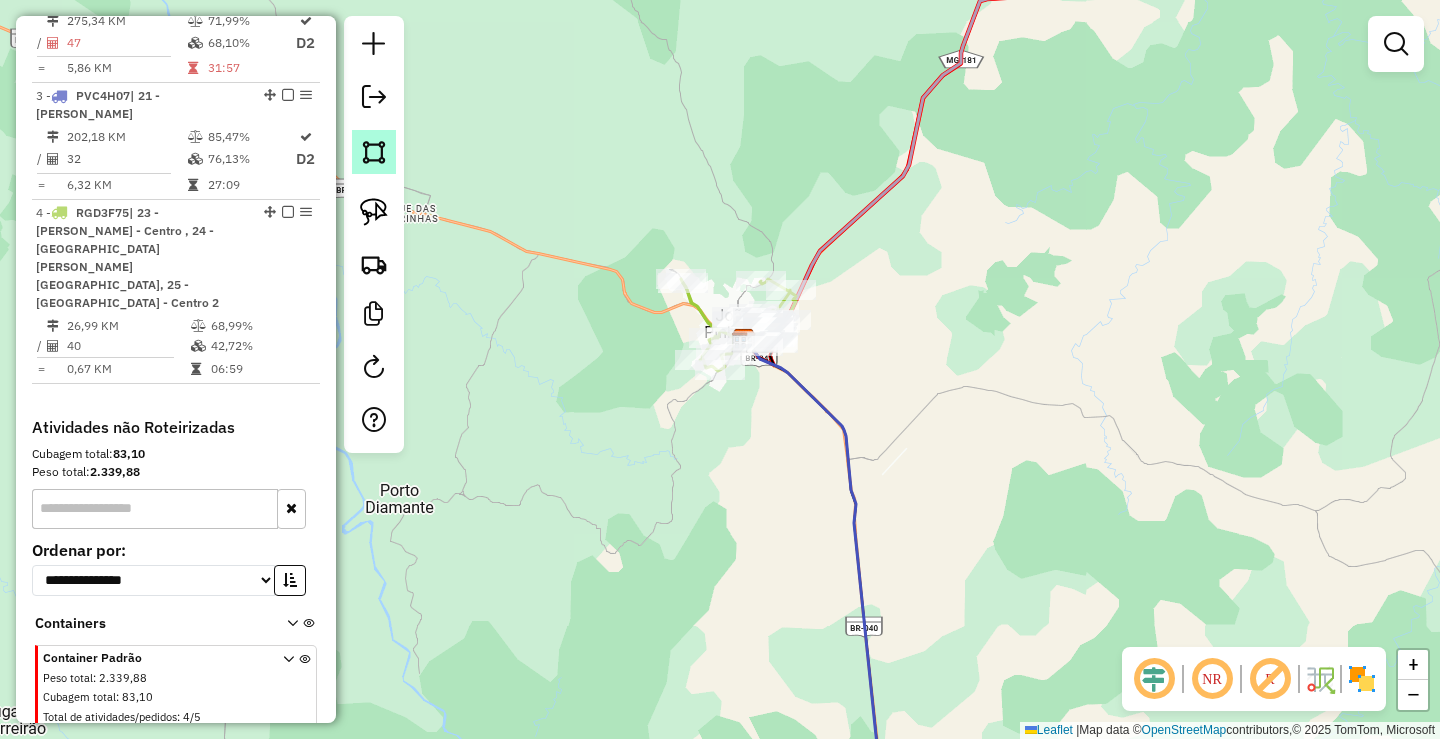 click 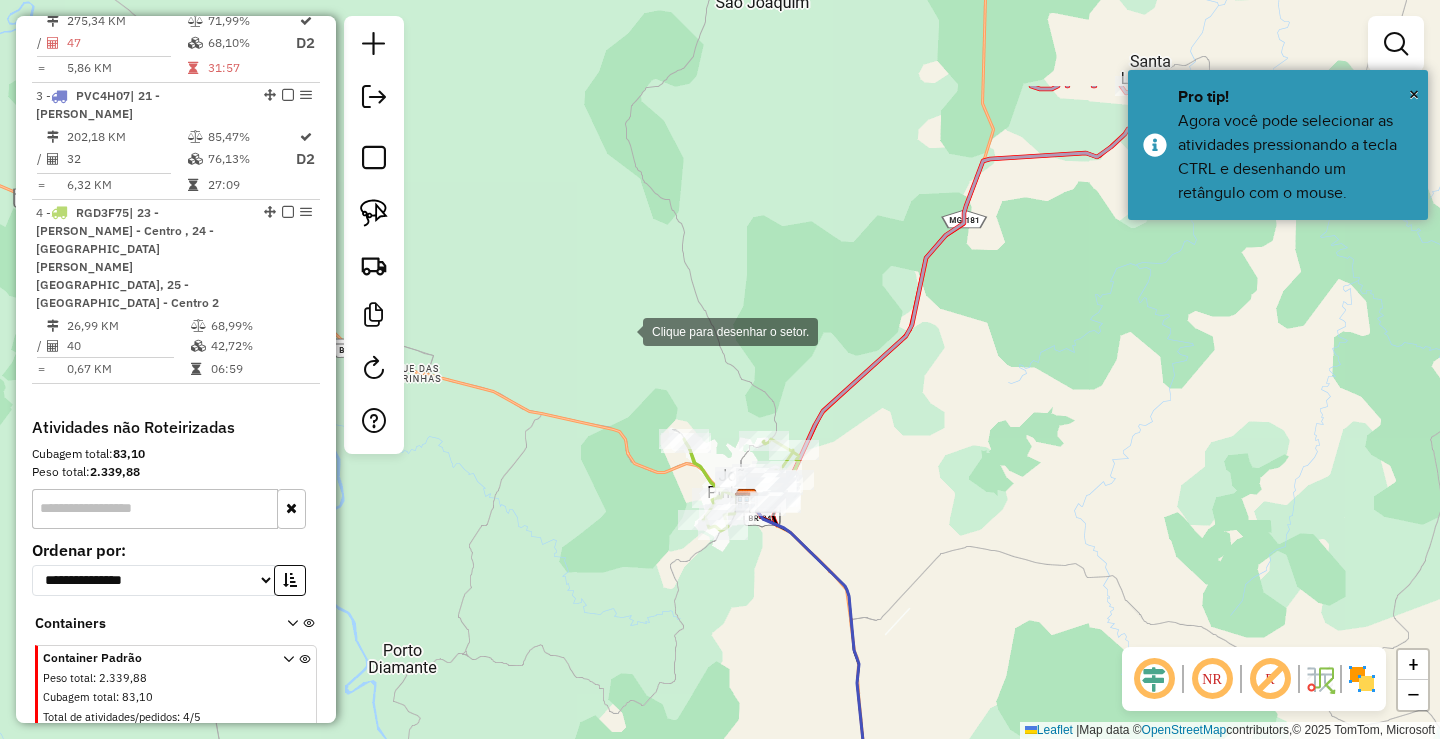 drag, startPoint x: 620, startPoint y: 172, endPoint x: 632, endPoint y: 260, distance: 88.814415 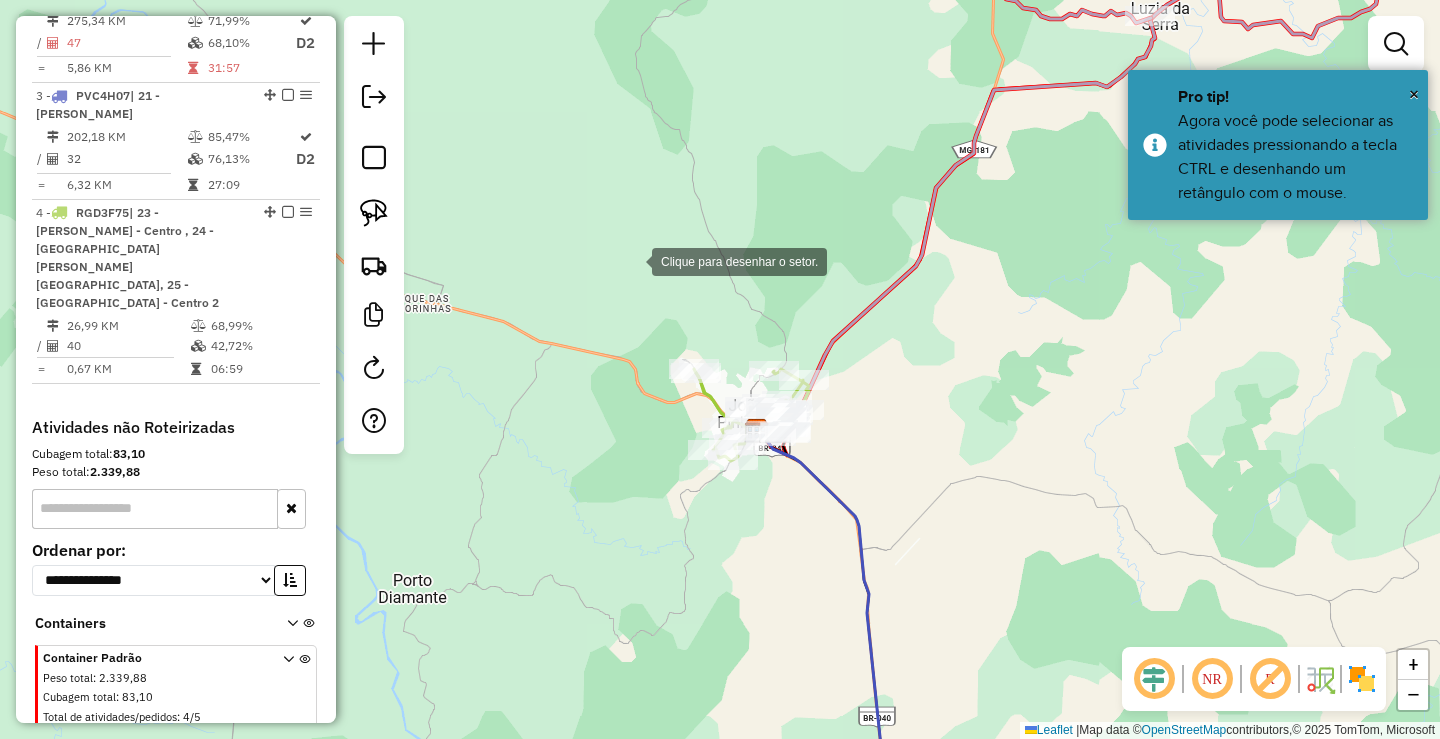 click 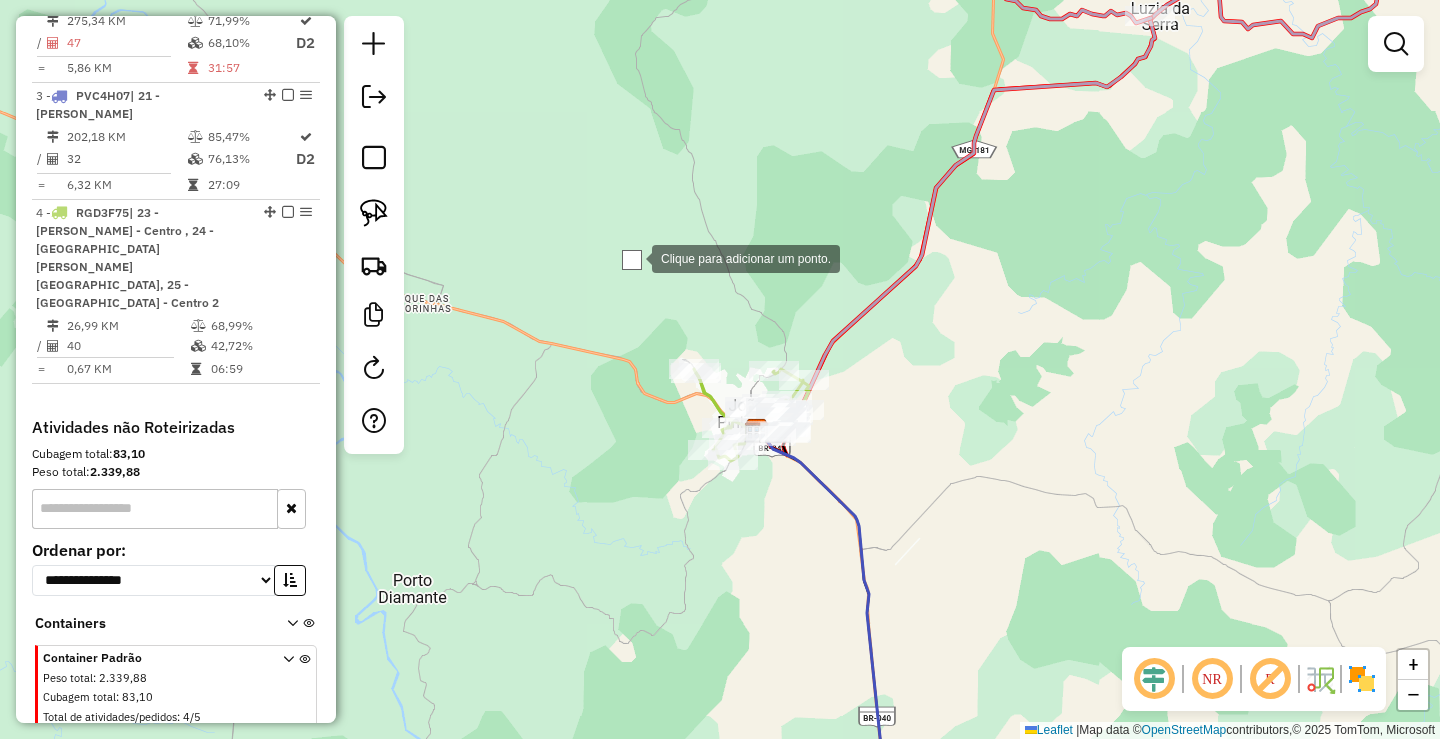 click 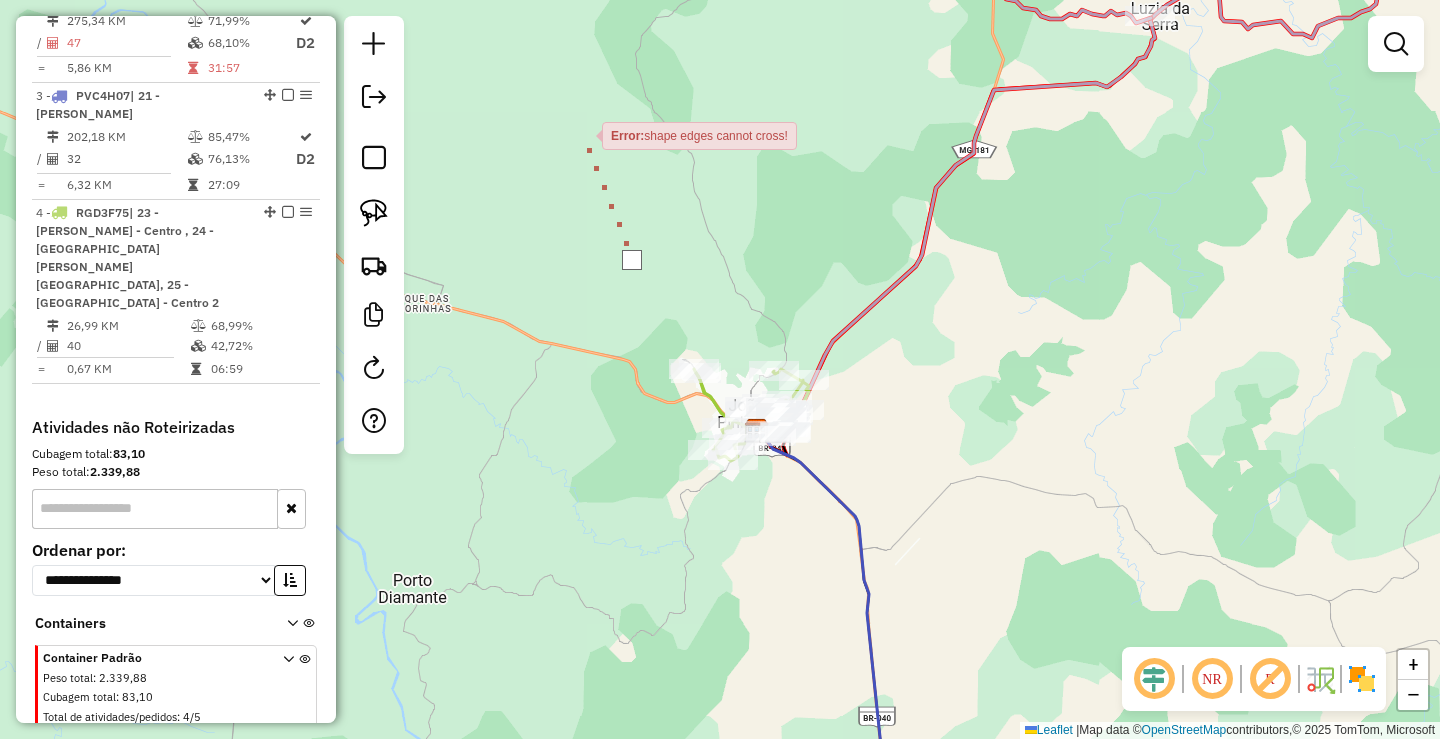 click 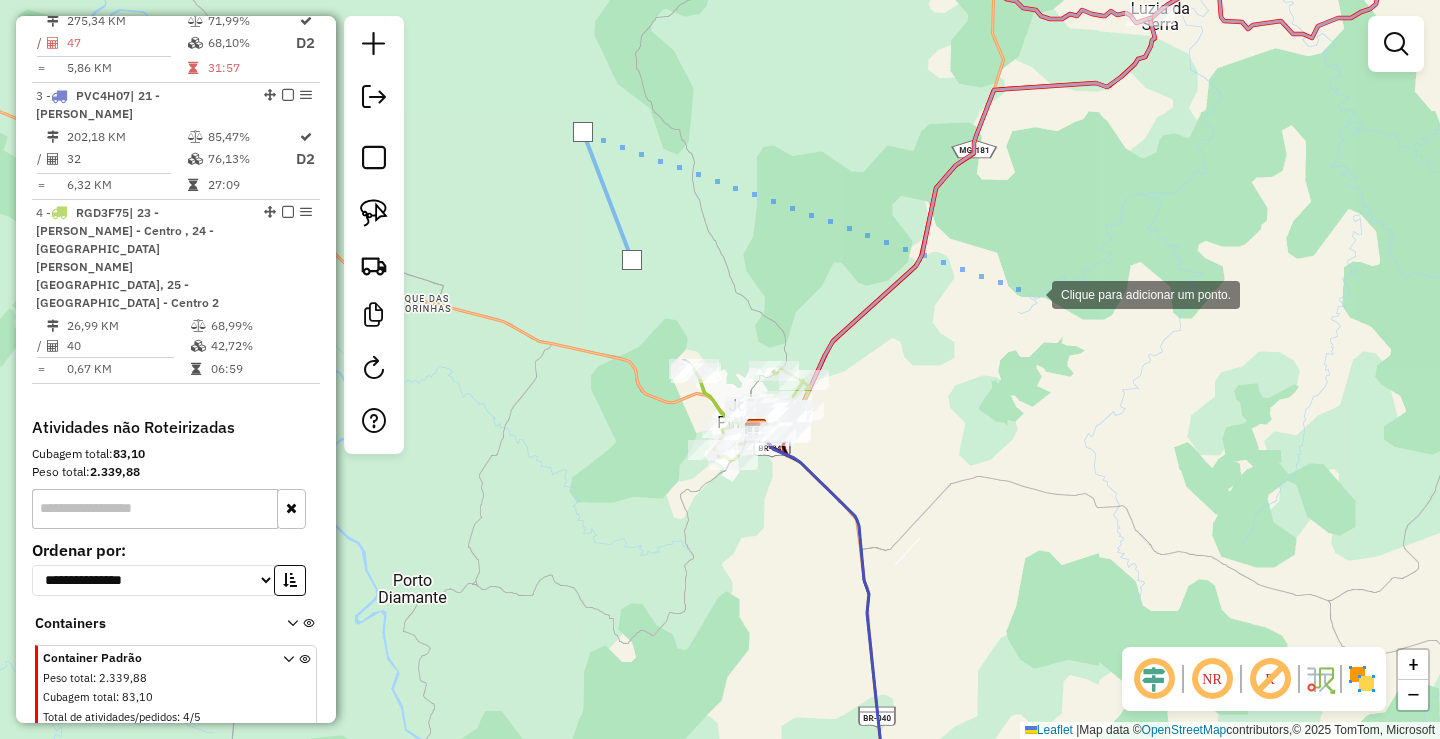 click 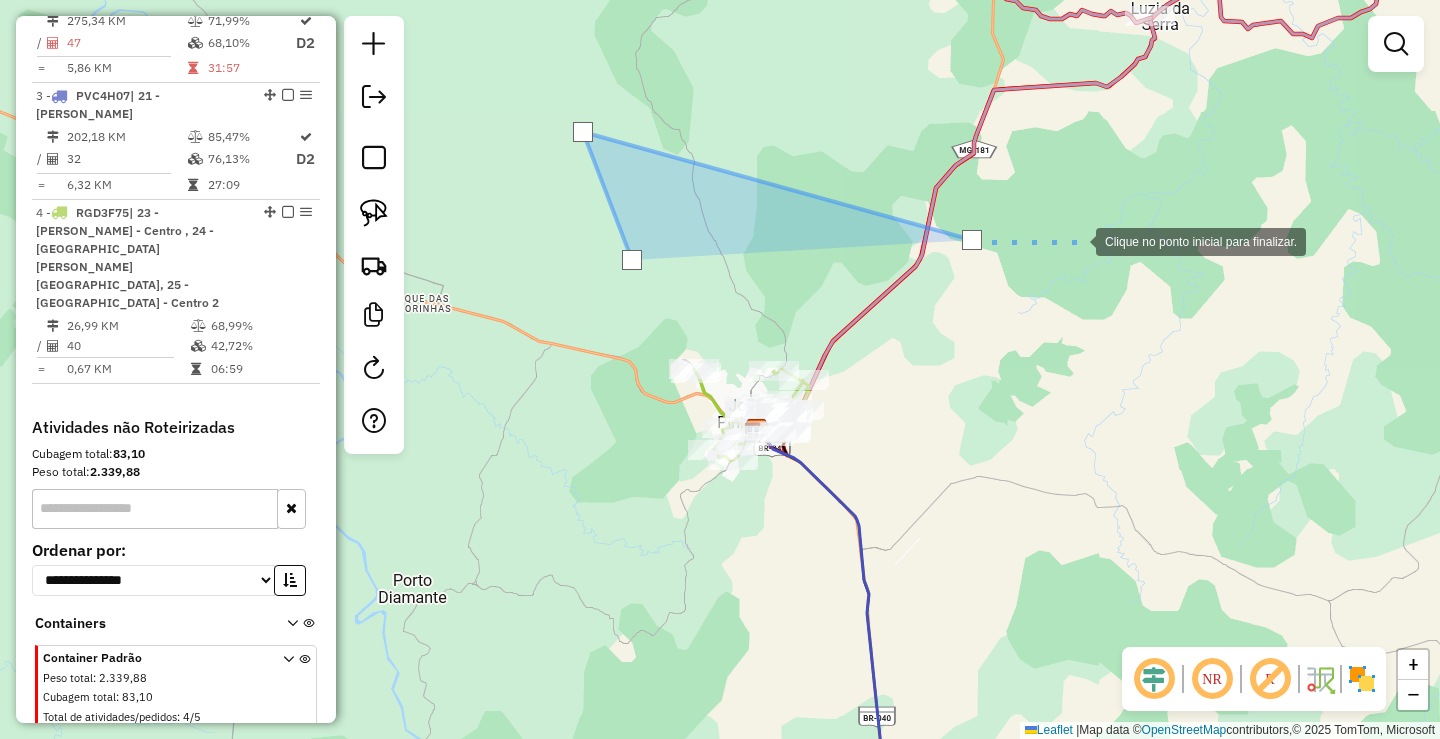 click 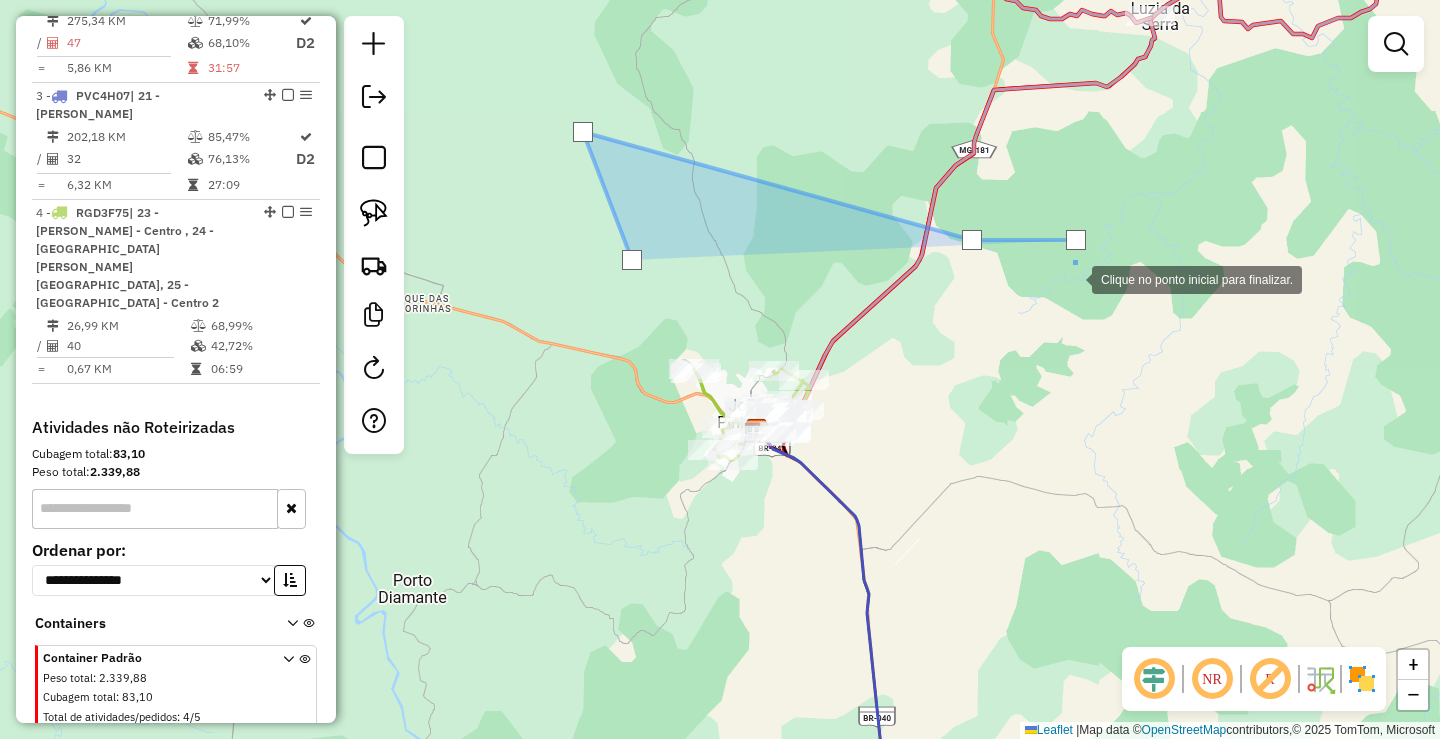 click 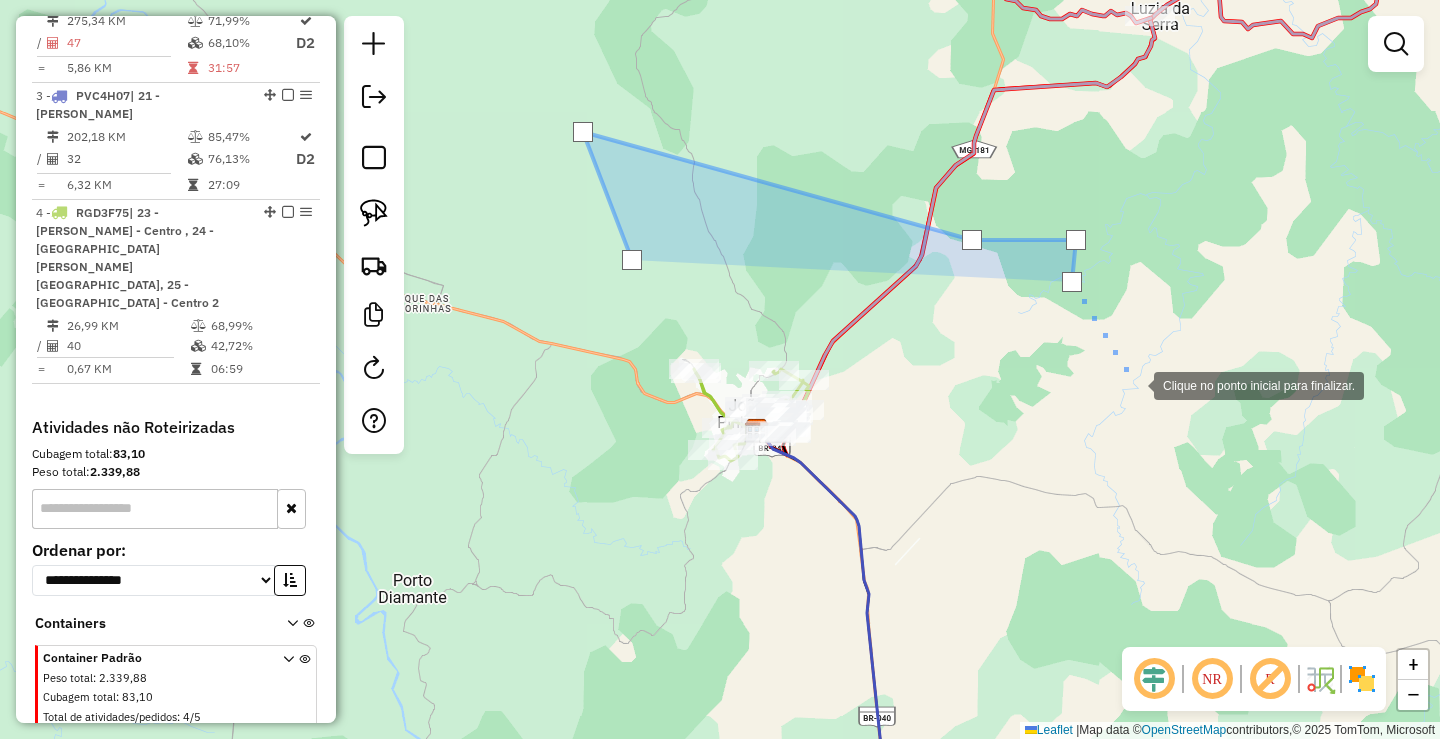 click 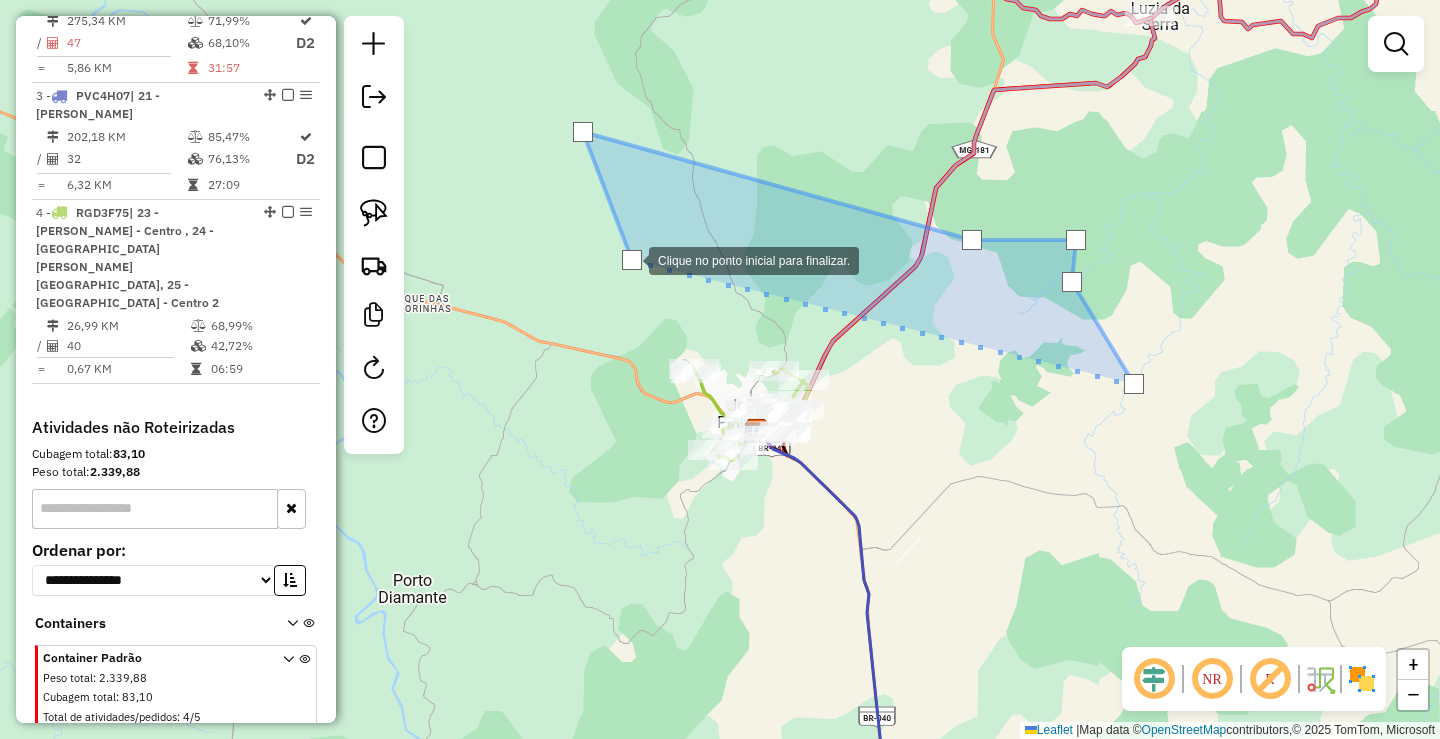 click 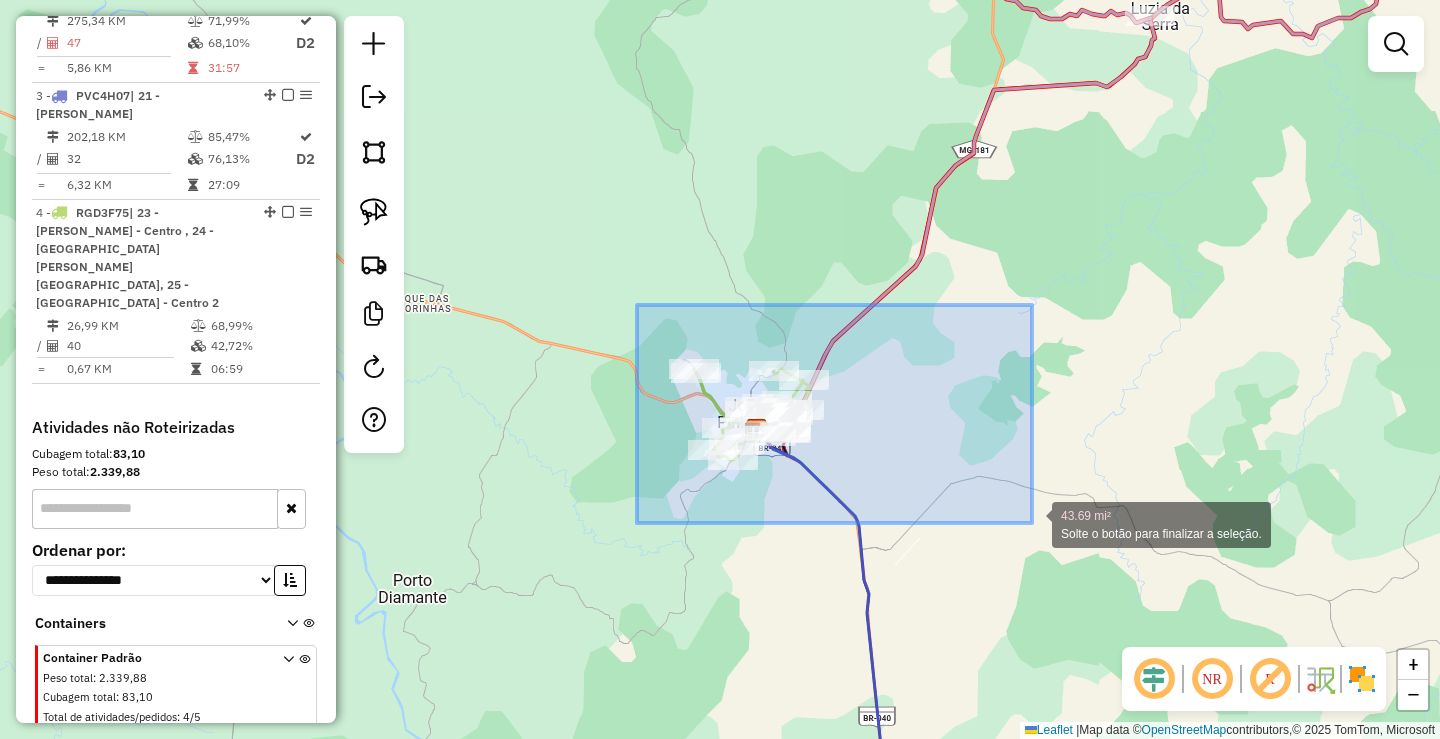 drag, startPoint x: 637, startPoint y: 305, endPoint x: 1038, endPoint y: 515, distance: 452.6599 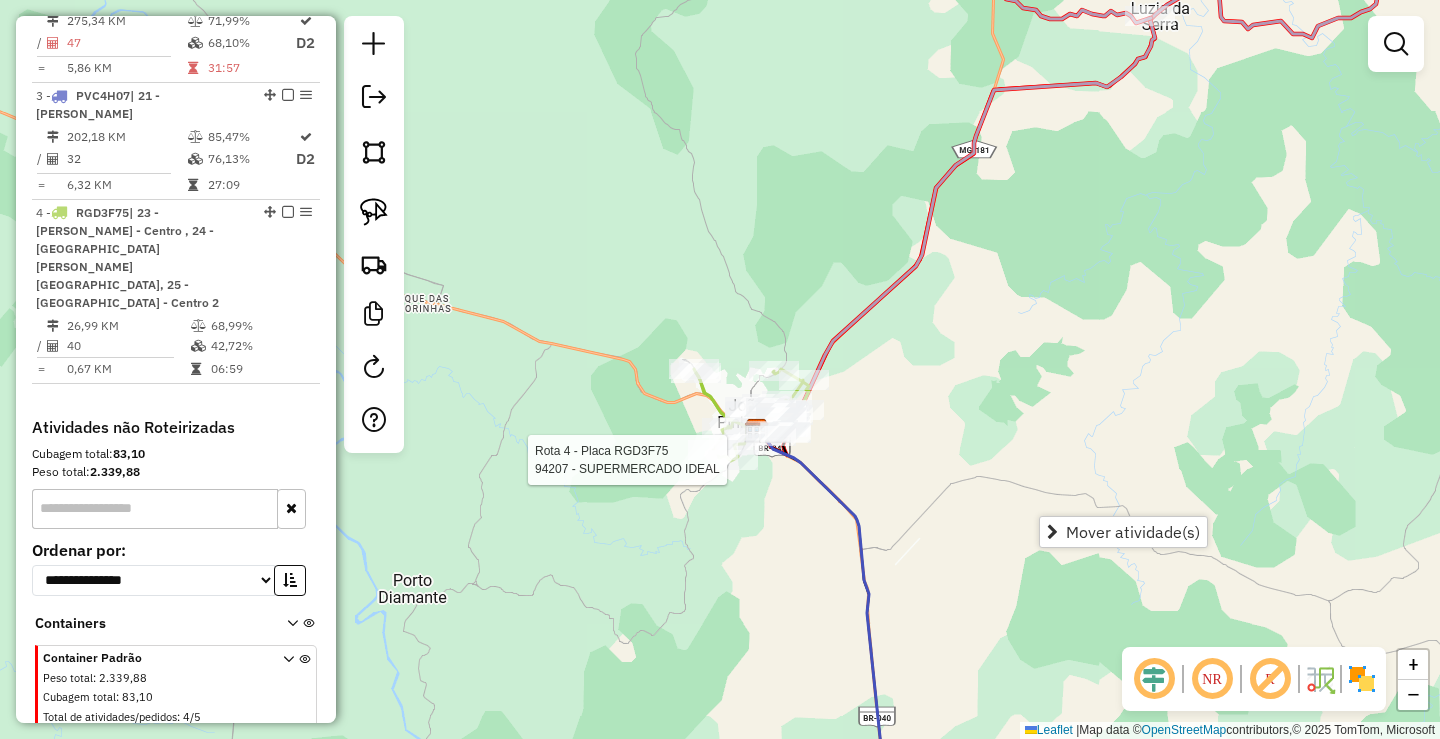 select on "*********" 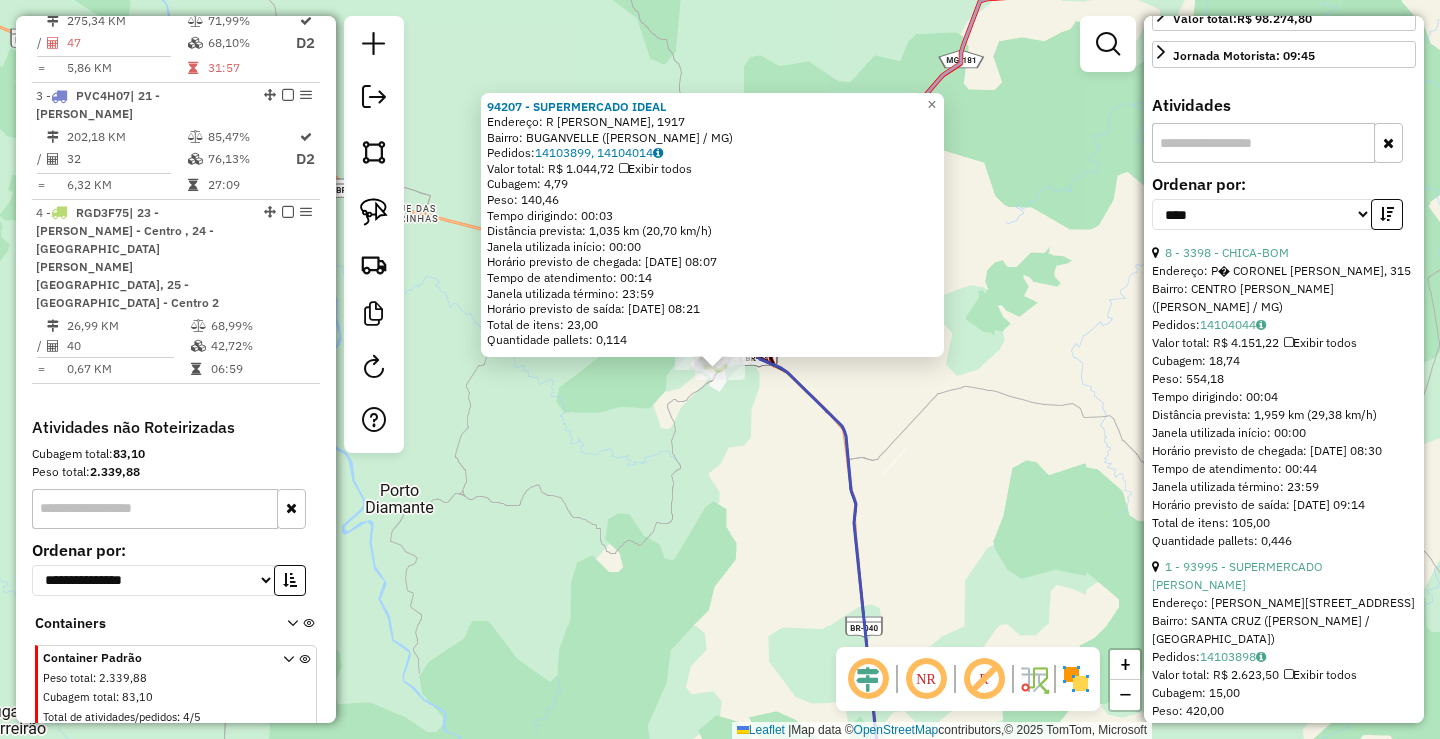 scroll, scrollTop: 600, scrollLeft: 0, axis: vertical 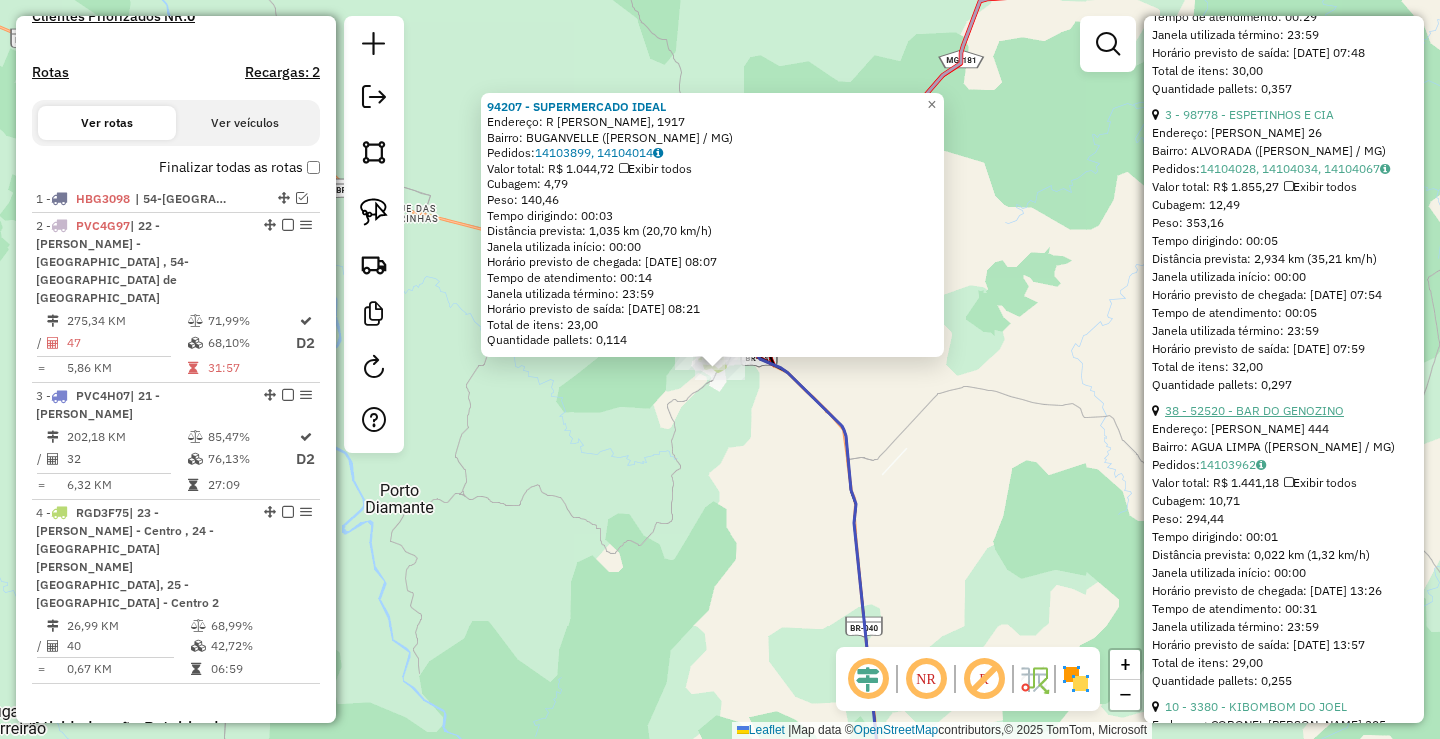 click on "38 - 52520 - BAR DO GENOZINO" at bounding box center (1254, 410) 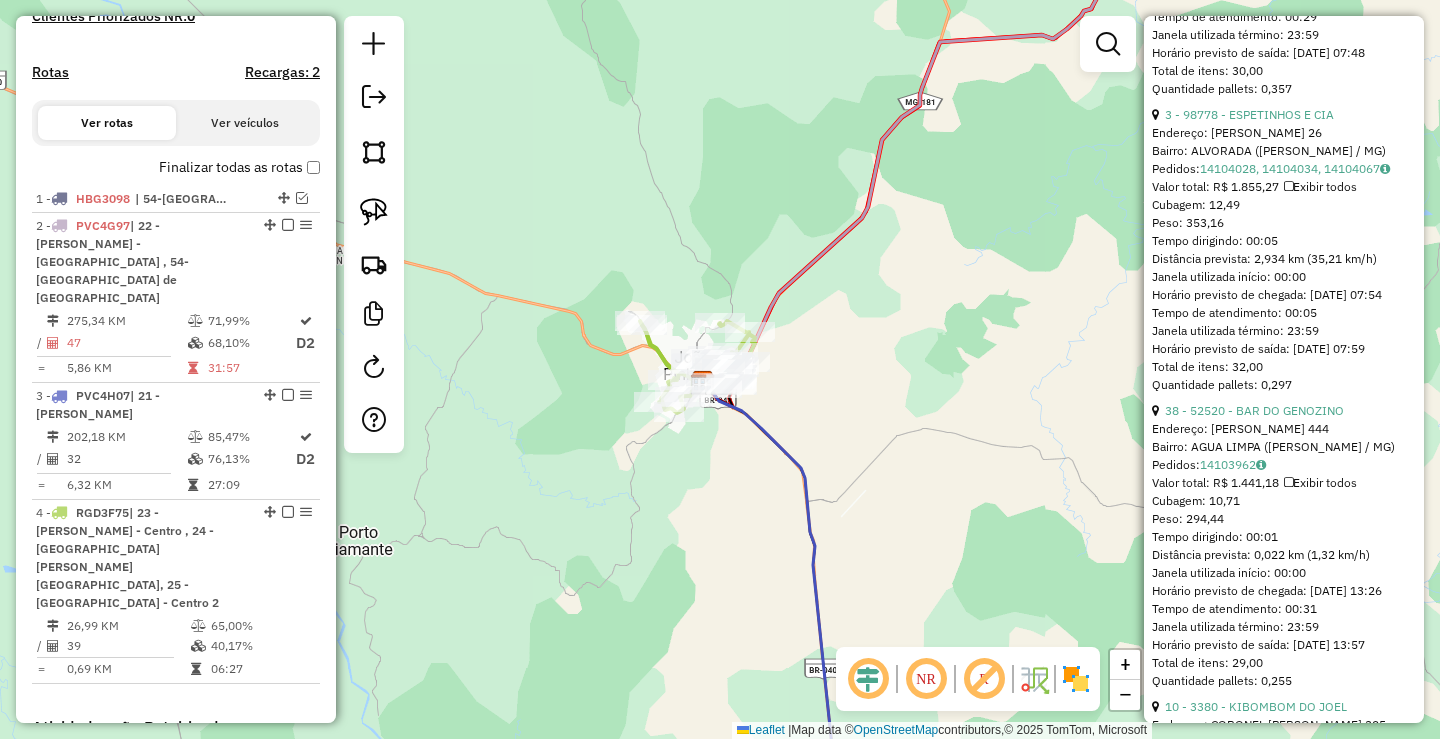 scroll, scrollTop: 440, scrollLeft: 0, axis: vertical 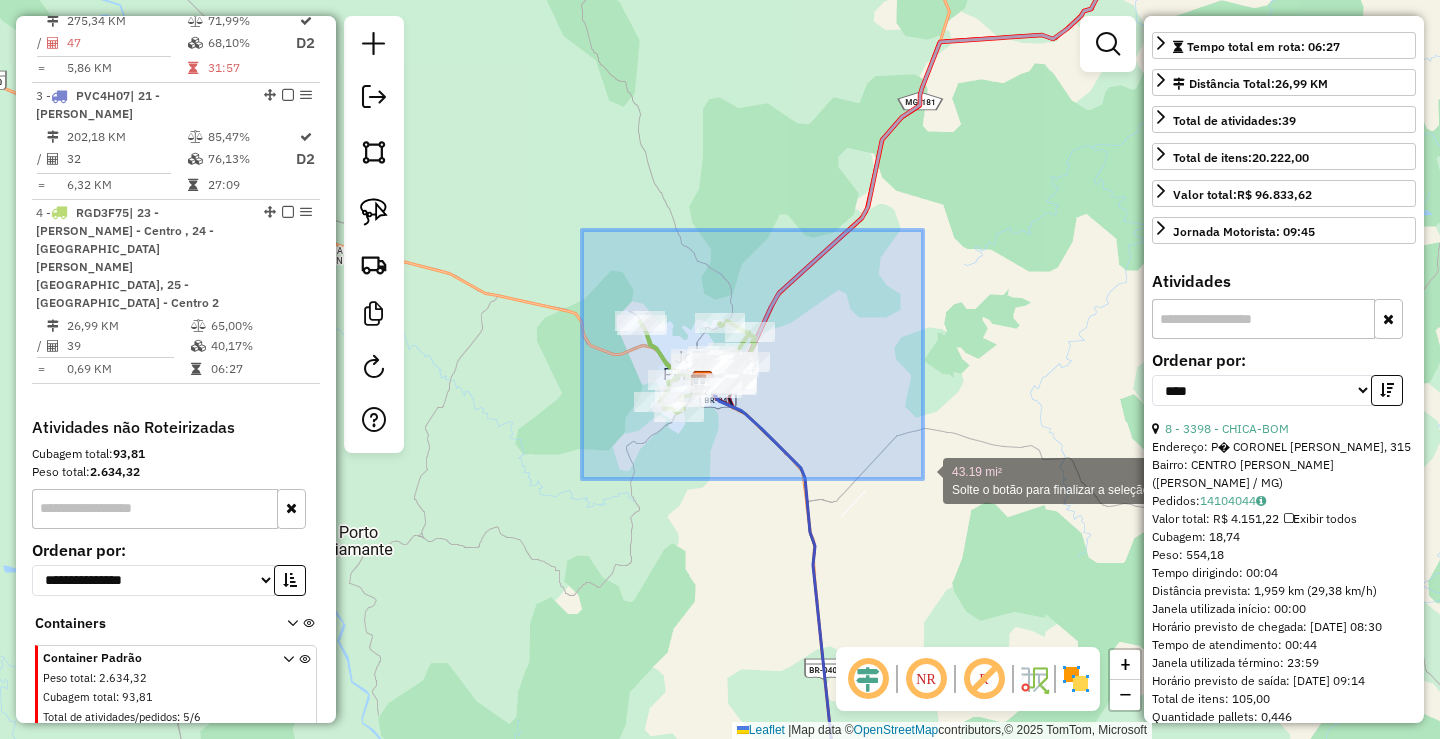 drag, startPoint x: 582, startPoint y: 230, endPoint x: 929, endPoint y: 477, distance: 425.93192 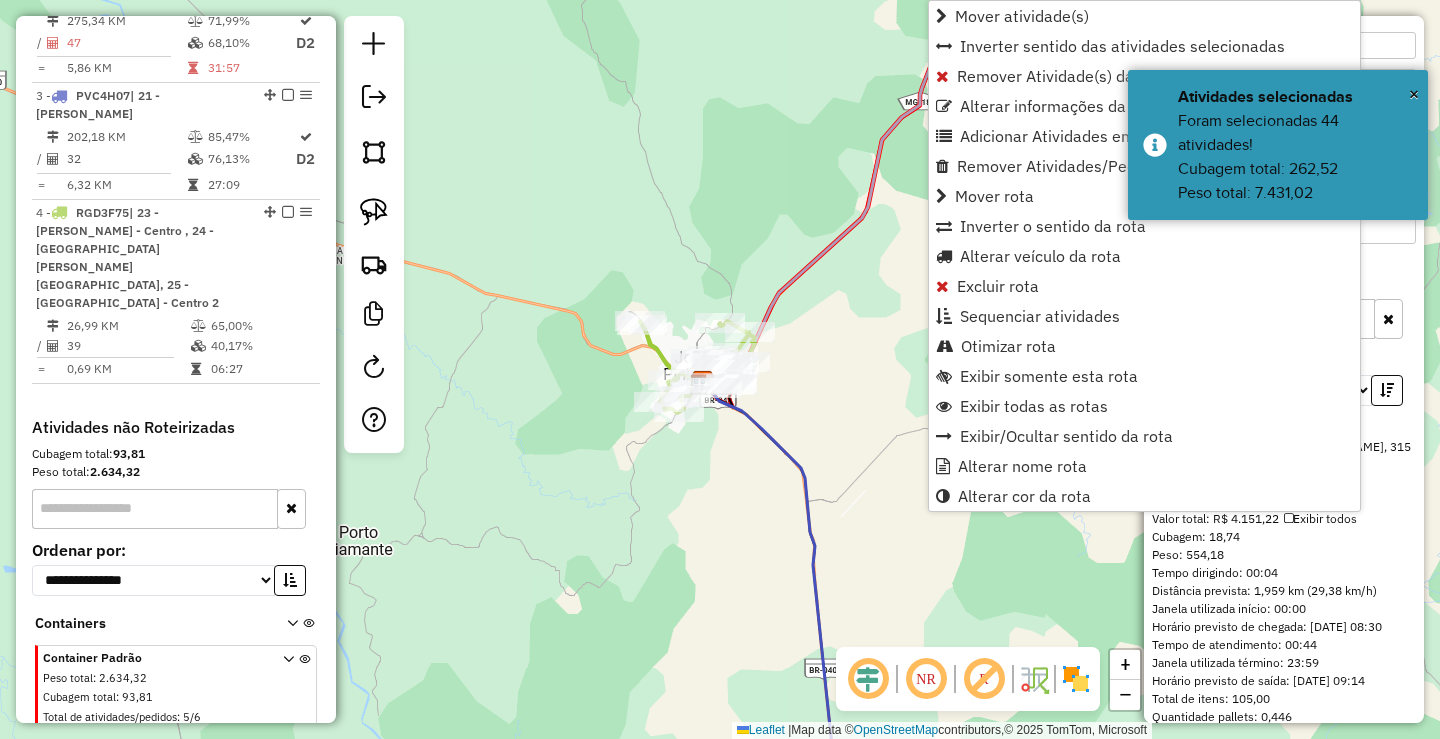 drag, startPoint x: 829, startPoint y: 444, endPoint x: 838, endPoint y: 430, distance: 16.643316 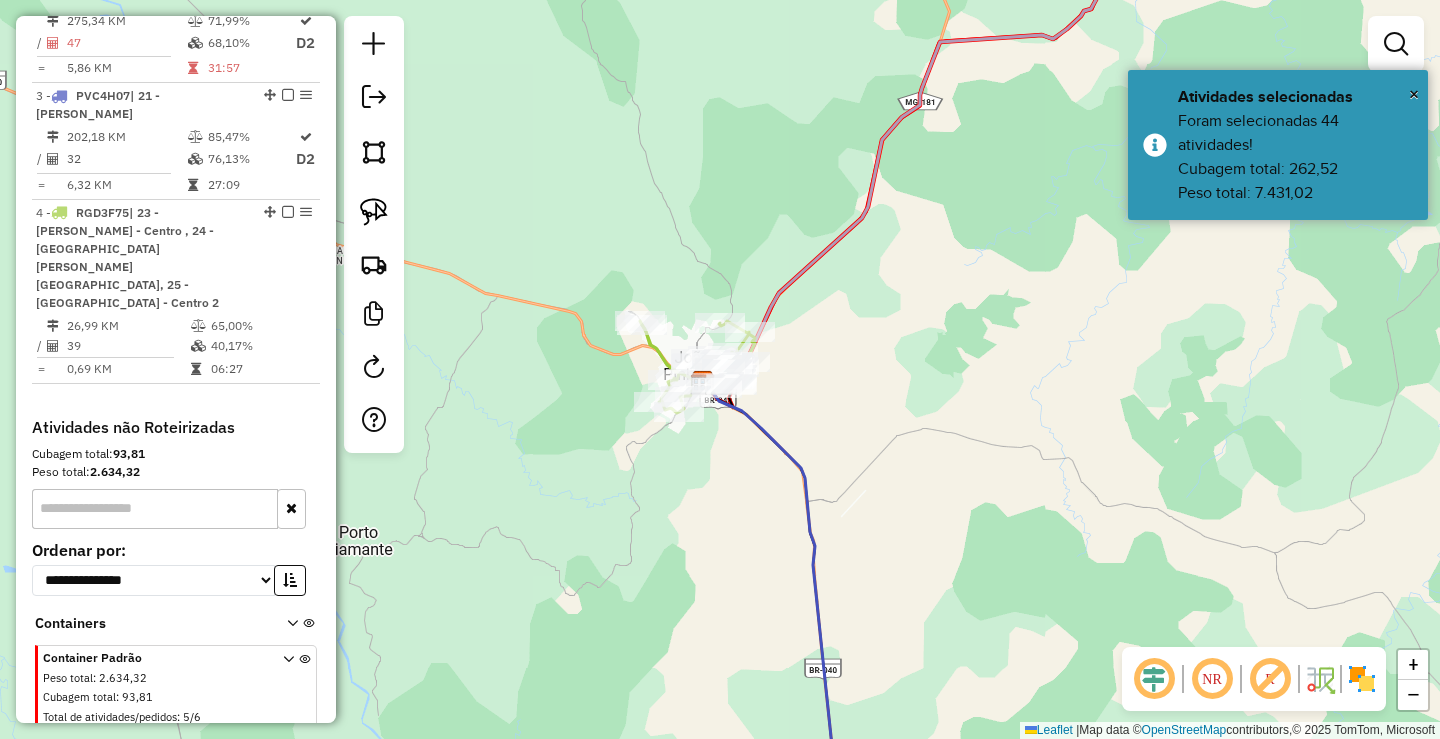click on "Janela de atendimento Grade de atendimento Capacidade Transportadoras Veículos Cliente Pedidos  Rotas Selecione os dias de semana para filtrar as janelas de atendimento  Seg   Ter   Qua   Qui   Sex   Sáb   Dom  Informe o período da janela de atendimento: De: Até:  Filtrar exatamente a janela do cliente  Considerar janela de atendimento padrão  Selecione os dias de semana para filtrar as grades de atendimento  Seg   Ter   Qua   Qui   Sex   Sáb   Dom   Considerar clientes sem dia de atendimento cadastrado  Clientes fora do dia de atendimento selecionado Filtrar as atividades entre os valores definidos abaixo:  Peso mínimo:   Peso máximo:   Cubagem mínima:   Cubagem máxima:   De:   Até:  Filtrar as atividades entre o tempo de atendimento definido abaixo:  De:   Até:   Considerar capacidade total dos clientes não roteirizados Transportadora: Selecione um ou mais itens Tipo de veículo: Selecione um ou mais itens Veículo: Selecione um ou mais itens Motorista: Selecione um ou mais itens Nome: Rótulo:" 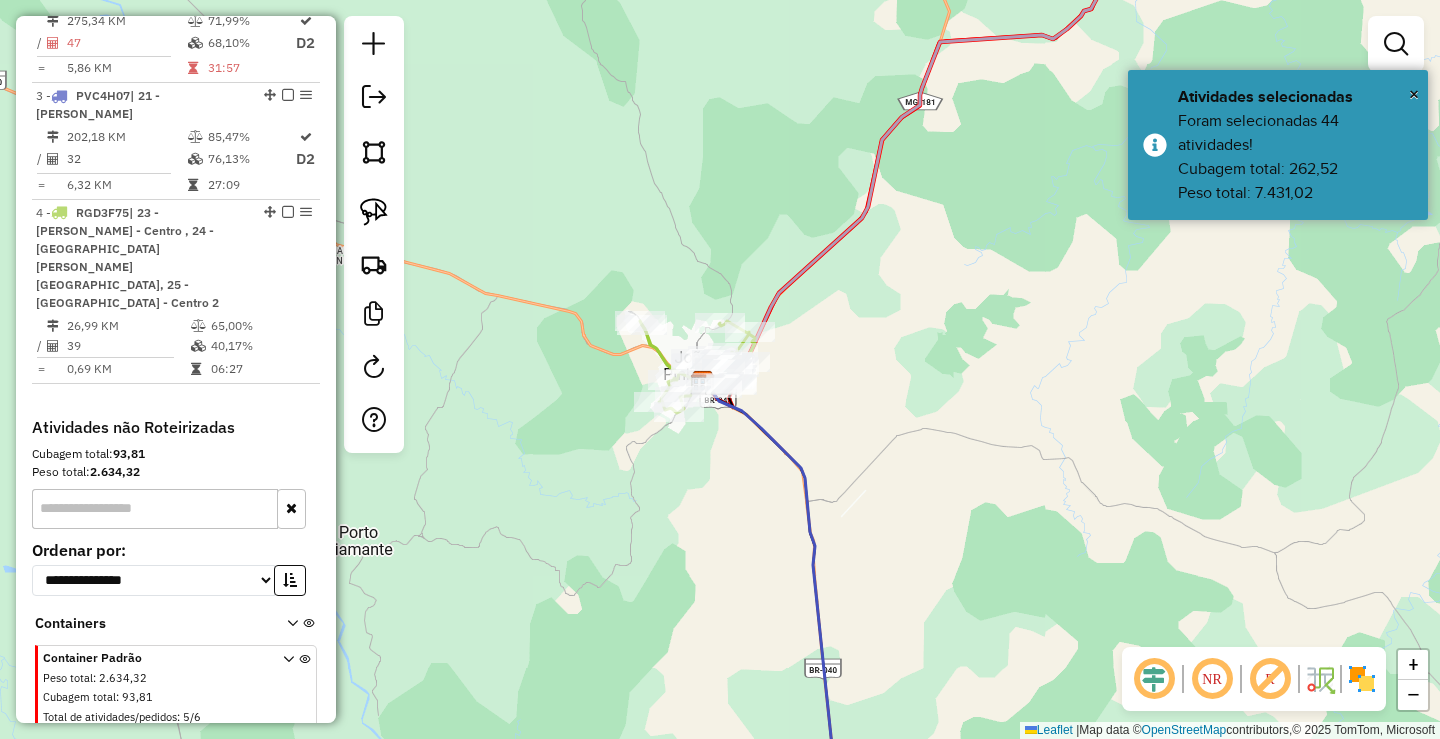 click on "Janela de atendimento Grade de atendimento Capacidade Transportadoras Veículos Cliente Pedidos  Rotas Selecione os dias de semana para filtrar as janelas de atendimento  Seg   Ter   Qua   Qui   Sex   Sáb   Dom  Informe o período da janela de atendimento: De: Até:  Filtrar exatamente a janela do cliente  Considerar janela de atendimento padrão  Selecione os dias de semana para filtrar as grades de atendimento  Seg   Ter   Qua   Qui   Sex   Sáb   Dom   Considerar clientes sem dia de atendimento cadastrado  Clientes fora do dia de atendimento selecionado Filtrar as atividades entre os valores definidos abaixo:  Peso mínimo:   Peso máximo:   Cubagem mínima:   Cubagem máxima:   De:   Até:  Filtrar as atividades entre o tempo de atendimento definido abaixo:  De:   Até:   Considerar capacidade total dos clientes não roteirizados Transportadora: Selecione um ou mais itens Tipo de veículo: Selecione um ou mais itens Veículo: Selecione um ou mais itens Motorista: Selecione um ou mais itens Nome: Rótulo:" 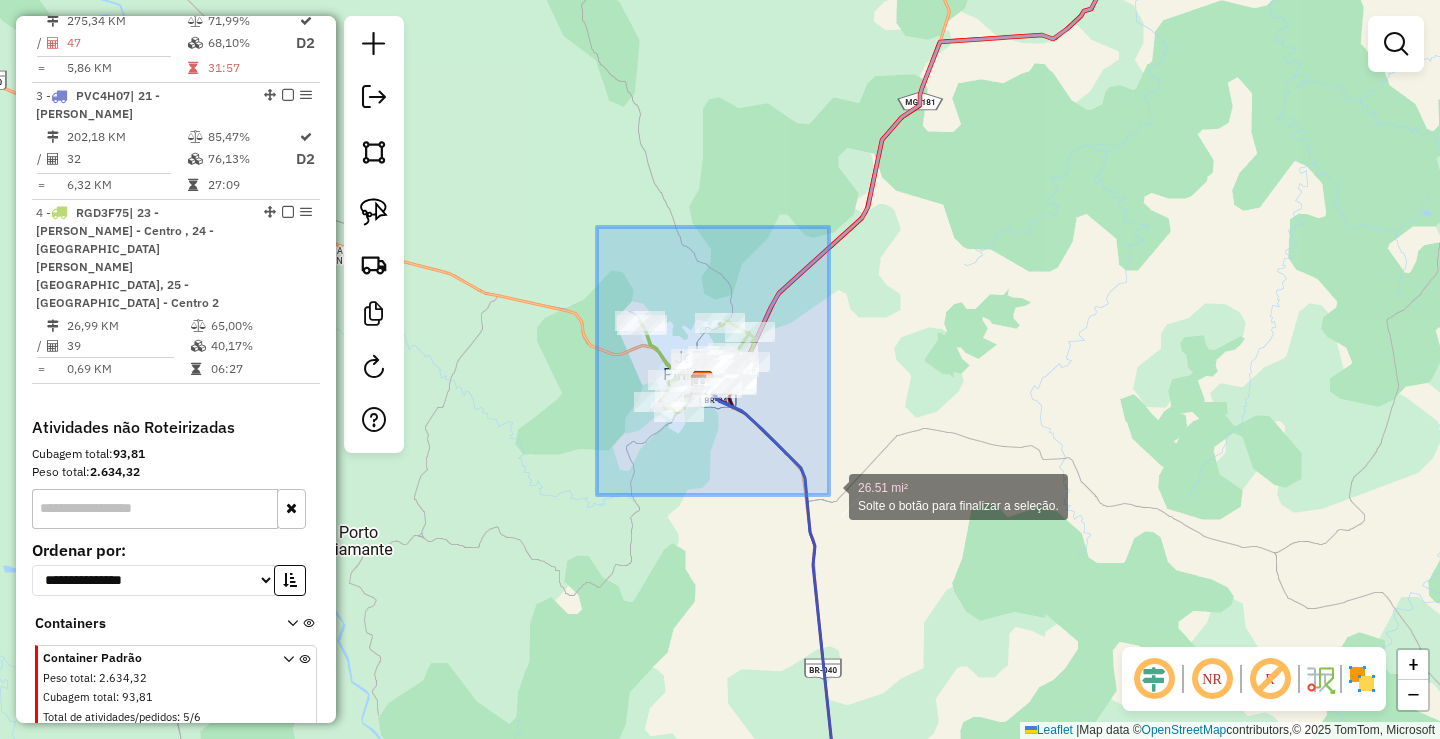 drag, startPoint x: 597, startPoint y: 227, endPoint x: 1031, endPoint y: 485, distance: 504.89603 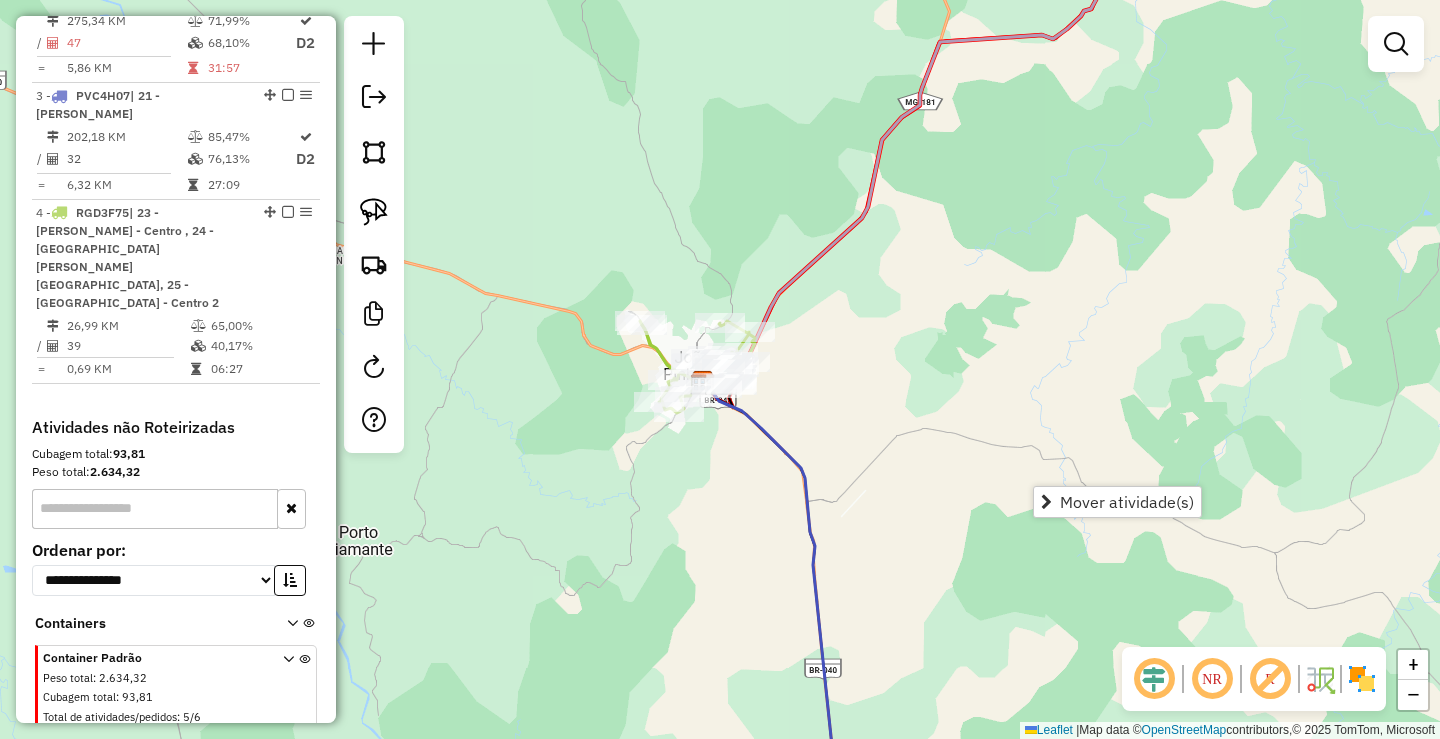 click on "Janela de atendimento Grade de atendimento Capacidade Transportadoras Veículos Cliente Pedidos  Rotas Selecione os dias de semana para filtrar as janelas de atendimento  Seg   Ter   Qua   Qui   Sex   Sáb   Dom  Informe o período da janela de atendimento: De: Até:  Filtrar exatamente a janela do cliente  Considerar janela de atendimento padrão  Selecione os dias de semana para filtrar as grades de atendimento  Seg   Ter   Qua   Qui   Sex   Sáb   Dom   Considerar clientes sem dia de atendimento cadastrado  Clientes fora do dia de atendimento selecionado Filtrar as atividades entre os valores definidos abaixo:  Peso mínimo:   Peso máximo:   Cubagem mínima:   Cubagem máxima:   De:   Até:  Filtrar as atividades entre o tempo de atendimento definido abaixo:  De:   Até:   Considerar capacidade total dos clientes não roteirizados Transportadora: Selecione um ou mais itens Tipo de veículo: Selecione um ou mais itens Veículo: Selecione um ou mais itens Motorista: Selecione um ou mais itens Nome: Rótulo:" 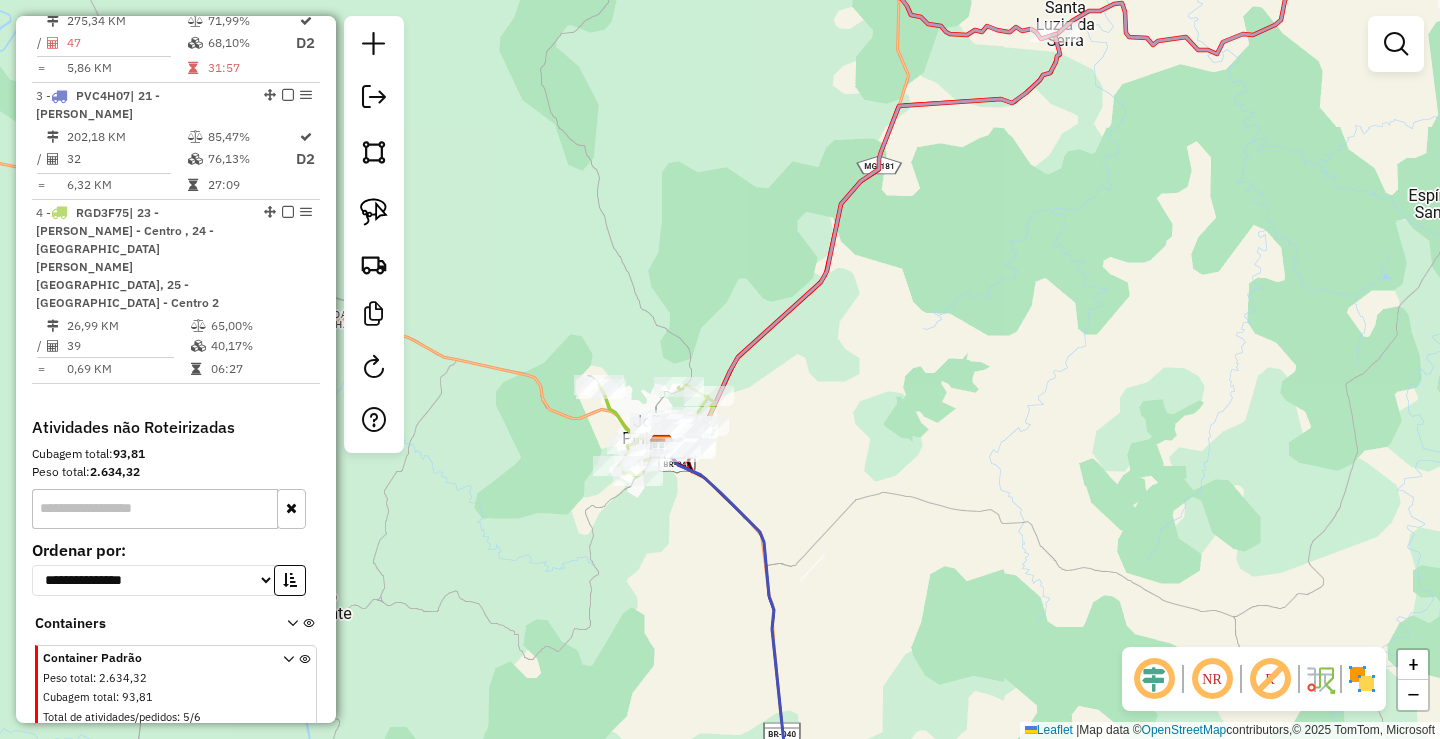 drag, startPoint x: 1040, startPoint y: 377, endPoint x: 981, endPoint y: 508, distance: 143.67323 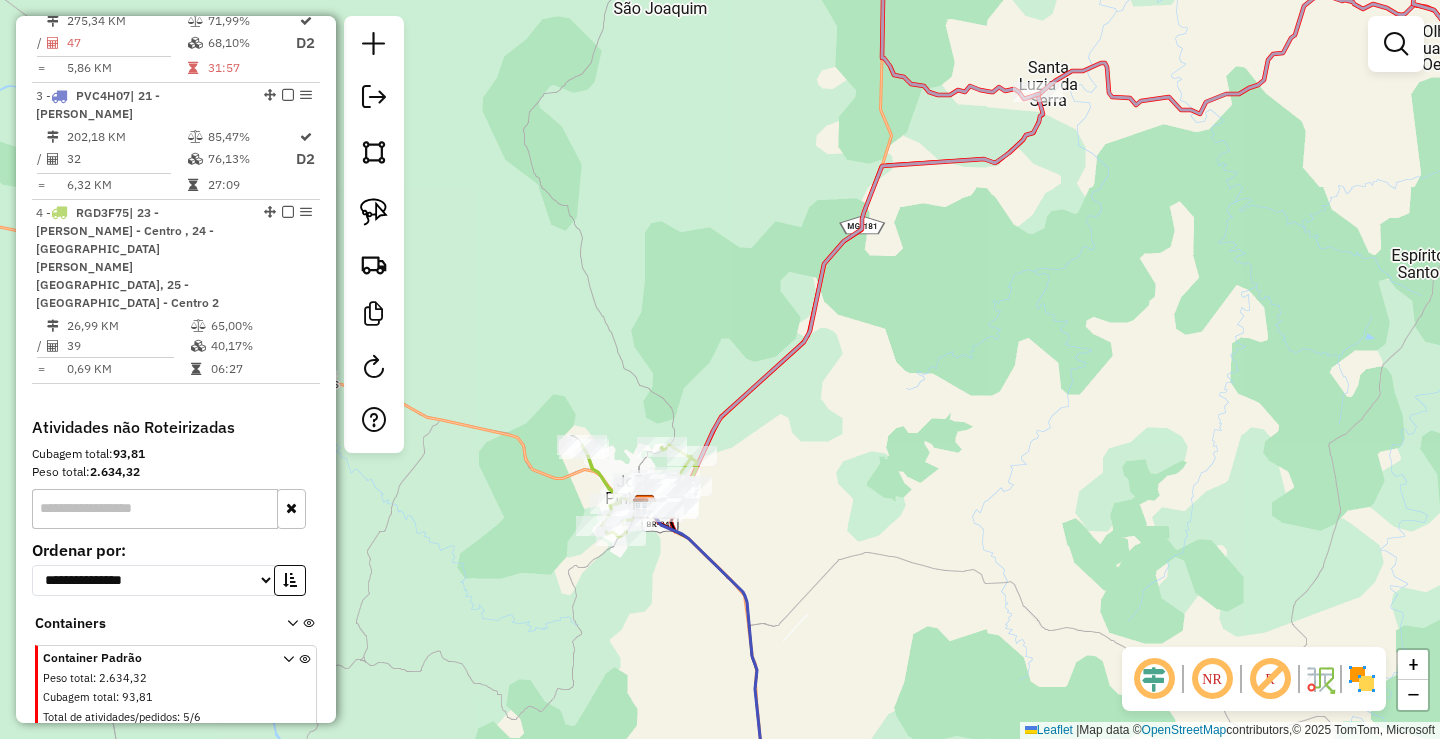 drag, startPoint x: 1029, startPoint y: 490, endPoint x: 1040, endPoint y: 489, distance: 11.045361 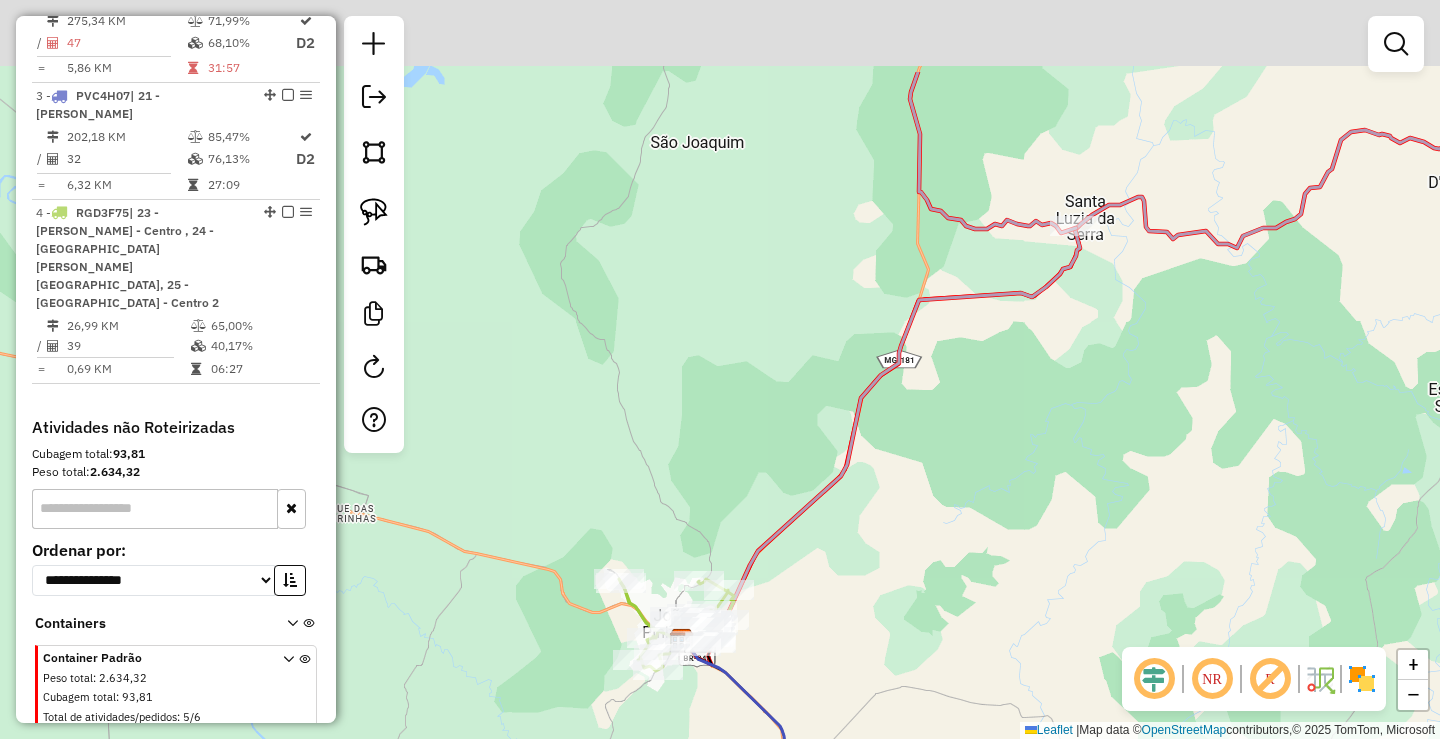 drag, startPoint x: 1087, startPoint y: 374, endPoint x: 1006, endPoint y: 603, distance: 242.90327 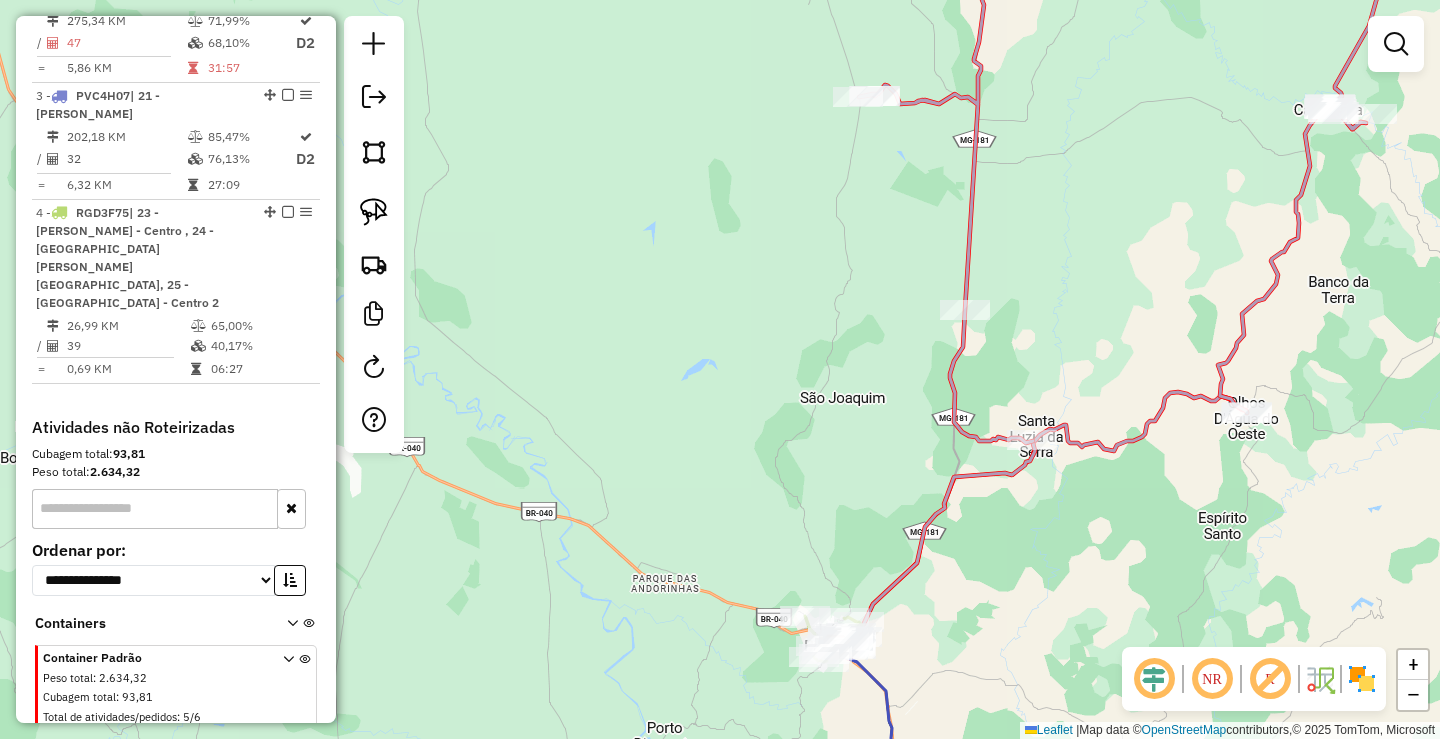 drag, startPoint x: 1137, startPoint y: 631, endPoint x: 1100, endPoint y: 711, distance: 88.14193 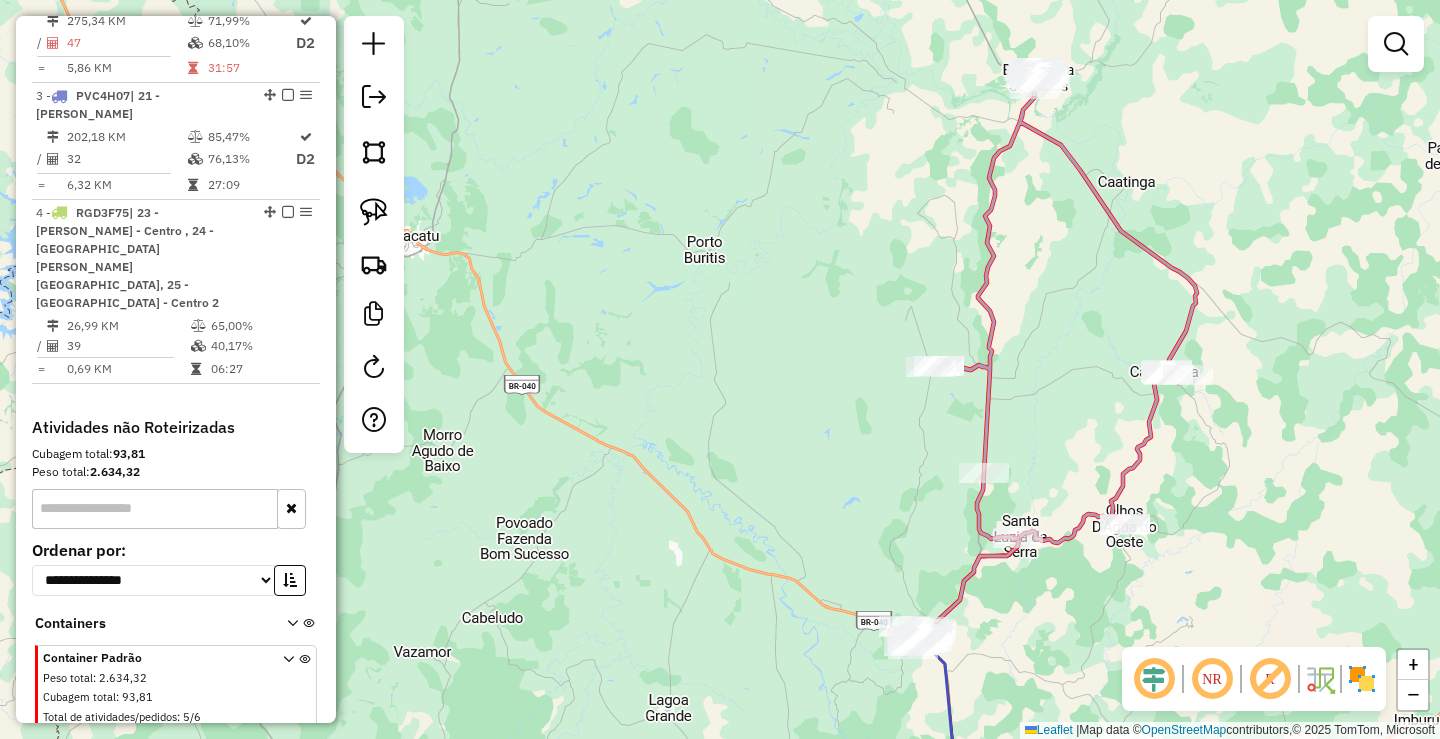 drag, startPoint x: 1097, startPoint y: 680, endPoint x: 1063, endPoint y: 488, distance: 194.98718 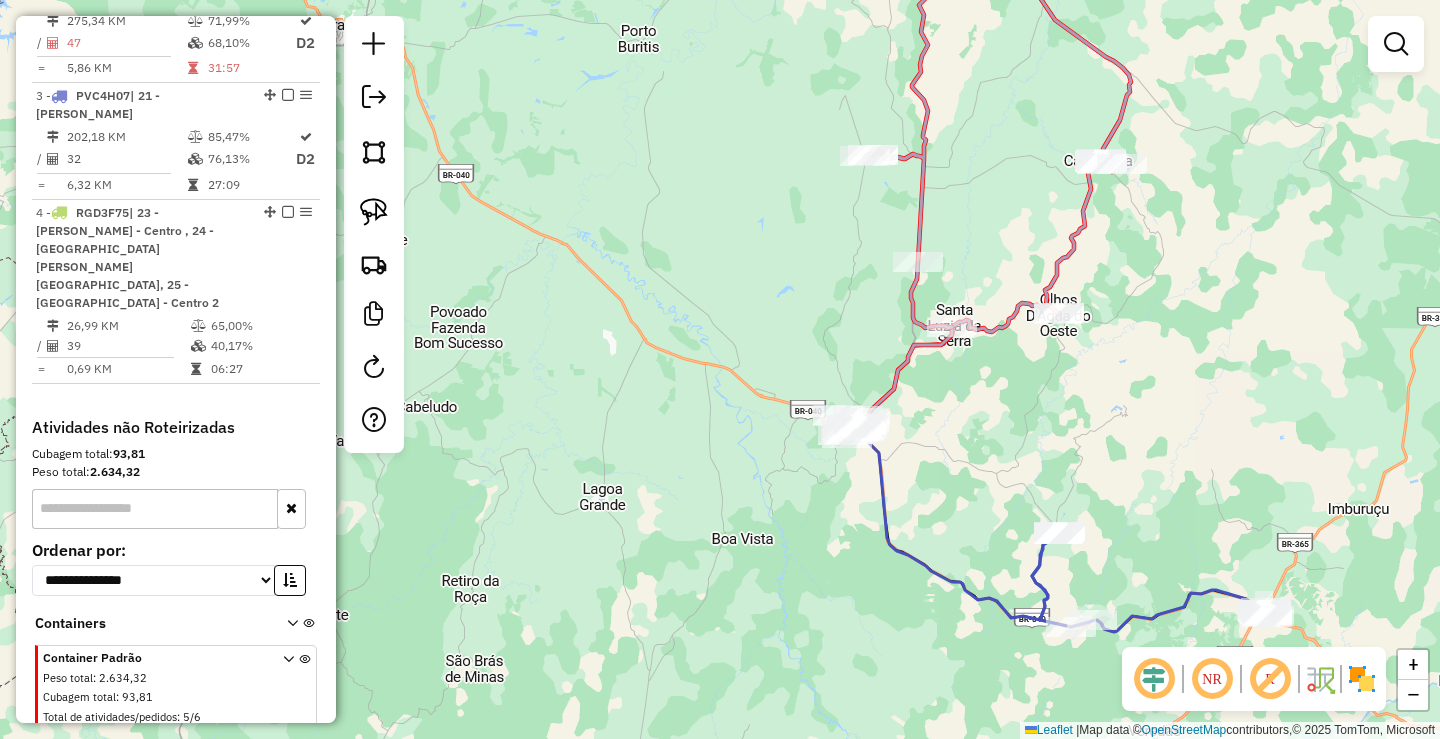 drag, startPoint x: 1079, startPoint y: 529, endPoint x: 1050, endPoint y: 488, distance: 50.219517 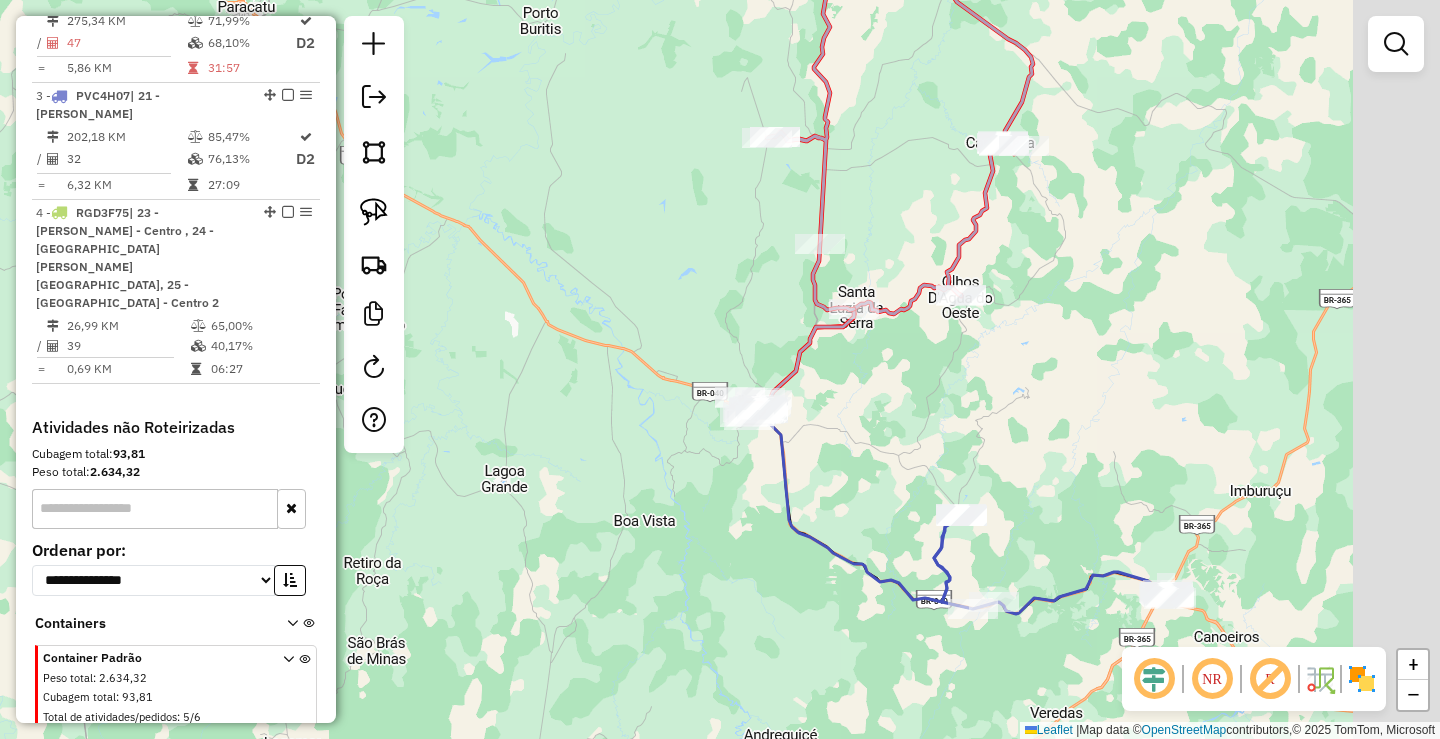 drag, startPoint x: 803, startPoint y: 545, endPoint x: 687, endPoint y: 531, distance: 116.841774 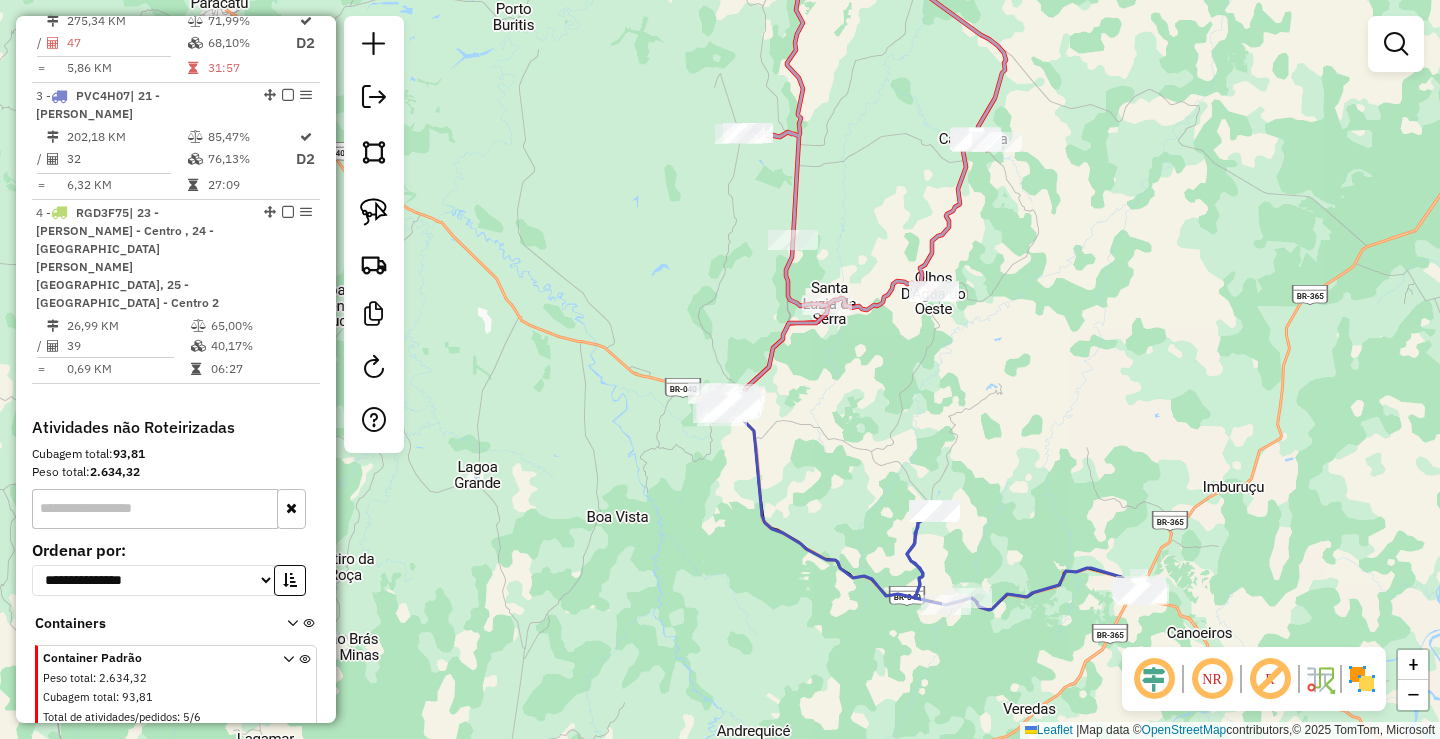 drag, startPoint x: 928, startPoint y: 433, endPoint x: 884, endPoint y: 455, distance: 49.193497 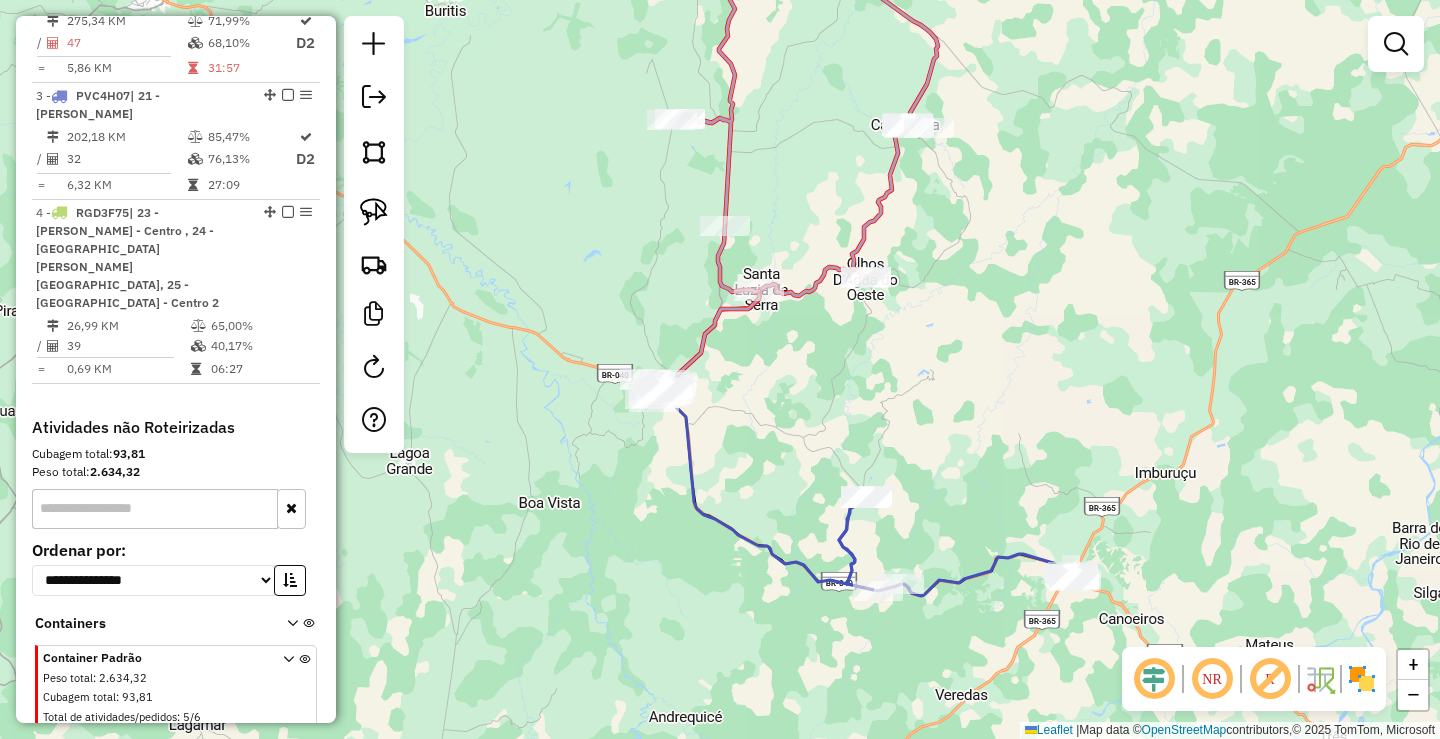 drag, startPoint x: 691, startPoint y: 573, endPoint x: 638, endPoint y: 505, distance: 86.21485 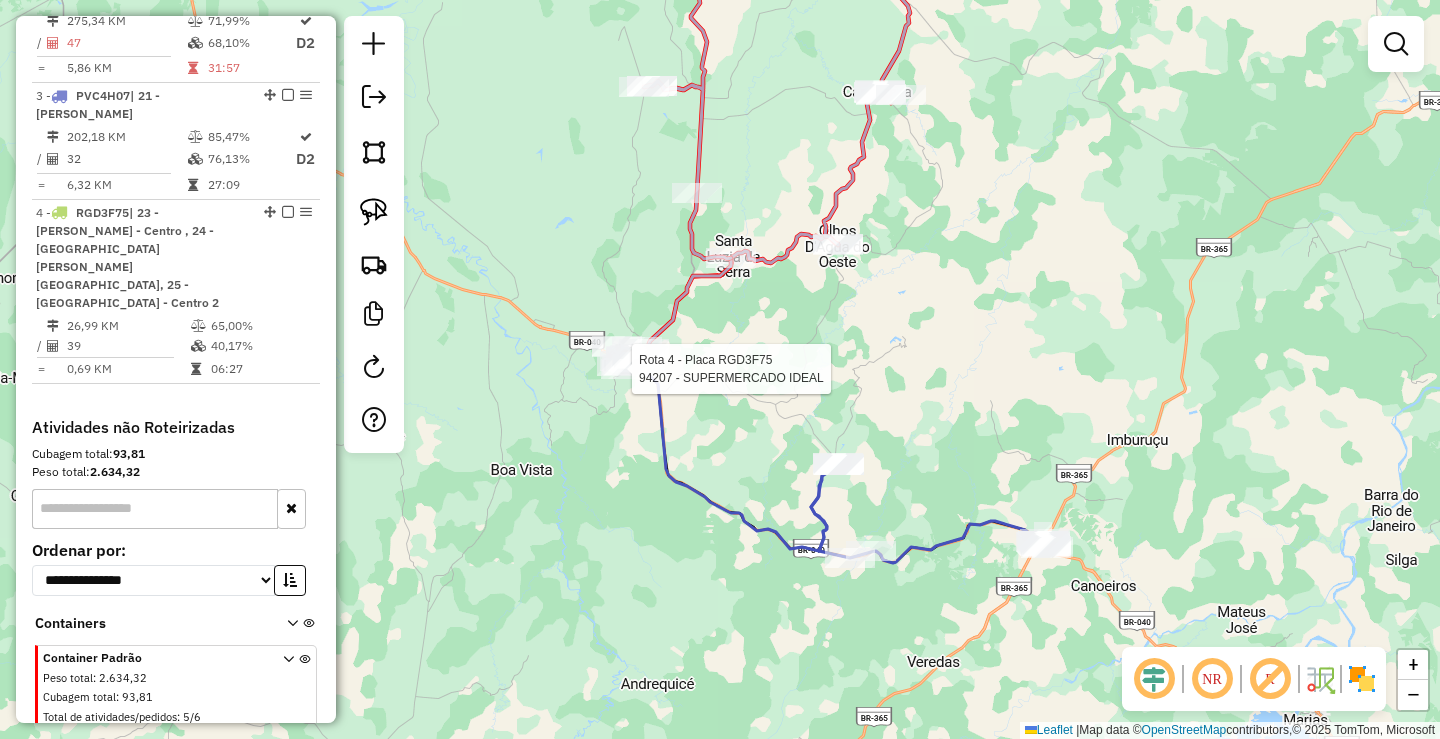 click 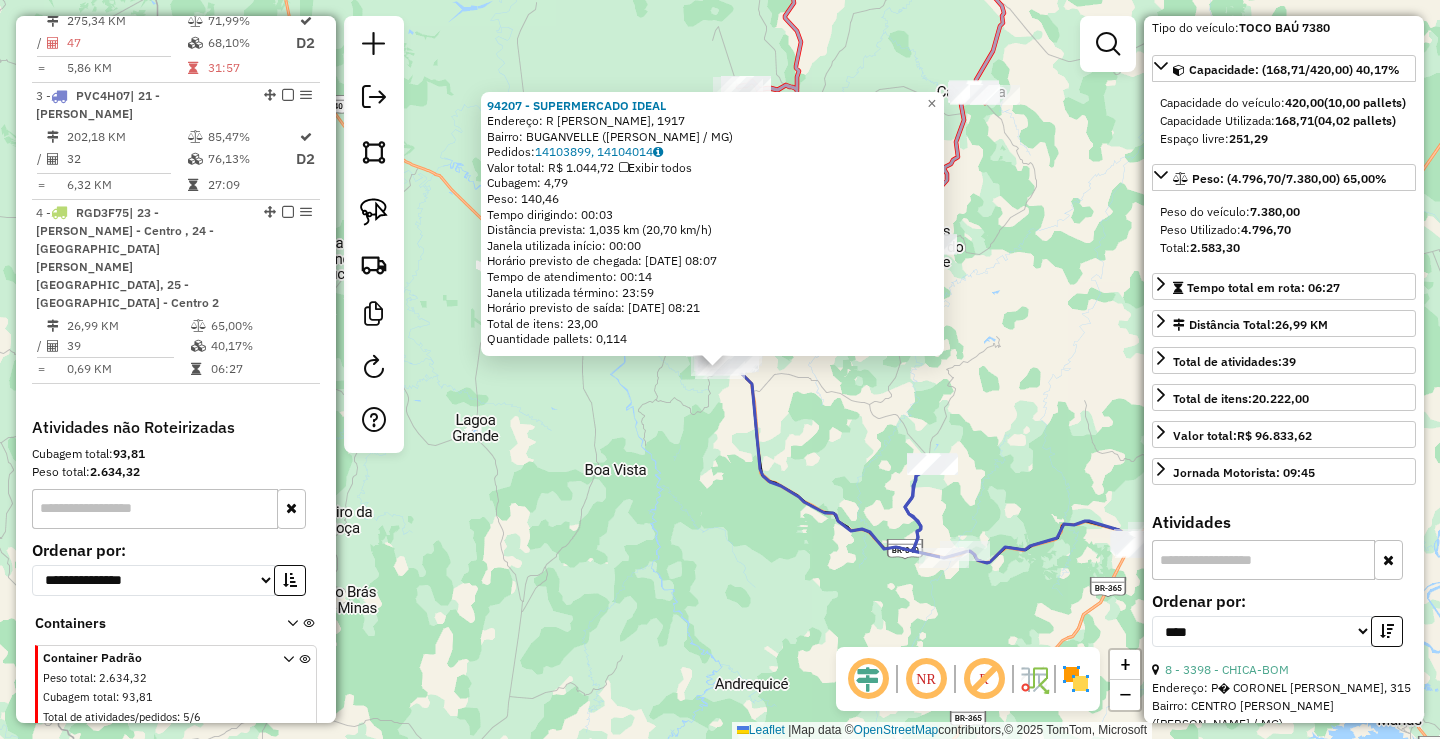 scroll, scrollTop: 200, scrollLeft: 0, axis: vertical 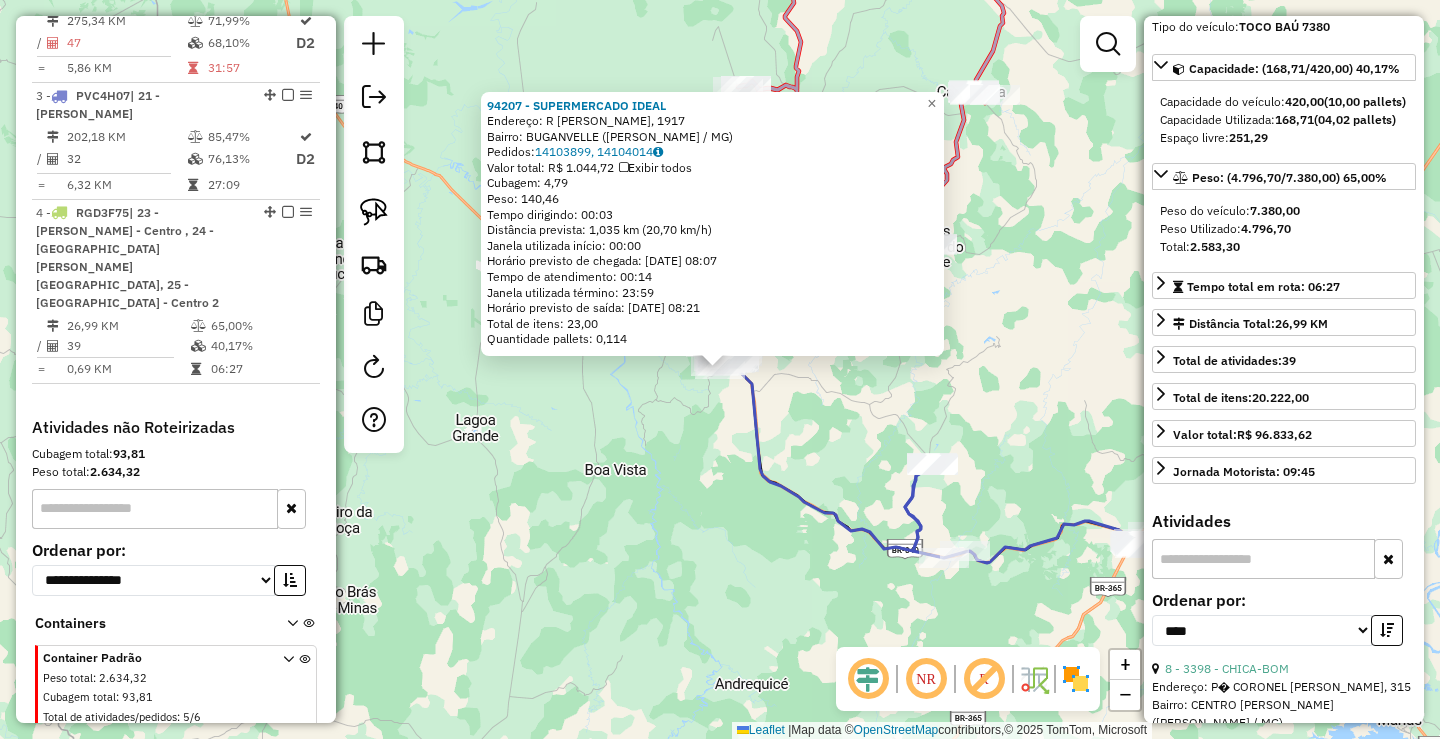click on "94207 - SUPERMERCADO IDEAL  Endereço: R [PERSON_NAME], 1917   Bairro: BUGANVELLE ([PERSON_NAME] / MG)   Pedidos:  14103899, 14104014   Valor total: R$ 1.044,72   Exibir todos   Cubagem: 4,79  Peso: 140,46  Tempo dirigindo: 00:03   Distância prevista: 1,035 km (20,70 km/h)   [GEOGRAPHIC_DATA] utilizada início: 00:00   Horário previsto de chegada: [DATE] 08:07   Tempo de atendimento: 00:14   Janela utilizada término: 23:59   Horário previsto de saída: [DATE] 08:21   Total de itens: 23,00   Quantidade pallets: 0,114  × Janela de atendimento Grade de atendimento Capacidade Transportadoras Veículos Cliente Pedidos  Rotas Selecione os dias de semana para filtrar as janelas de atendimento  Seg   Ter   Qua   Qui   Sex   Sáb   Dom  Informe o período da janela de atendimento: De: Até:  Filtrar exatamente a janela do cliente  Considerar janela de atendimento padrão  Selecione os dias de semana para filtrar as grades de atendimento  Seg   Ter   Qua   Qui   Sex   Sáb   Dom   Peso mínimo:   Peso máximo:  De:" 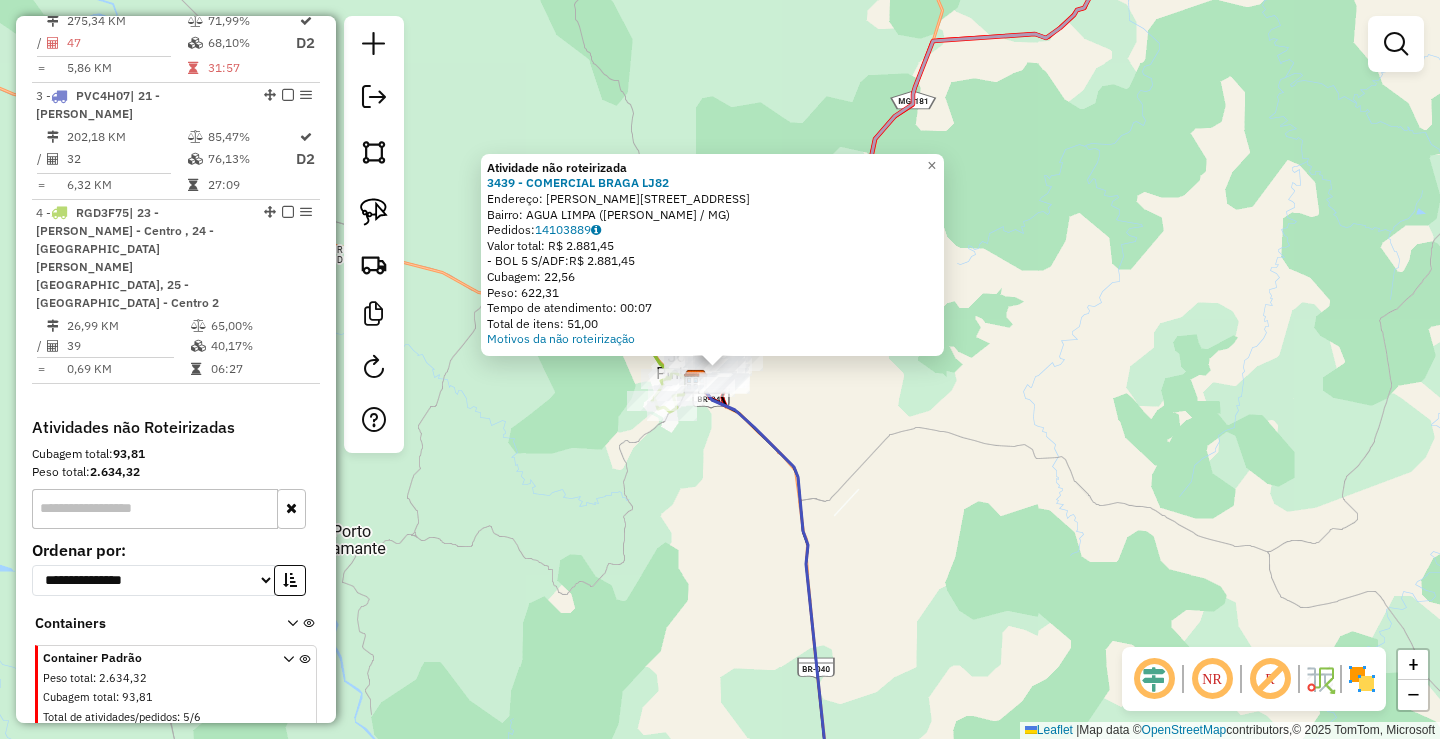 click on "Atividade não roteirizada 3439 - COMERCIAL BRAGA LJ82  Endereço: [STREET_ADDRESS][PERSON_NAME]   Bairro: AGUA LIMPA ([PERSON_NAME] / MG)   Pedidos:  14103889   Valor total: R$ 2.881,45   - BOL 5 S/ADF:  R$ 2.881,45   Cubagem: 22,56   Peso: 622,31   Tempo de atendimento: 00:07   Total de itens: 51,00  Motivos da não roteirização × Janela de atendimento Grade de atendimento Capacidade Transportadoras Veículos Cliente Pedidos  Rotas Selecione os dias de semana para filtrar as janelas de atendimento  Seg   Ter   Qua   Qui   Sex   Sáb   Dom  Informe o período da janela de atendimento: De: Até:  Filtrar exatamente a janela do cliente  Considerar janela de atendimento padrão  Selecione os dias de semana para filtrar as grades de atendimento  Seg   Ter   Qua   Qui   Sex   Sáb   Dom   Considerar clientes sem dia de atendimento cadastrado  Clientes fora do dia de atendimento selecionado Filtrar as atividades entre os valores definidos abaixo:  Peso mínimo:   Peso máximo:   Cubagem mínima:   Cubagem máxima:  +" 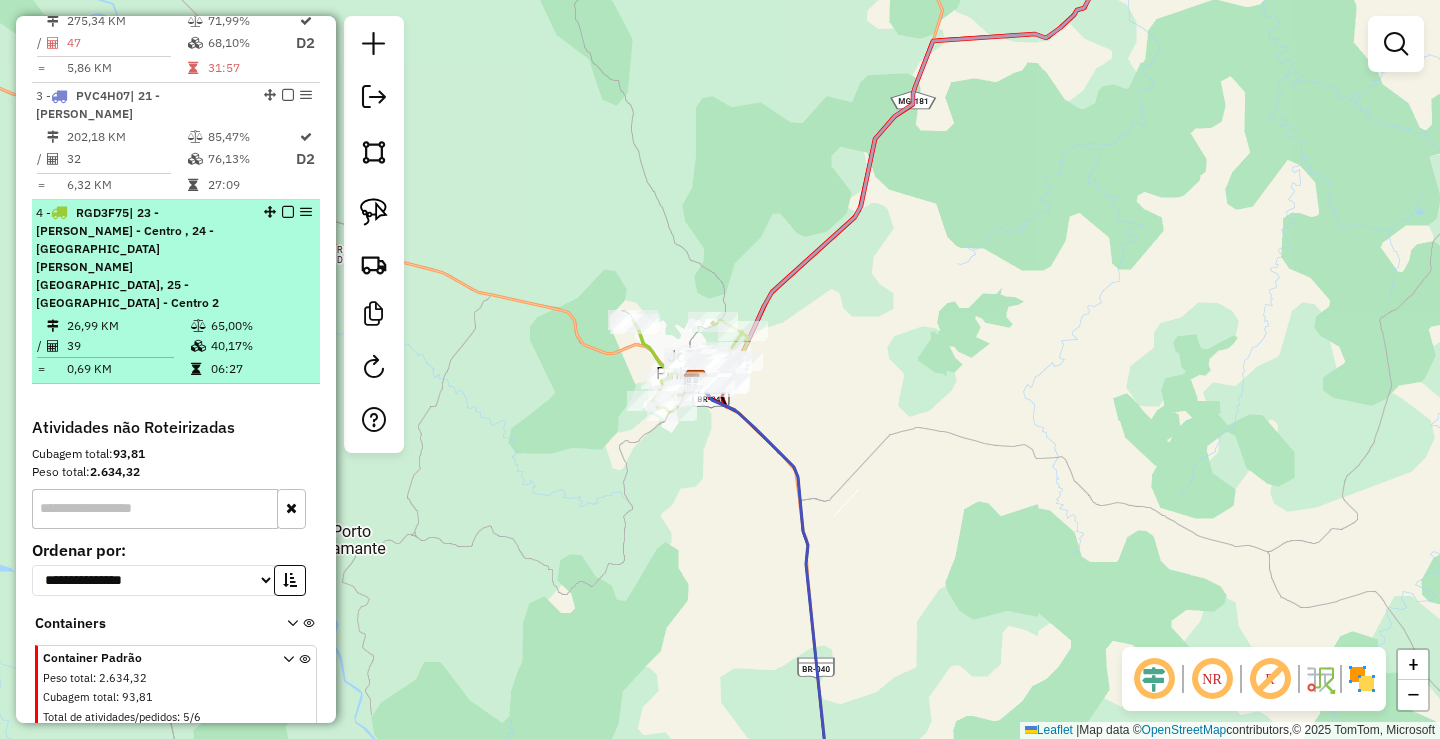 click at bounding box center [288, 212] 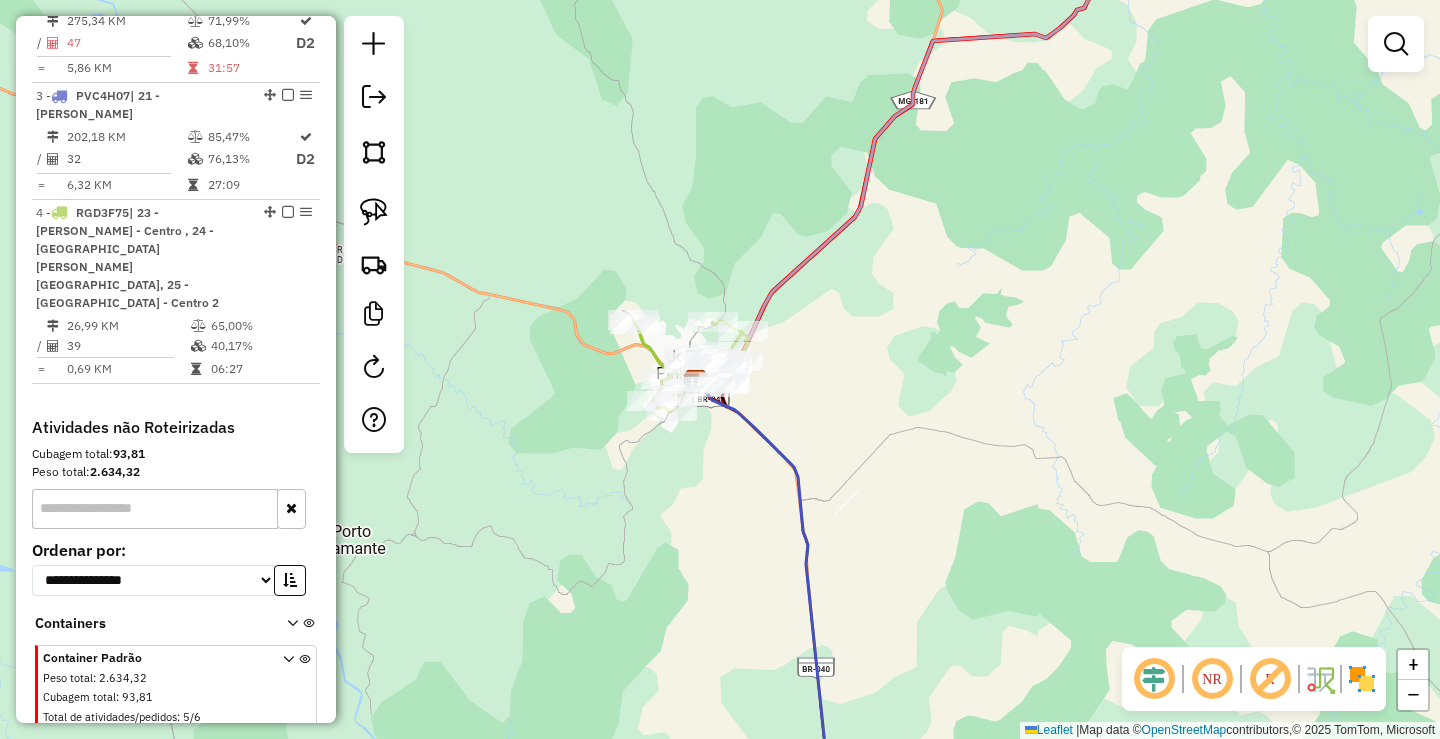 scroll, scrollTop: 741, scrollLeft: 0, axis: vertical 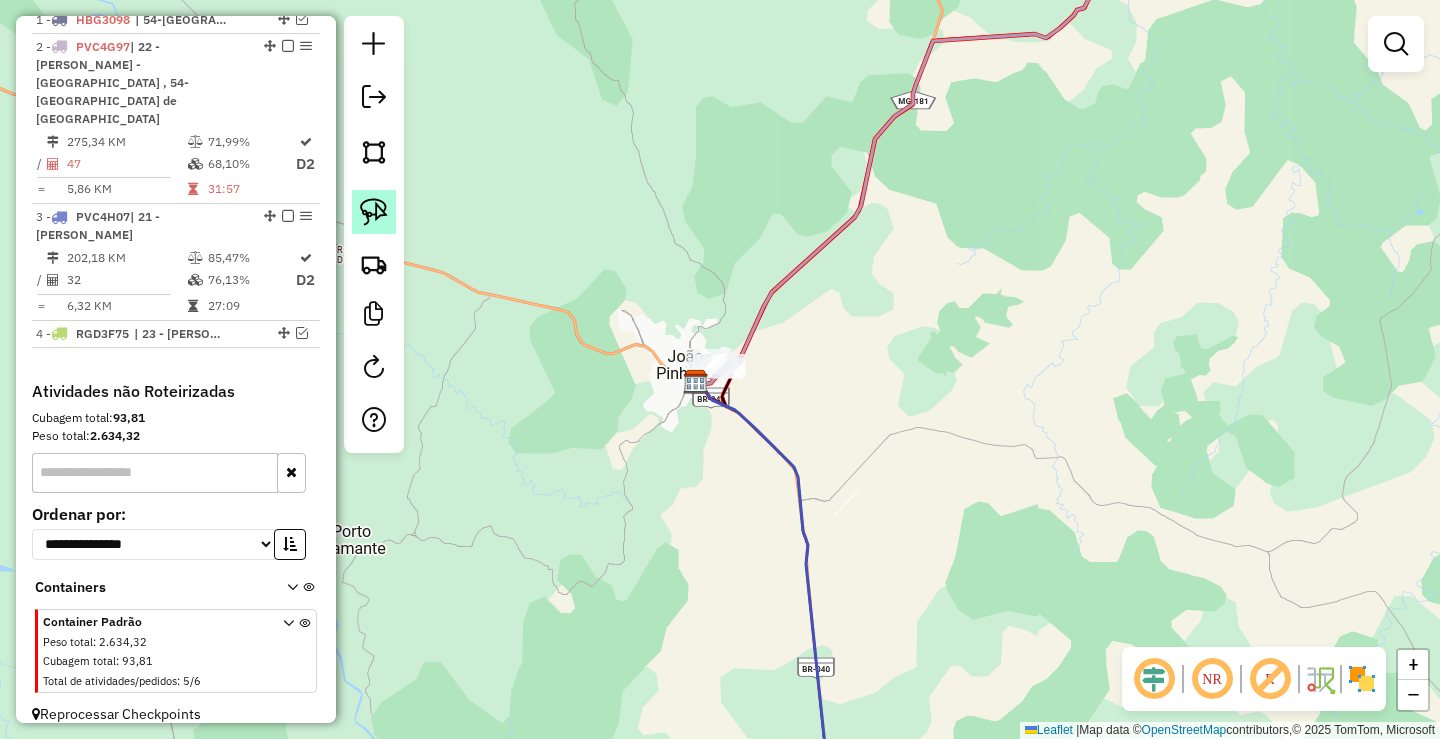 click 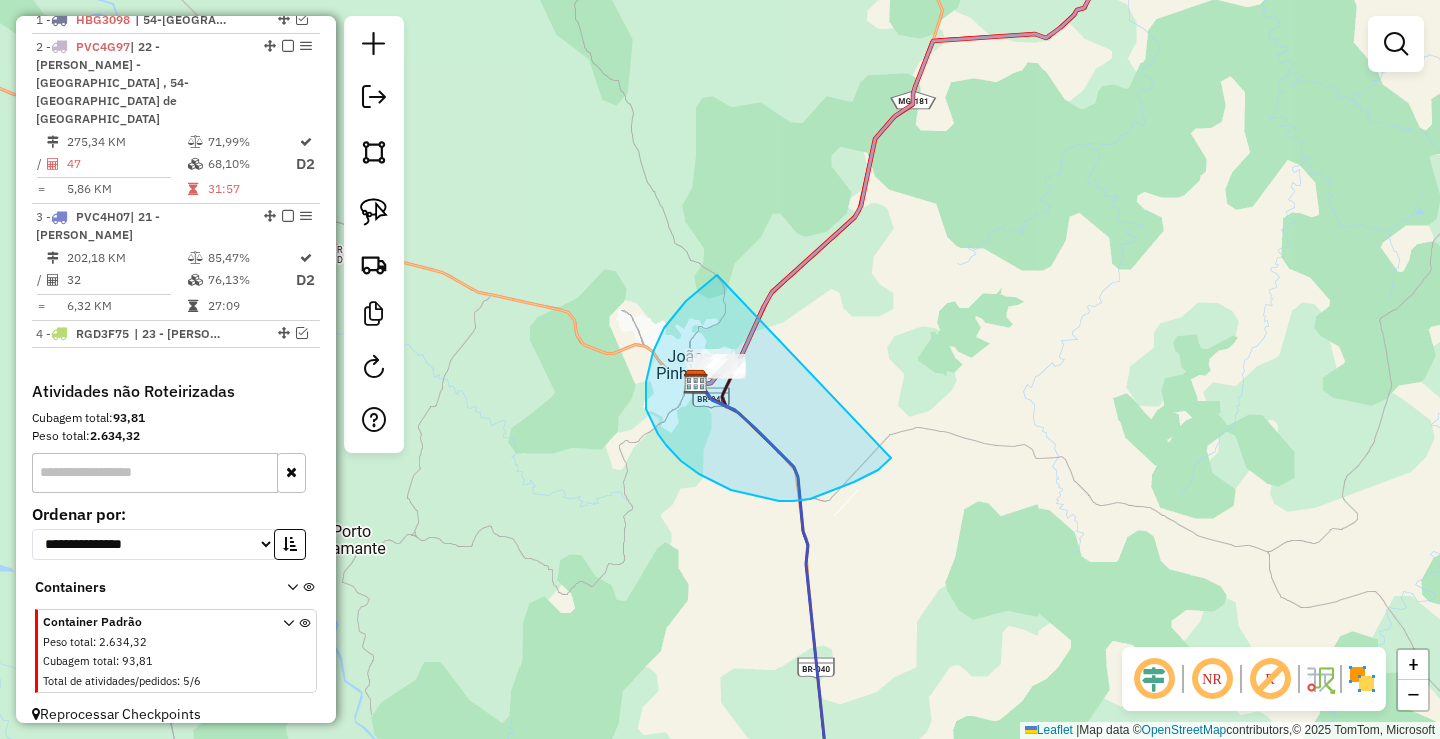 drag, startPoint x: 717, startPoint y: 275, endPoint x: 937, endPoint y: 395, distance: 250.59929 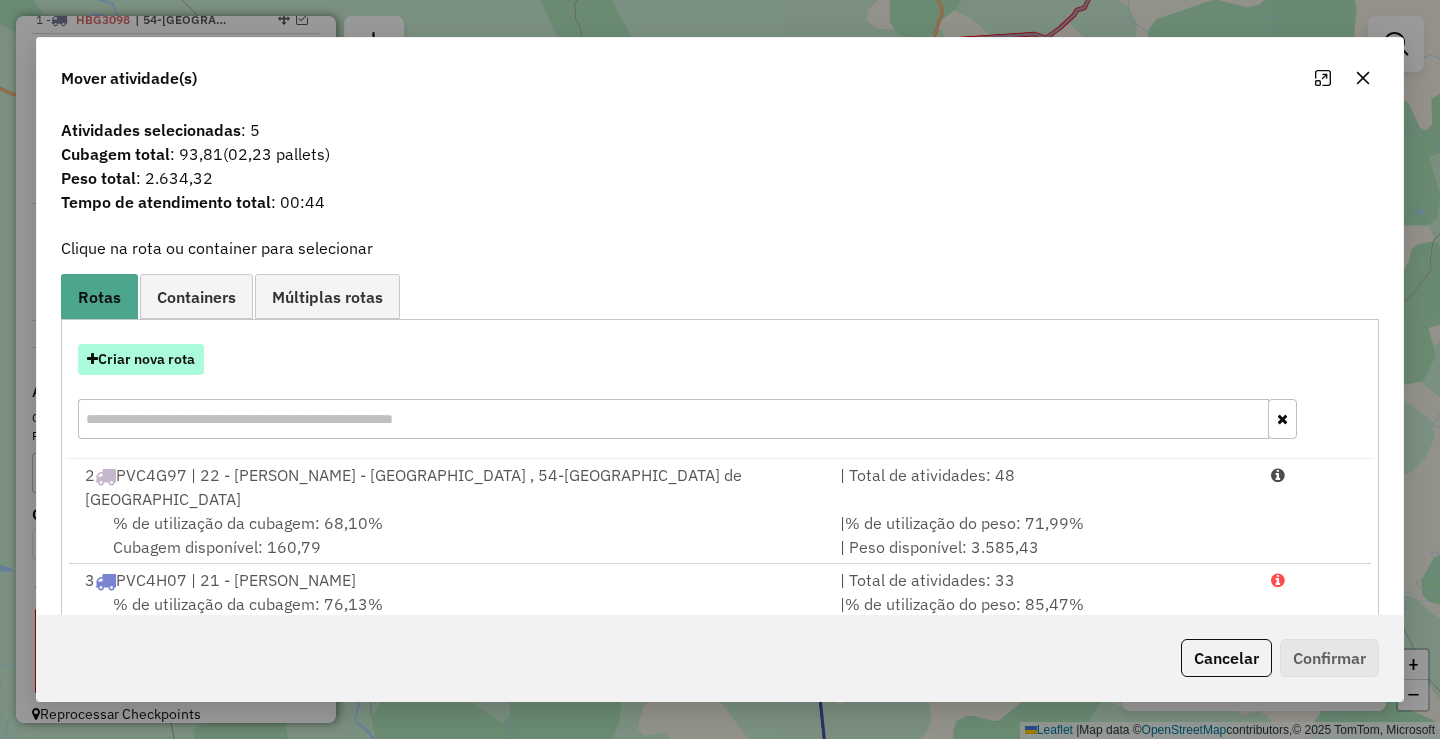 click on "Criar nova rota" at bounding box center (141, 359) 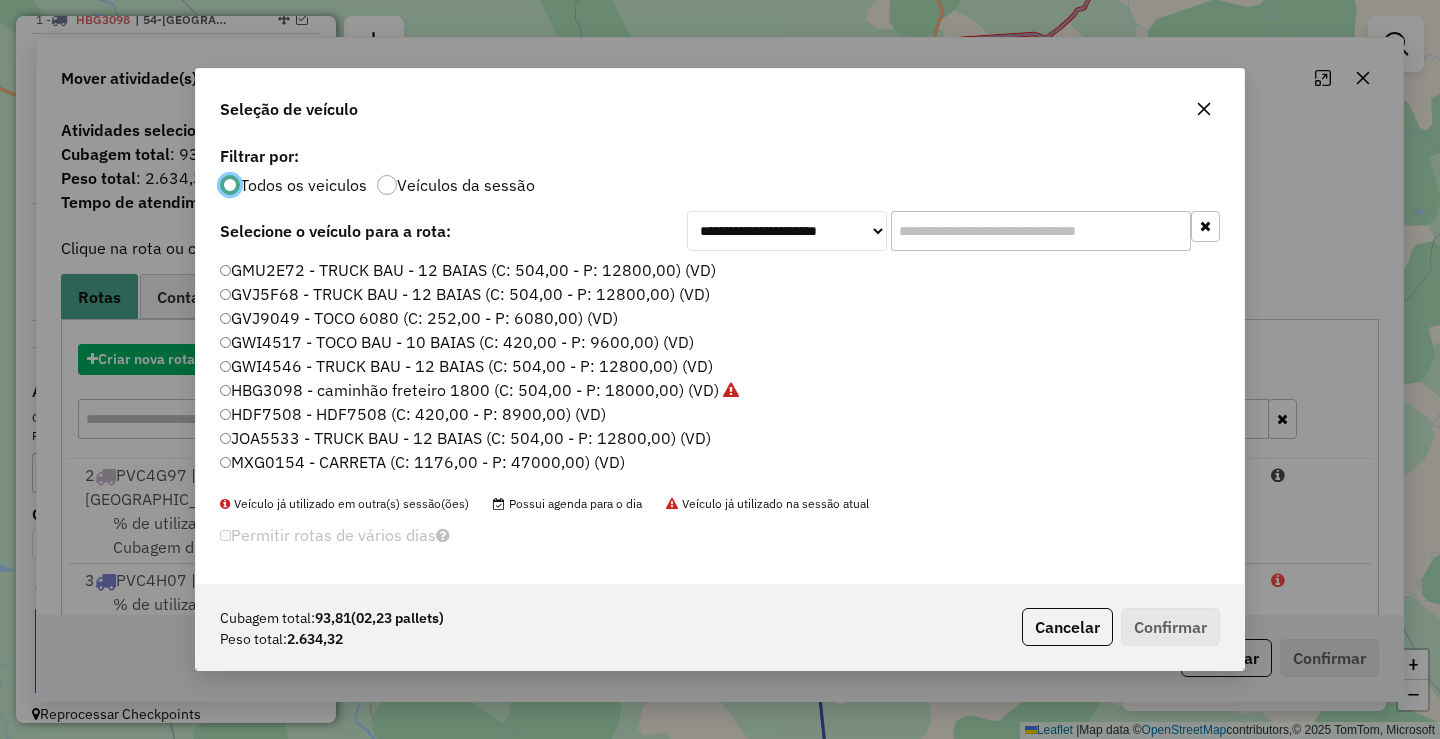 scroll, scrollTop: 11, scrollLeft: 6, axis: both 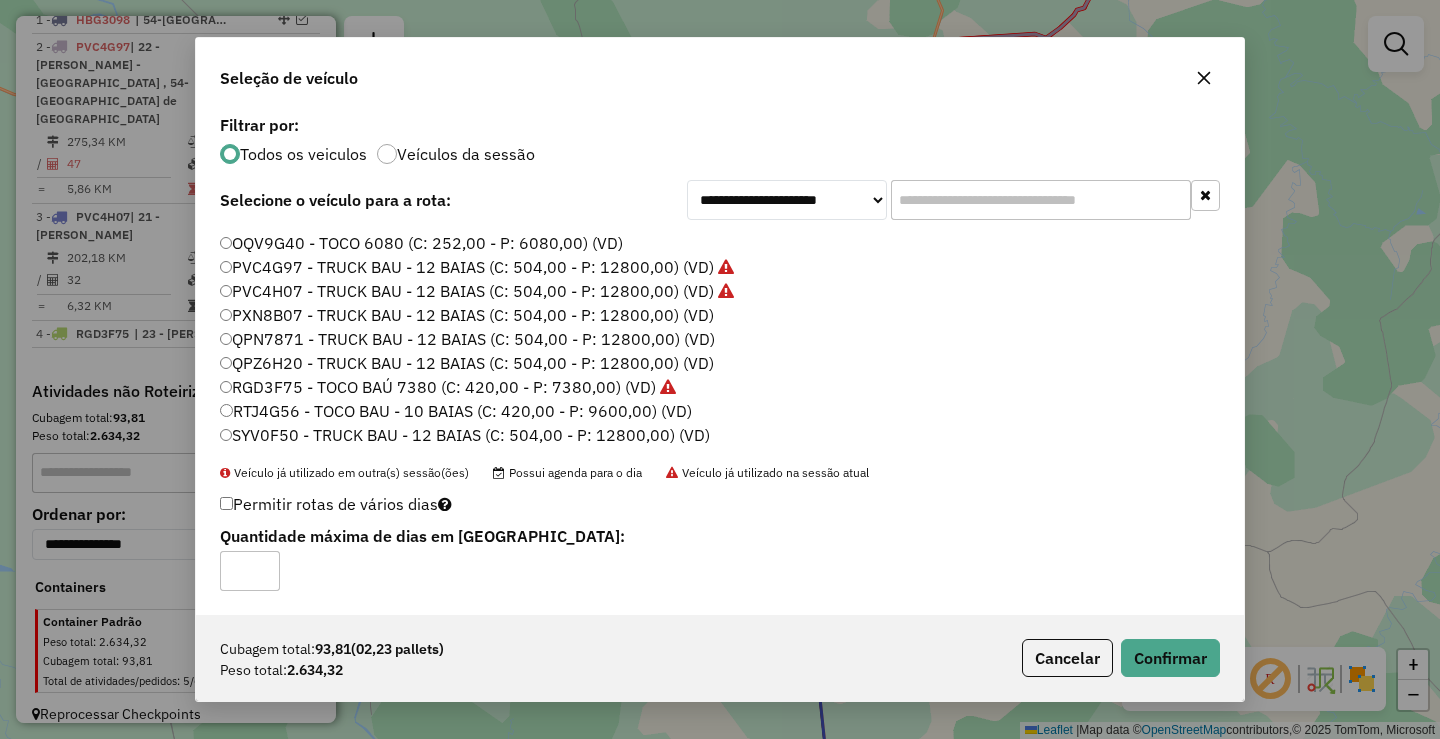 click 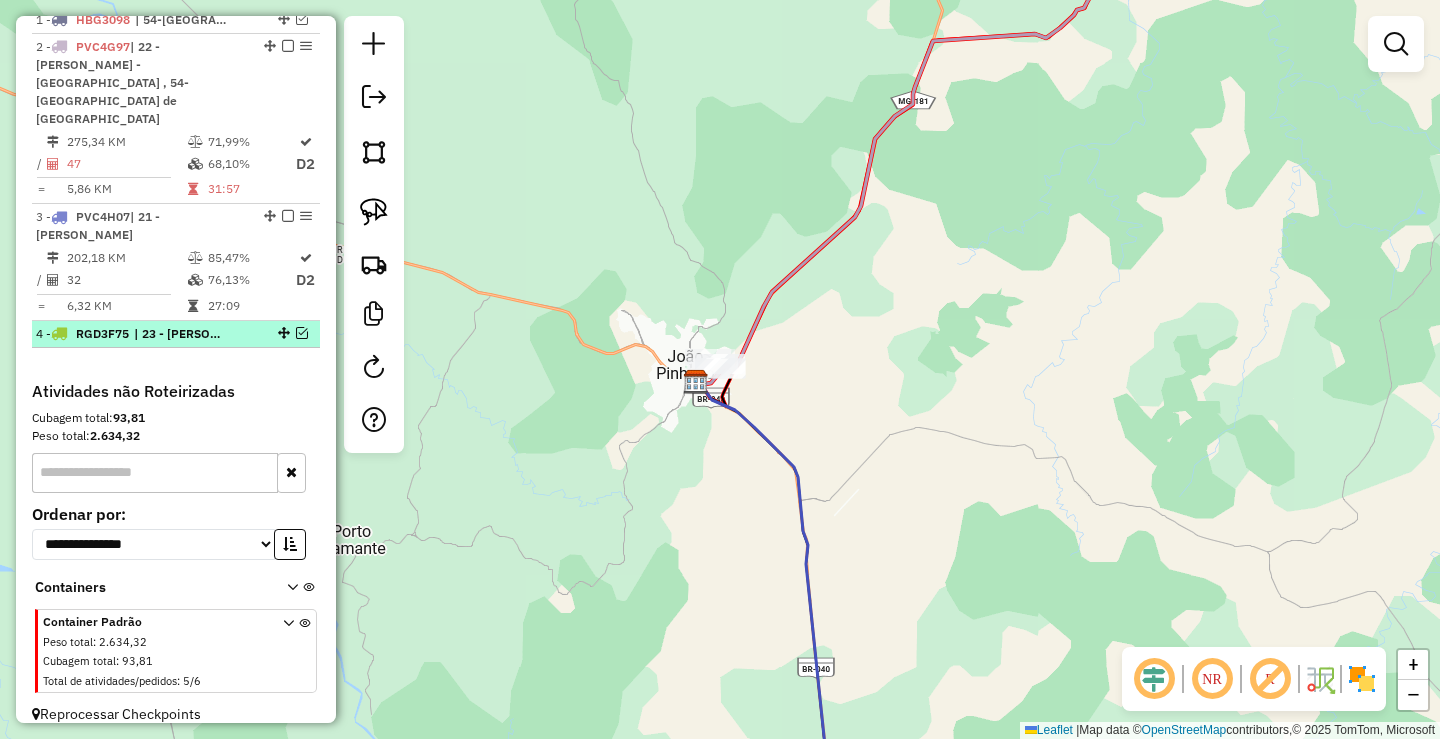click at bounding box center (302, 333) 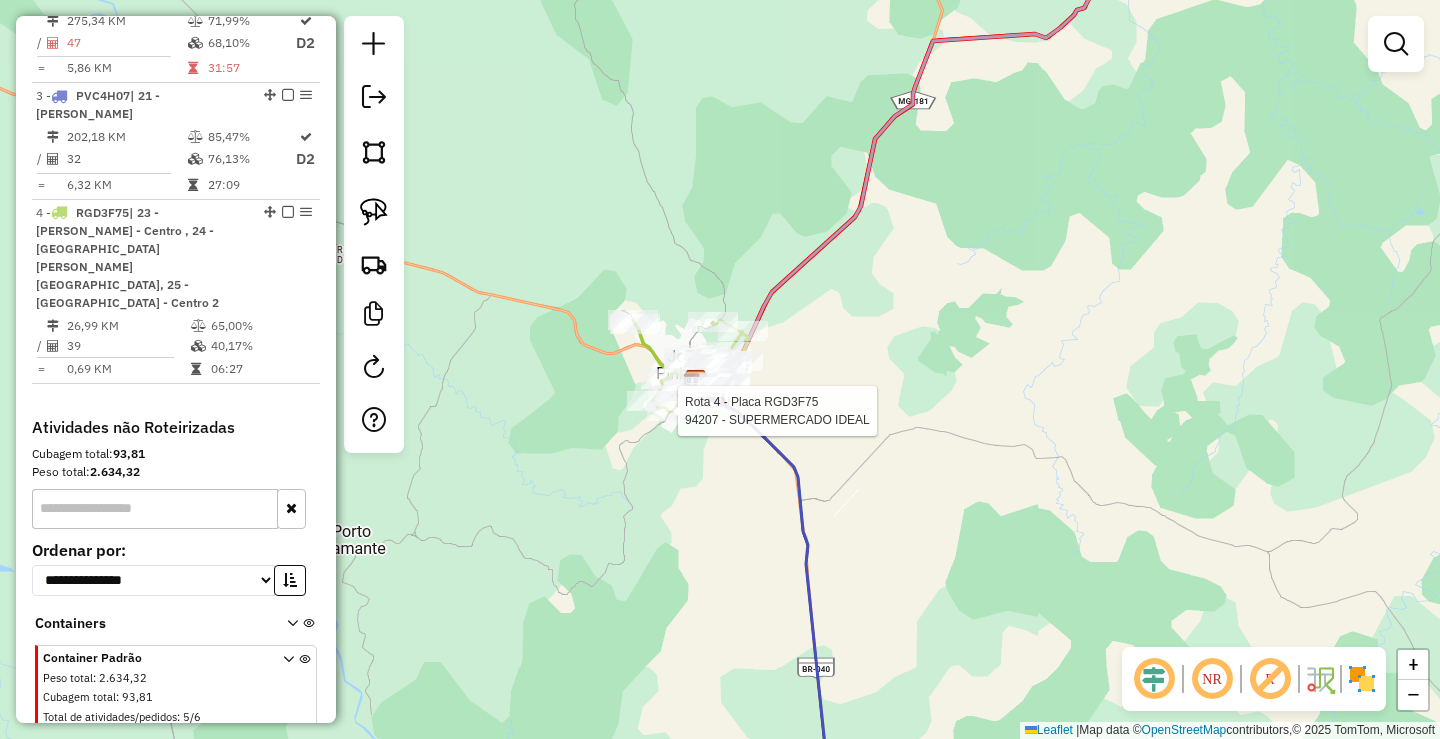 select on "*********" 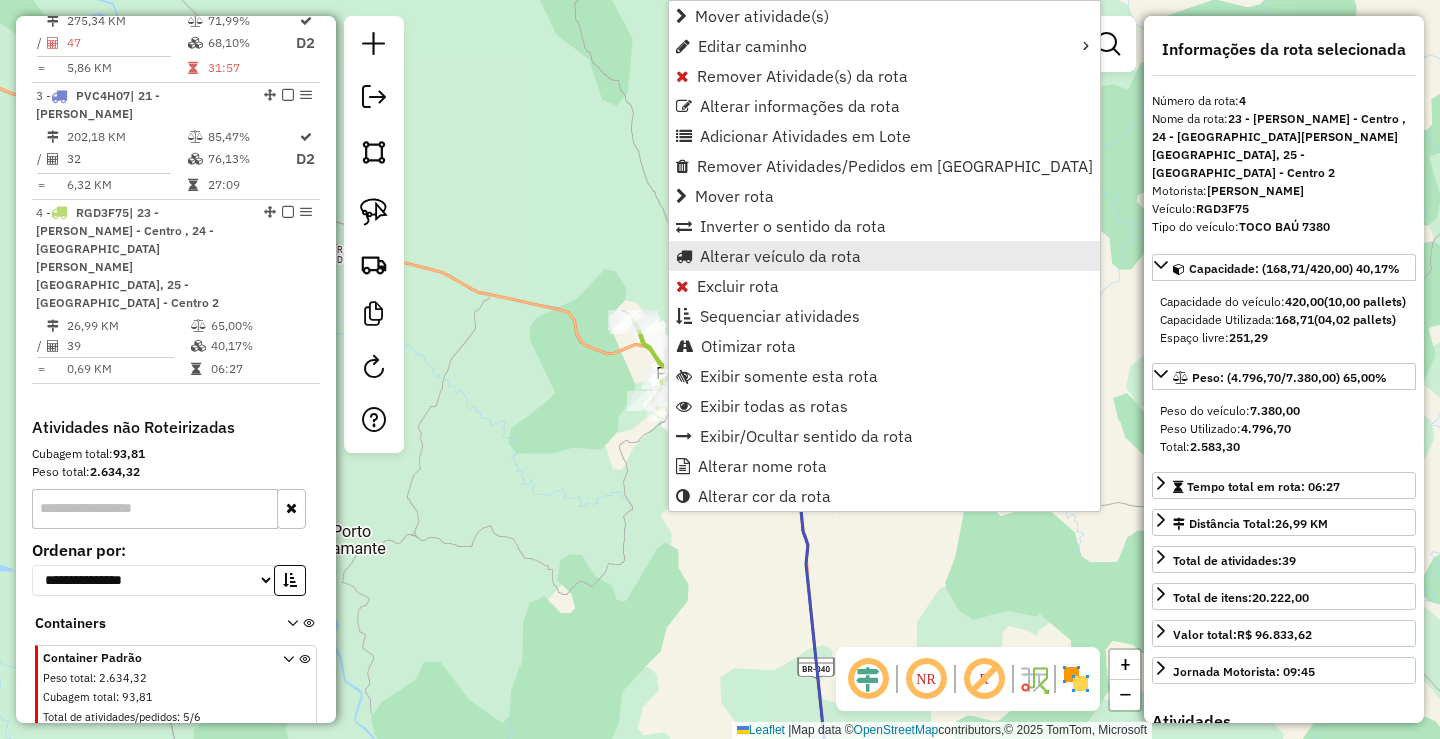 click on "Alterar veículo da rota" at bounding box center [780, 256] 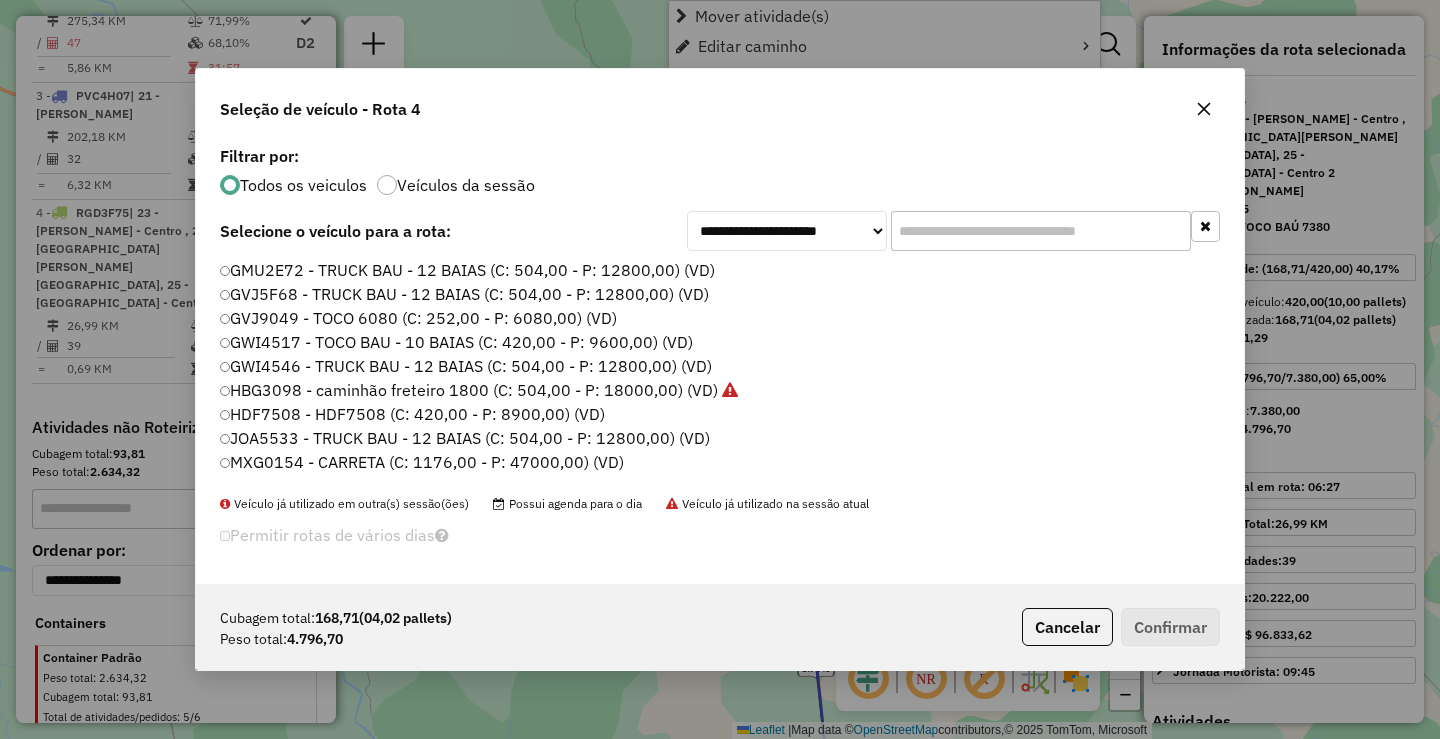scroll, scrollTop: 11, scrollLeft: 6, axis: both 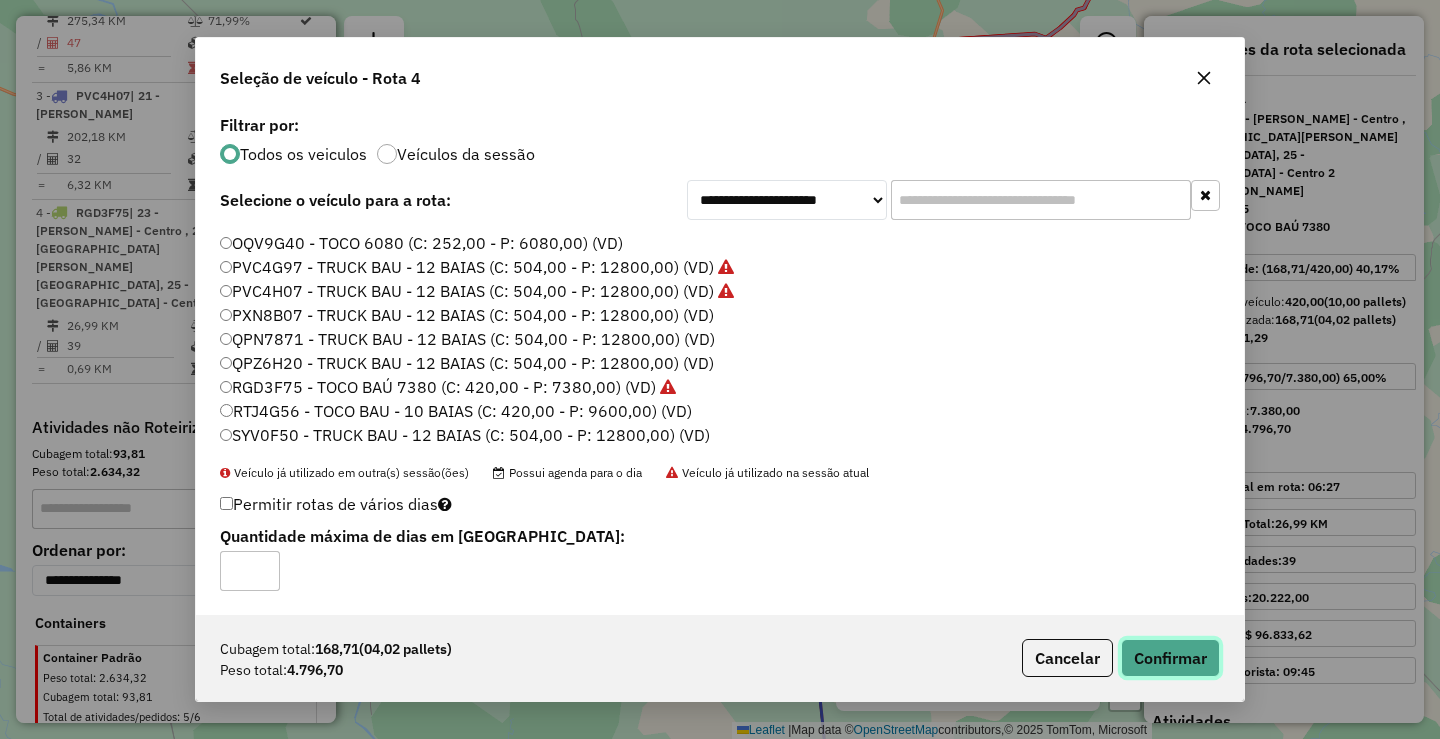 click on "Confirmar" 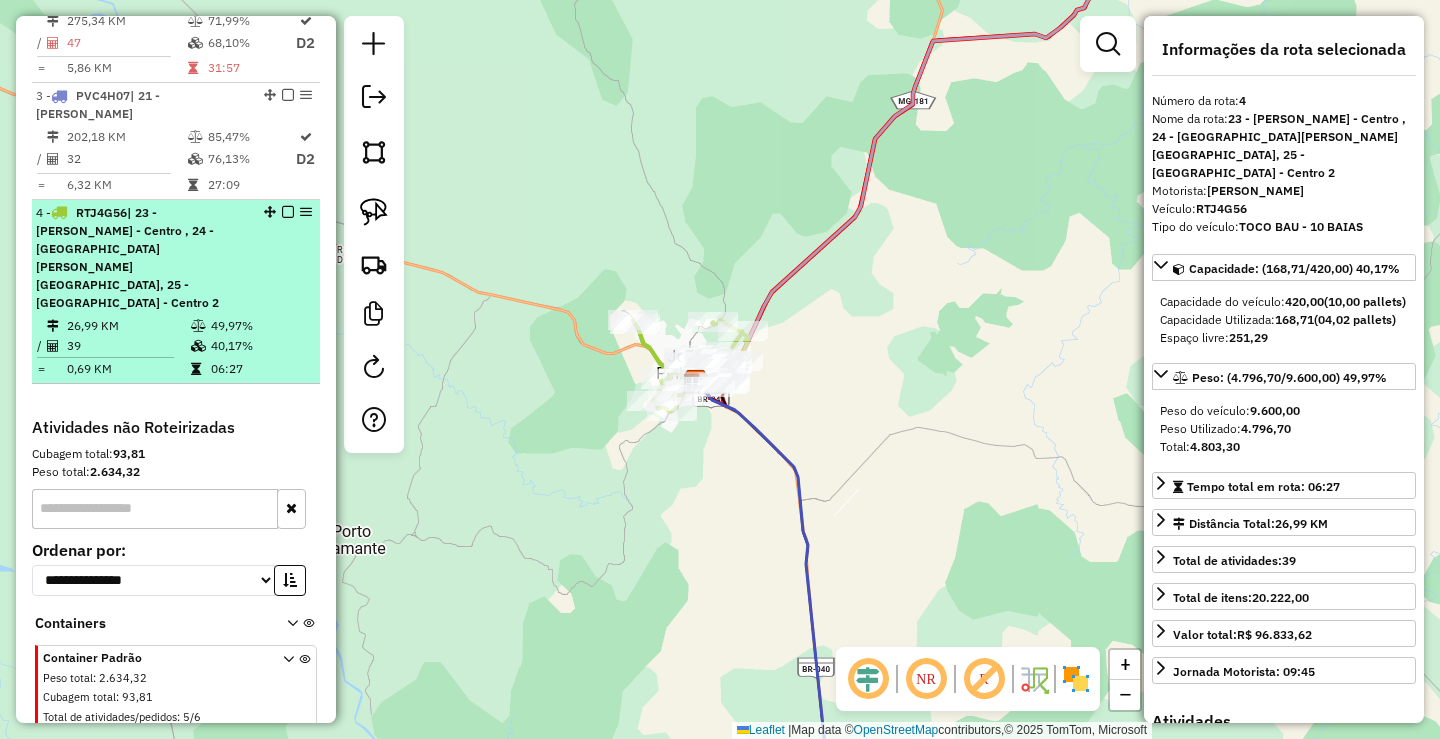 click at bounding box center (288, 212) 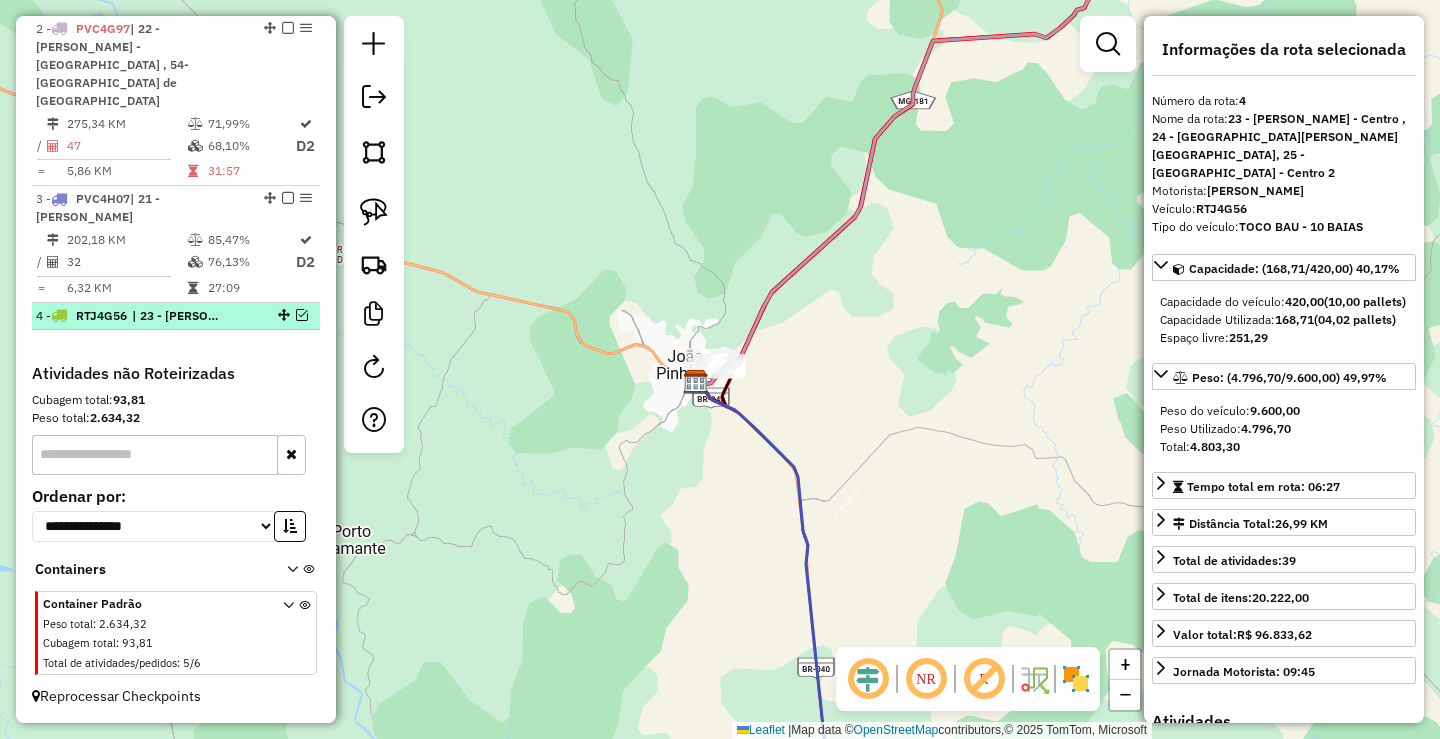 scroll, scrollTop: 741, scrollLeft: 0, axis: vertical 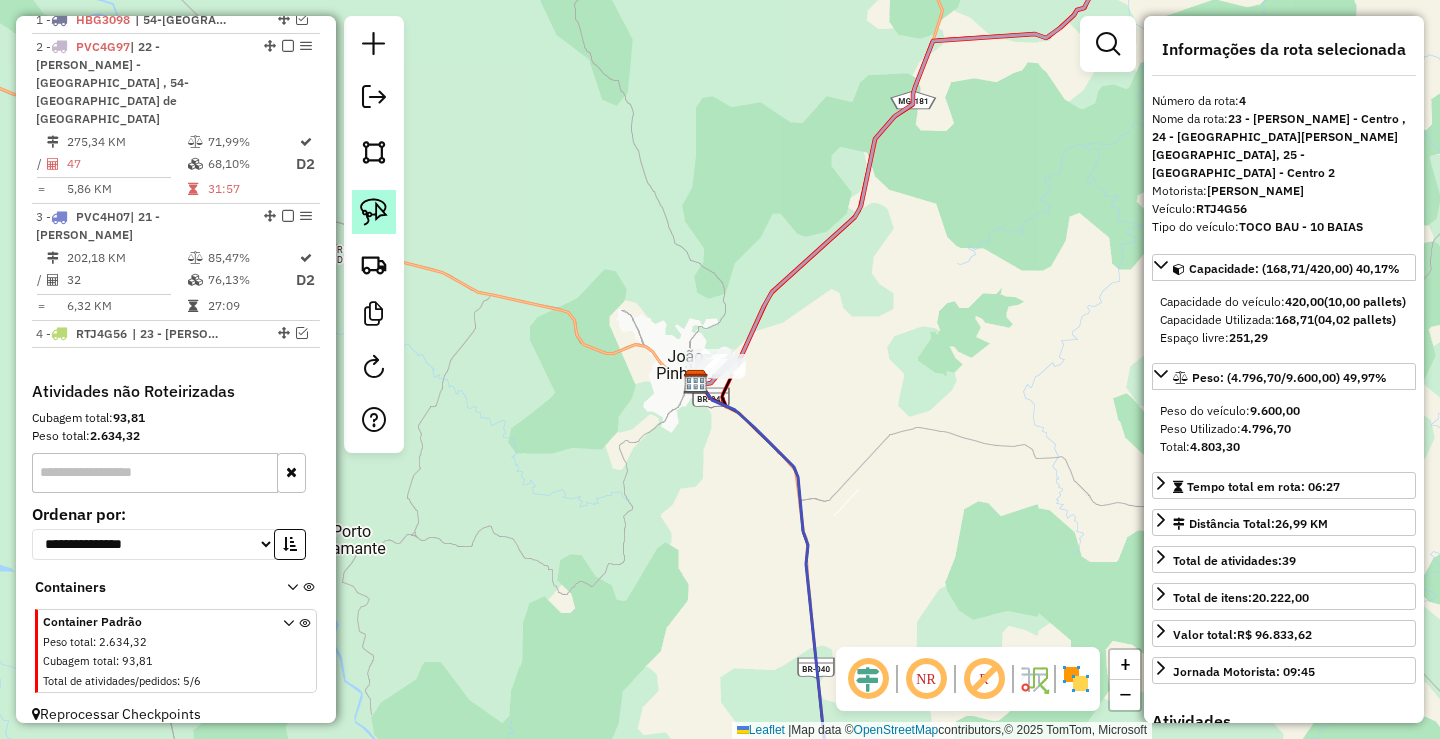 click 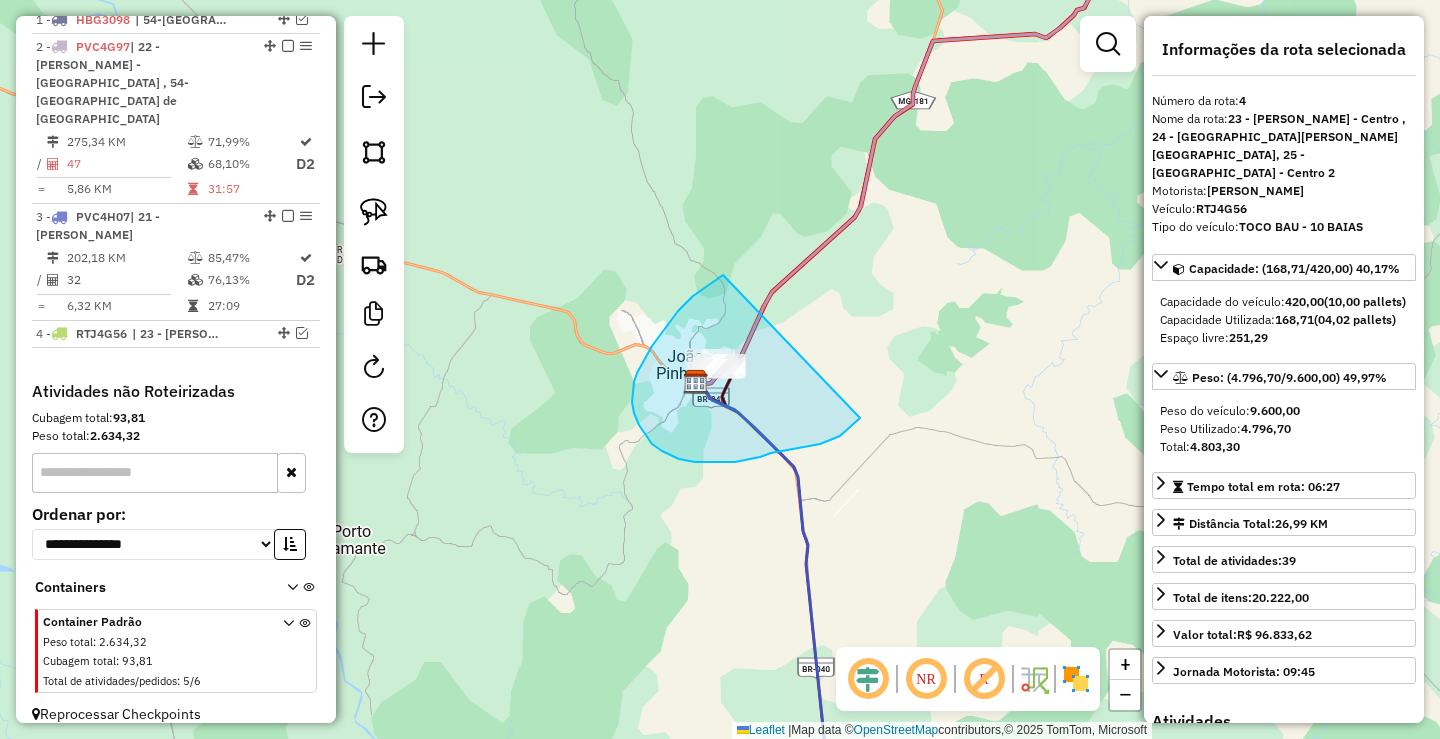 drag, startPoint x: 708, startPoint y: 285, endPoint x: 879, endPoint y: 383, distance: 197.09135 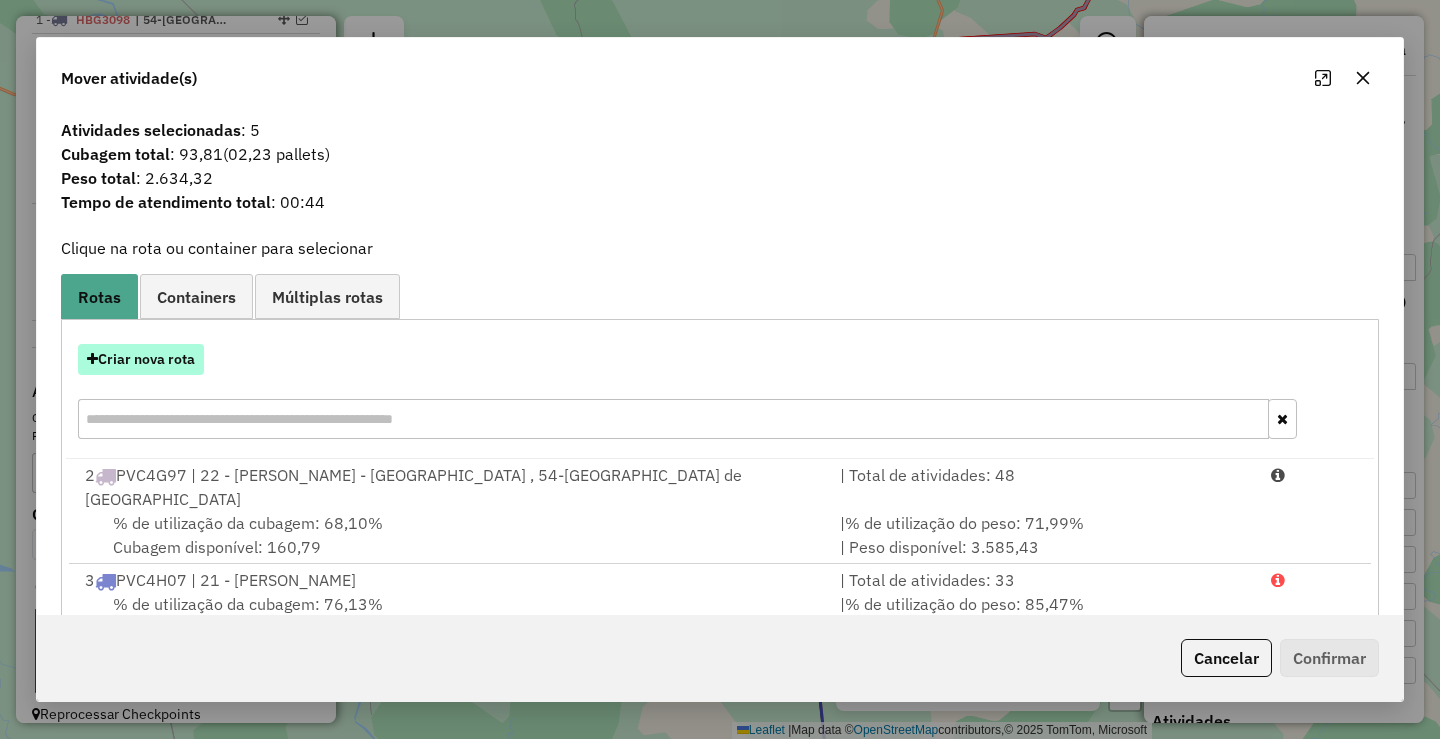 click on "Criar nova rota" at bounding box center (141, 359) 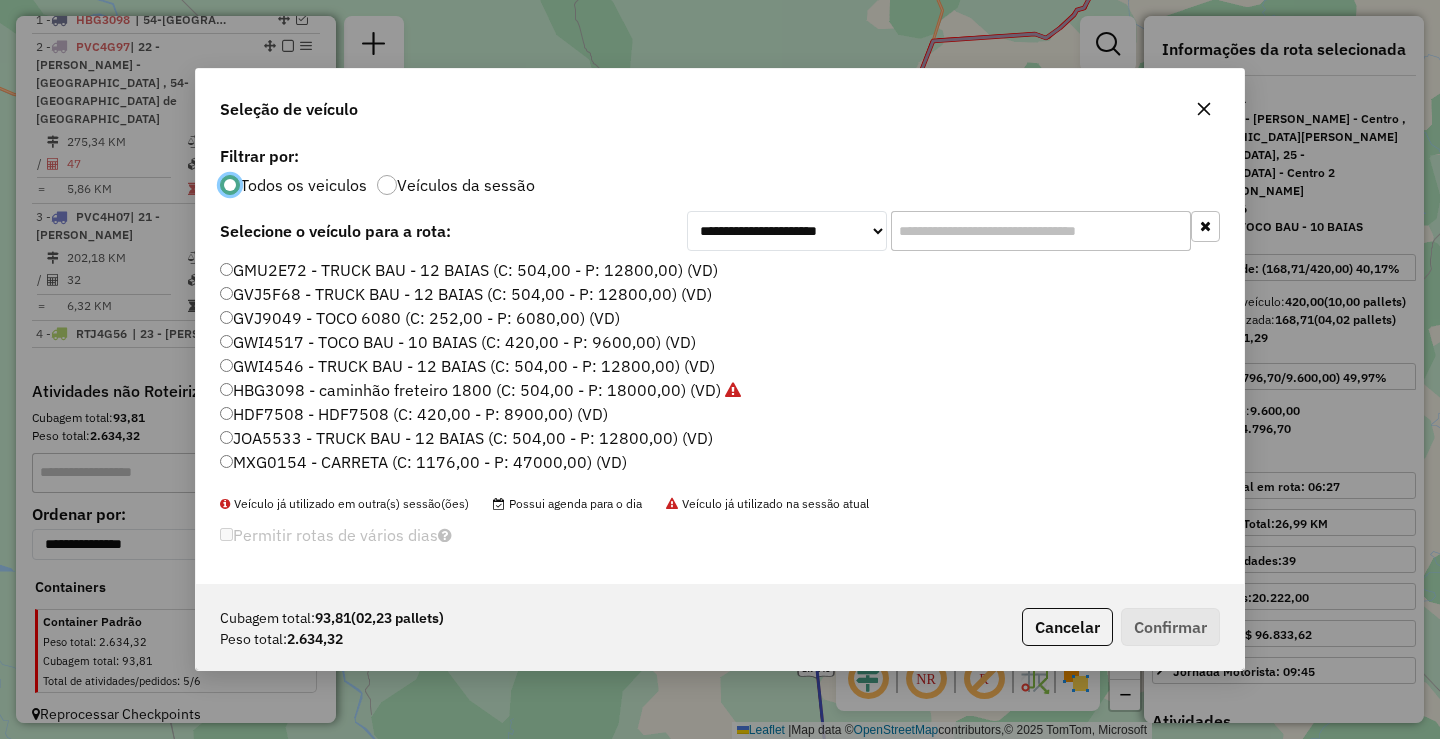 scroll, scrollTop: 11, scrollLeft: 6, axis: both 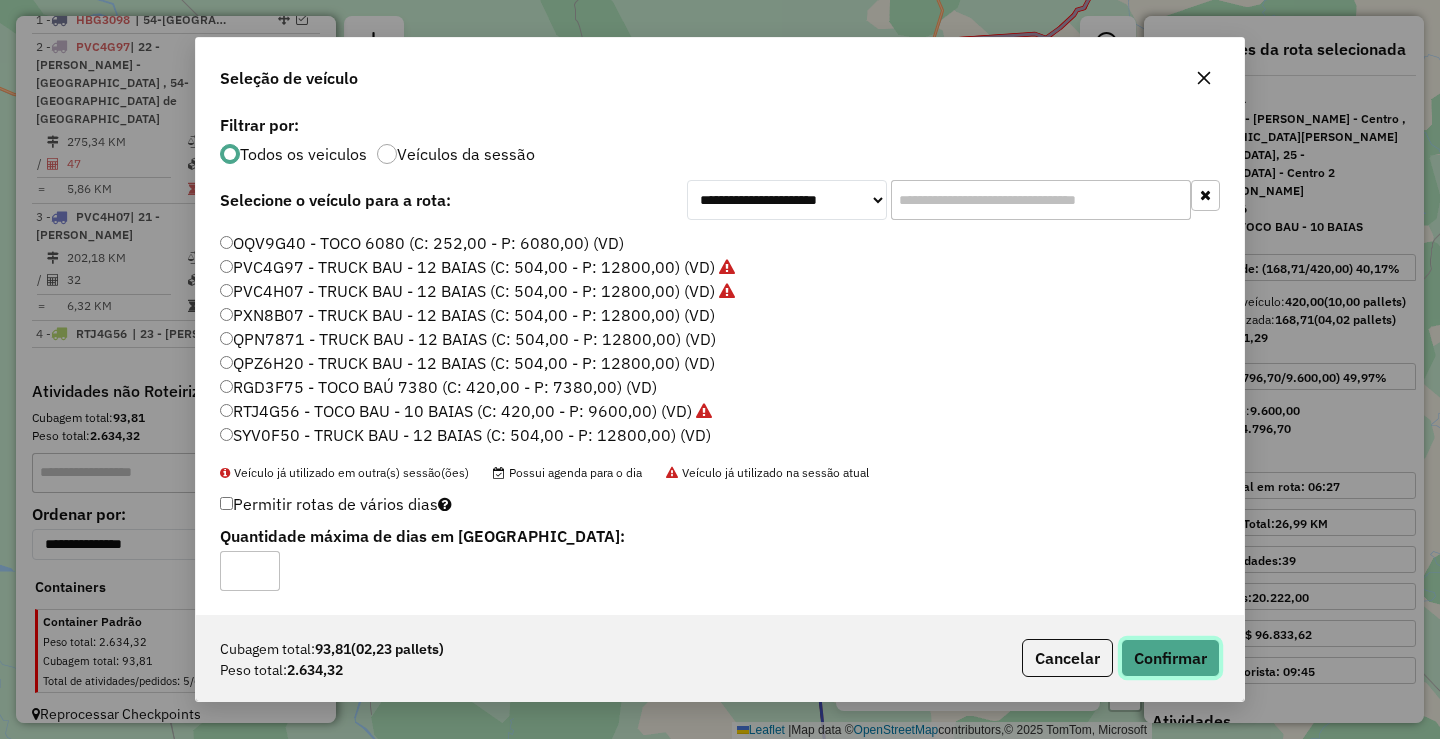 click on "Confirmar" 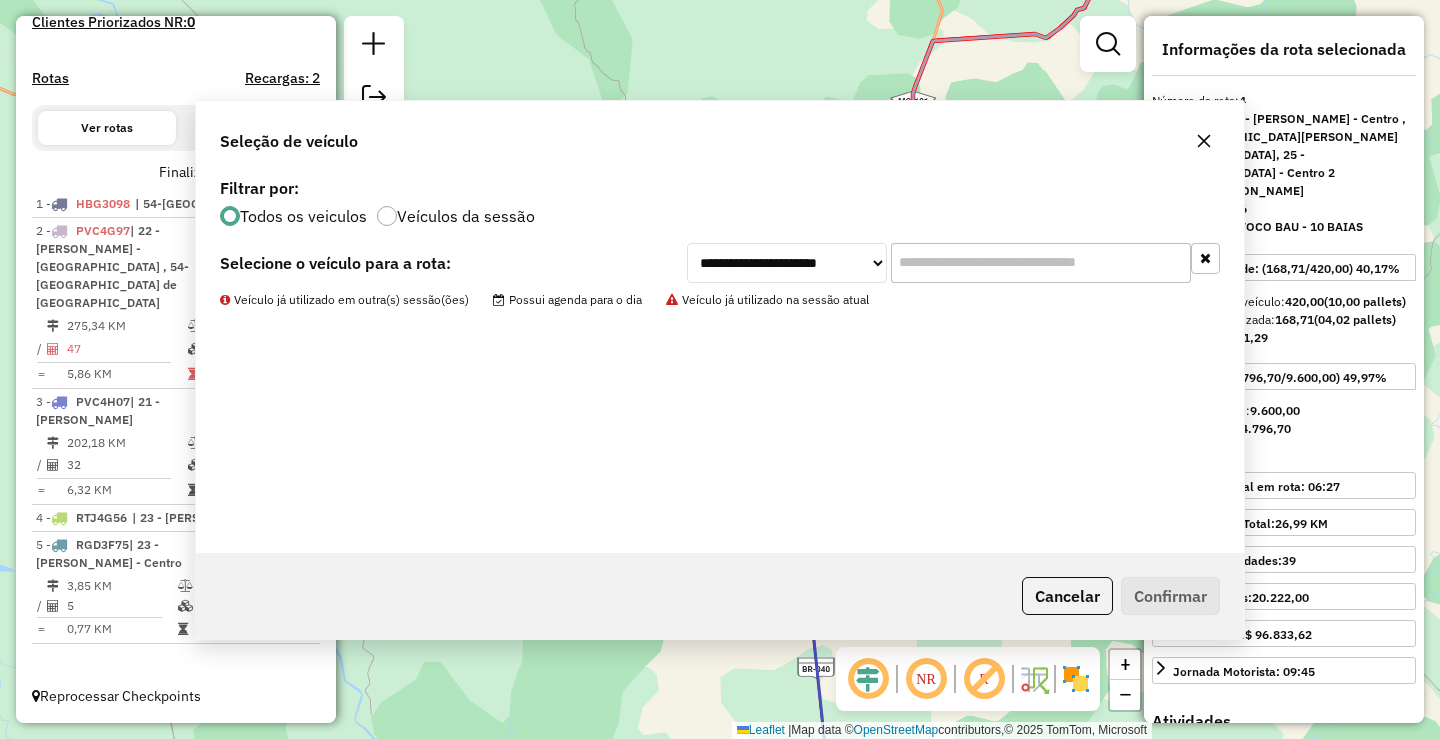 scroll, scrollTop: 563, scrollLeft: 0, axis: vertical 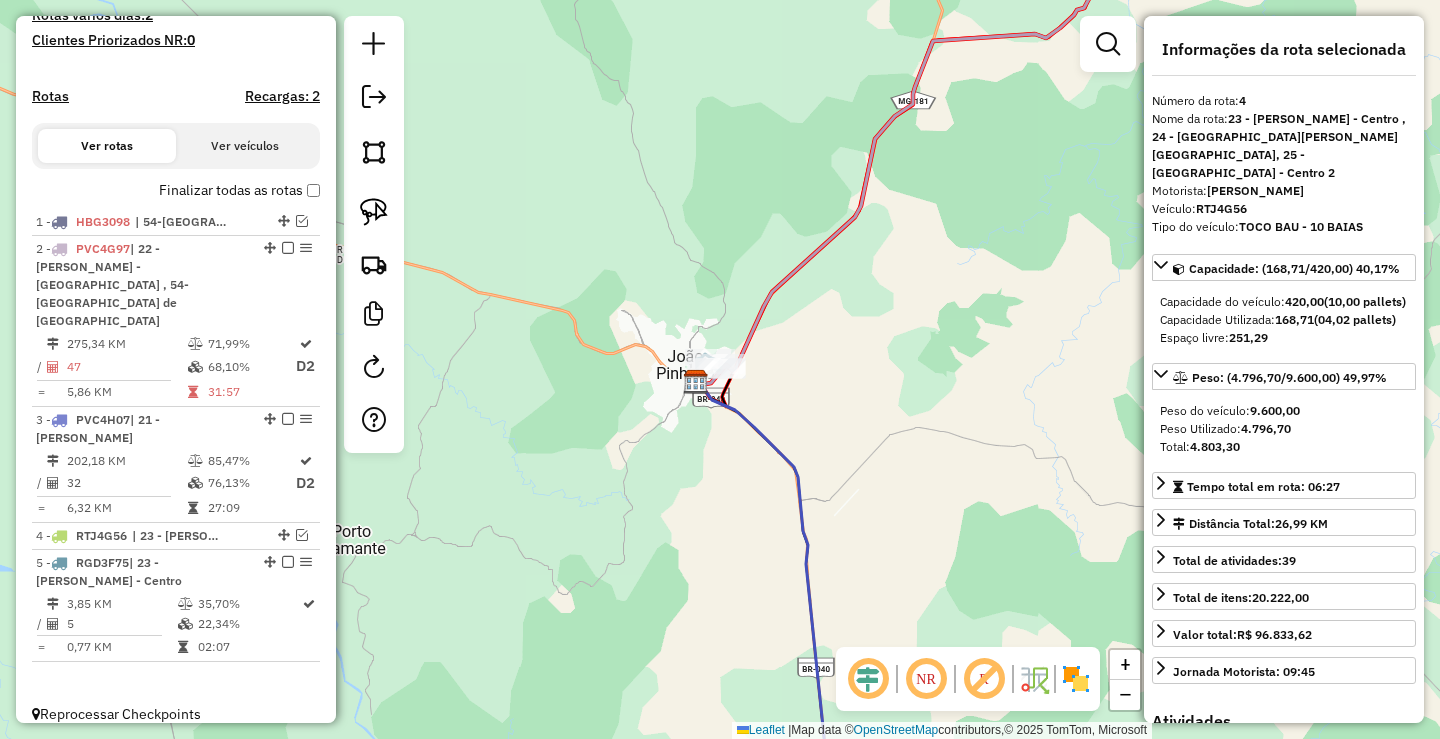 click on "Janela de atendimento Grade de atendimento Capacidade Transportadoras Veículos Cliente Pedidos  Rotas Selecione os dias de semana para filtrar as janelas de atendimento  Seg   Ter   Qua   Qui   Sex   Sáb   Dom  Informe o período da janela de atendimento: De: Até:  Filtrar exatamente a janela do cliente  Considerar janela de atendimento padrão  Selecione os dias de semana para filtrar as grades de atendimento  Seg   Ter   Qua   Qui   Sex   Sáb   Dom   Considerar clientes sem dia de atendimento cadastrado  Clientes fora do dia de atendimento selecionado Filtrar as atividades entre os valores definidos abaixo:  Peso mínimo:   Peso máximo:   Cubagem mínima:   Cubagem máxima:   De:   Até:  Filtrar as atividades entre o tempo de atendimento definido abaixo:  De:   Até:   Considerar capacidade total dos clientes não roteirizados Transportadora: Selecione um ou mais itens Tipo de veículo: Selecione um ou mais itens Veículo: Selecione um ou mais itens Motorista: Selecione um ou mais itens Nome: Rótulo:" 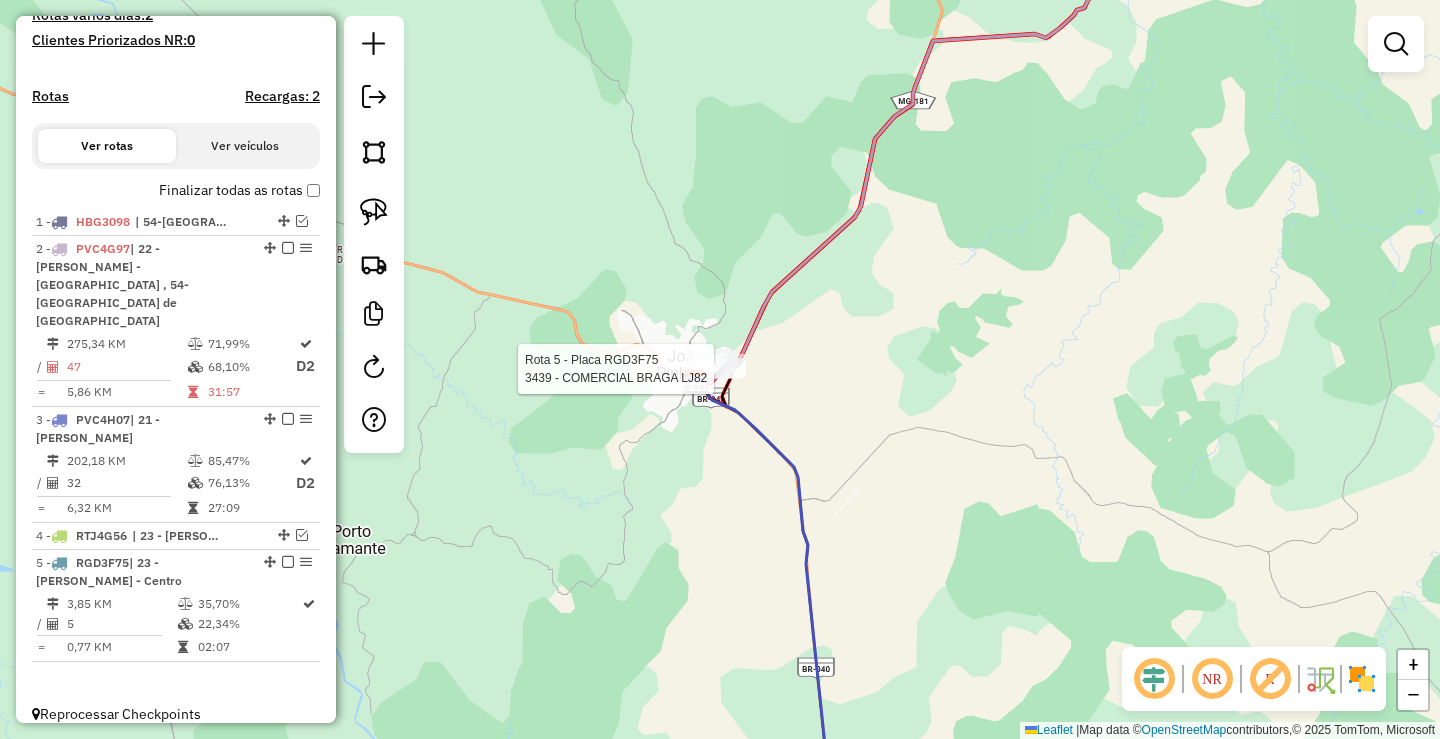 select on "*********" 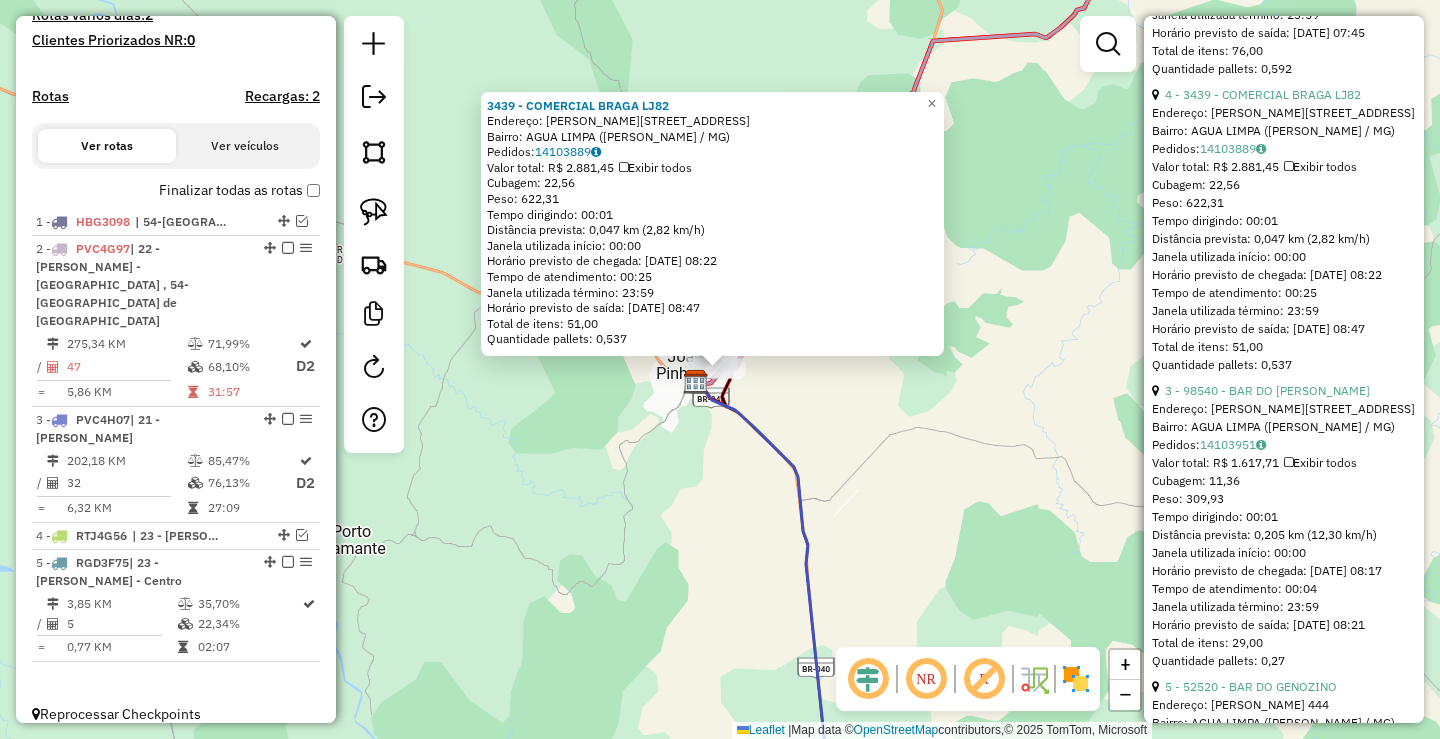 scroll, scrollTop: 1315, scrollLeft: 0, axis: vertical 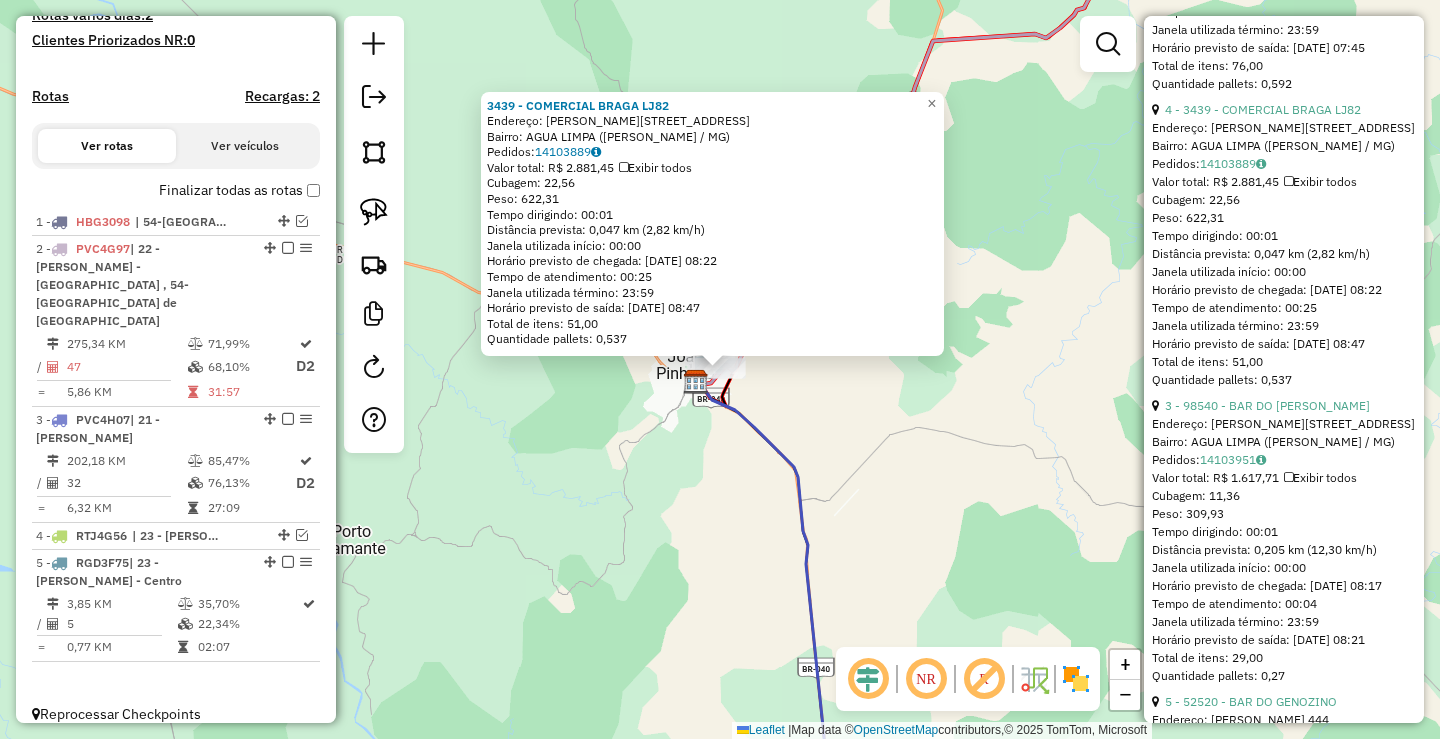 click on "3439 - COMERCIAL BRAGA LJ82  Endereço: [STREET_ADDRESS][PERSON_NAME]   Bairro: AGUA LIMPA ([PERSON_NAME] / MG)   Pedidos:  14103889   Valor total: R$ 2.881,45   Exibir todos   Cubagem: 22,56  Peso: 622,31  Tempo dirigindo: 00:01   Distância prevista: 0,047 km (2,82 km/h)   [GEOGRAPHIC_DATA] utilizada início: 00:00   Horário previsto de chegada: [DATE] 08:22   Tempo de atendimento: 00:25   Janela utilizada término: 23:59   Horário previsto de saída: [DATE] 08:47   Total de itens: 51,00   Quantidade pallets: 0,537  × Janela de atendimento Grade de atendimento Capacidade Transportadoras Veículos Cliente Pedidos  Rotas Selecione os dias de semana para filtrar as janelas de atendimento  Seg   Ter   Qua   Qui   Sex   Sáb   Dom  Informe o período da janela de atendimento: De: Até:  Filtrar exatamente a janela do cliente  Considerar janela de atendimento padrão  Selecione os dias de semana para filtrar as grades de atendimento  Seg   Ter   Qua   Qui   Sex   Sáb   Dom   Peso mínimo:   Peso máximo:   De:   Até:" 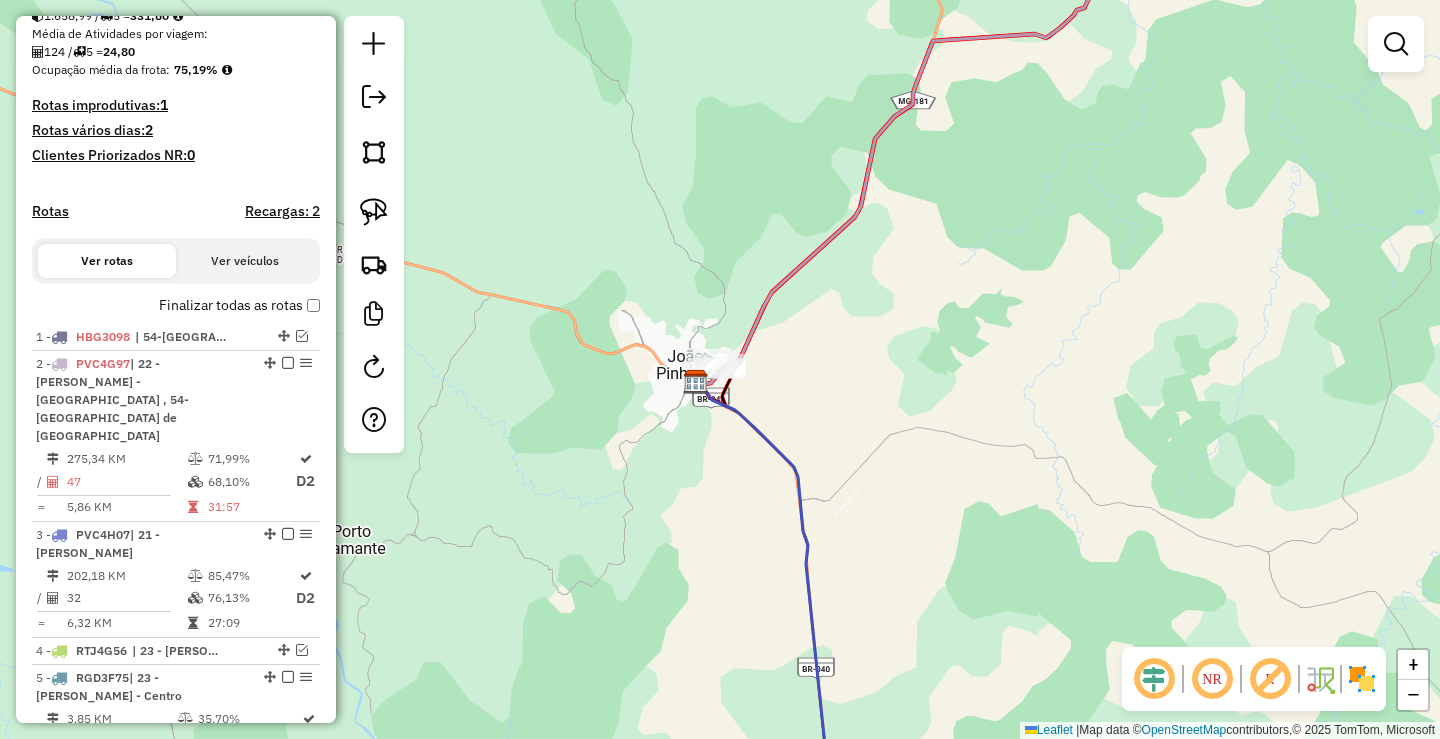 scroll, scrollTop: 363, scrollLeft: 0, axis: vertical 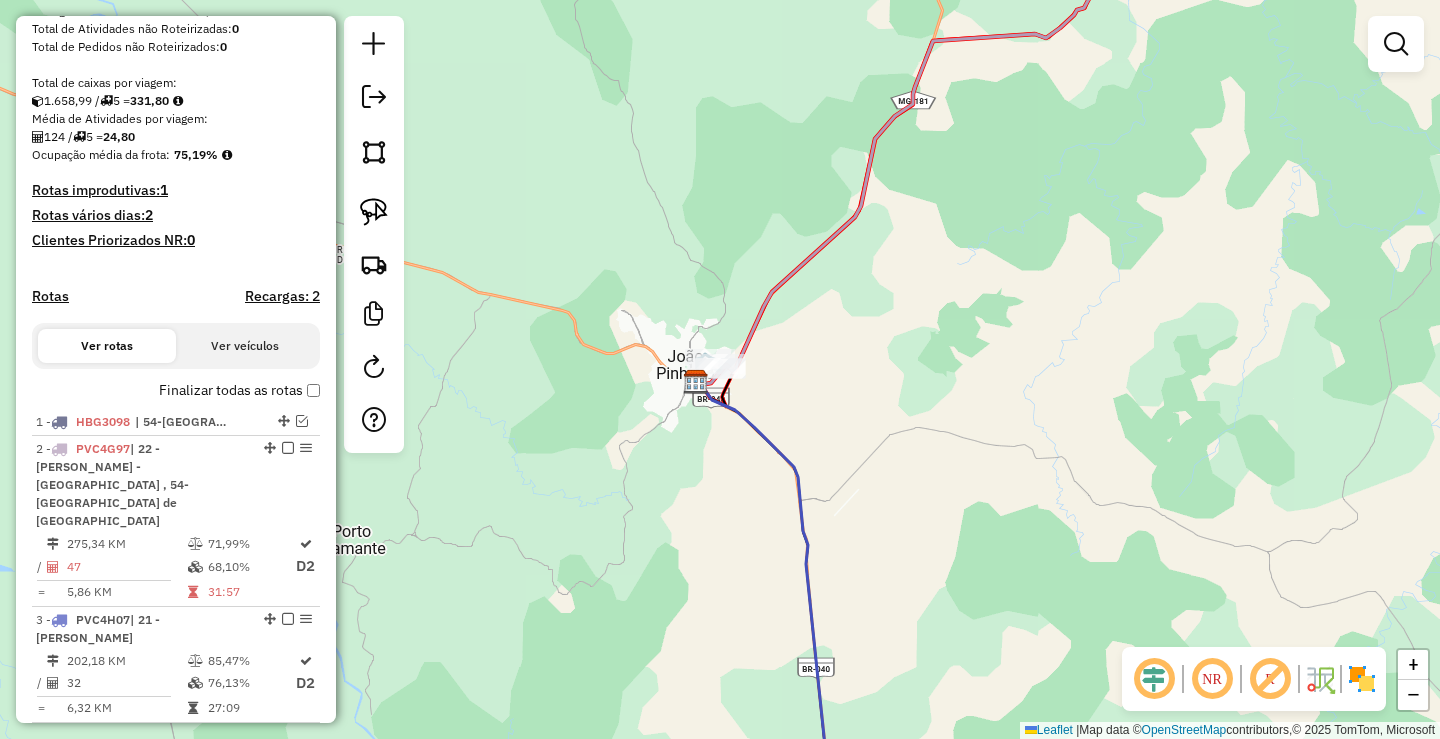 click on "Janela de atendimento Grade de atendimento Capacidade Transportadoras Veículos Cliente Pedidos  Rotas Selecione os dias de semana para filtrar as janelas de atendimento  Seg   Ter   Qua   Qui   Sex   Sáb   Dom  Informe o período da janela de atendimento: De: Até:  Filtrar exatamente a janela do cliente  Considerar janela de atendimento padrão  Selecione os dias de semana para filtrar as grades de atendimento  Seg   Ter   Qua   Qui   Sex   Sáb   Dom   Considerar clientes sem dia de atendimento cadastrado  Clientes fora do dia de atendimento selecionado Filtrar as atividades entre os valores definidos abaixo:  Peso mínimo:   Peso máximo:   Cubagem mínima:   Cubagem máxima:   De:   Até:  Filtrar as atividades entre o tempo de atendimento definido abaixo:  De:   Até:   Considerar capacidade total dos clientes não roteirizados Transportadora: Selecione um ou mais itens Tipo de veículo: Selecione um ou mais itens Veículo: Selecione um ou mais itens Motorista: Selecione um ou mais itens Nome: Rótulo:" 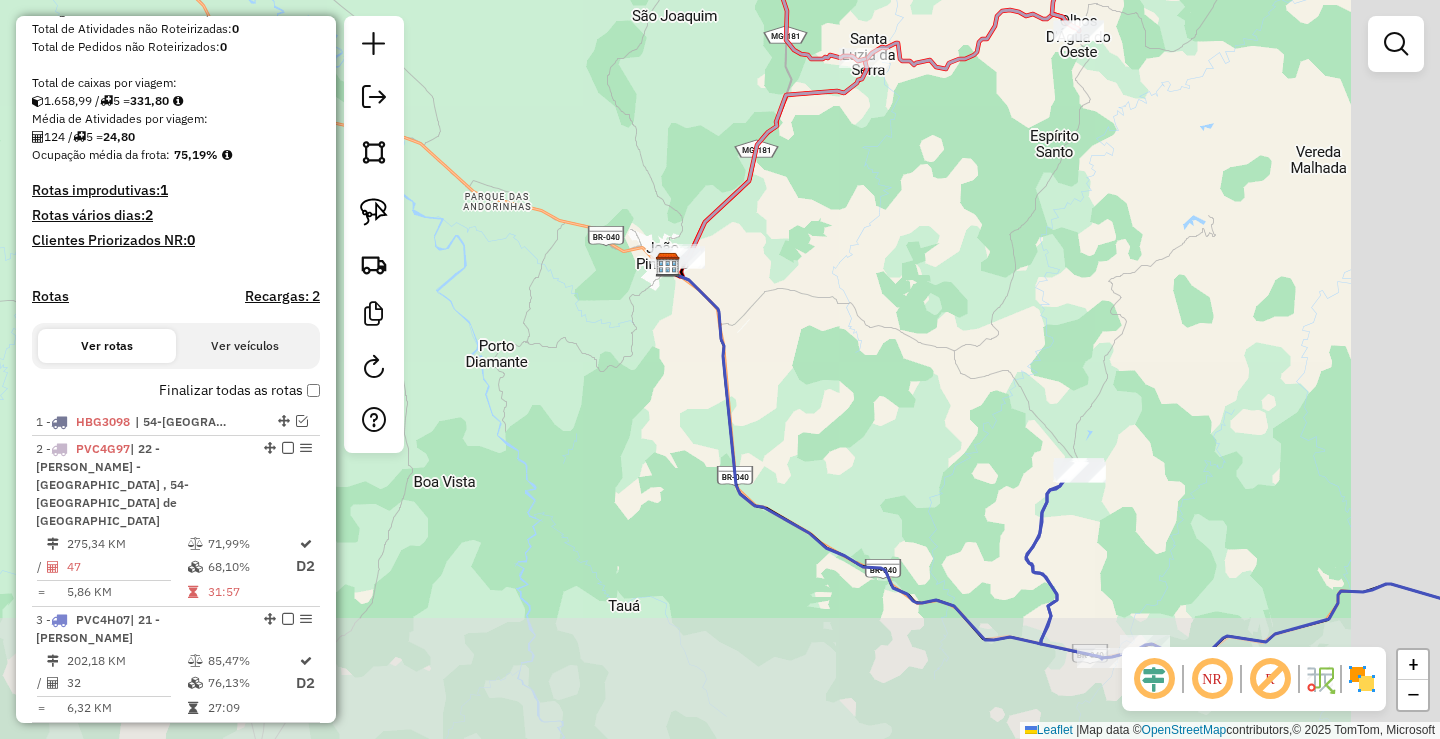 drag, startPoint x: 1017, startPoint y: 514, endPoint x: 874, endPoint y: 346, distance: 220.61958 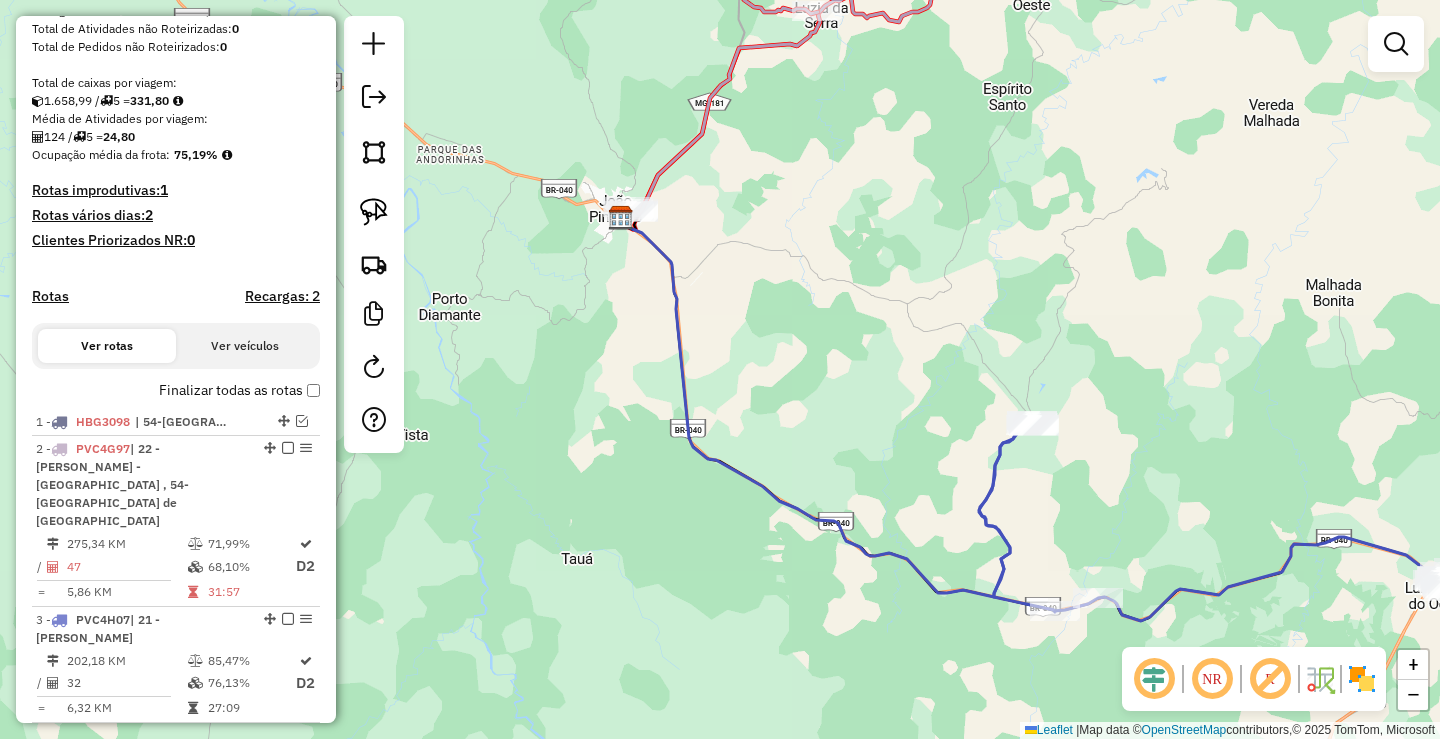 drag, startPoint x: 832, startPoint y: 422, endPoint x: 969, endPoint y: 373, distance: 145.49915 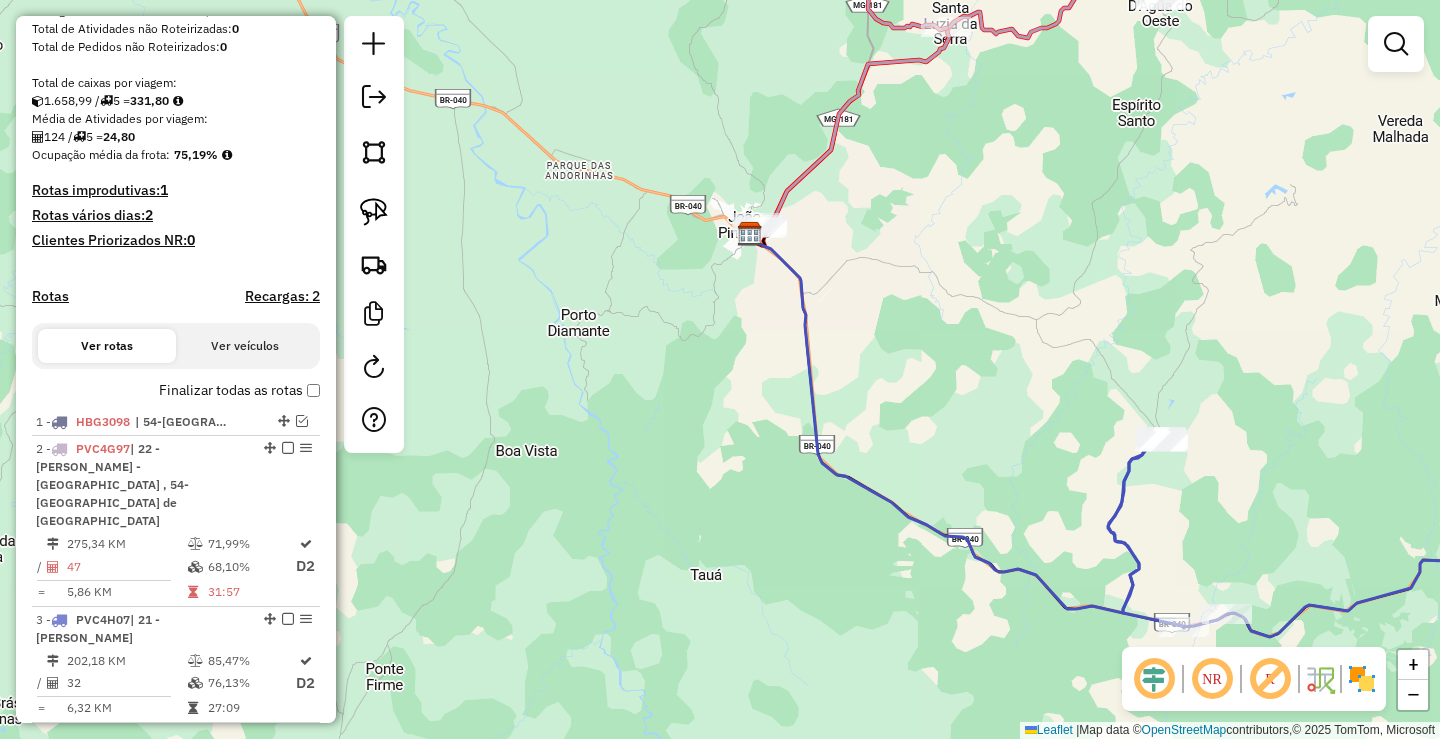 drag, startPoint x: 921, startPoint y: 240, endPoint x: 901, endPoint y: 482, distance: 242.82504 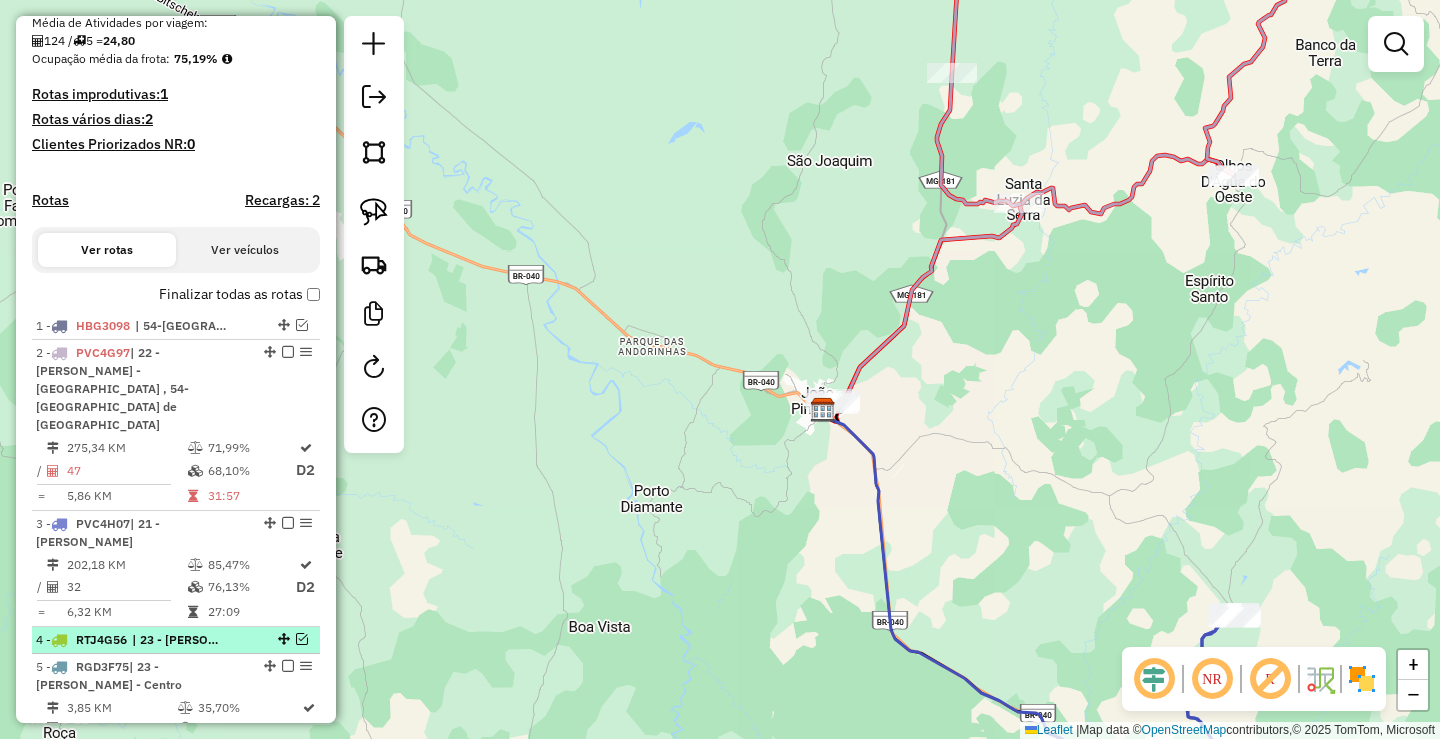 scroll, scrollTop: 563, scrollLeft: 0, axis: vertical 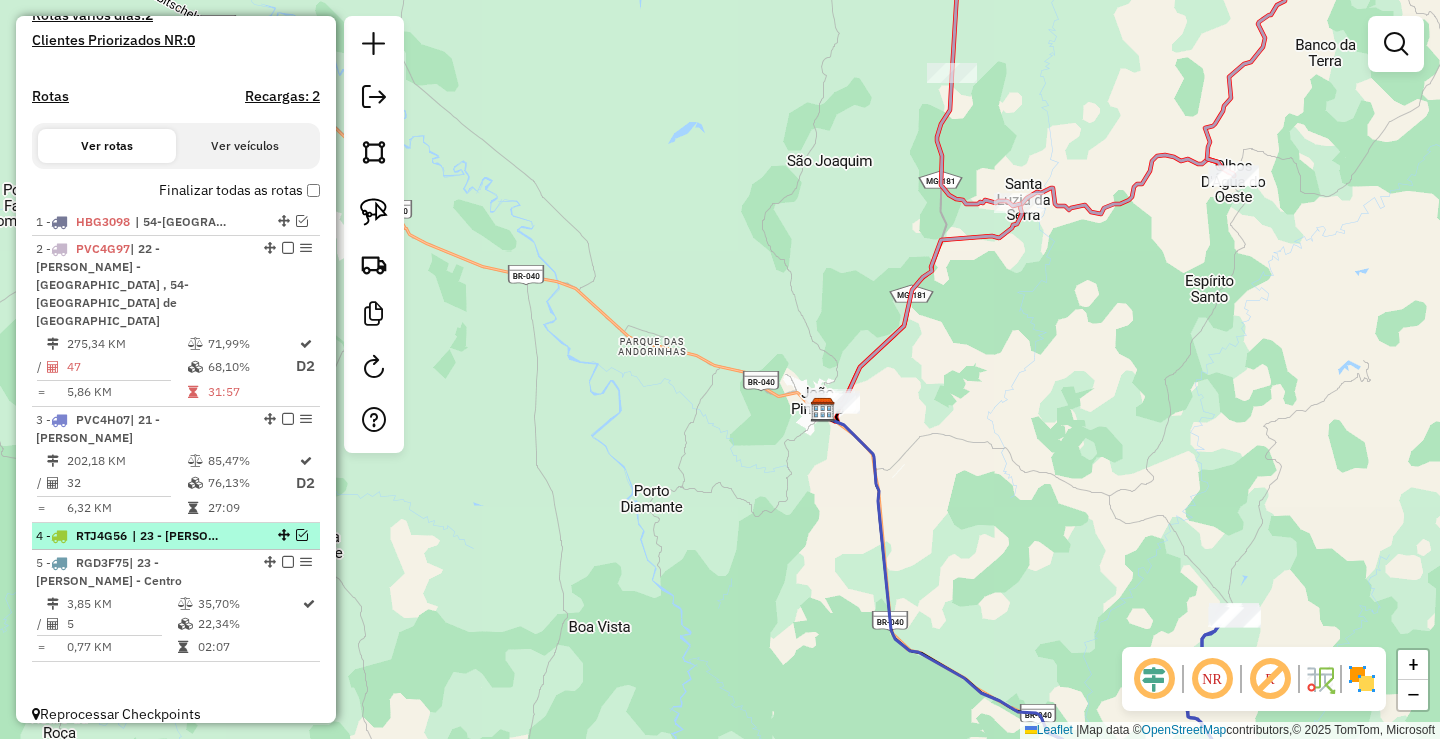 click at bounding box center (302, 535) 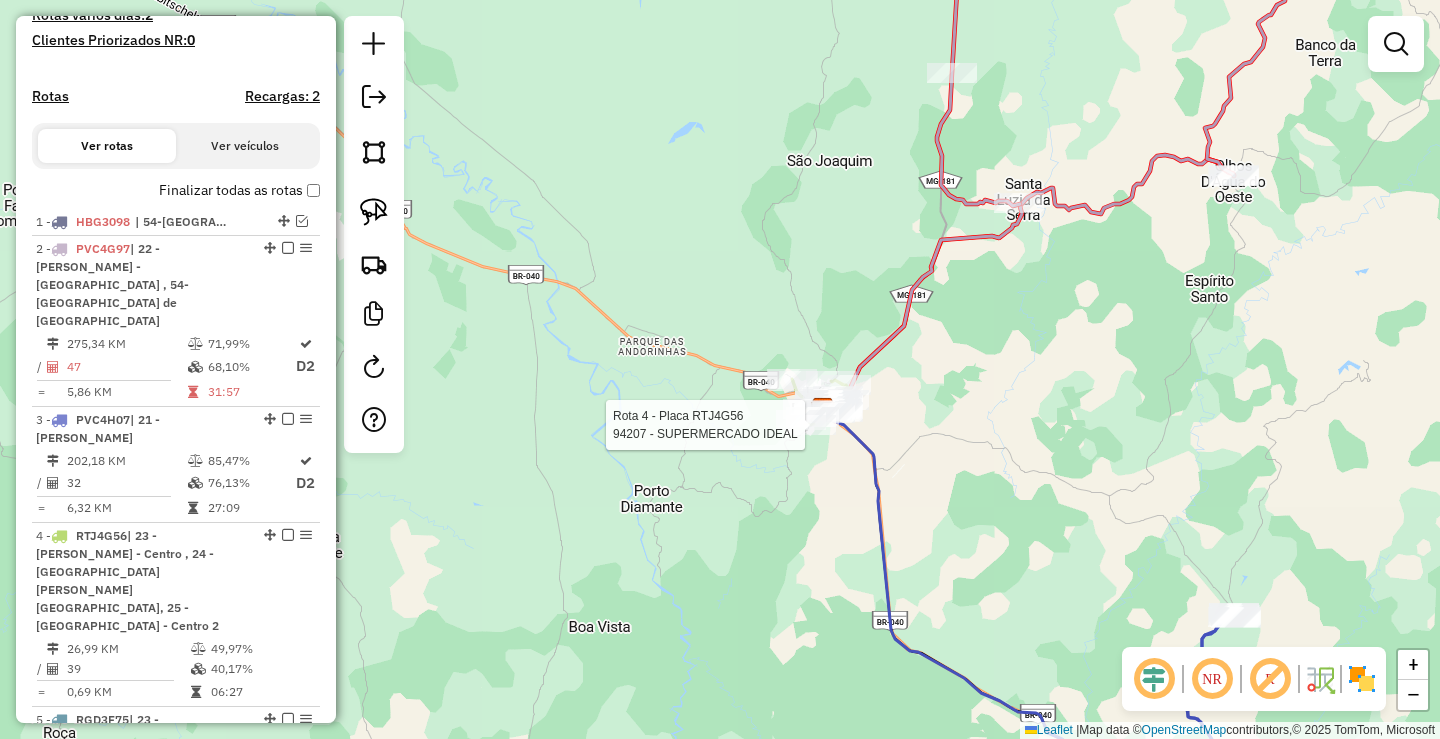 select on "*********" 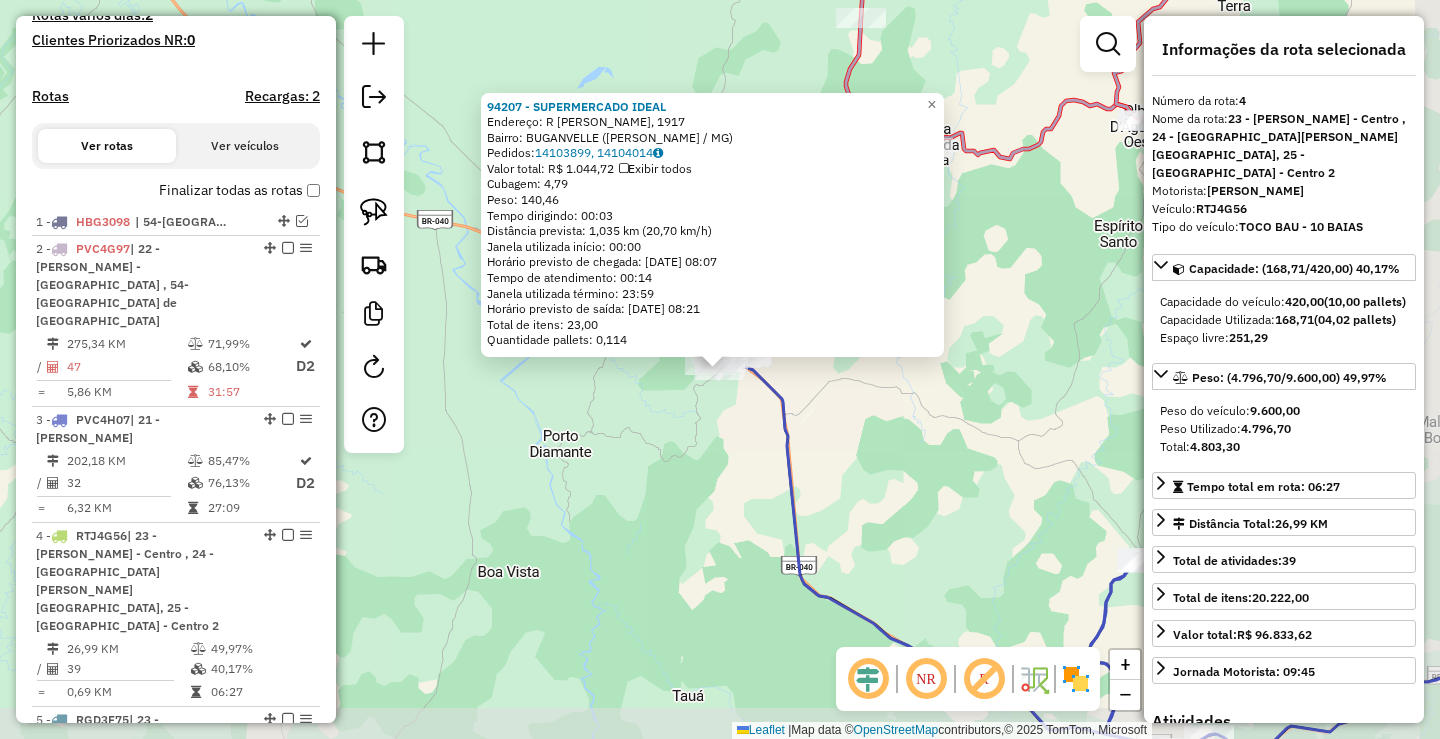 scroll, scrollTop: 684, scrollLeft: 0, axis: vertical 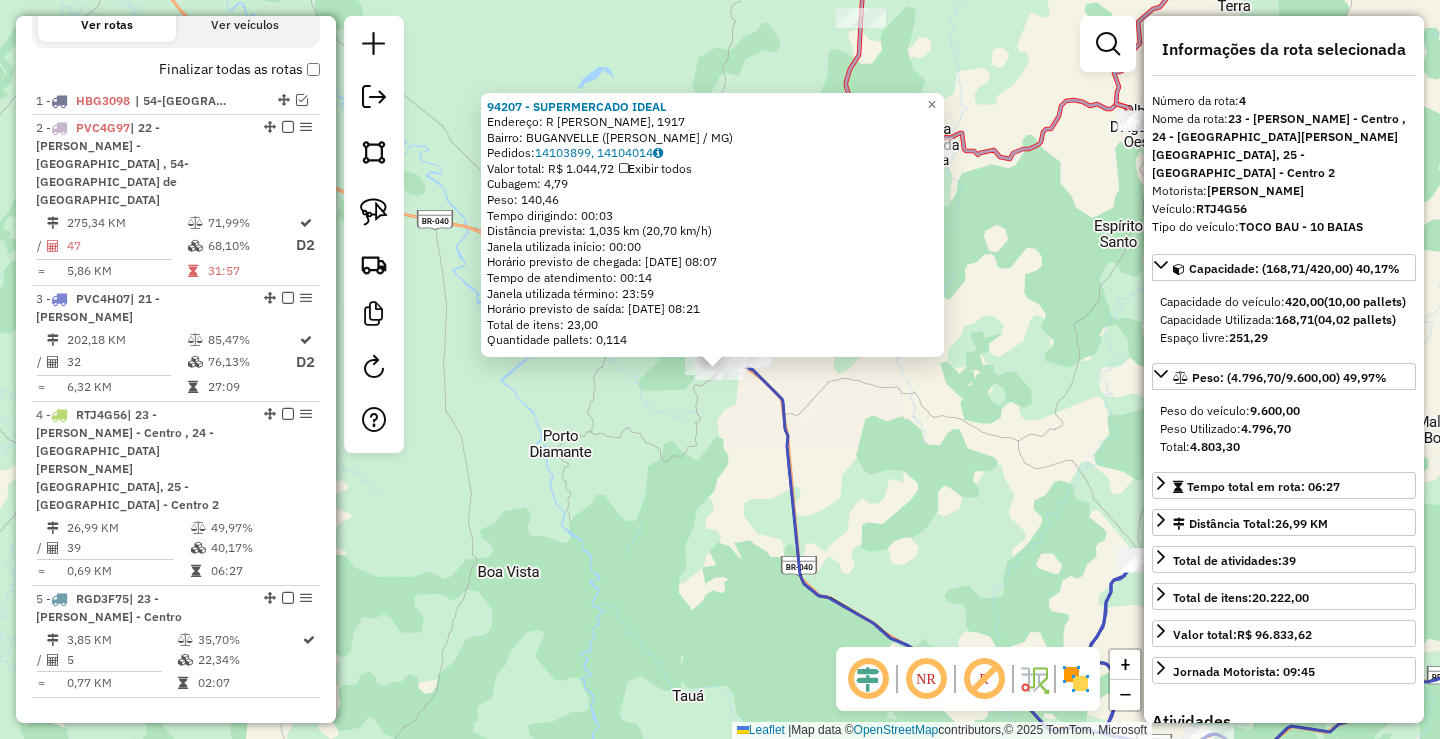 click on "94207 - SUPERMERCADO IDEAL  Endereço: R [PERSON_NAME], 1917   Bairro: BUGANVELLE ([PERSON_NAME] / MG)   Pedidos:  14103899, 14104014   Valor total: R$ 1.044,72   Exibir todos   Cubagem: 4,79  Peso: 140,46  Tempo dirigindo: 00:03   Distância prevista: 1,035 km (20,70 km/h)   [GEOGRAPHIC_DATA] utilizada início: 00:00   Horário previsto de chegada: [DATE] 08:07   Tempo de atendimento: 00:14   Janela utilizada término: 23:59   Horário previsto de saída: [DATE] 08:21   Total de itens: 23,00   Quantidade pallets: 0,114  × Janela de atendimento Grade de atendimento Capacidade Transportadoras Veículos Cliente Pedidos  Rotas Selecione os dias de semana para filtrar as janelas de atendimento  Seg   Ter   Qua   Qui   Sex   Sáb   Dom  Informe o período da janela de atendimento: De: Até:  Filtrar exatamente a janela do cliente  Considerar janela de atendimento padrão  Selecione os dias de semana para filtrar as grades de atendimento  Seg   Ter   Qua   Qui   Sex   Sáb   Dom   Peso mínimo:   Peso máximo:  De:" 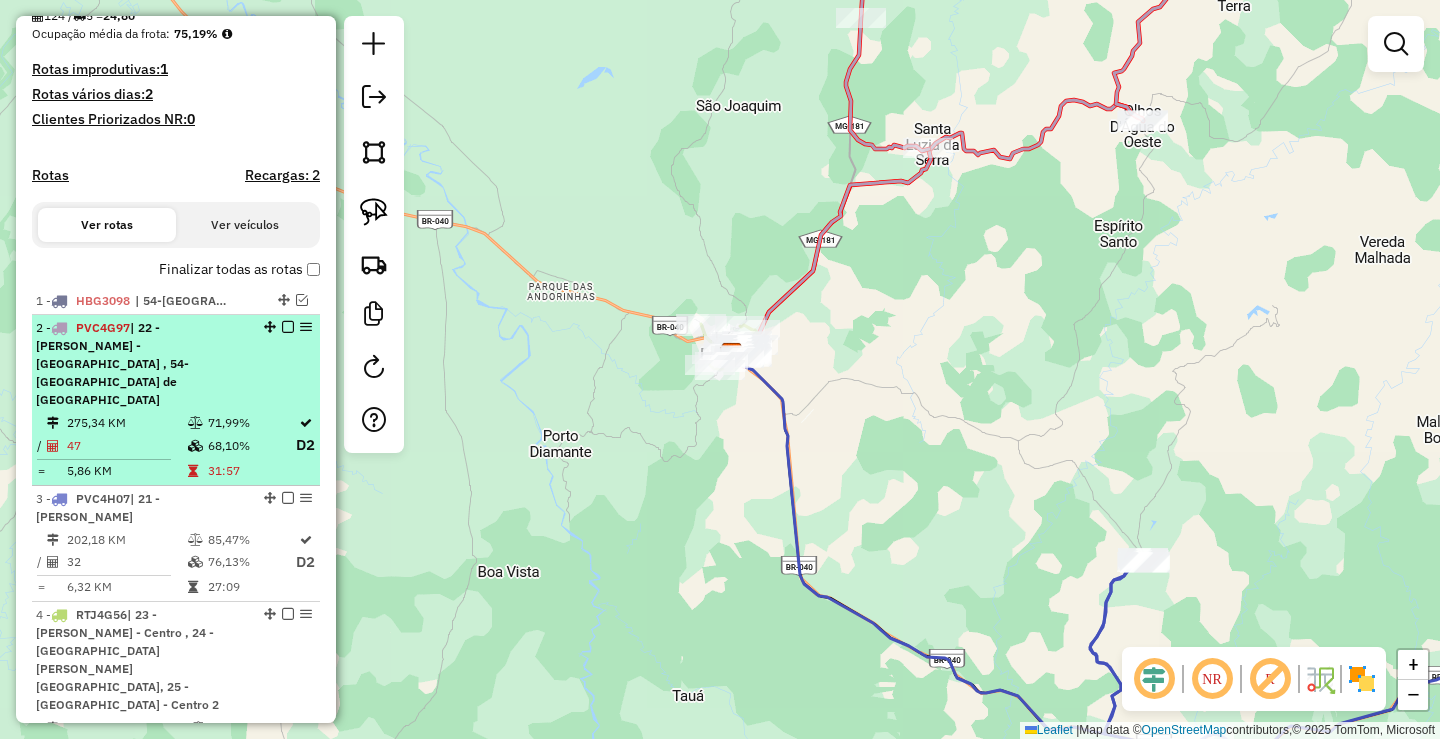scroll, scrollTop: 384, scrollLeft: 0, axis: vertical 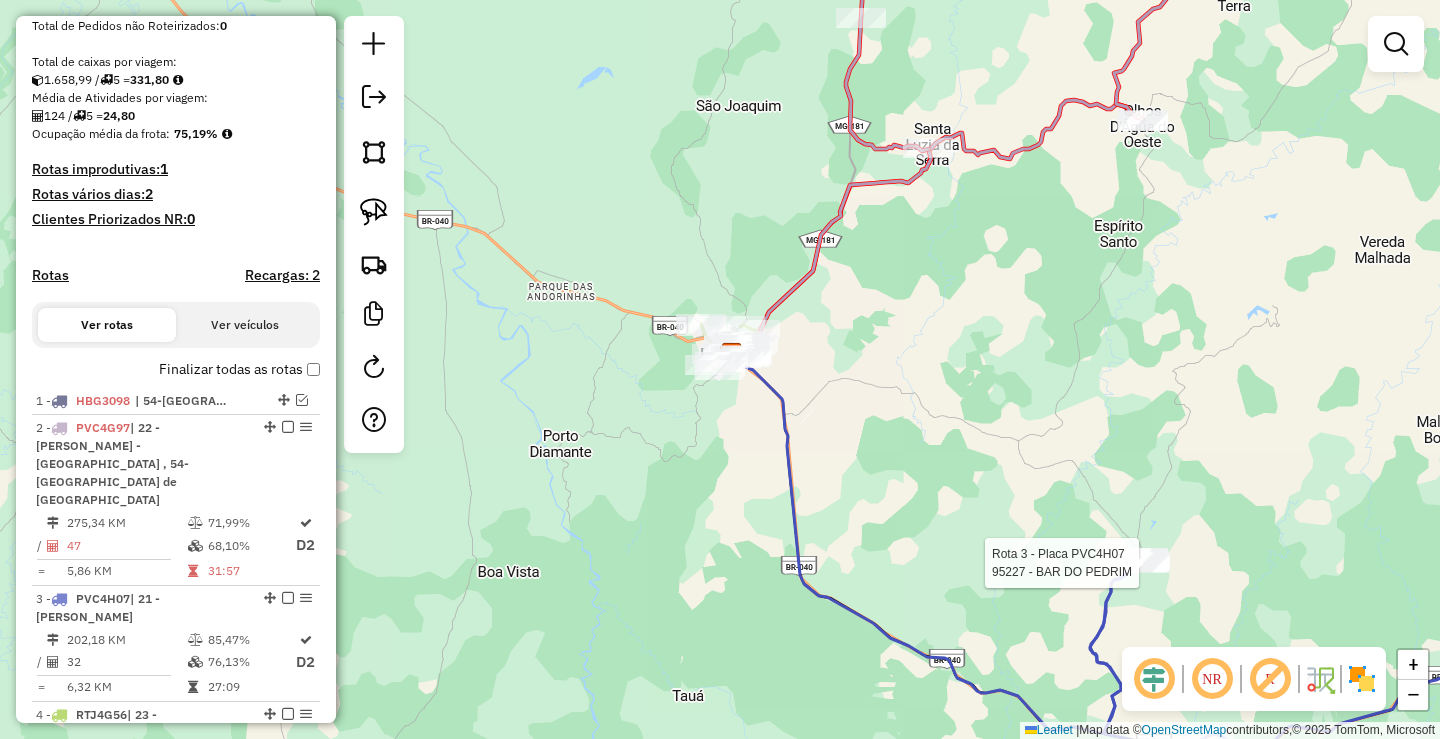 select on "*********" 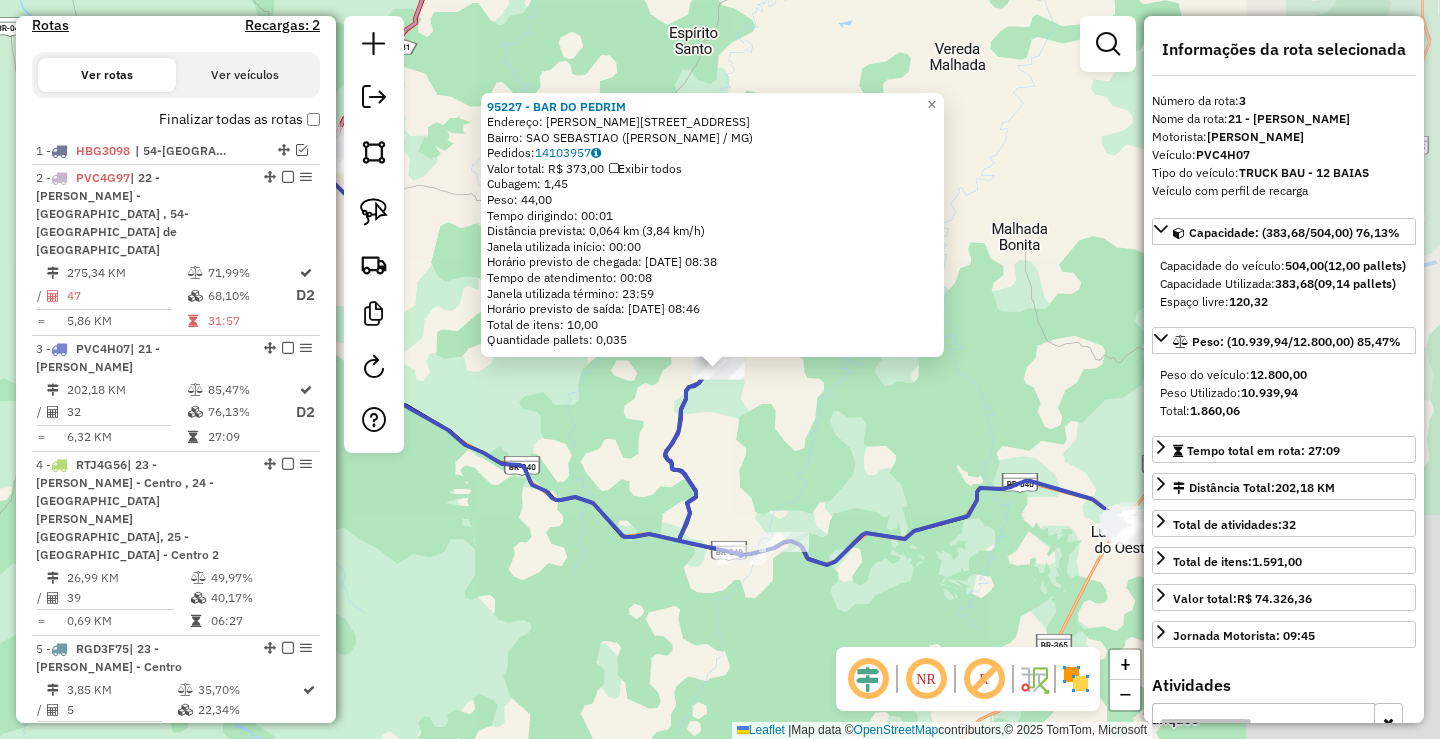 scroll, scrollTop: 684, scrollLeft: 0, axis: vertical 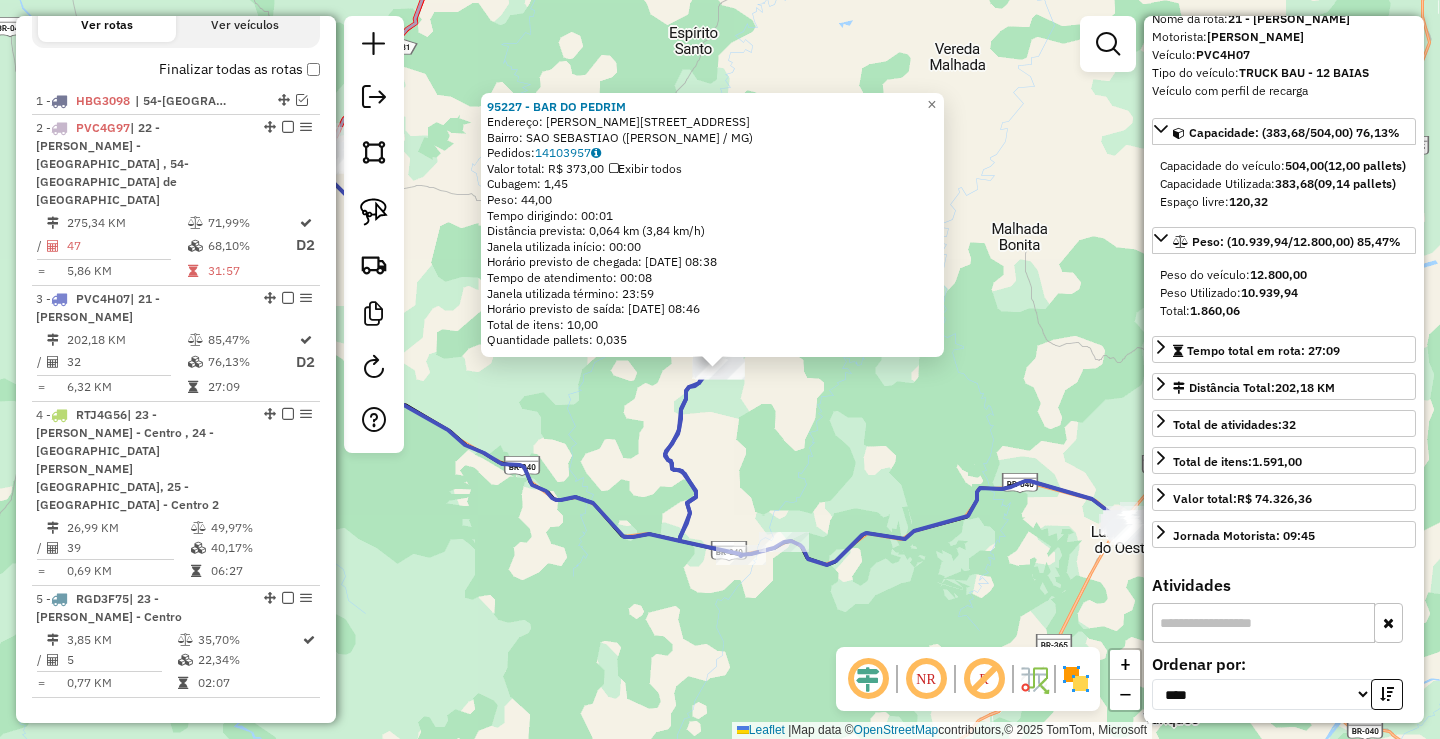 click on "95227 - BAR DO PEDRIM  Endereço: [STREET_ADDRESS][PERSON_NAME]   Bairro: [GEOGRAPHIC_DATA] ([PERSON_NAME] / [GEOGRAPHIC_DATA])   Pedidos:  14103957   Valor total: R$ 373,00   Exibir todos   Cubagem: 1,45  Peso: 44,00  Tempo dirigindo: 00:01   Distância prevista: 0,064 km (3,84 km/h)   [GEOGRAPHIC_DATA] utilizada início: 00:00   Horário previsto de chegada: [DATE] 08:38   Tempo de atendimento: 00:08   Janela utilizada término: 23:59   Horário previsto de saída: [DATE] 08:46   Total de itens: 10,00   Quantidade pallets: 0,035  × Janela de atendimento Grade de atendimento Capacidade Transportadoras Veículos Cliente Pedidos  Rotas Selecione os dias de semana para filtrar as janelas de atendimento  Seg   Ter   Qua   Qui   Sex   Sáb   Dom  Informe o período da janela de atendimento: De: Até:  Filtrar exatamente a janela do cliente  Considerar janela de atendimento padrão  Selecione os dias de semana para filtrar as grades de atendimento  Seg   Ter   Qua   Qui   Sex   Sáb   Dom   Peso mínimo:   Peso máximo:   De:   De:" 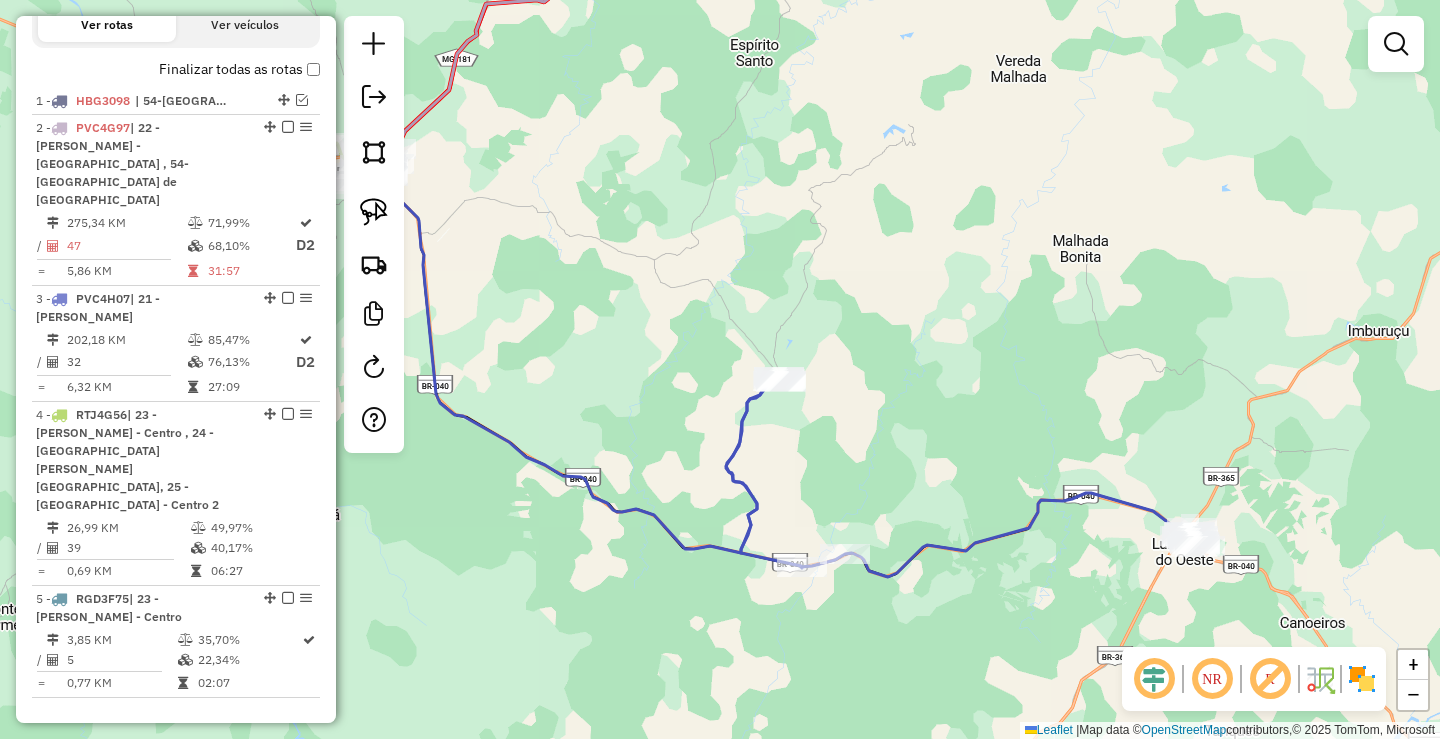 drag, startPoint x: 563, startPoint y: 373, endPoint x: 951, endPoint y: 595, distance: 447.02124 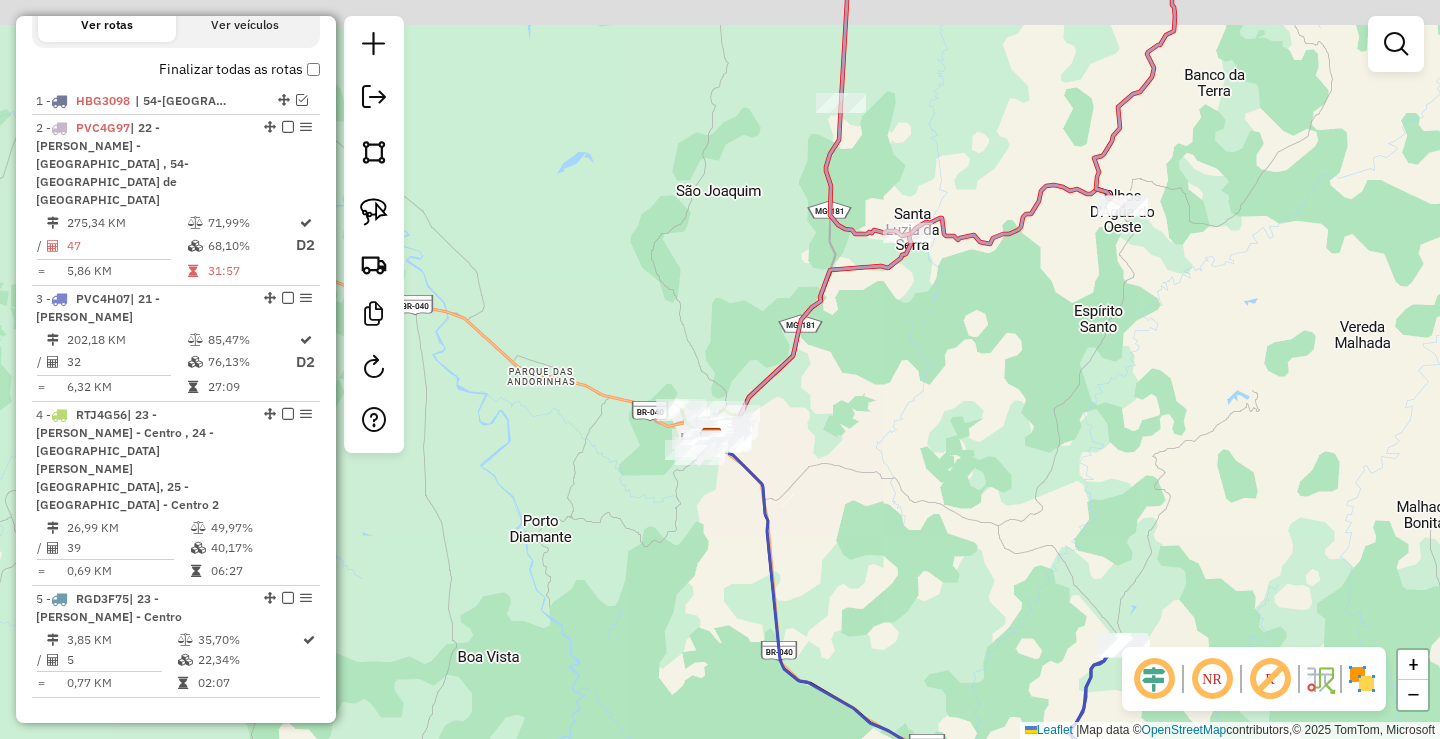 drag, startPoint x: 947, startPoint y: 511, endPoint x: 906, endPoint y: 607, distance: 104.388695 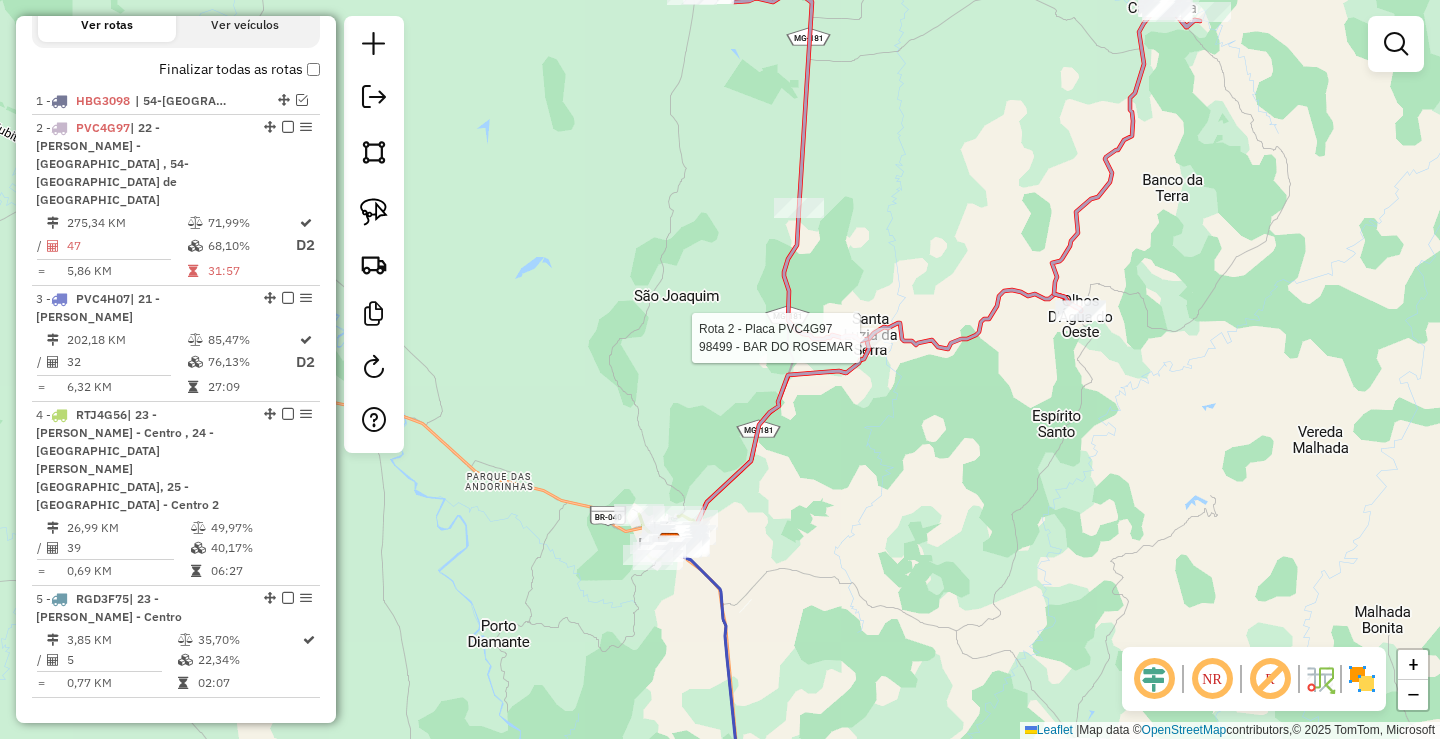 select on "*********" 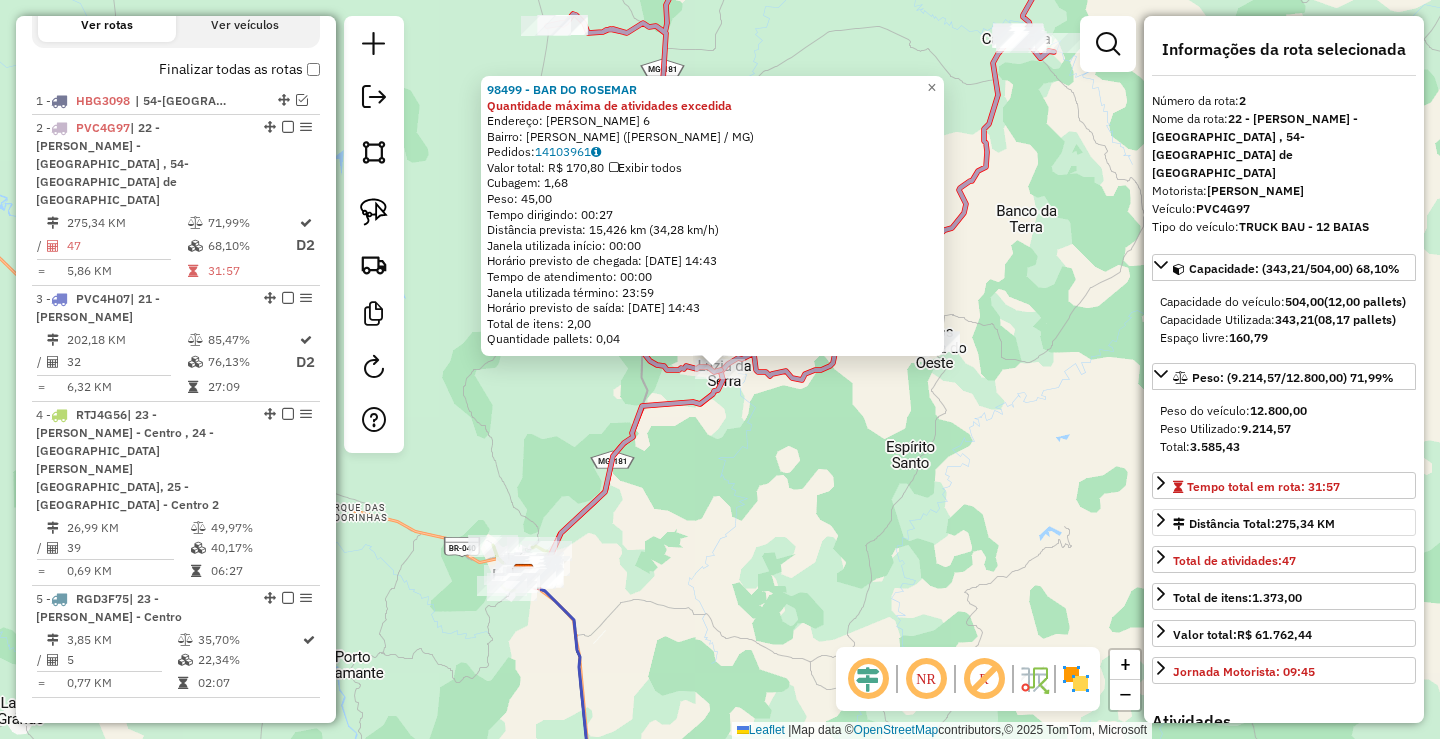 scroll, scrollTop: 100, scrollLeft: 0, axis: vertical 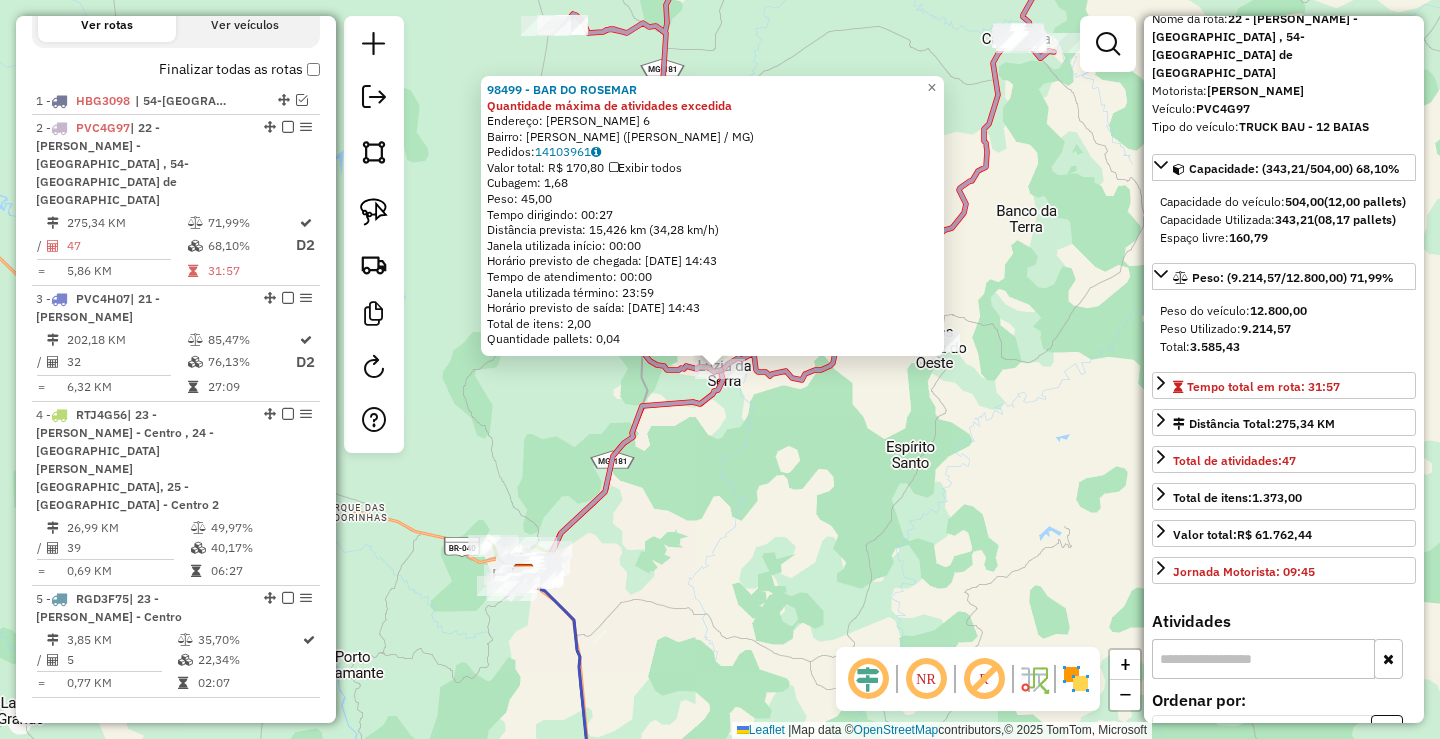click on "98499 - BAR DO ROSEMAR Quantidade máxima de atividades excedida  Endereço:  [PERSON_NAME] 6   Bairro: [PERSON_NAME] ([PERSON_NAME] / MG)   Pedidos:  14103961   Valor total: R$ 170,80   Exibir todos   Cubagem: 1,68  Peso: 45,00  Tempo dirigindo: 00:27   Distância prevista: 15,426 km (34,28 km/h)   [GEOGRAPHIC_DATA] utilizada início: 00:00   Horário previsto de chegada: [DATE] 14:43   Tempo de atendimento: 00:00   Janela utilizada término: 23:59   Horário previsto de saída: [DATE] 14:43   Total de itens: 2,00   Quantidade pallets: 0,04  × Janela de atendimento Grade de atendimento Capacidade Transportadoras Veículos Cliente Pedidos  Rotas Selecione os dias de semana para filtrar as janelas de atendimento  Seg   Ter   Qua   Qui   Sex   Sáb   Dom  Informe o período da janela de atendimento: De: Até:  Filtrar exatamente a janela do cliente  Considerar janela de atendimento padrão  Selecione os dias de semana para filtrar as grades de atendimento  Seg   Ter   Qua   Qui   Sex   Sáb   Dom  +" 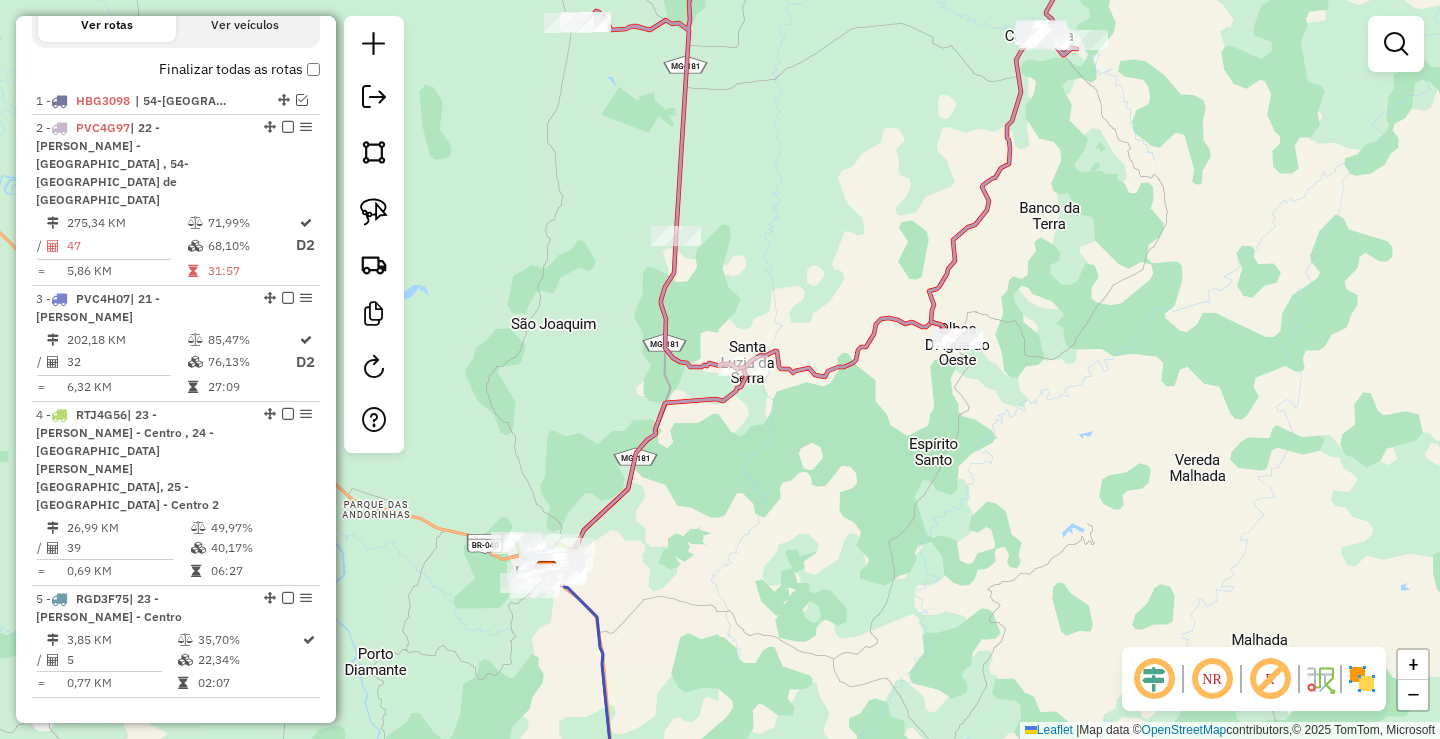 drag, startPoint x: 692, startPoint y: 564, endPoint x: 751, endPoint y: 560, distance: 59.135437 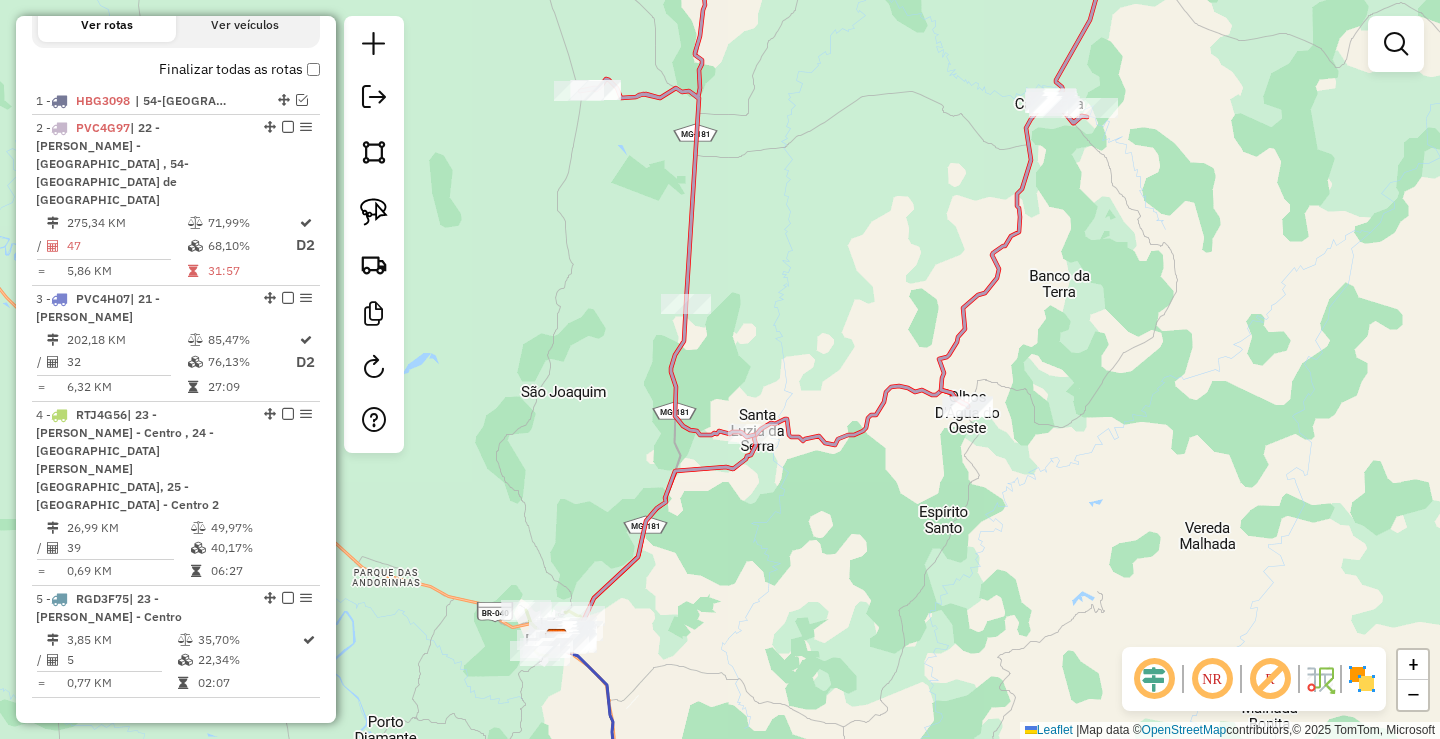 drag, startPoint x: 969, startPoint y: 495, endPoint x: 887, endPoint y: 650, distance: 175.35393 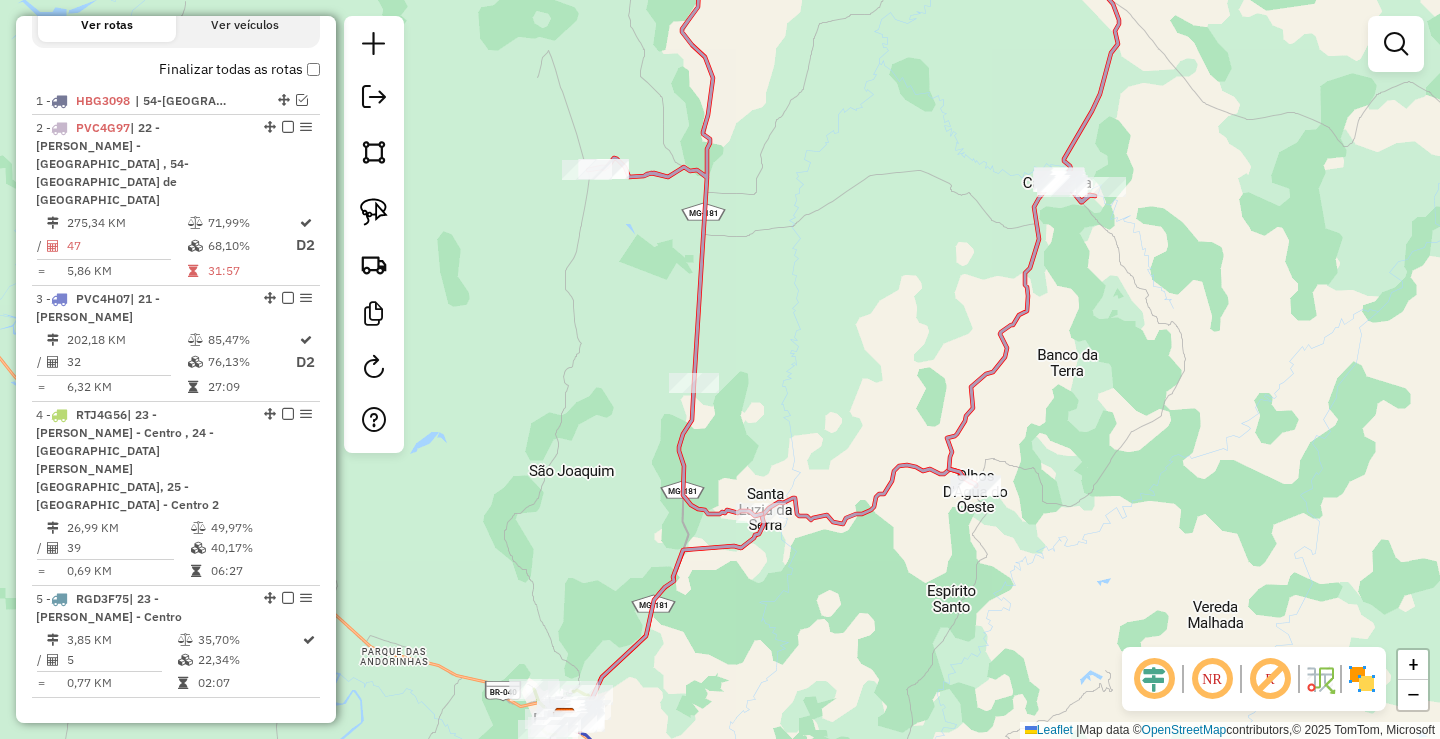 drag, startPoint x: 770, startPoint y: 399, endPoint x: 896, endPoint y: 407, distance: 126.253716 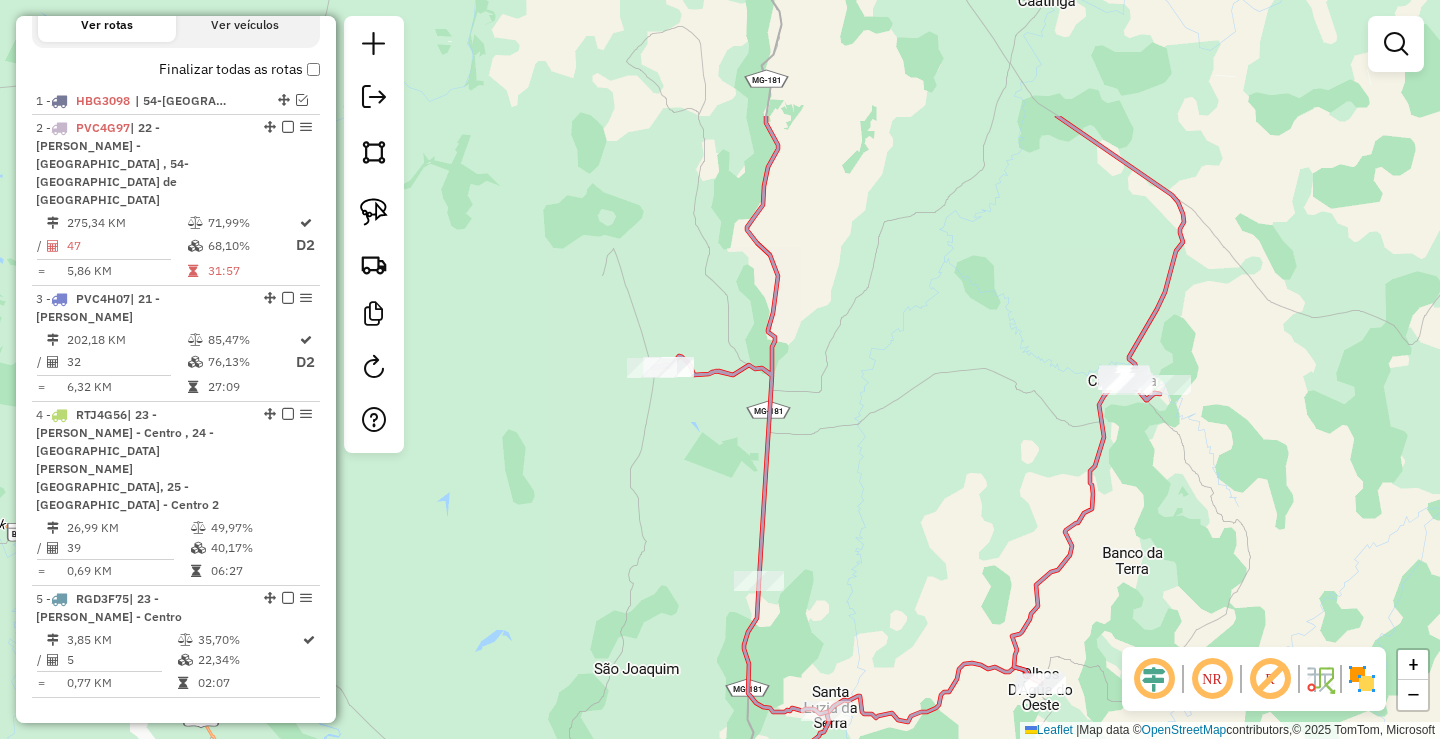 drag, startPoint x: 894, startPoint y: 369, endPoint x: 883, endPoint y: 590, distance: 221.27359 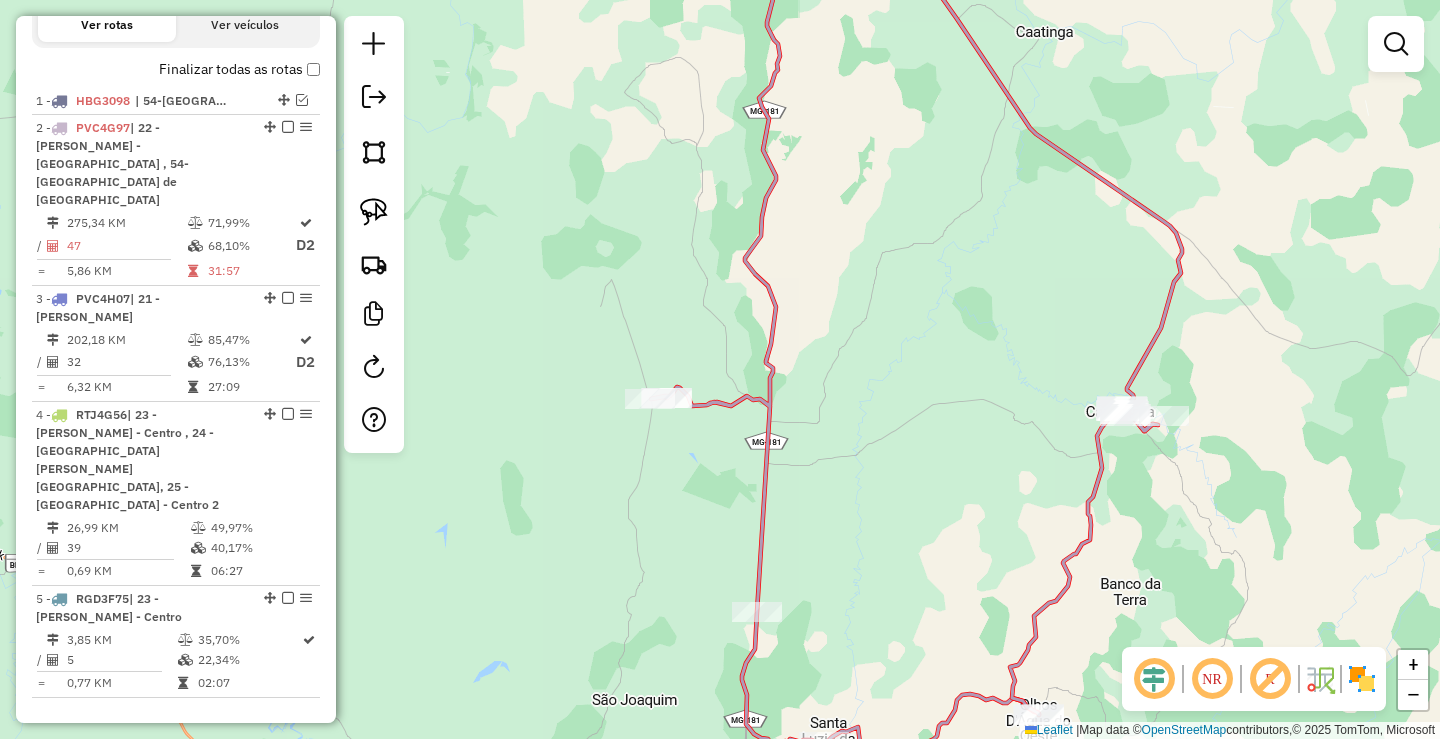drag, startPoint x: 889, startPoint y: 455, endPoint x: 898, endPoint y: 609, distance: 154.26276 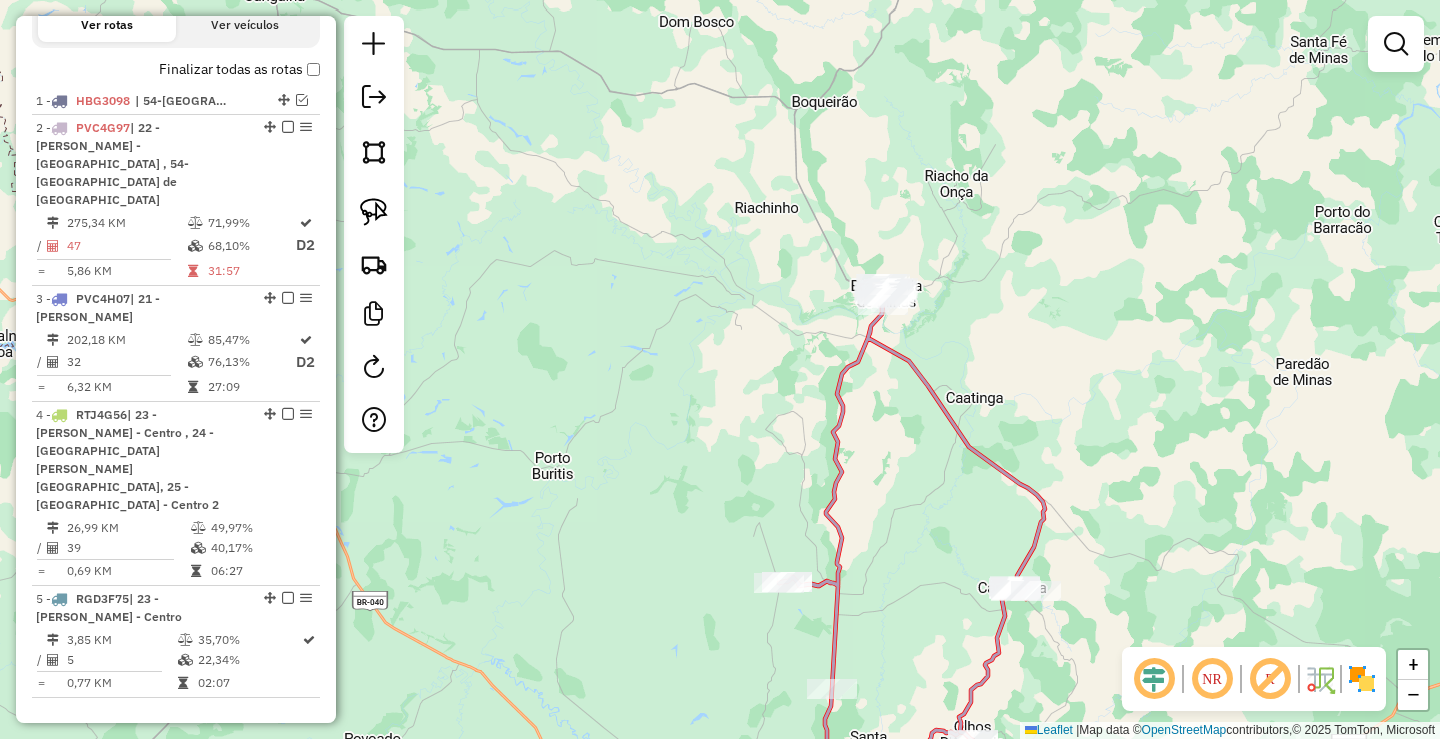 click on "Janela de atendimento Grade de atendimento Capacidade Transportadoras Veículos Cliente Pedidos  Rotas Selecione os dias de semana para filtrar as janelas de atendimento  Seg   Ter   Qua   Qui   Sex   Sáb   Dom  Informe o período da janela de atendimento: De: Até:  Filtrar exatamente a janela do cliente  Considerar janela de atendimento padrão  Selecione os dias de semana para filtrar as grades de atendimento  Seg   Ter   Qua   Qui   Sex   Sáb   Dom   Considerar clientes sem dia de atendimento cadastrado  Clientes fora do dia de atendimento selecionado Filtrar as atividades entre os valores definidos abaixo:  Peso mínimo:   Peso máximo:   Cubagem mínima:   Cubagem máxima:   De:   Até:  Filtrar as atividades entre o tempo de atendimento definido abaixo:  De:   Até:   Considerar capacidade total dos clientes não roteirizados Transportadora: Selecione um ou mais itens Tipo de veículo: Selecione um ou mais itens Veículo: Selecione um ou mais itens Motorista: Selecione um ou mais itens Nome: Rótulo:" 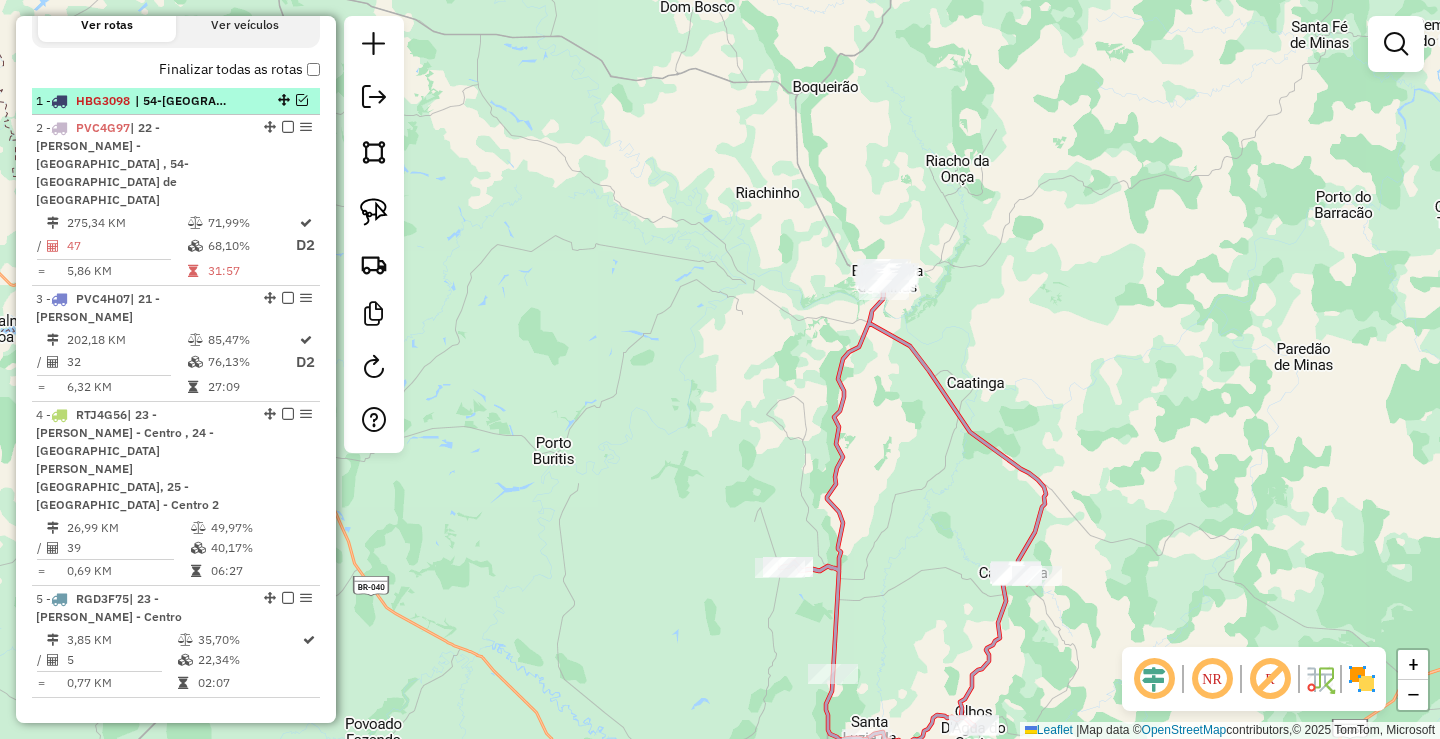 click at bounding box center (302, 100) 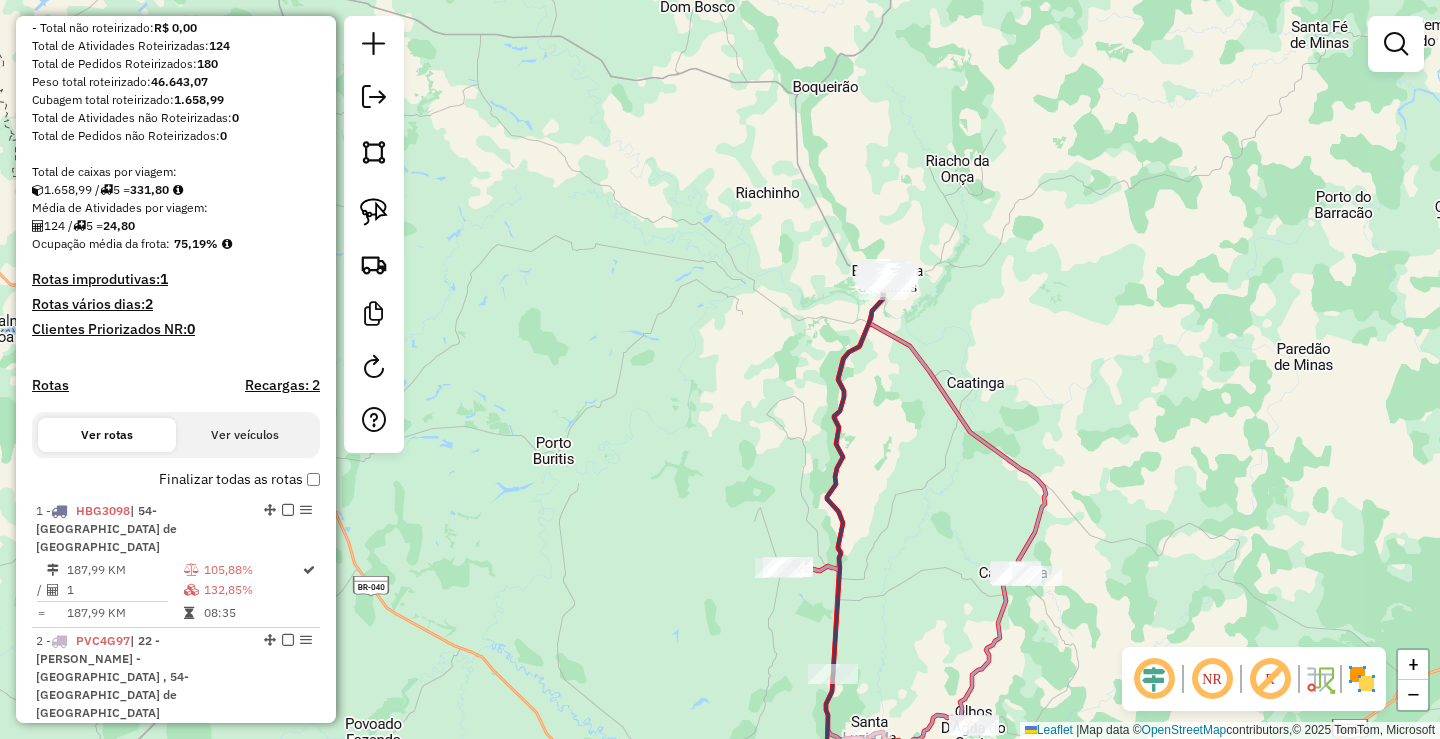 scroll, scrollTop: 269, scrollLeft: 0, axis: vertical 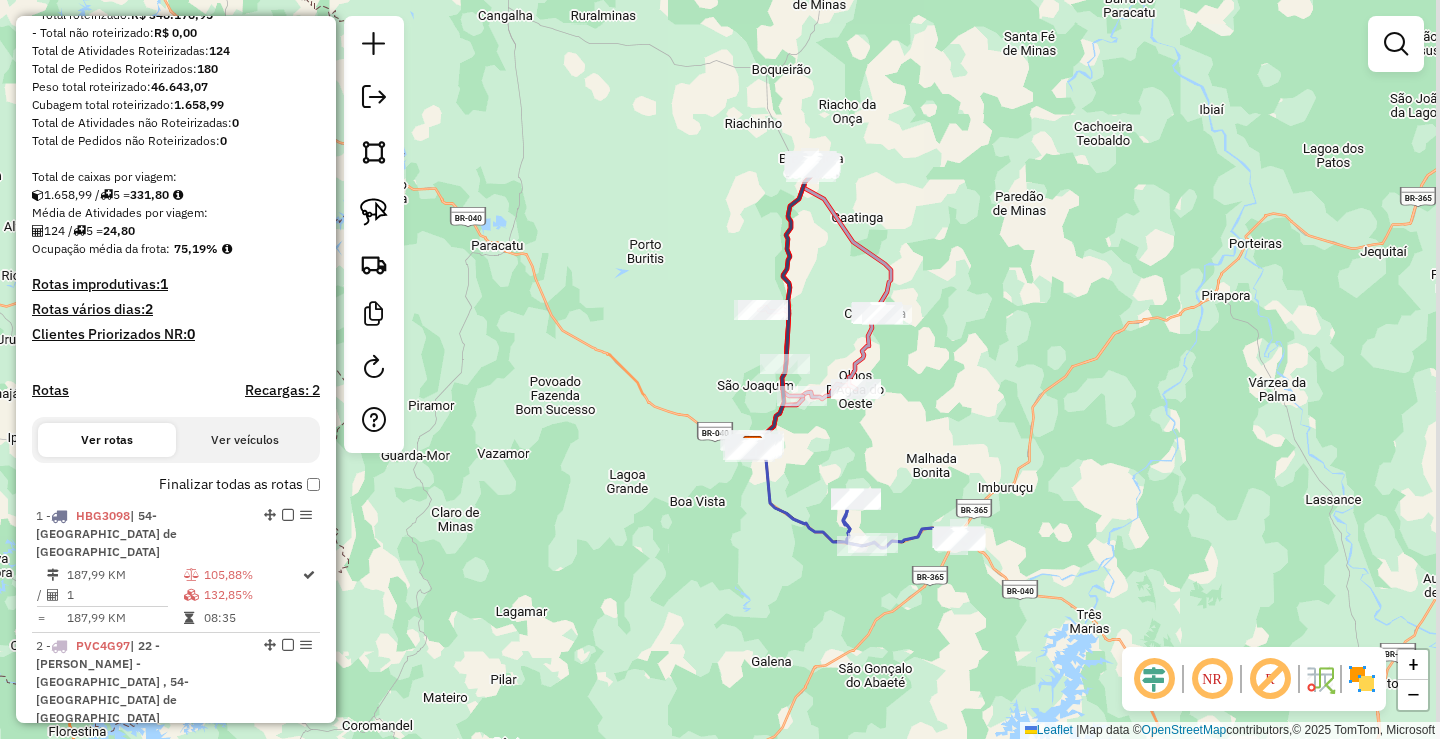 drag, startPoint x: 1086, startPoint y: 501, endPoint x: 1044, endPoint y: 318, distance: 187.75783 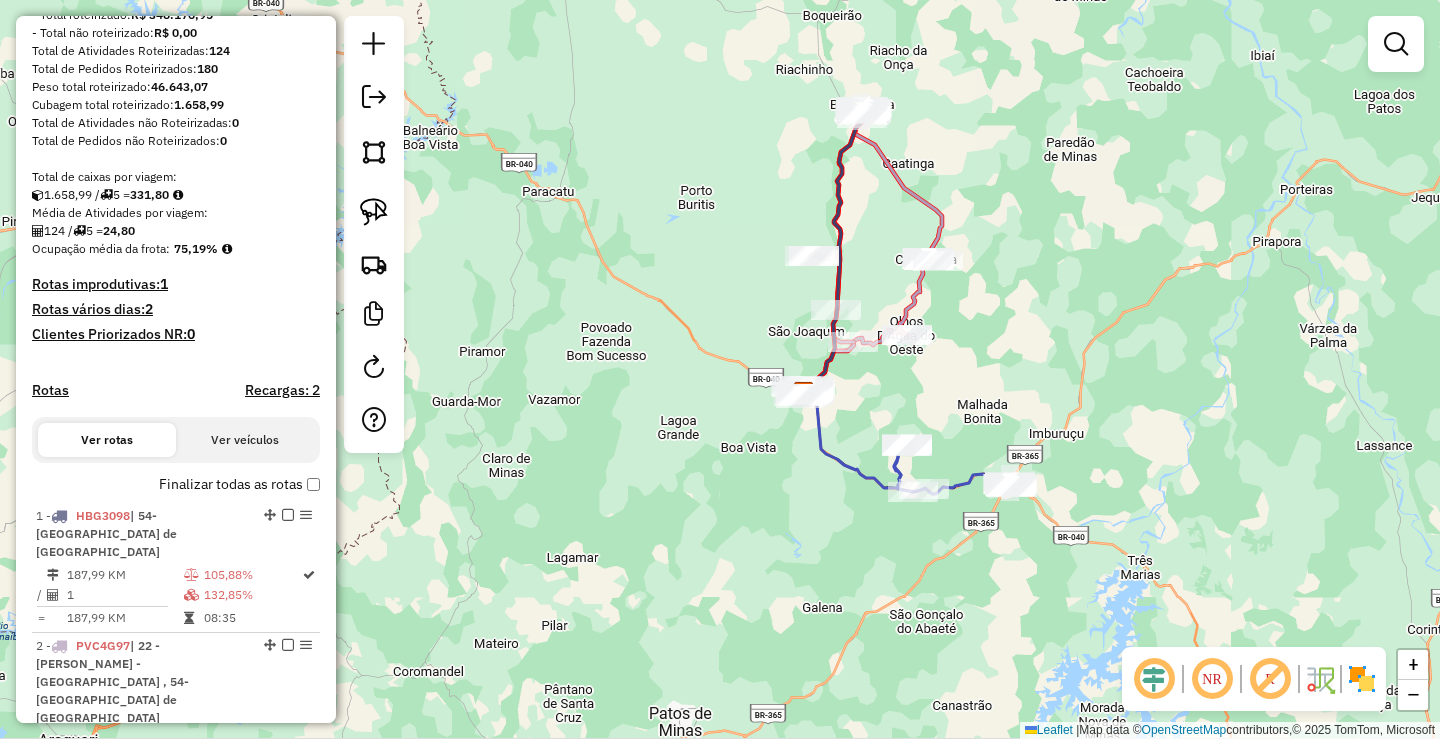 drag, startPoint x: 854, startPoint y: 663, endPoint x: 936, endPoint y: 580, distance: 116.67476 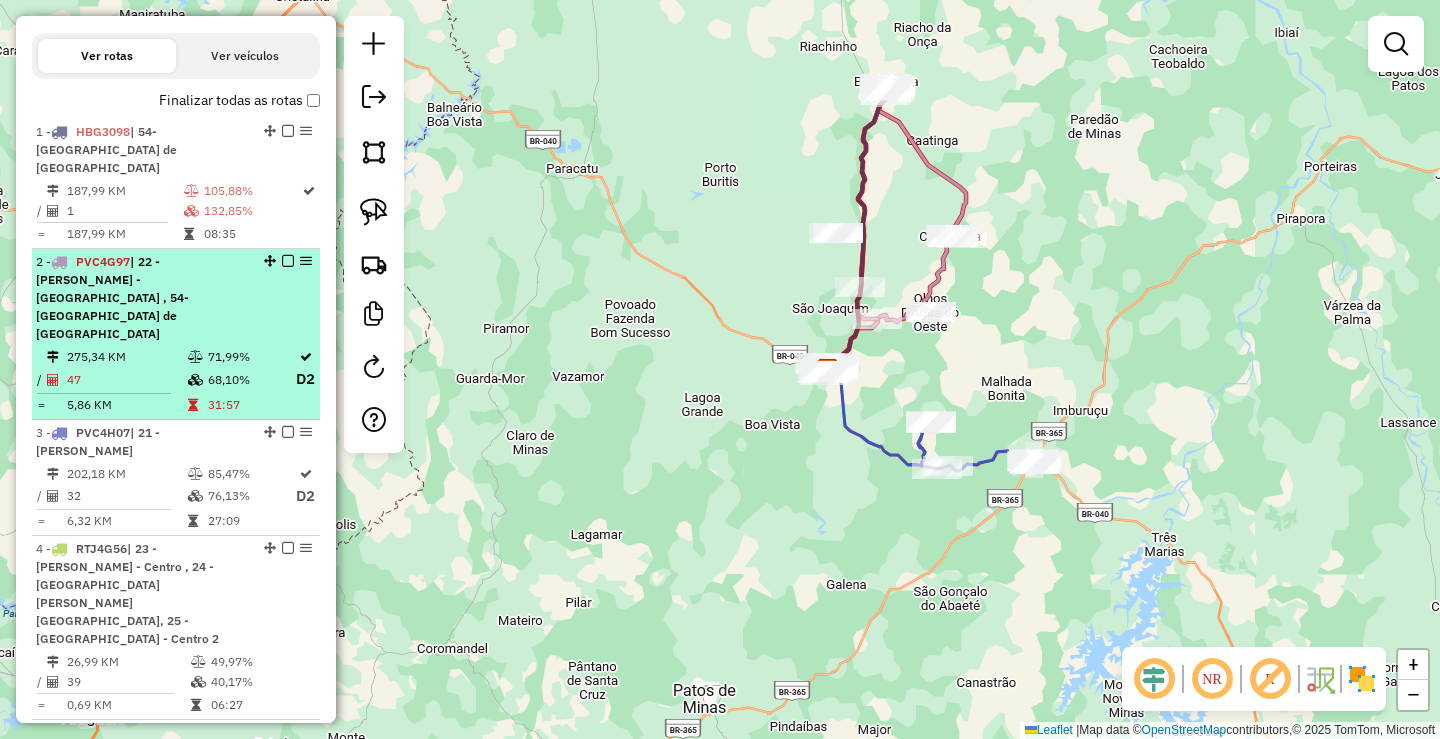 scroll, scrollTop: 569, scrollLeft: 0, axis: vertical 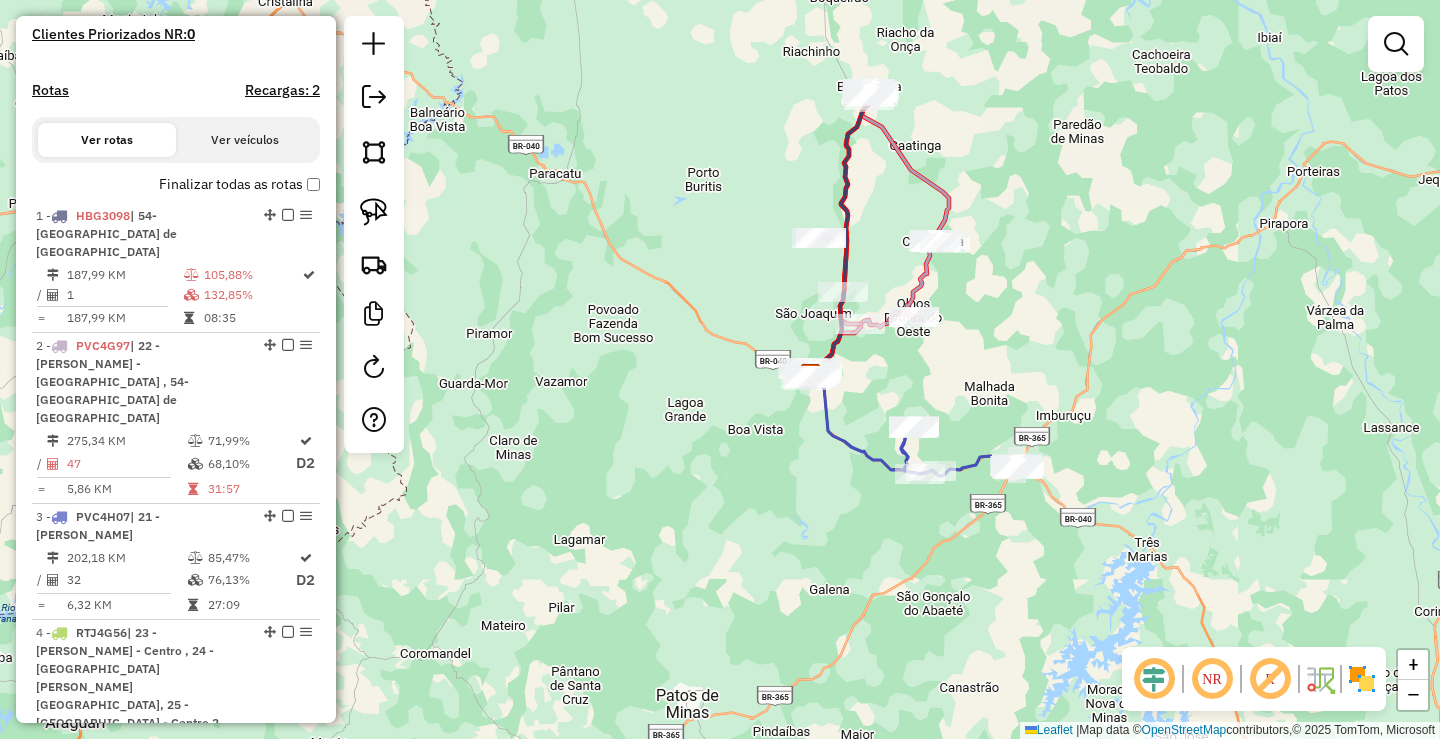drag, startPoint x: 1159, startPoint y: 371, endPoint x: 1049, endPoint y: 419, distance: 120.01666 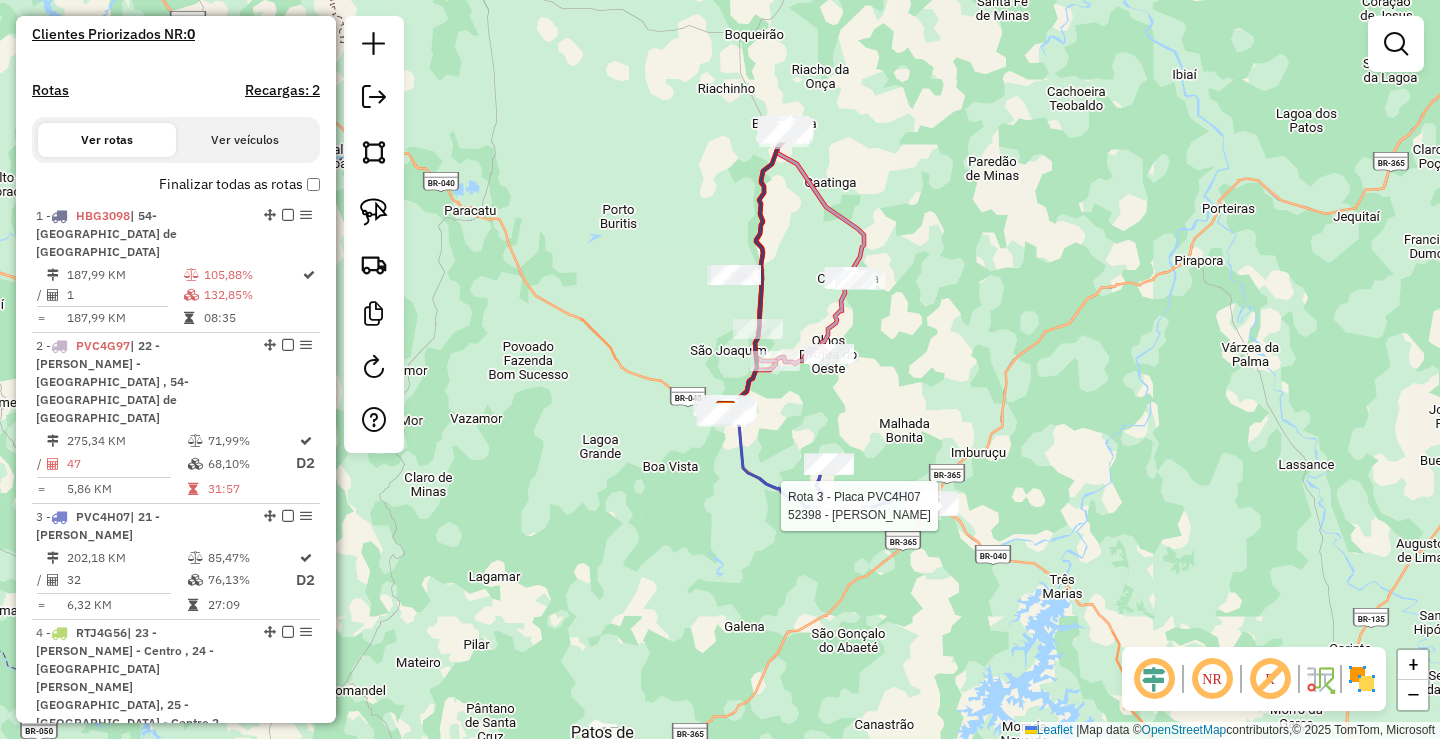 select on "*********" 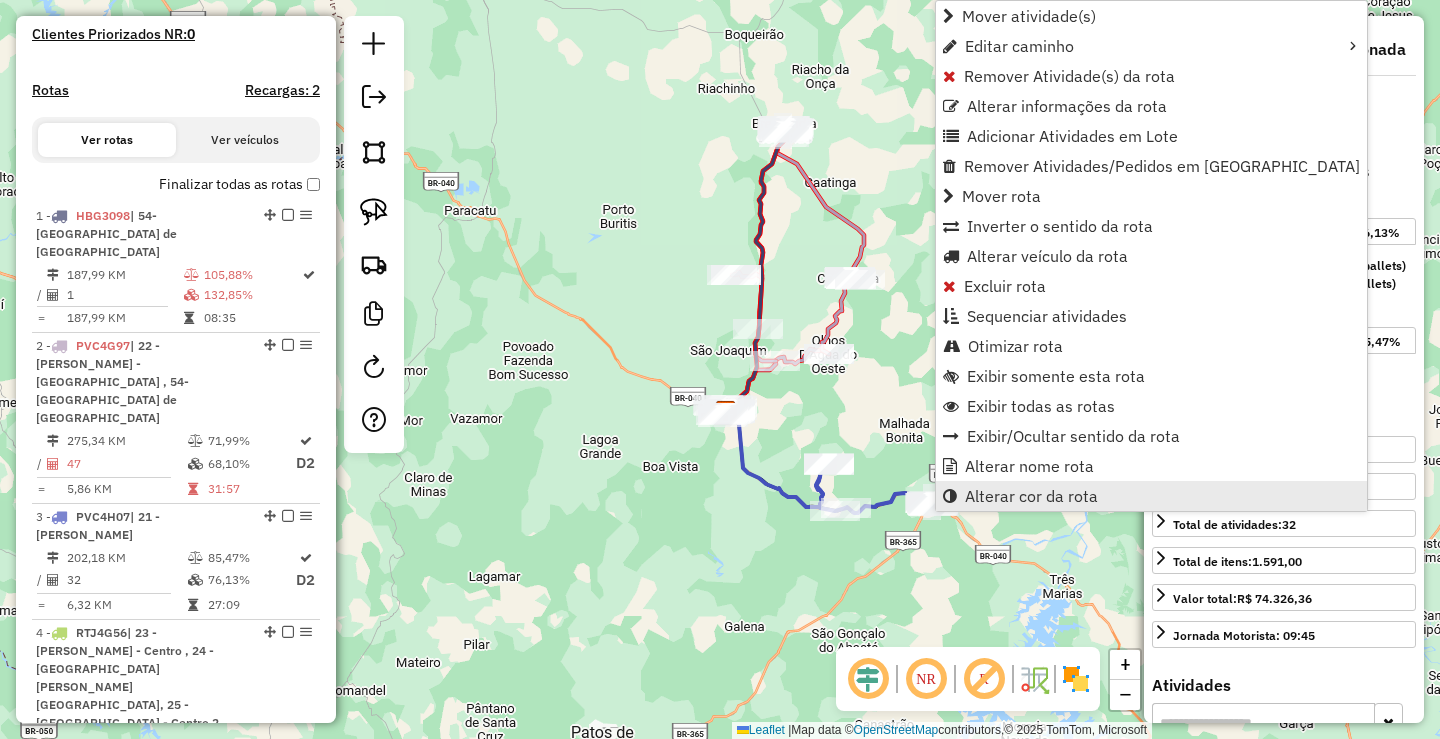 scroll, scrollTop: 769, scrollLeft: 0, axis: vertical 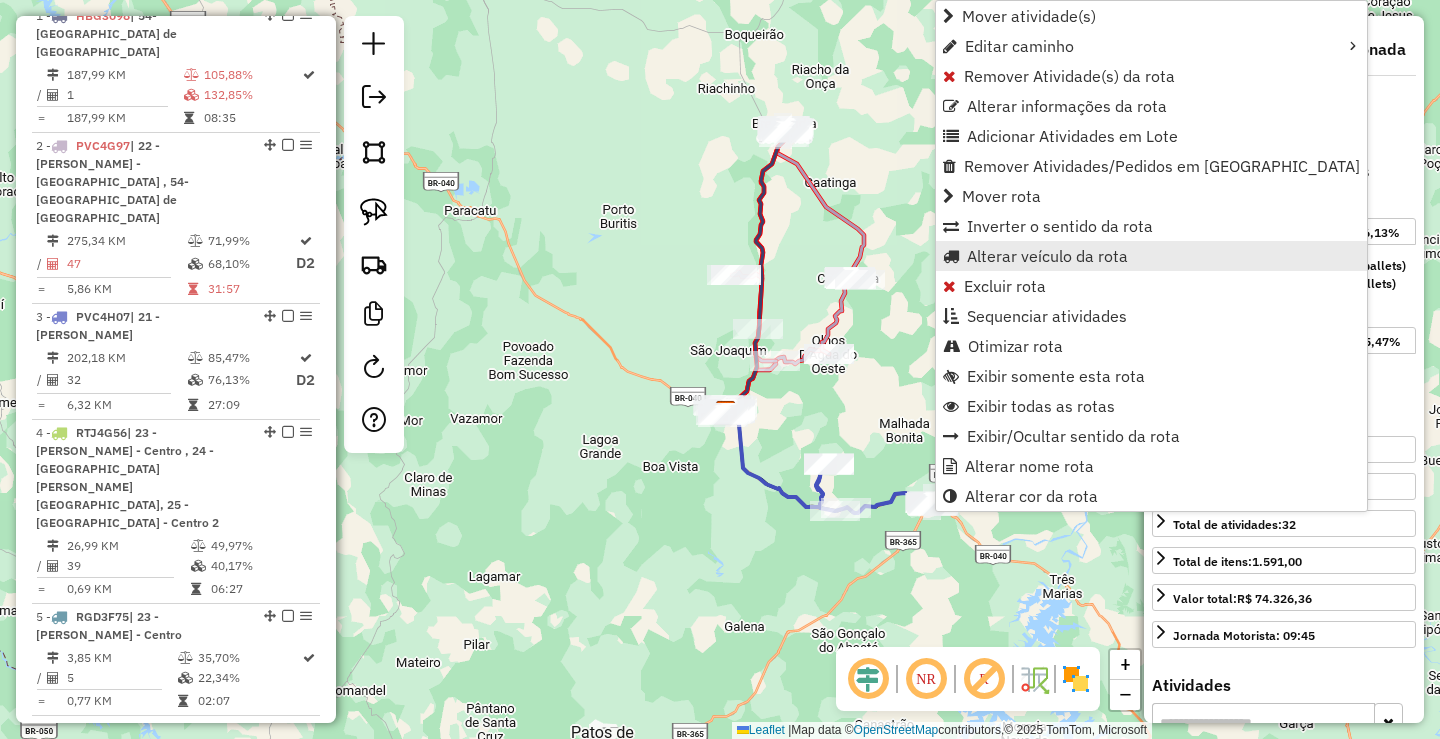click on "Alterar veículo da rota" at bounding box center (1047, 256) 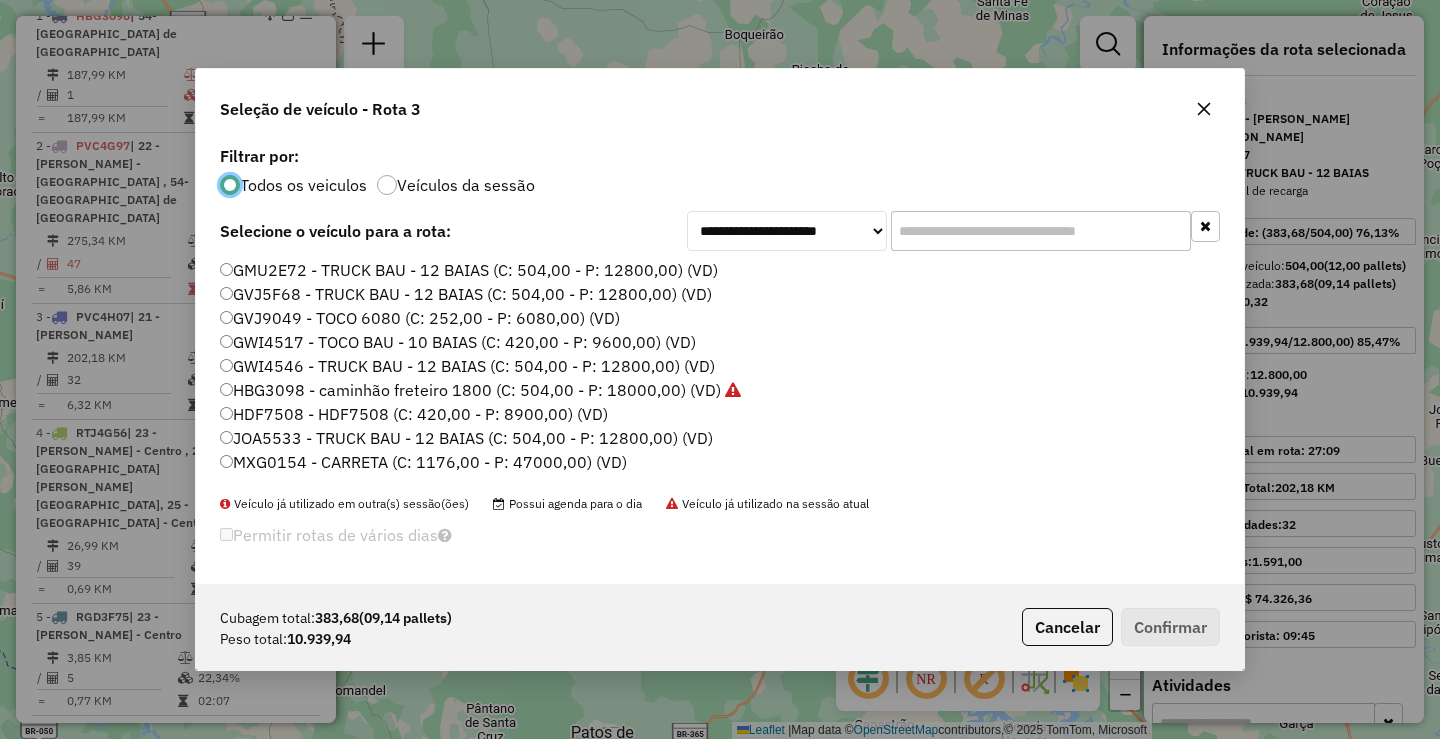 scroll, scrollTop: 11, scrollLeft: 6, axis: both 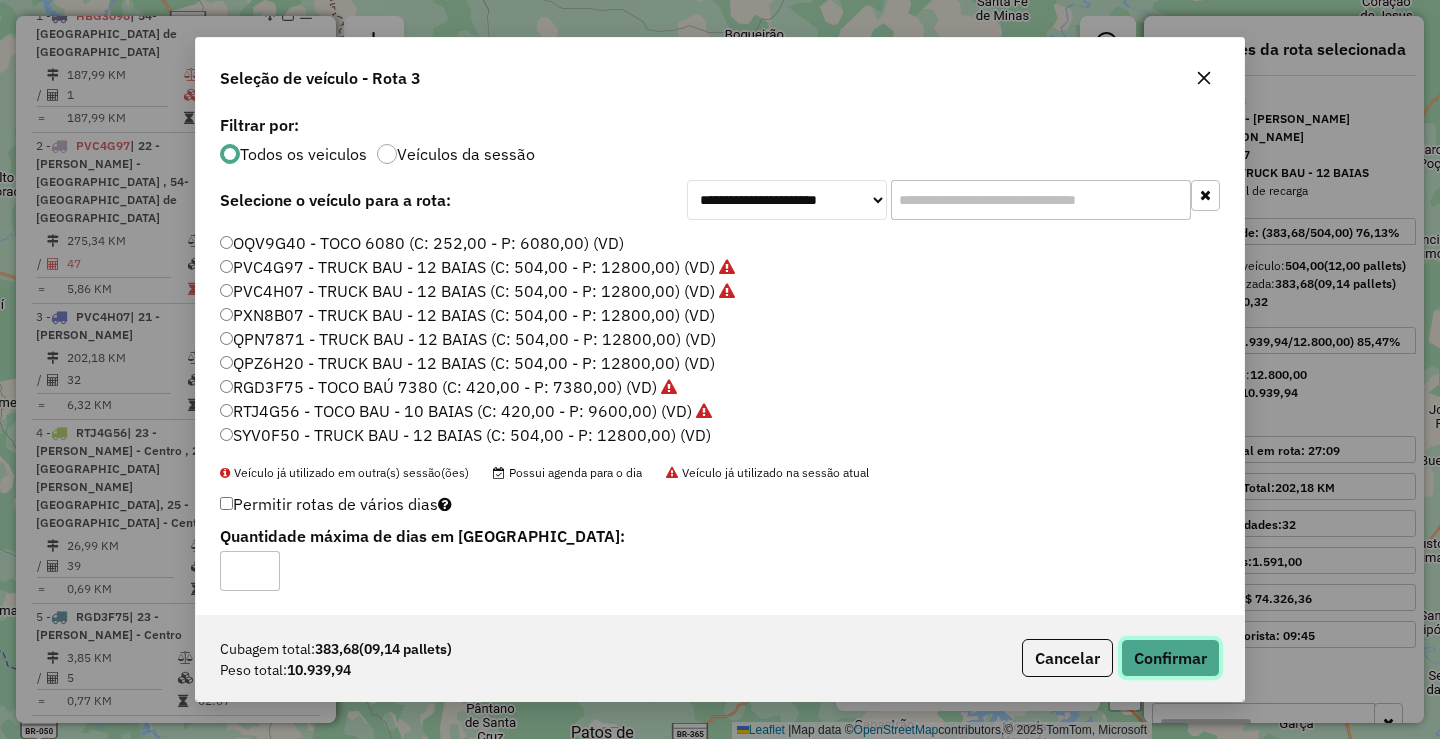 click on "Confirmar" 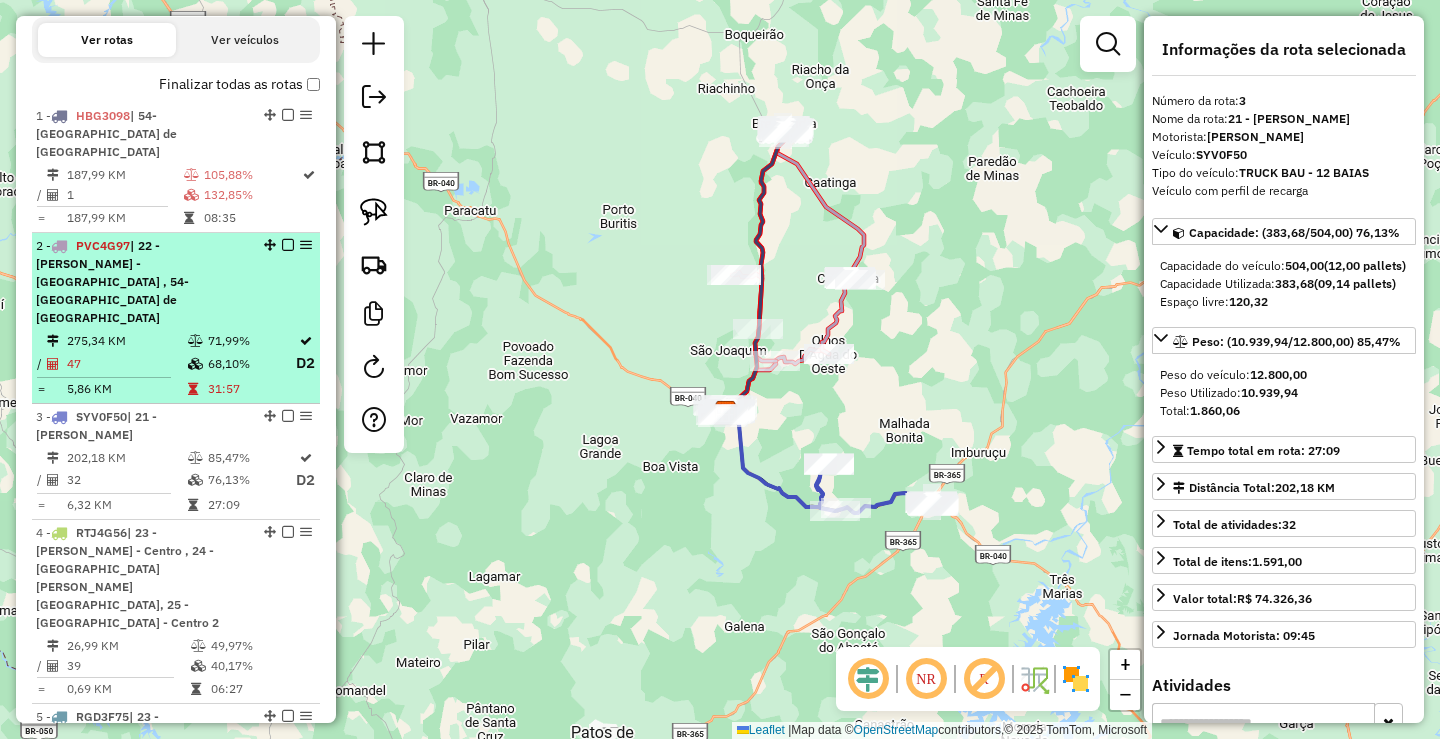 scroll, scrollTop: 769, scrollLeft: 0, axis: vertical 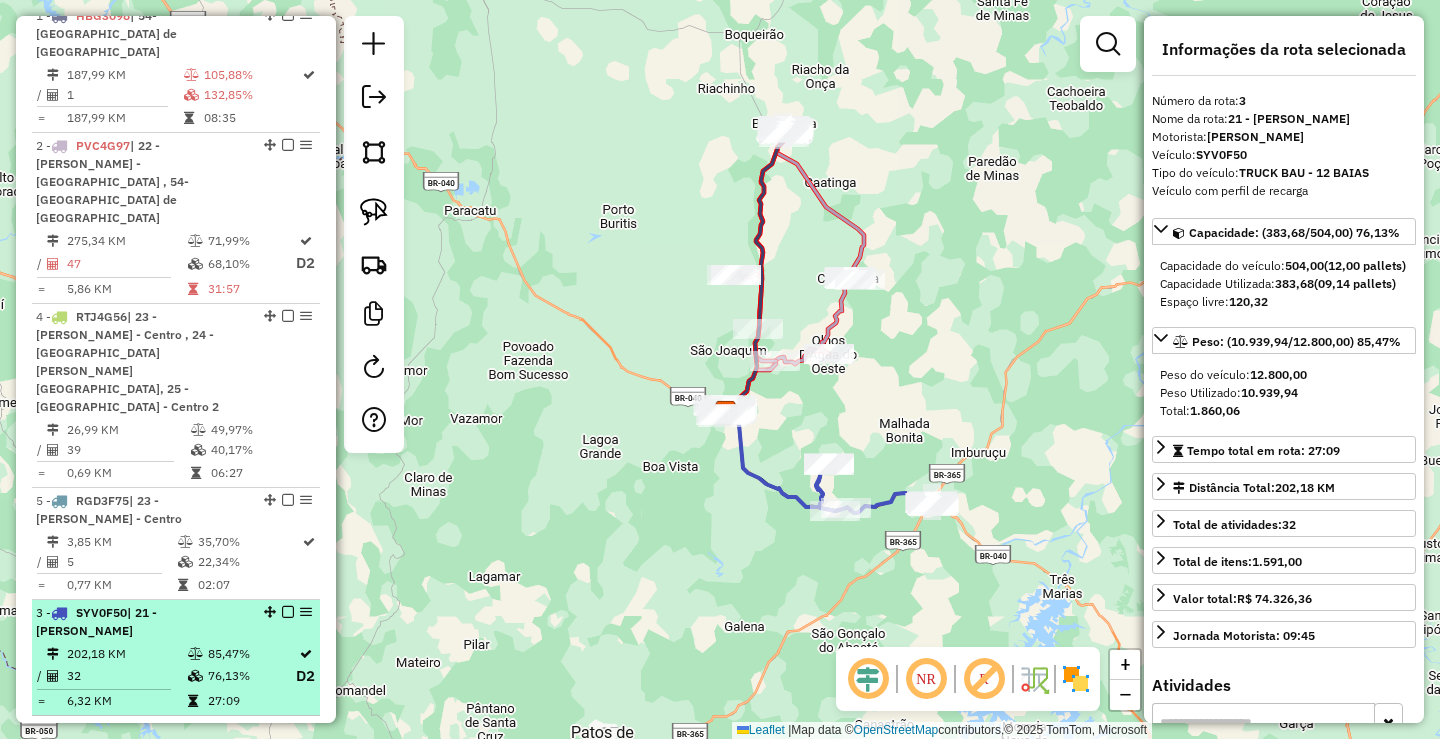 drag, startPoint x: 261, startPoint y: 276, endPoint x: 234, endPoint y: 628, distance: 353.034 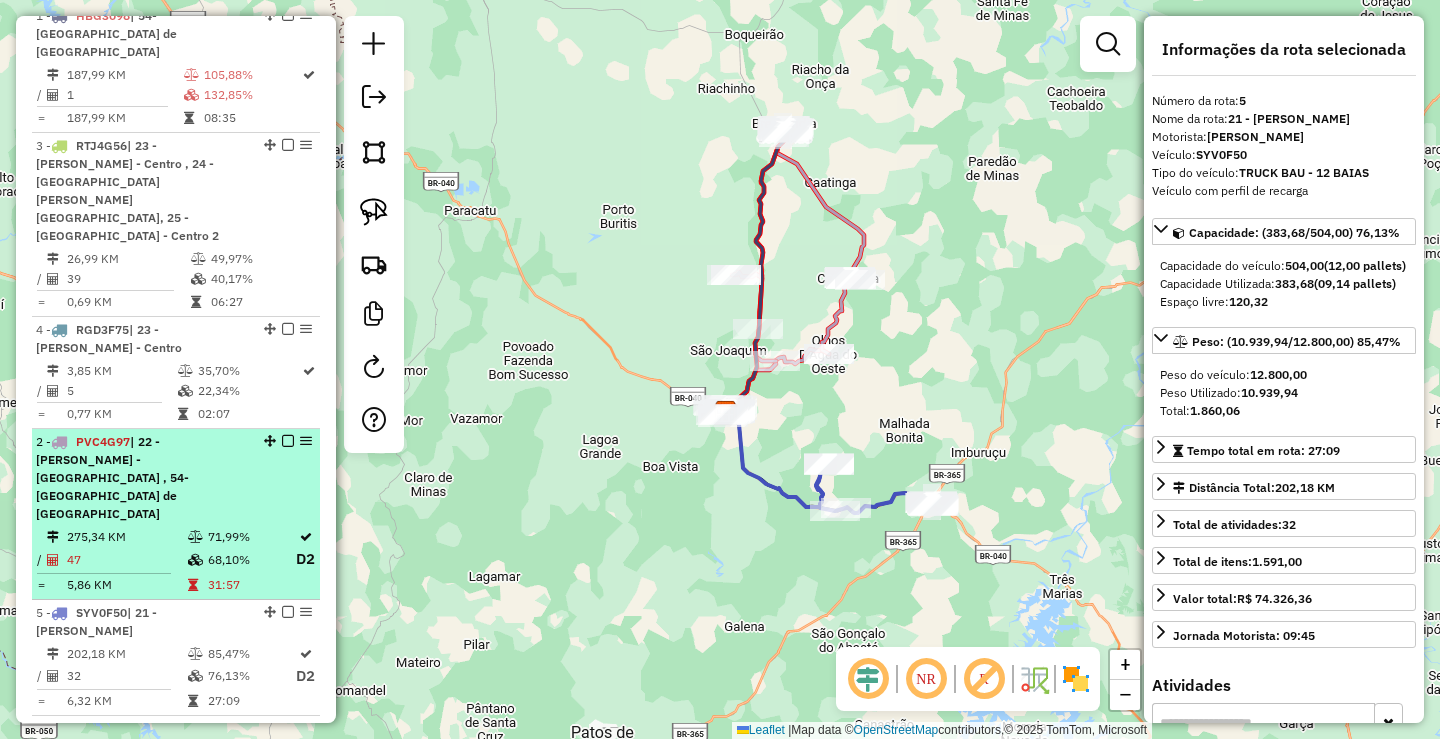 drag, startPoint x: 263, startPoint y: 142, endPoint x: 245, endPoint y: 490, distance: 348.4652 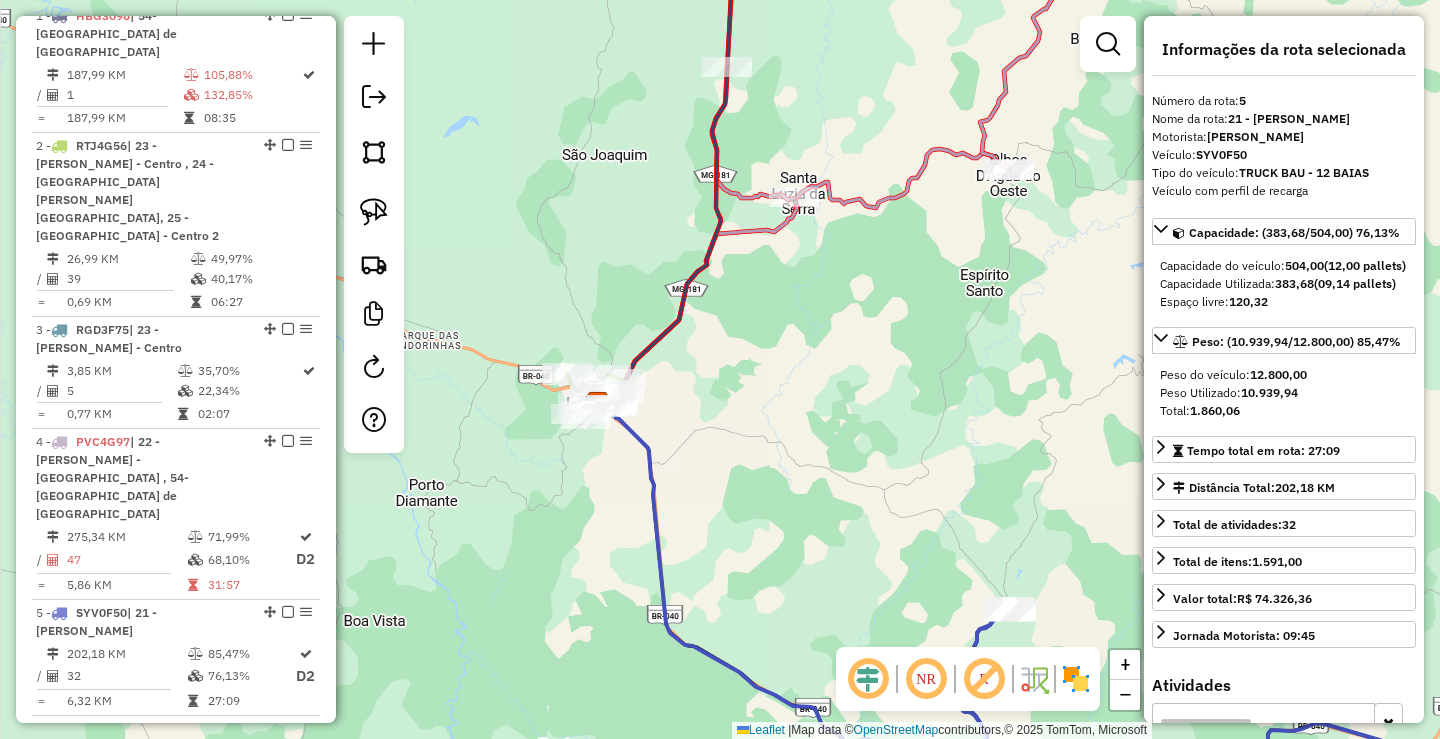drag, startPoint x: 774, startPoint y: 454, endPoint x: 807, endPoint y: 463, distance: 34.20526 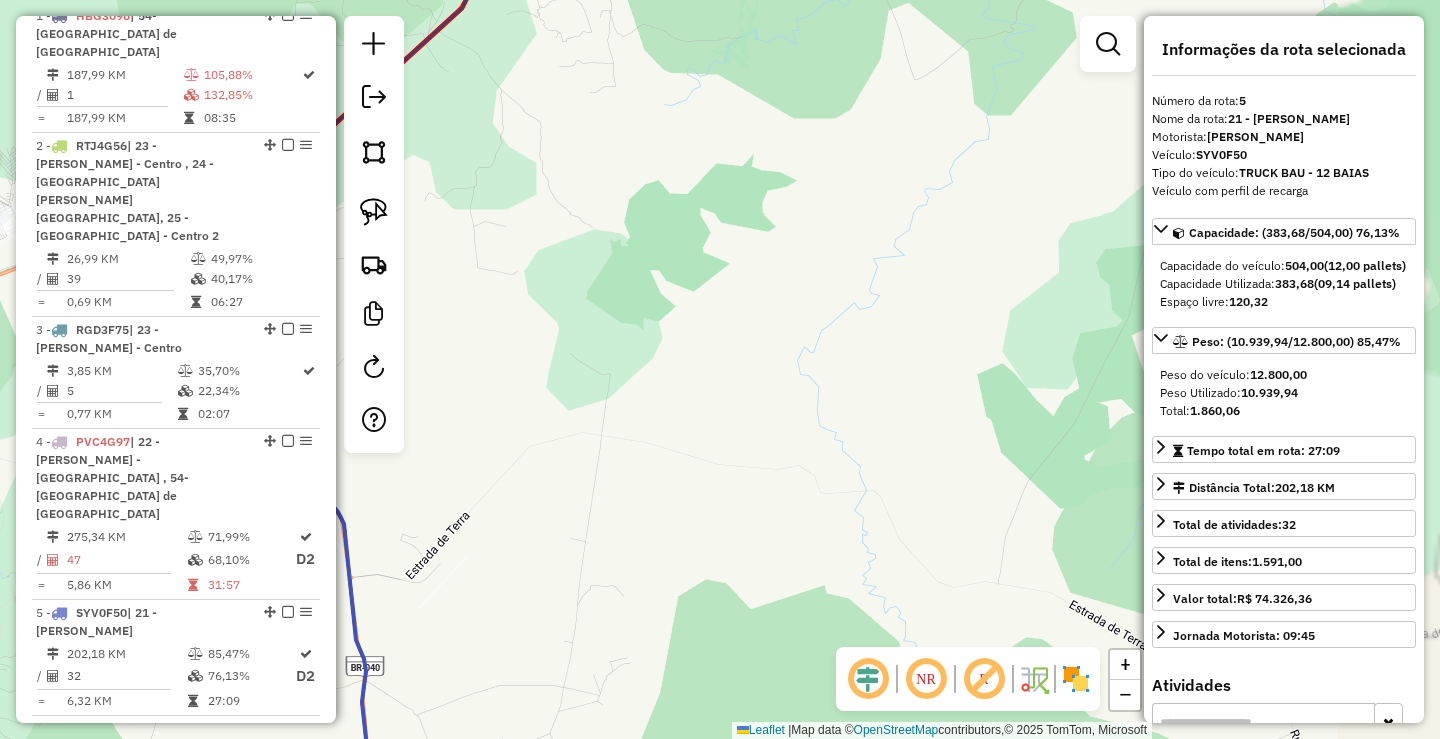 drag, startPoint x: 755, startPoint y: 447, endPoint x: 886, endPoint y: 455, distance: 131.24405 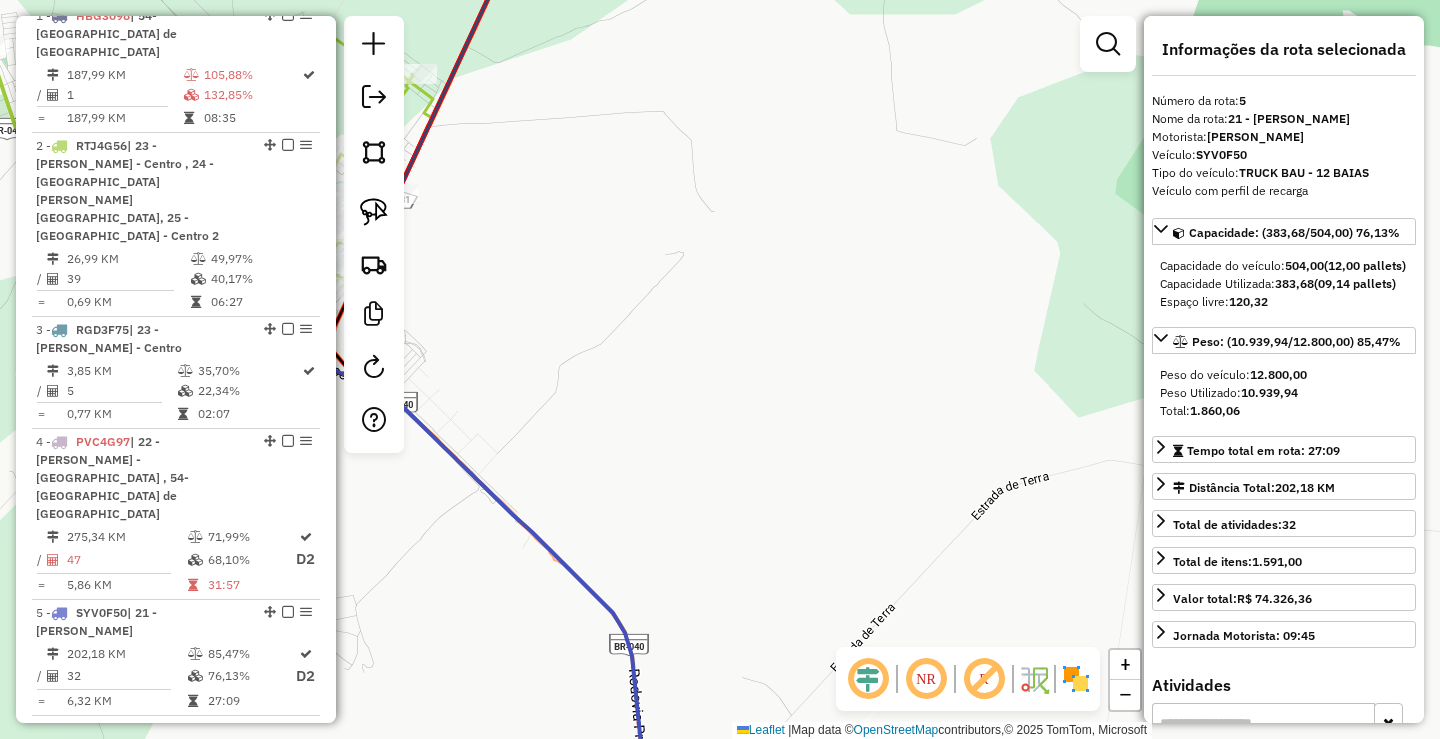 drag, startPoint x: 553, startPoint y: 376, endPoint x: 916, endPoint y: 480, distance: 377.60428 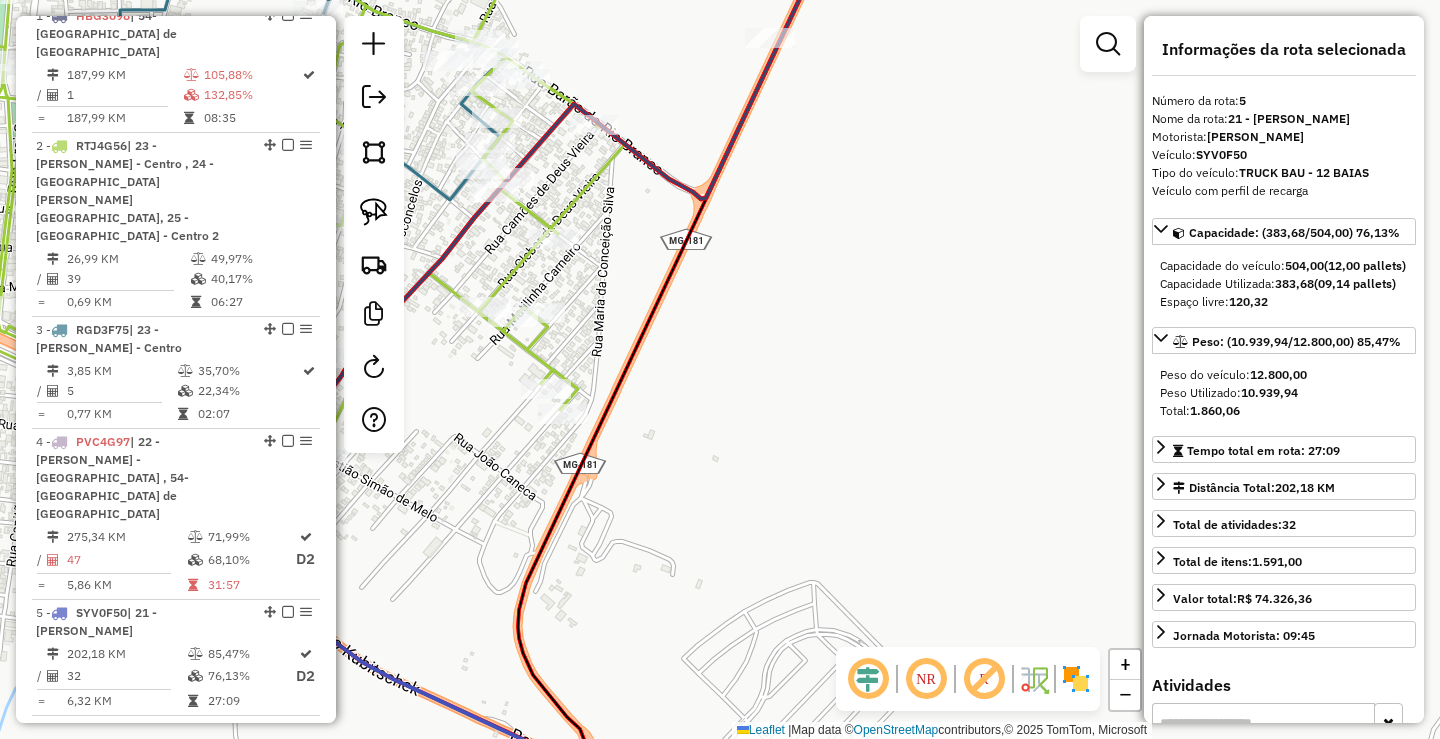 drag, startPoint x: 769, startPoint y: 289, endPoint x: 925, endPoint y: 352, distance: 168.2409 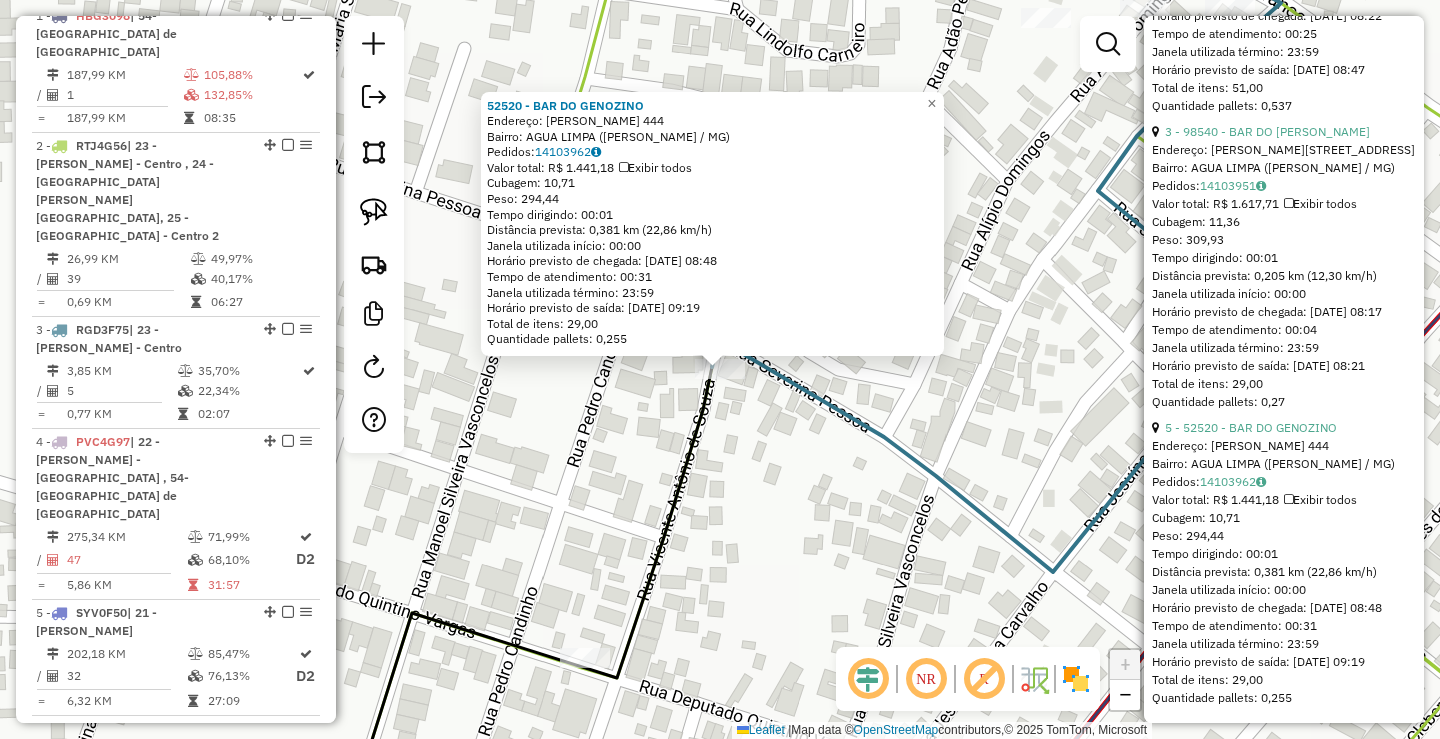 scroll, scrollTop: 1715, scrollLeft: 0, axis: vertical 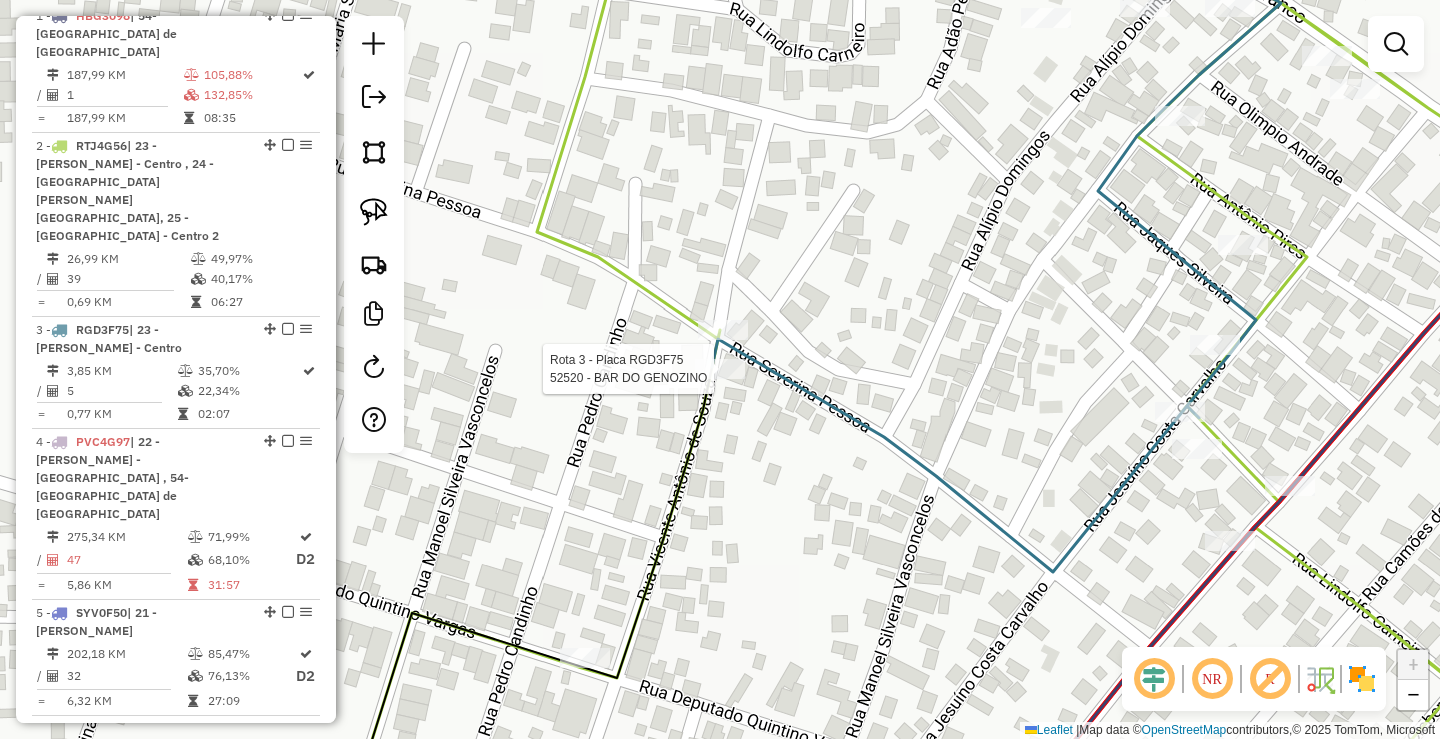 select on "*********" 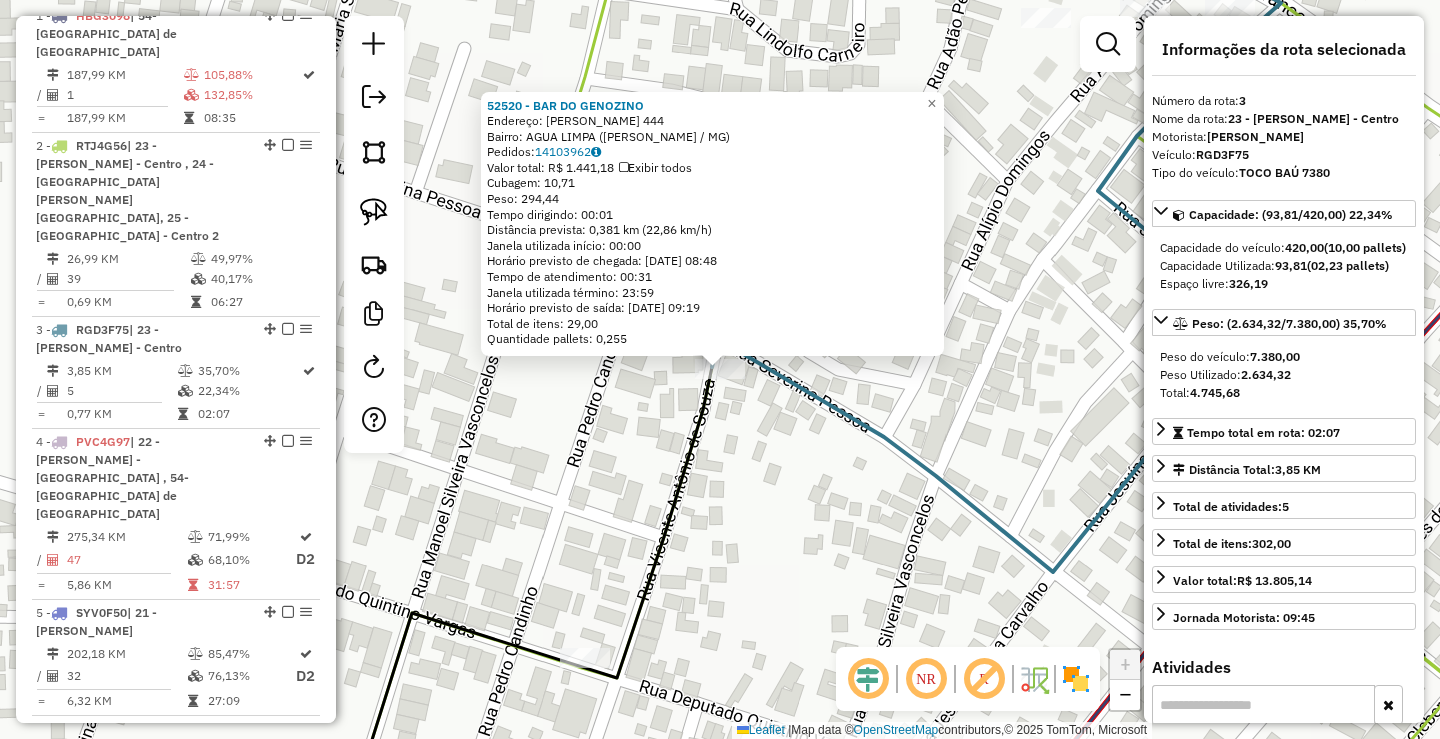 click on "52520 - BAR DO GENOZINO  Endereço:  [PERSON_NAME] 444   Bairro: AGUA LIMPA ([PERSON_NAME] / [GEOGRAPHIC_DATA])   Pedidos:  14103962   Valor total: R$ 1.441,18   Exibir todos   Cubagem: 10,71  Peso: 294,44  Tempo dirigindo: 00:01   Distância prevista: 0,381 km (22,86 km/h)   [GEOGRAPHIC_DATA] utilizada início: 00:00   Horário previsto de chegada: [DATE] 08:48   Tempo de atendimento: 00:31   Janela utilizada término: 23:59   Horário previsto de saída: [DATE] 09:19   Total de itens: 29,00   Quantidade pallets: 0,255  × Janela de atendimento Grade de atendimento Capacidade Transportadoras Veículos Cliente Pedidos  Rotas Selecione os dias de semana para filtrar as janelas de atendimento  Seg   Ter   Qua   Qui   Sex   Sáb   Dom  Informe o período da janela de atendimento: De: Até:  Filtrar exatamente a janela do cliente  Considerar janela de atendimento padrão  Selecione os dias de semana para filtrar as grades de atendimento  Seg   Ter   Qua   Qui   Sex   Sáb   Dom   Clientes fora do dia de atendimento selecionado +" 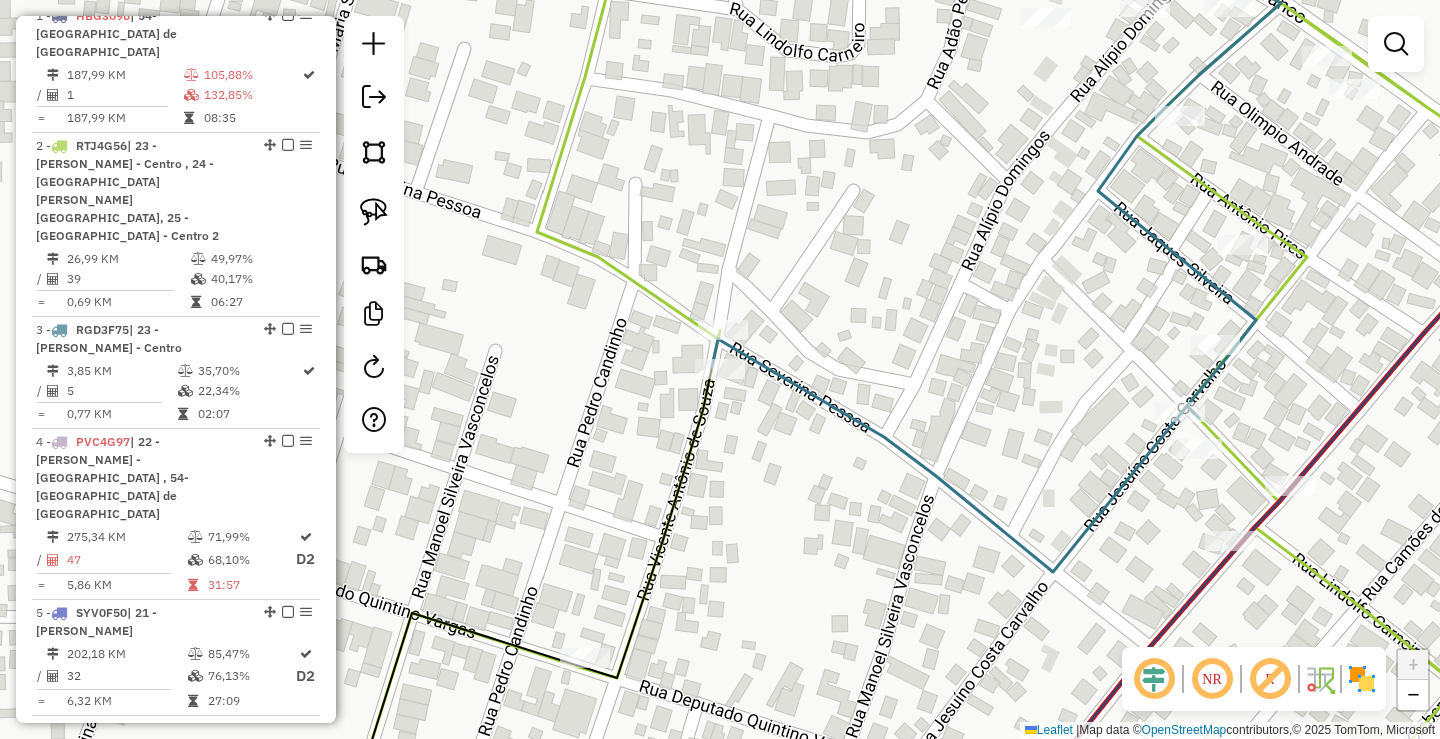 drag, startPoint x: 965, startPoint y: 376, endPoint x: 948, endPoint y: 346, distance: 34.48188 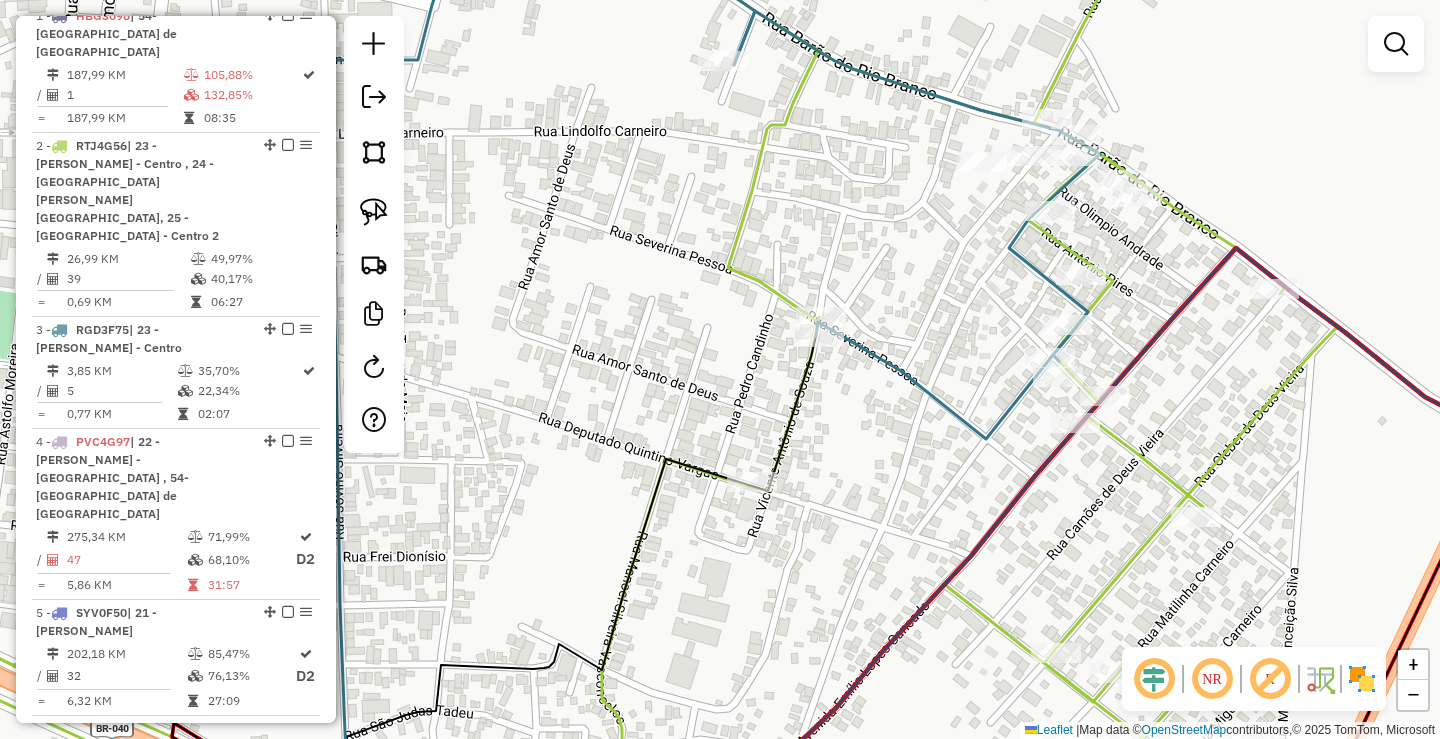 drag, startPoint x: 957, startPoint y: 542, endPoint x: 891, endPoint y: 490, distance: 84.0238 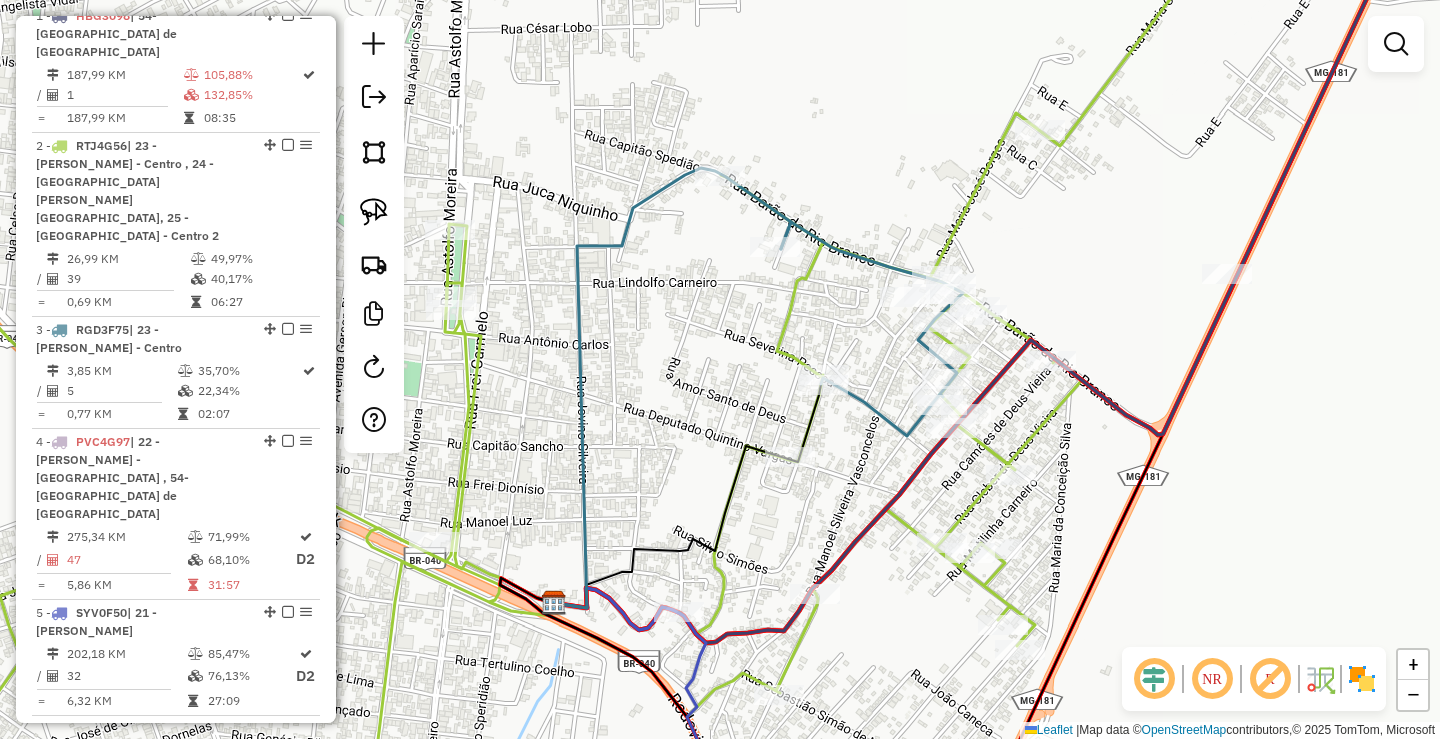drag, startPoint x: 1274, startPoint y: 424, endPoint x: 1140, endPoint y: 429, distance: 134.09325 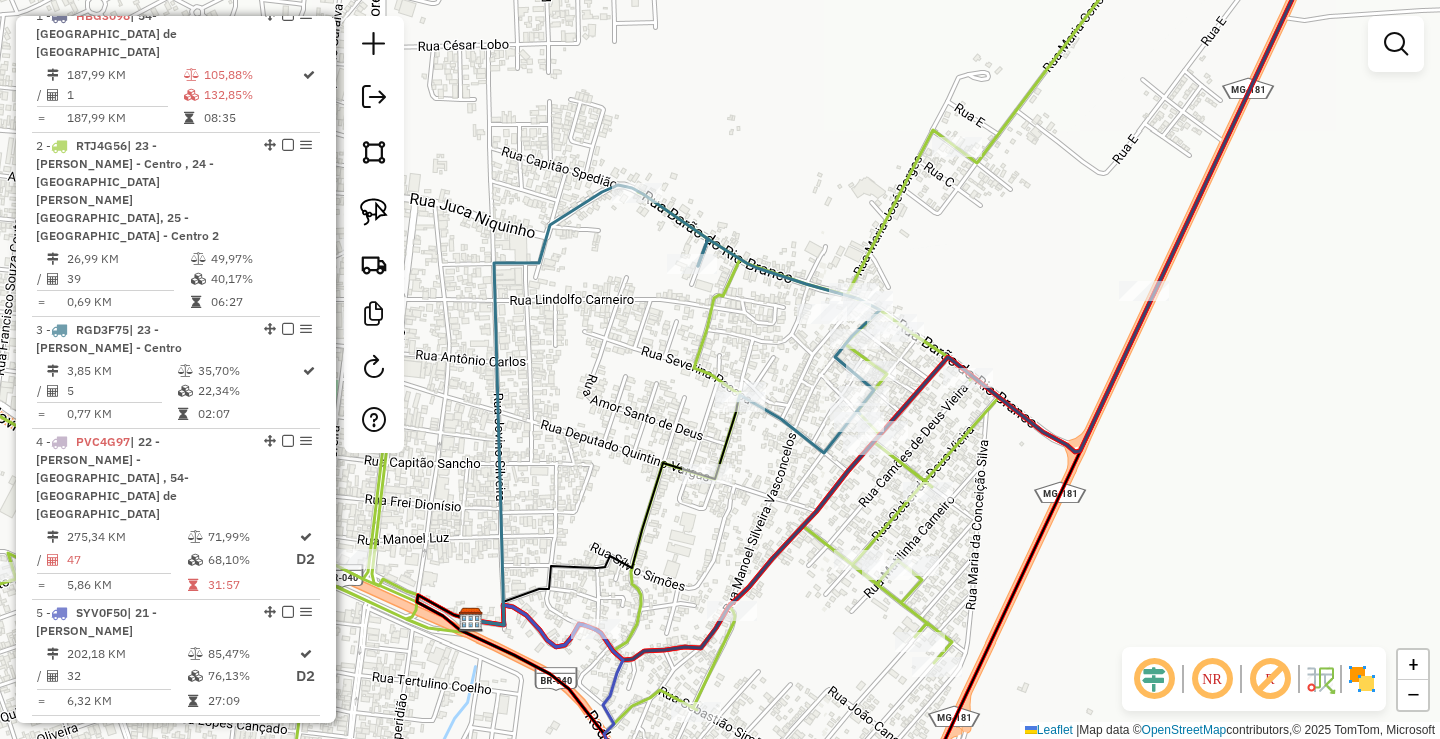drag, startPoint x: 1134, startPoint y: 419, endPoint x: 1208, endPoint y: 432, distance: 75.13322 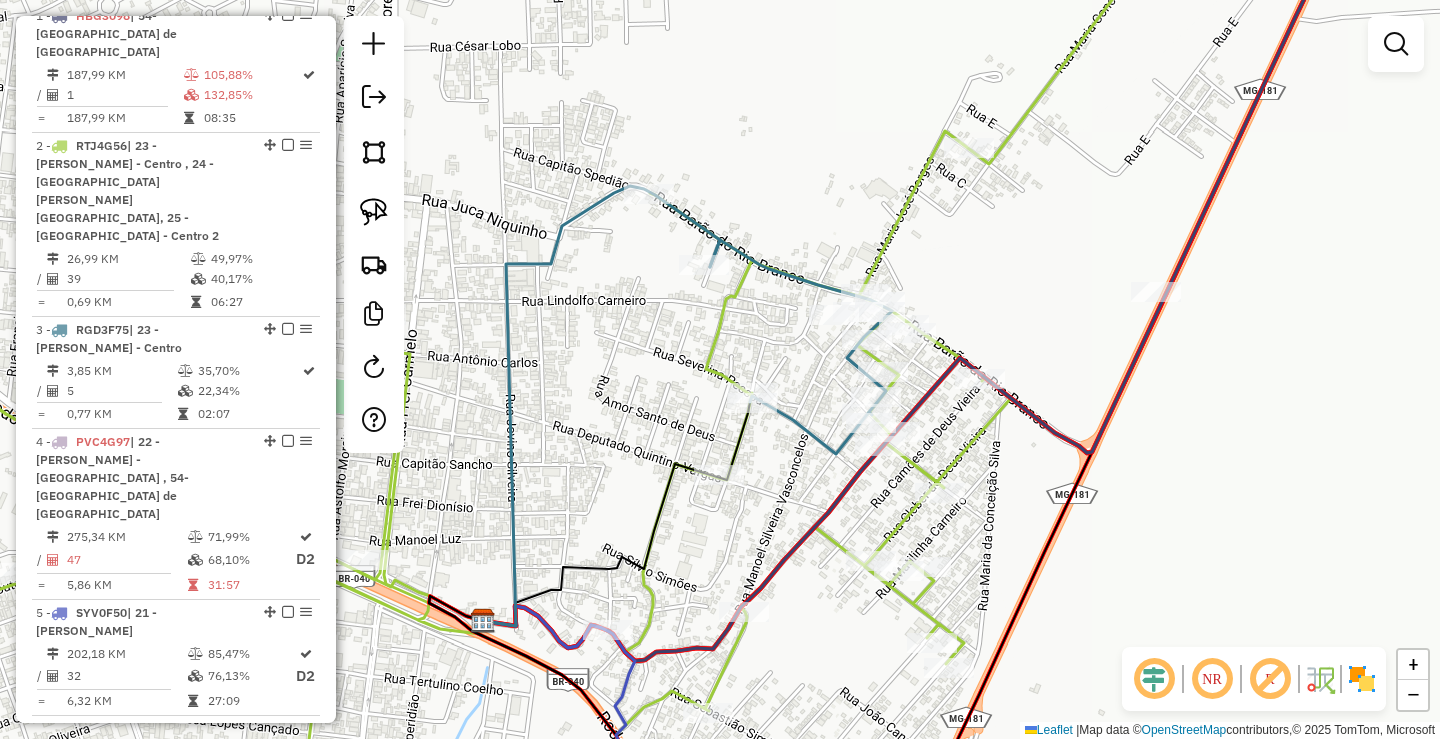 drag, startPoint x: 1043, startPoint y: 323, endPoint x: 1076, endPoint y: 323, distance: 33 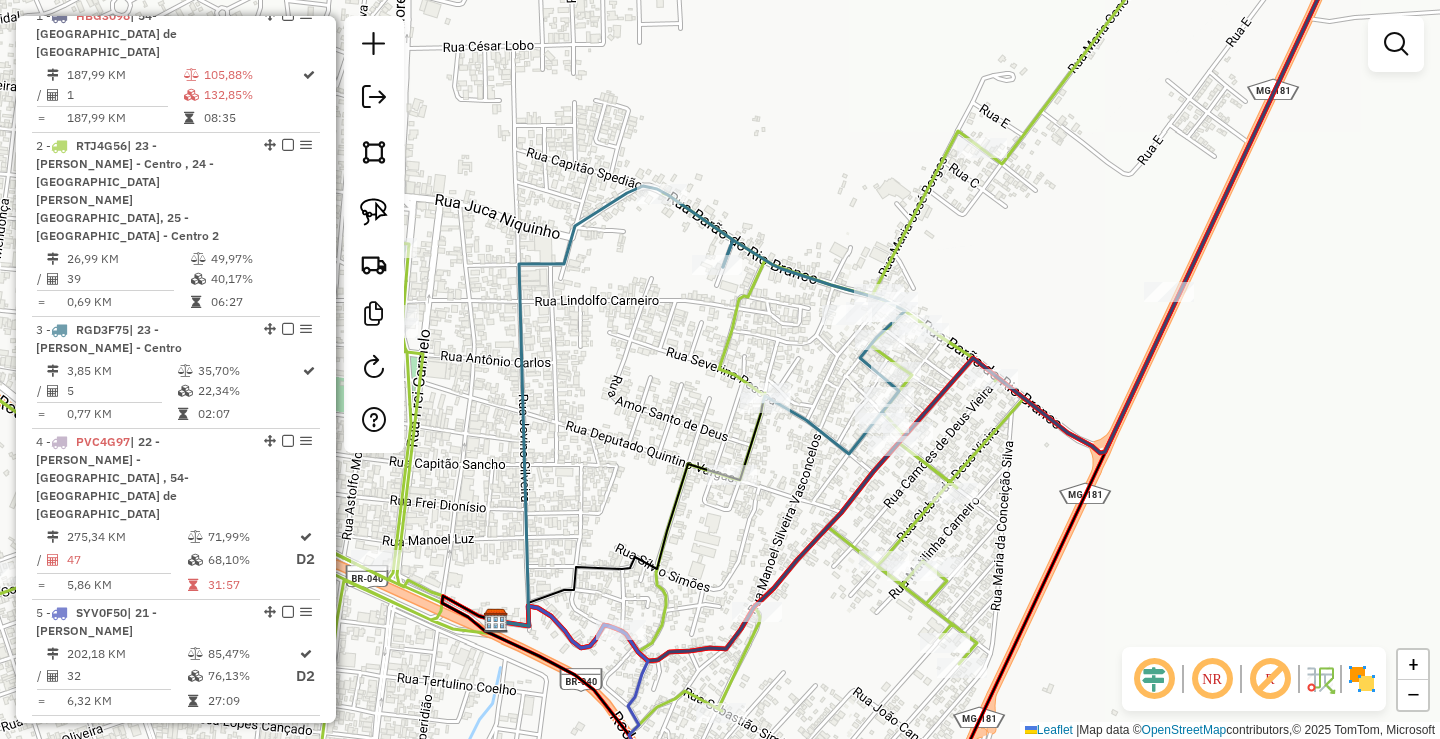 drag, startPoint x: 1052, startPoint y: 260, endPoint x: 1149, endPoint y: 247, distance: 97.867256 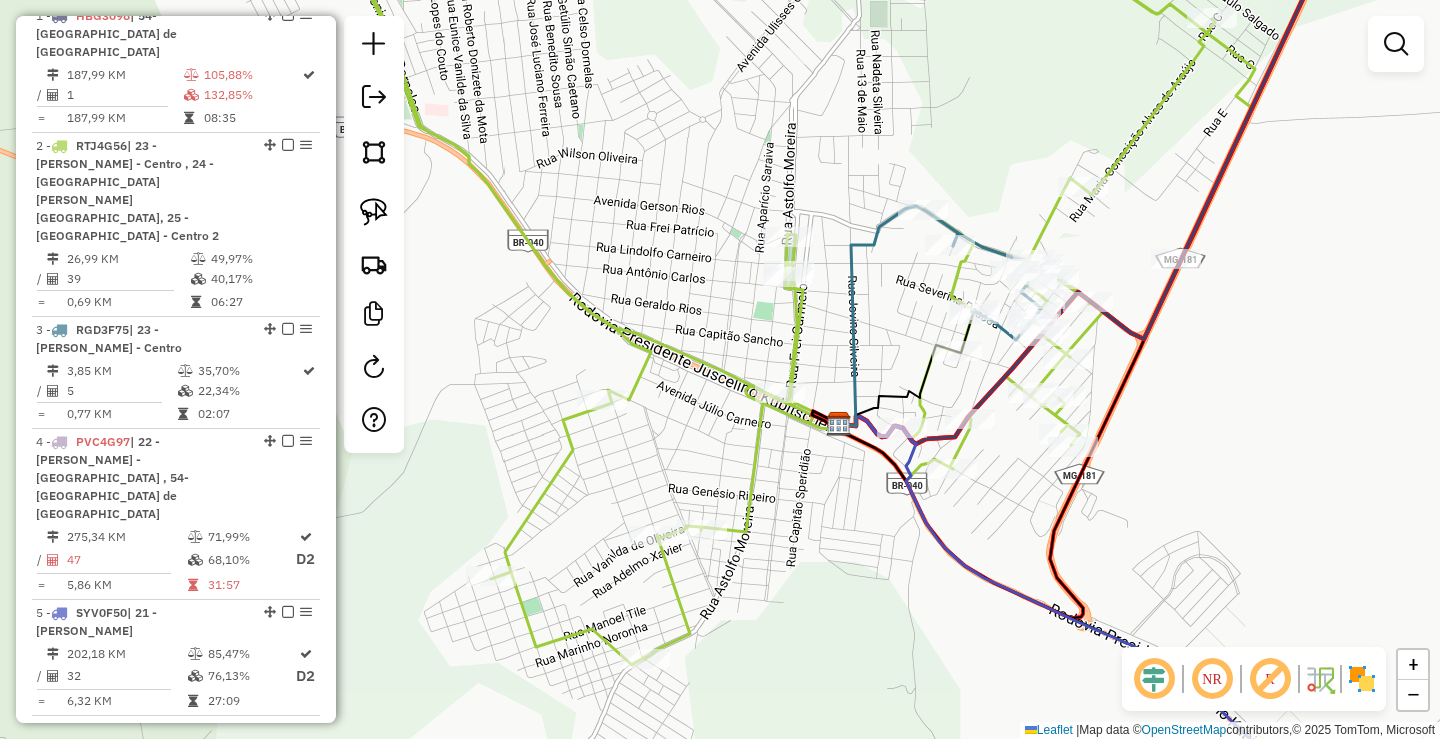 click on "Janela de atendimento Grade de atendimento Capacidade Transportadoras Veículos Cliente Pedidos  Rotas Selecione os dias de semana para filtrar as janelas de atendimento  Seg   Ter   Qua   Qui   Sex   Sáb   Dom  Informe o período da janela de atendimento: De: Até:  Filtrar exatamente a janela do cliente  Considerar janela de atendimento padrão  Selecione os dias de semana para filtrar as grades de atendimento  Seg   Ter   Qua   Qui   Sex   Sáb   Dom   Considerar clientes sem dia de atendimento cadastrado  Clientes fora do dia de atendimento selecionado Filtrar as atividades entre os valores definidos abaixo:  Peso mínimo:   Peso máximo:   Cubagem mínima:   Cubagem máxima:   De:   Até:  Filtrar as atividades entre o tempo de atendimento definido abaixo:  De:   Até:   Considerar capacidade total dos clientes não roteirizados Transportadora: Selecione um ou mais itens Tipo de veículo: Selecione um ou mais itens Veículo: Selecione um ou mais itens Motorista: Selecione um ou mais itens Nome: Rótulo:" 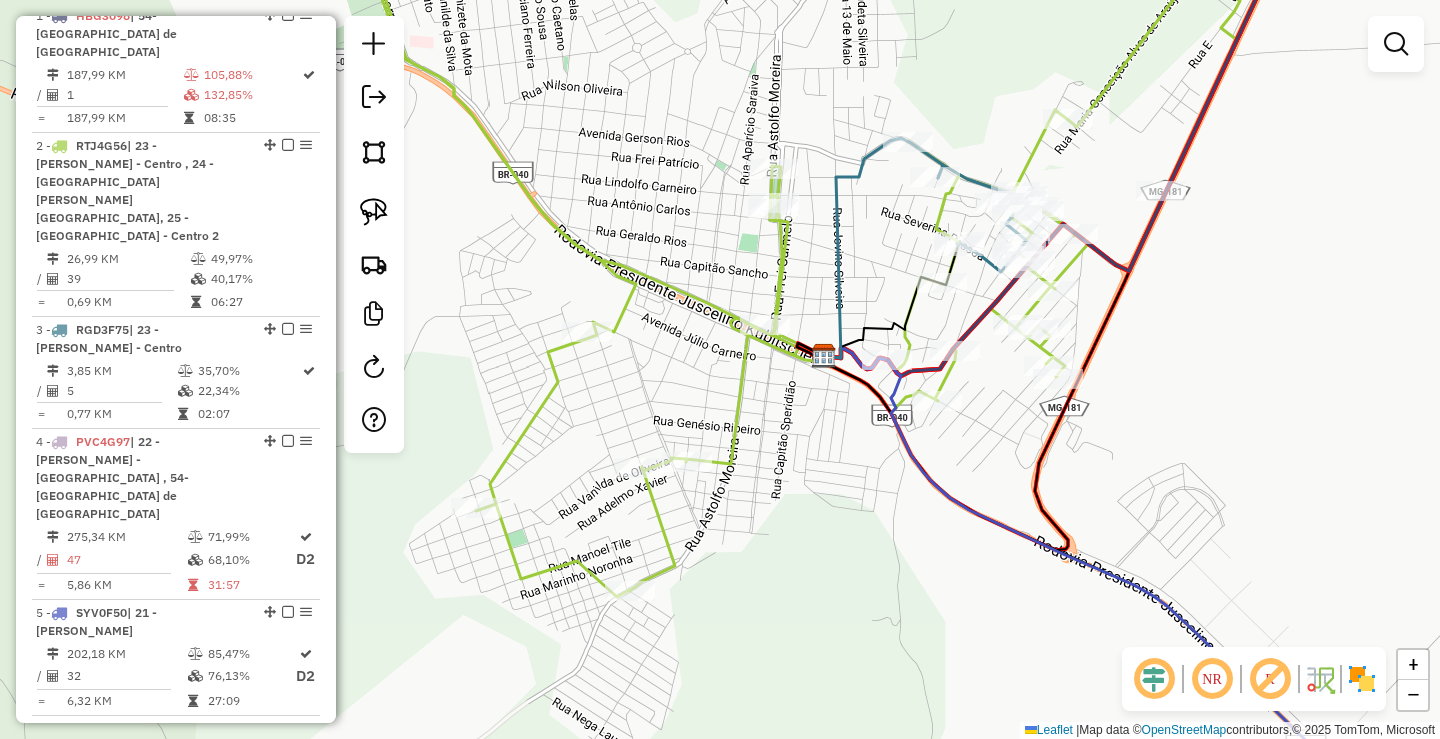 drag, startPoint x: 1359, startPoint y: 432, endPoint x: 1196, endPoint y: 433, distance: 163.00307 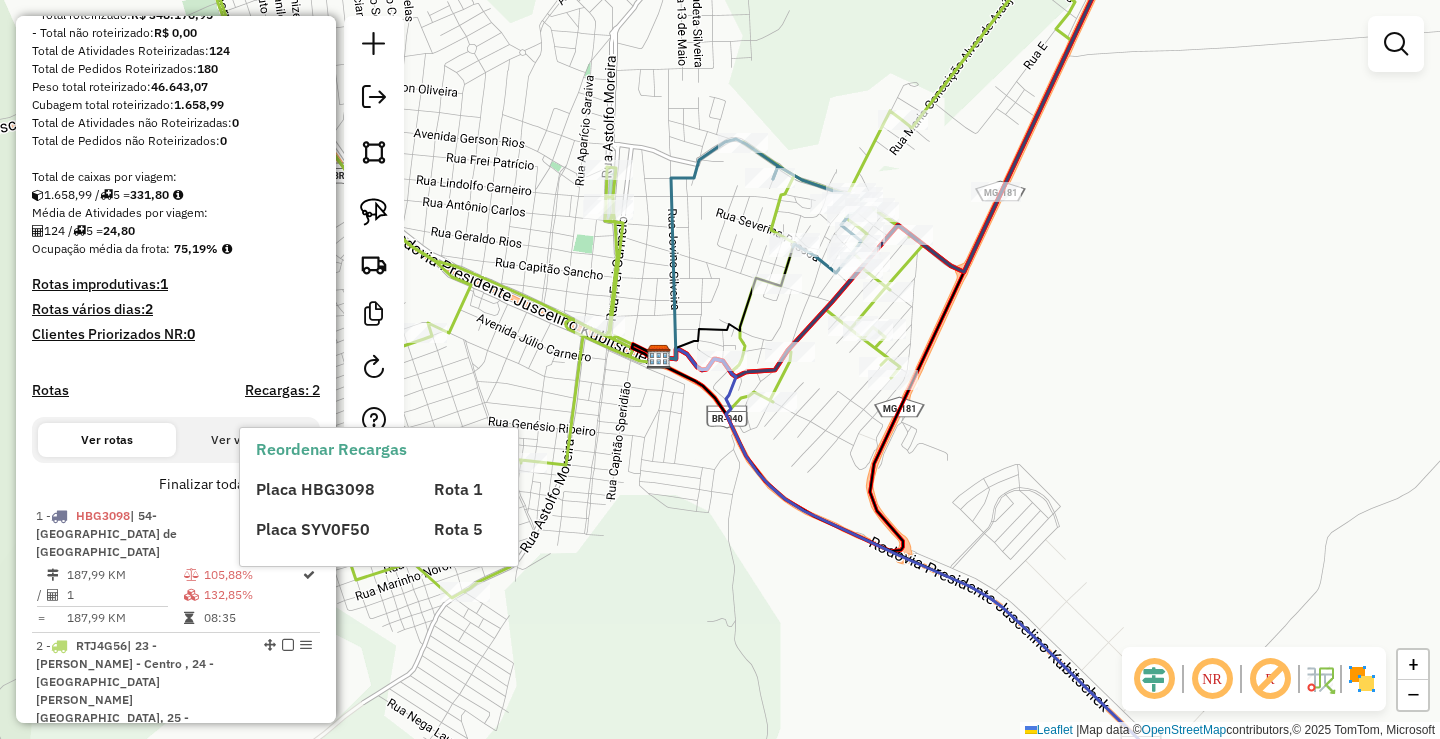 scroll, scrollTop: 369, scrollLeft: 0, axis: vertical 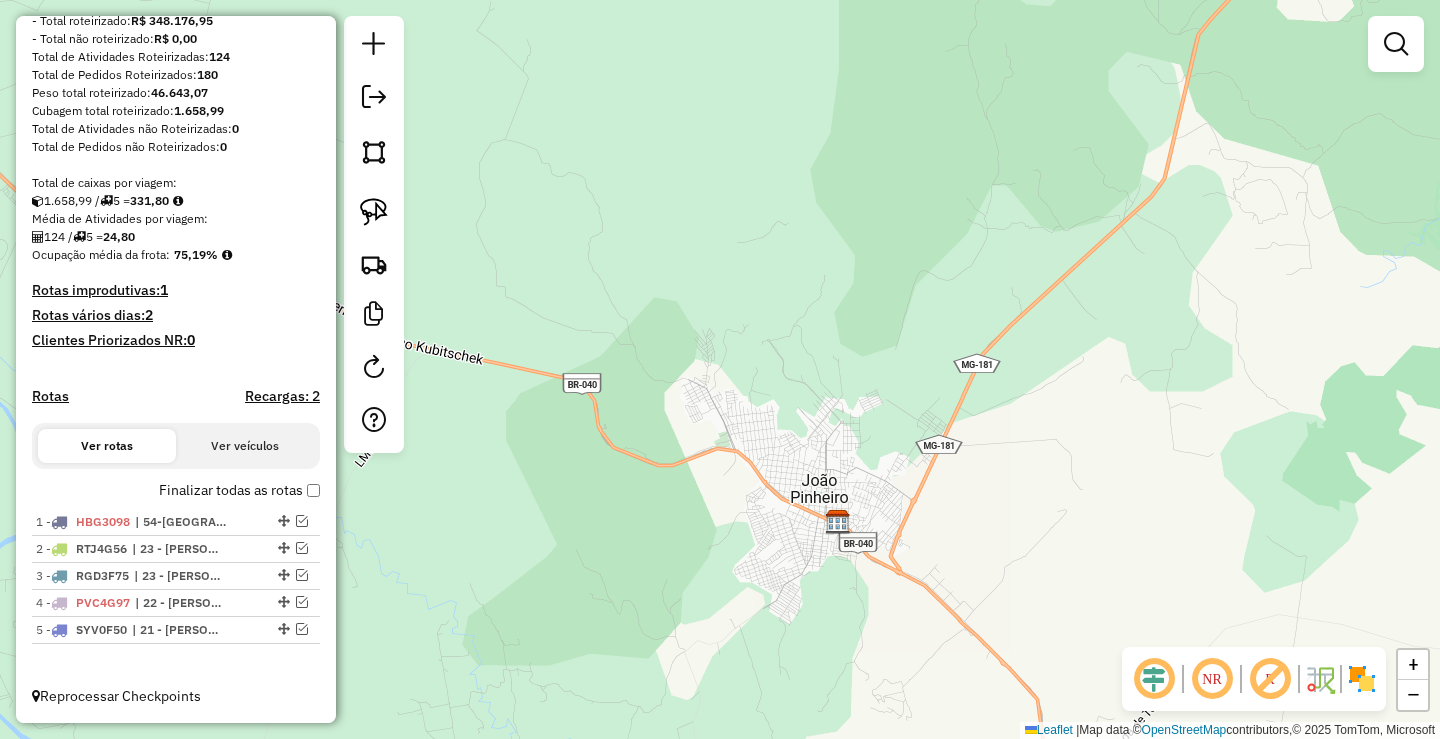 drag, startPoint x: 1161, startPoint y: 381, endPoint x: 757, endPoint y: 608, distance: 463.40588 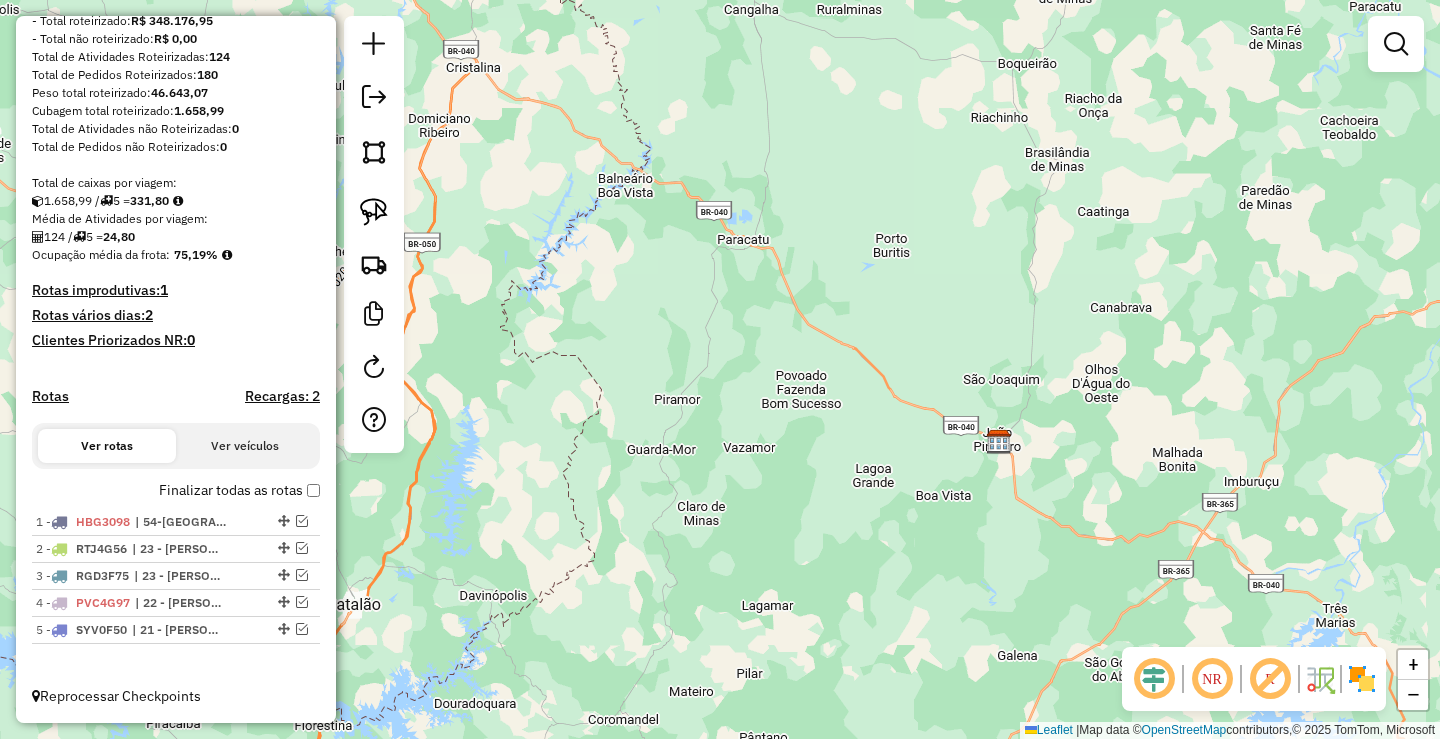 drag, startPoint x: 1068, startPoint y: 309, endPoint x: 932, endPoint y: 490, distance: 226.40009 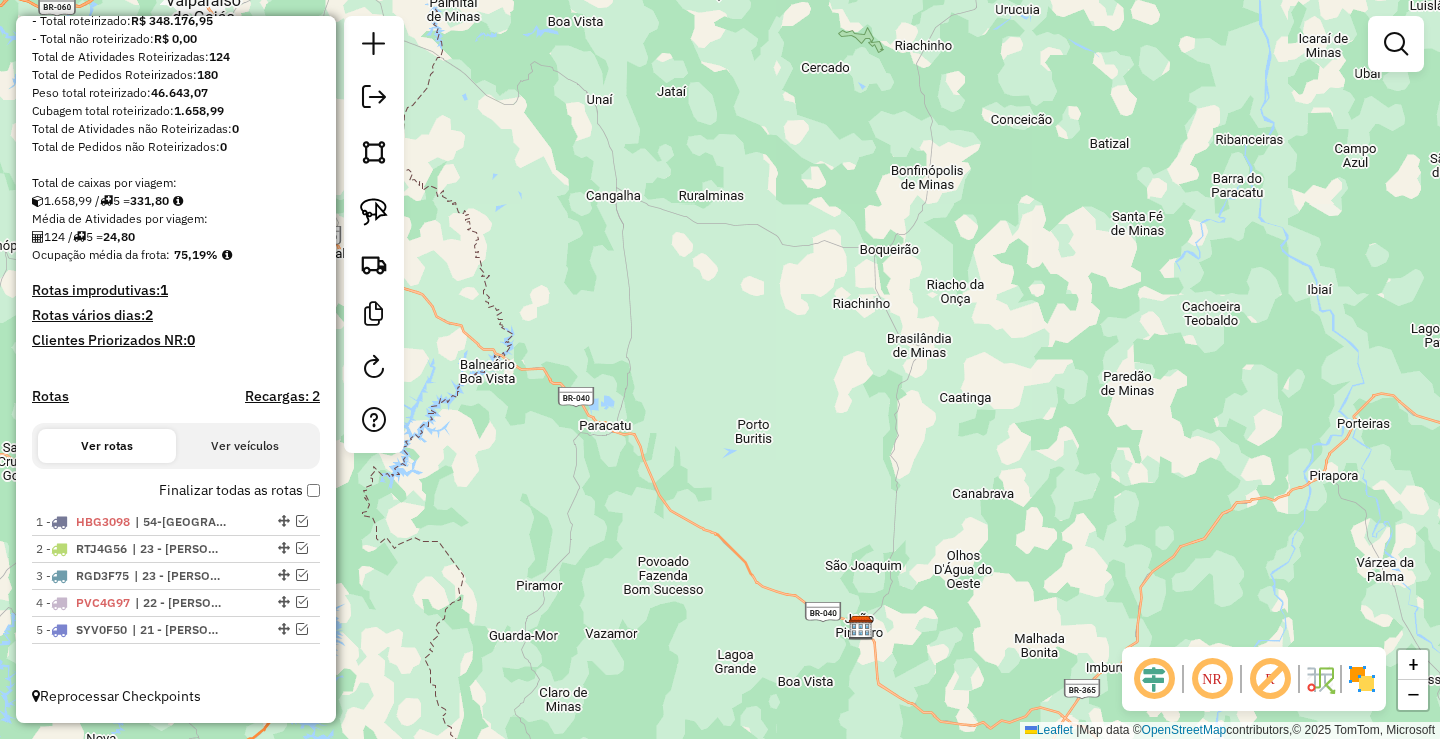 drag, startPoint x: 1109, startPoint y: 365, endPoint x: 1134, endPoint y: 318, distance: 53.235325 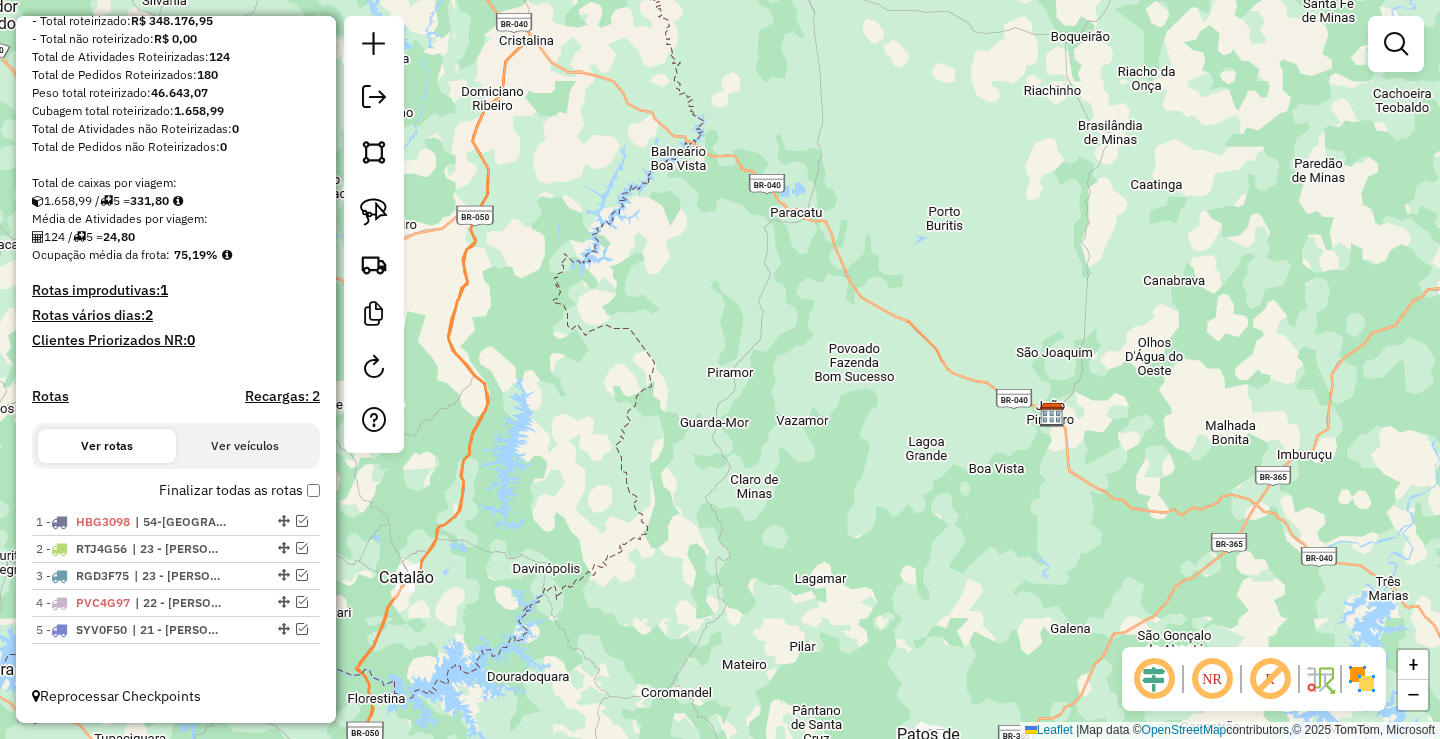 drag, startPoint x: 883, startPoint y: 483, endPoint x: 821, endPoint y: 259, distance: 232.42203 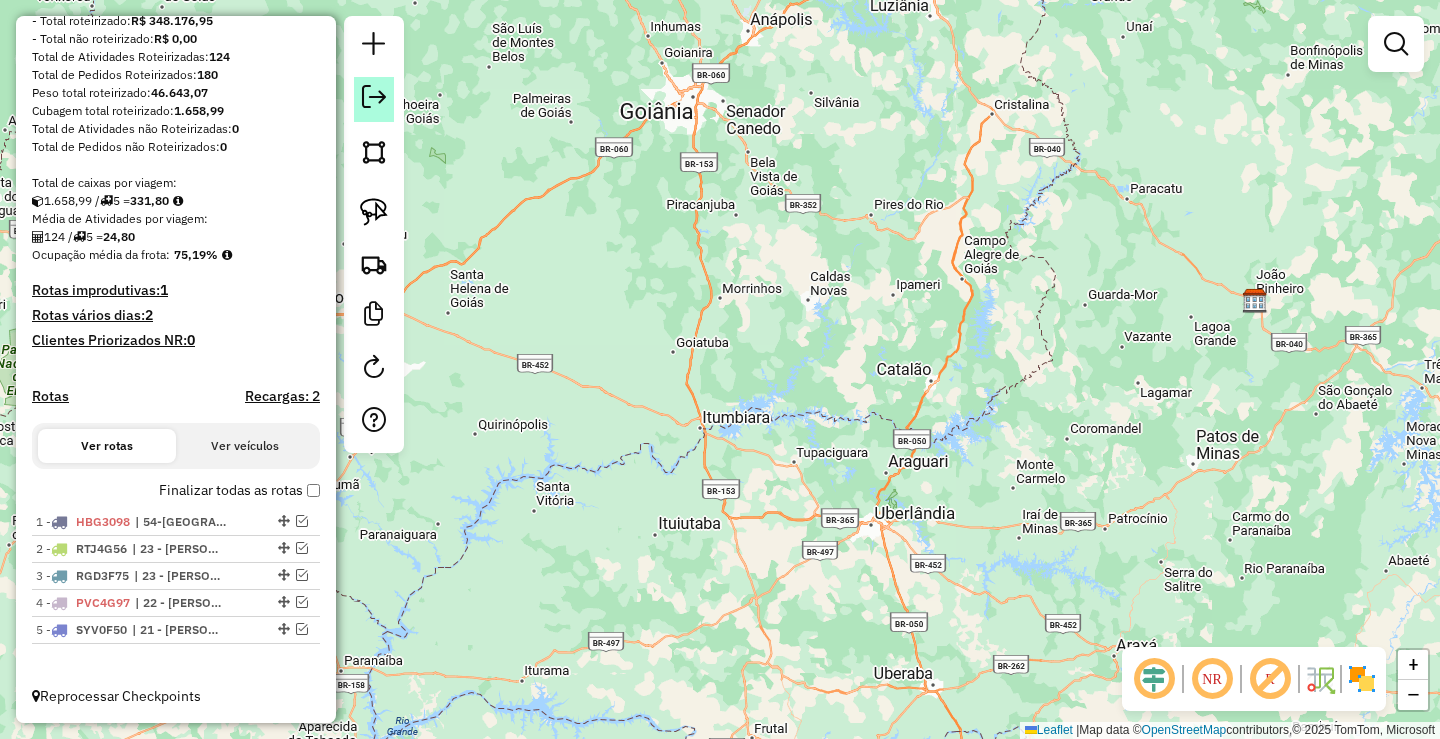 click 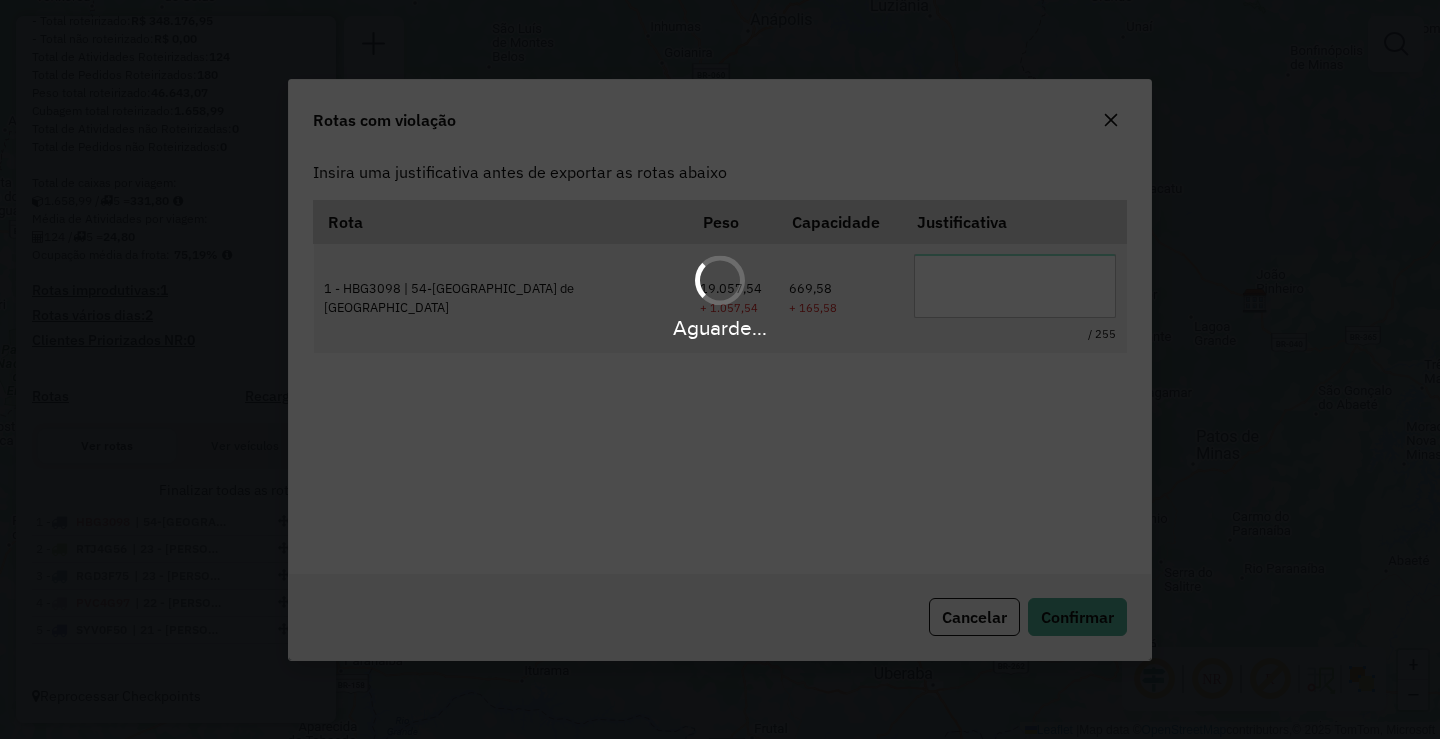 scroll, scrollTop: 0, scrollLeft: 0, axis: both 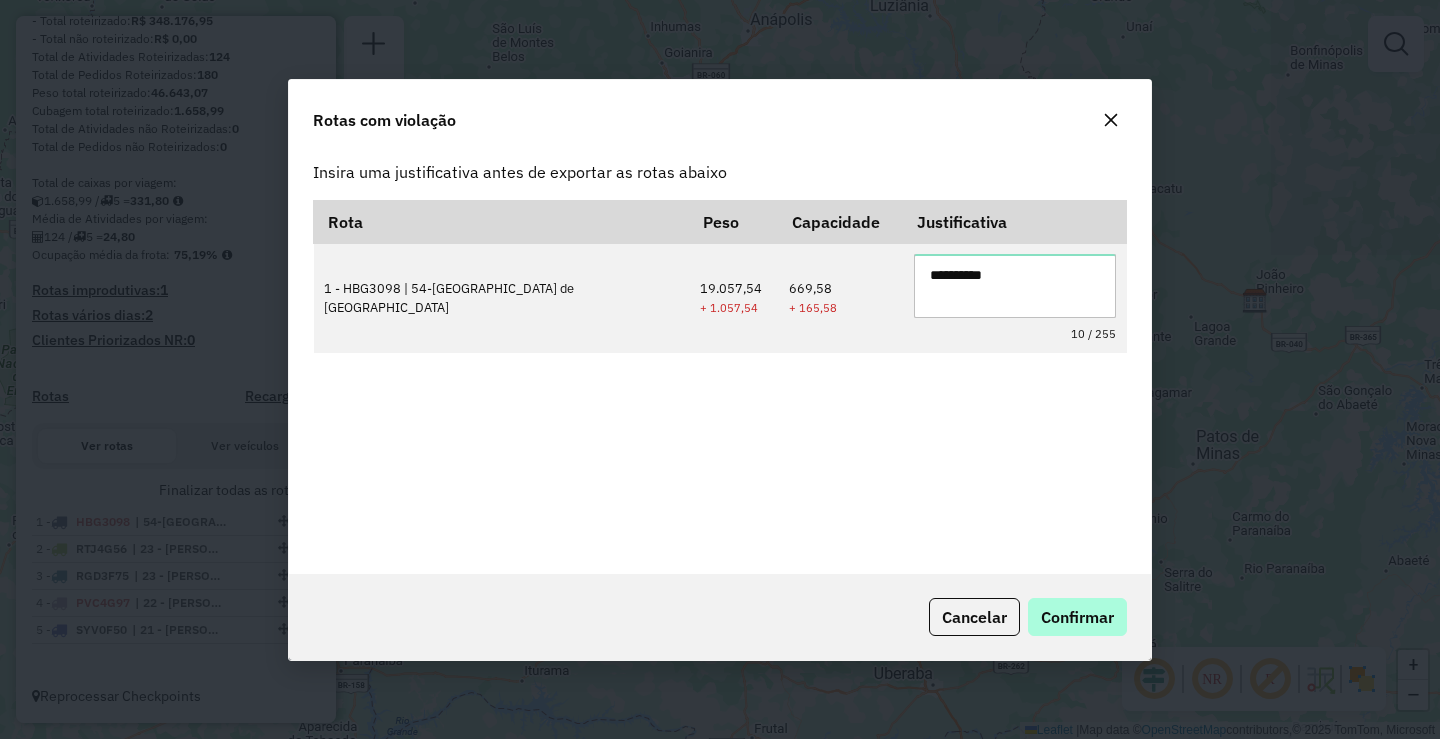 type on "**********" 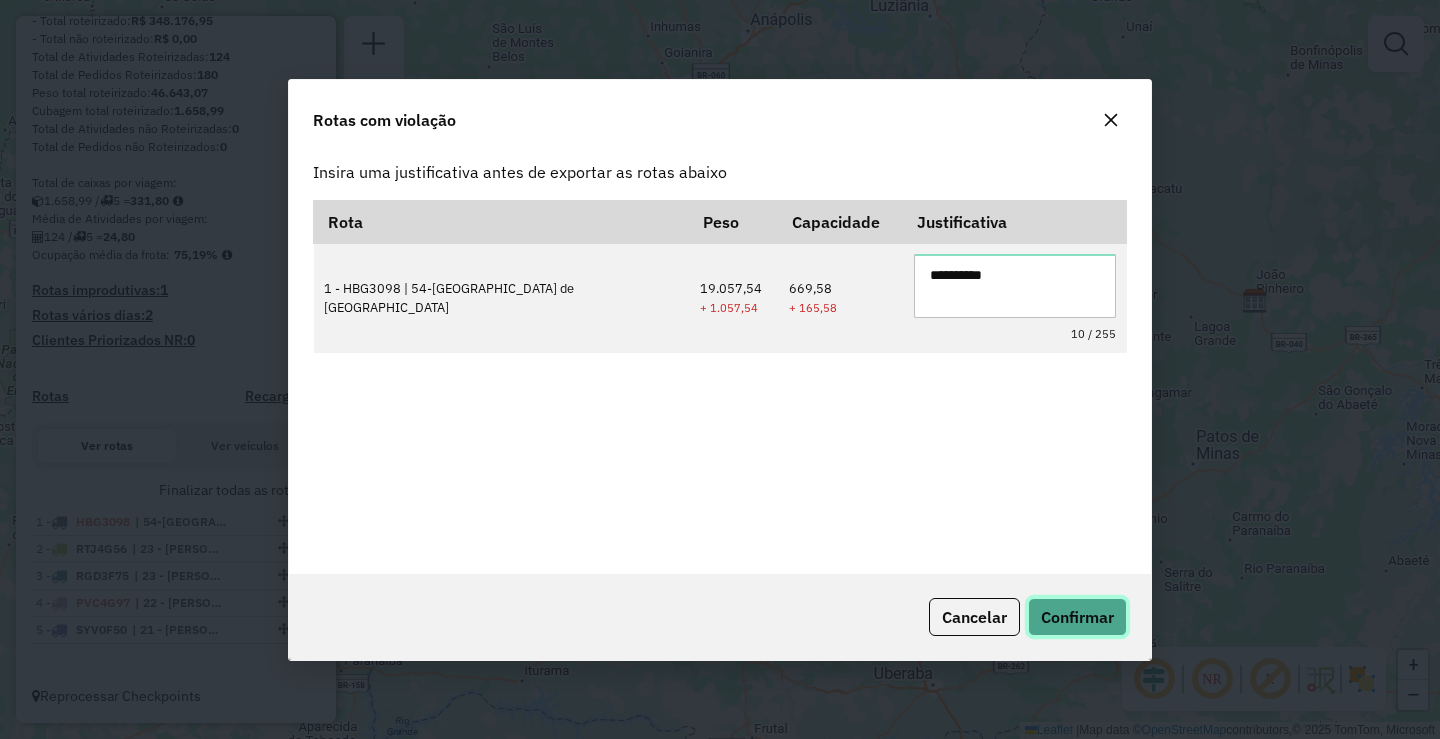 click on "Confirmar" 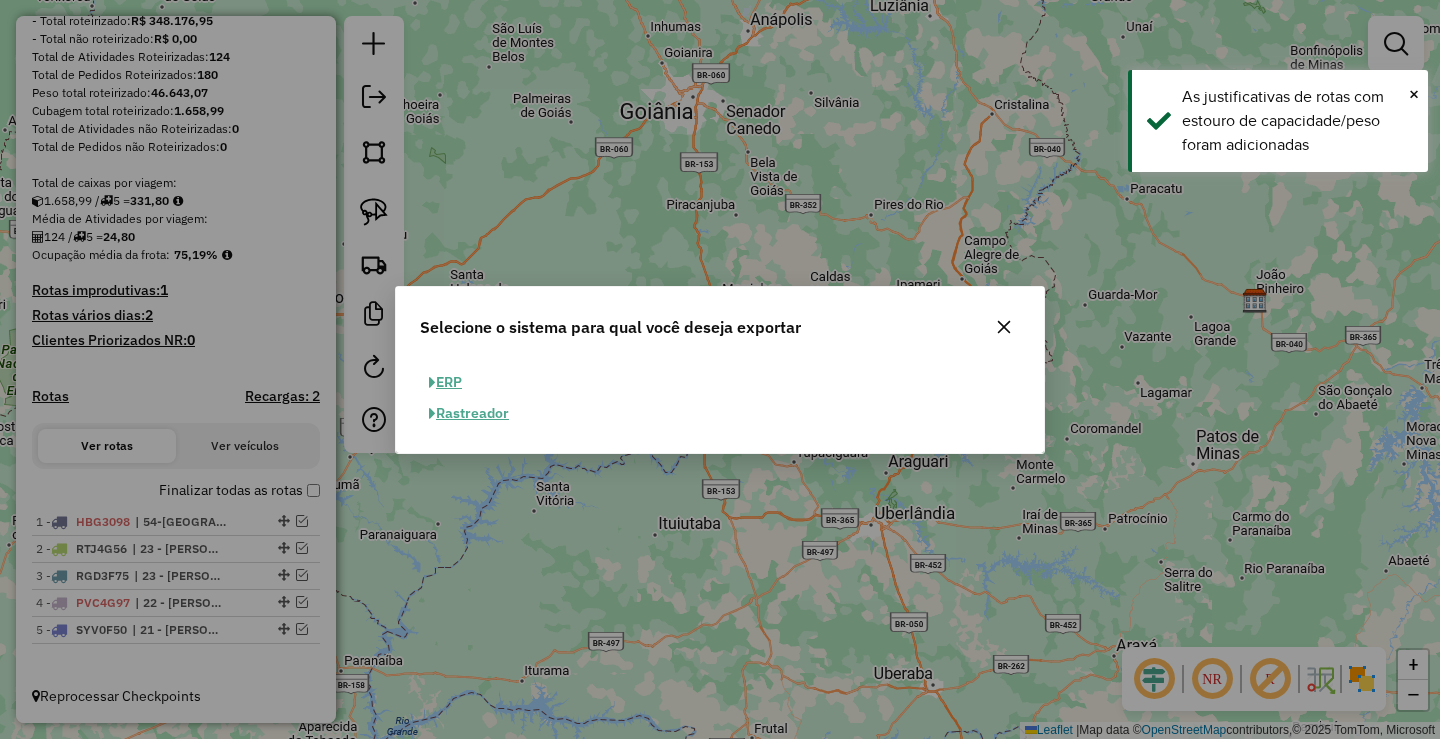 click on "ERP" 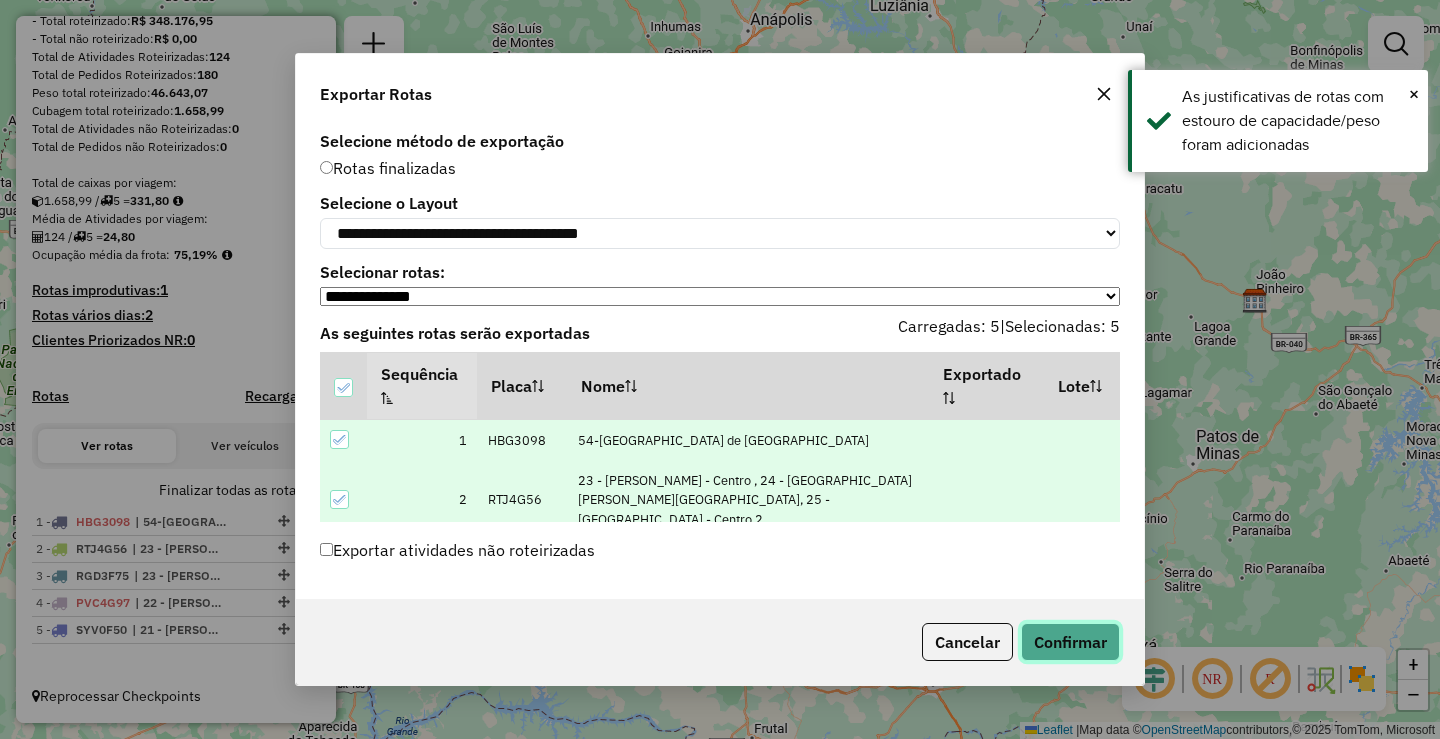 click on "Confirmar" 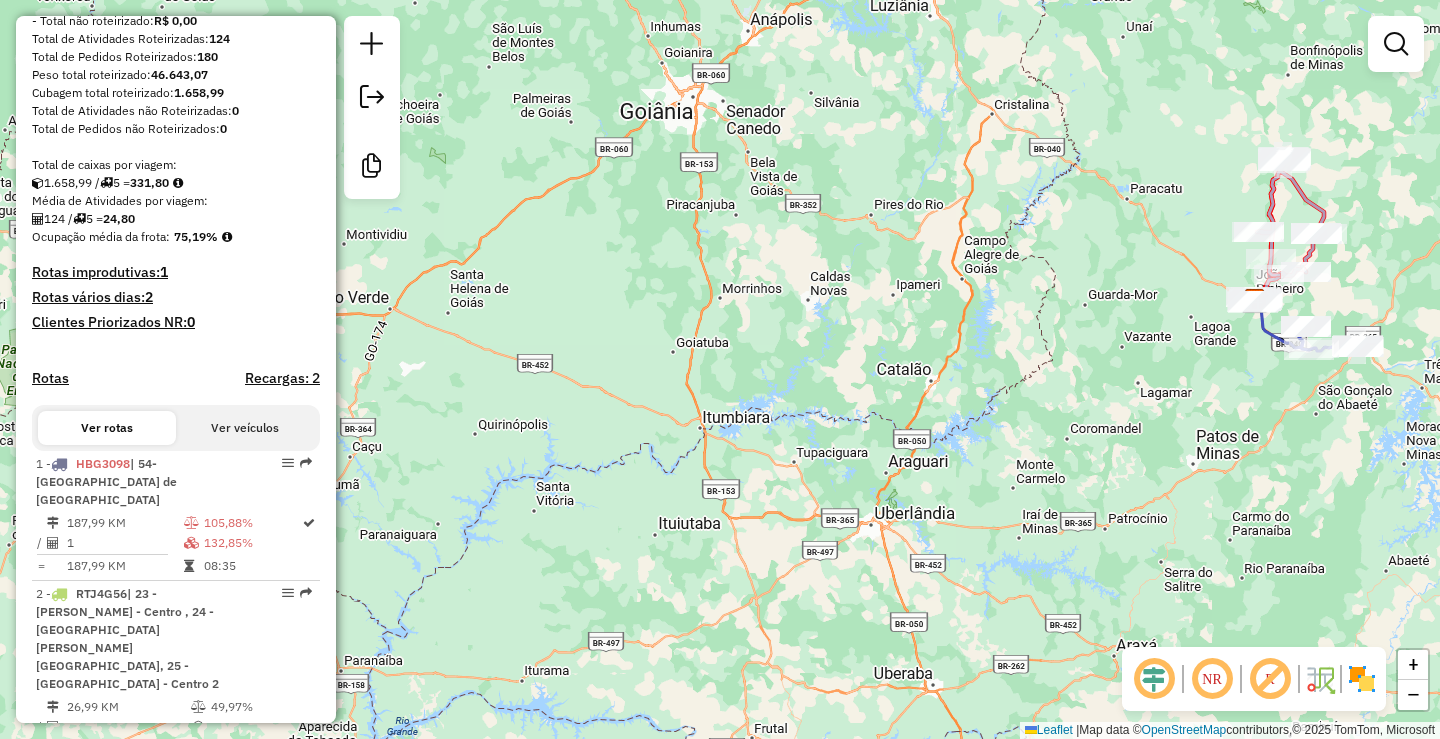 scroll, scrollTop: 235, scrollLeft: 0, axis: vertical 